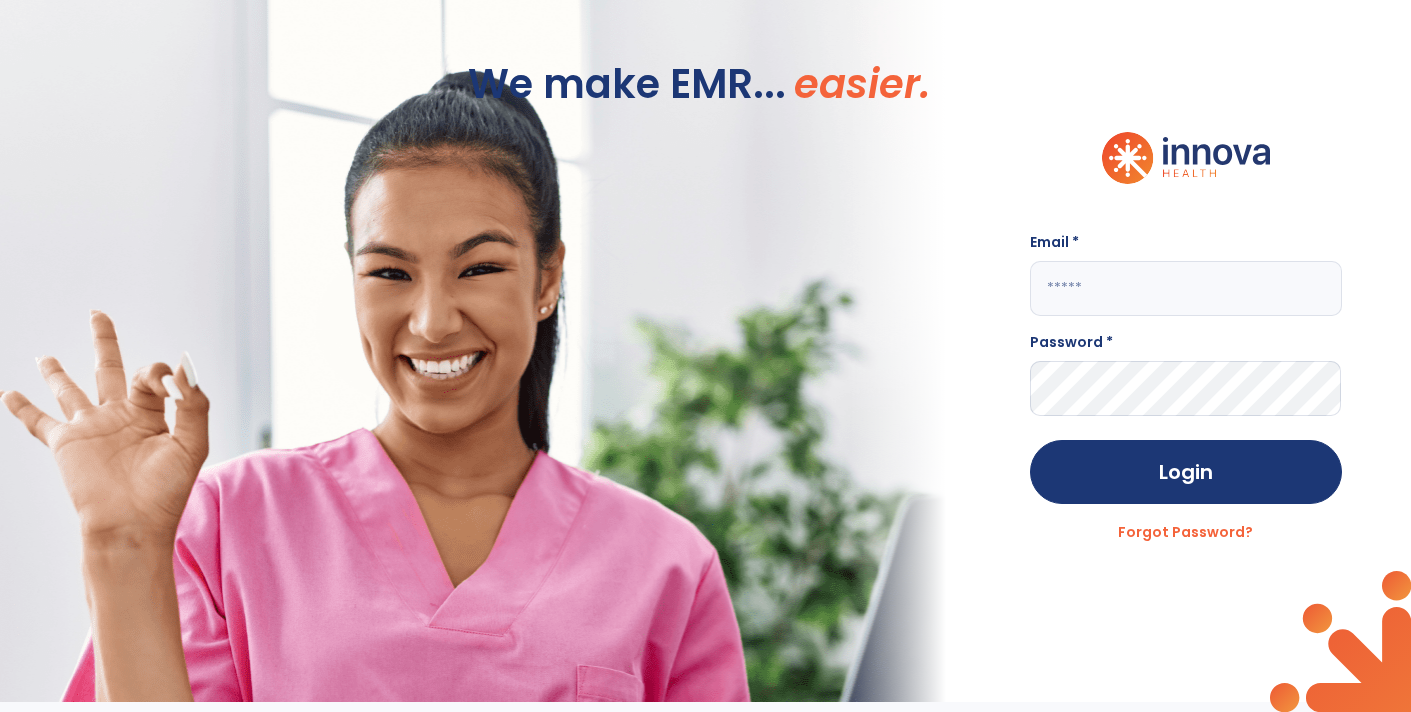 scroll, scrollTop: 0, scrollLeft: 0, axis: both 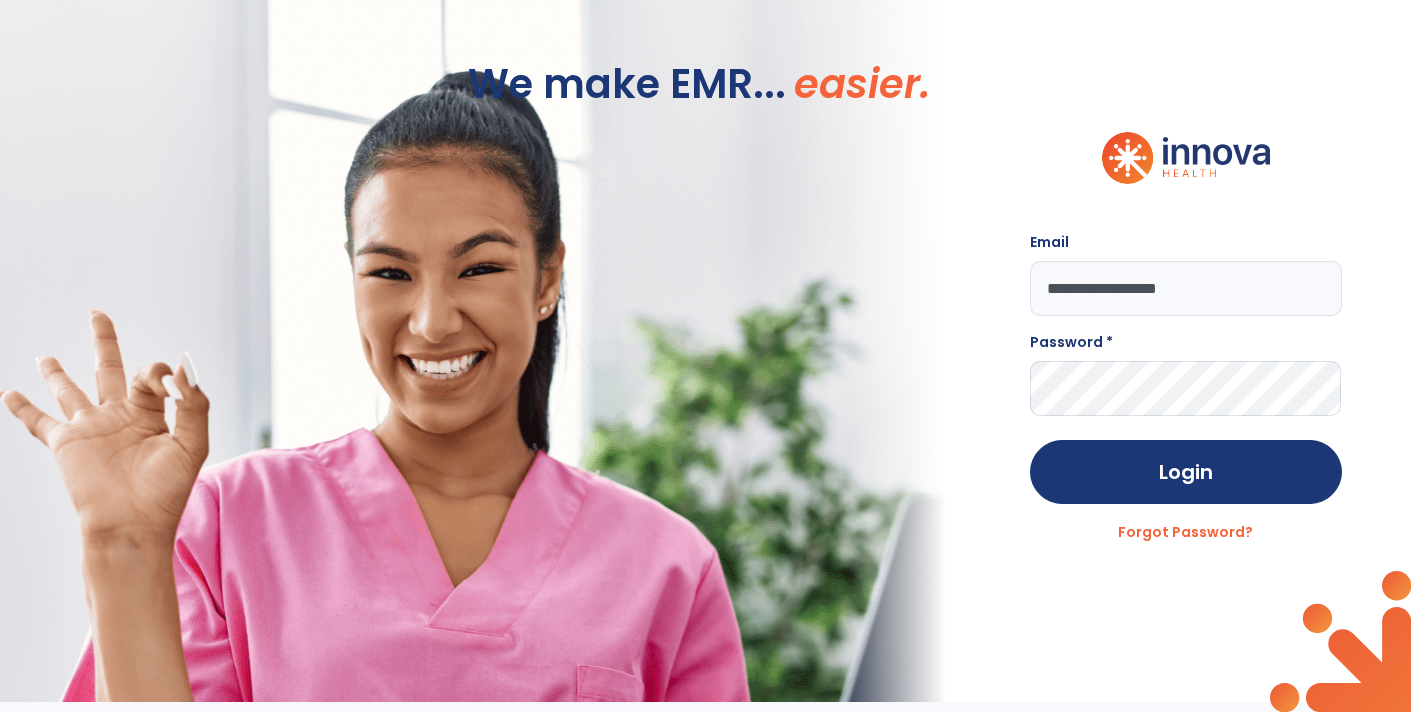 type on "**********" 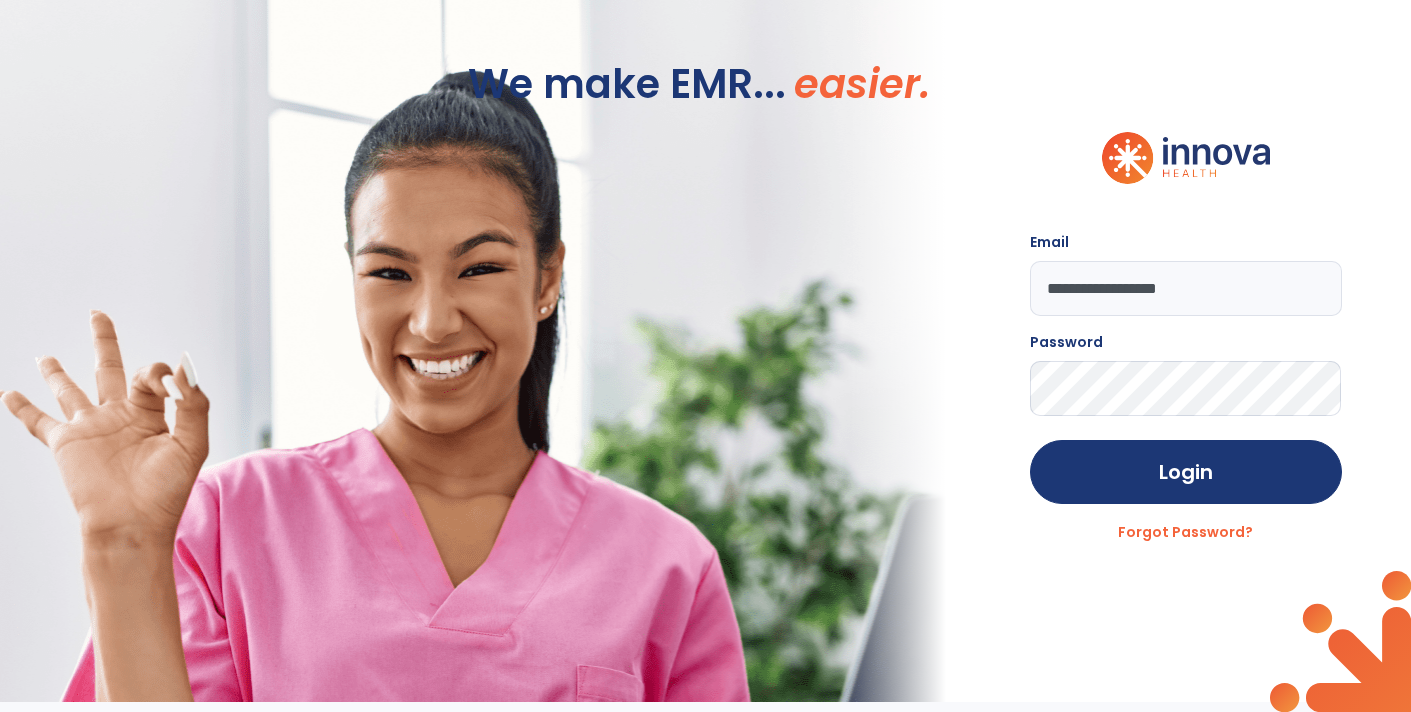 scroll, scrollTop: -9, scrollLeft: 0, axis: vertical 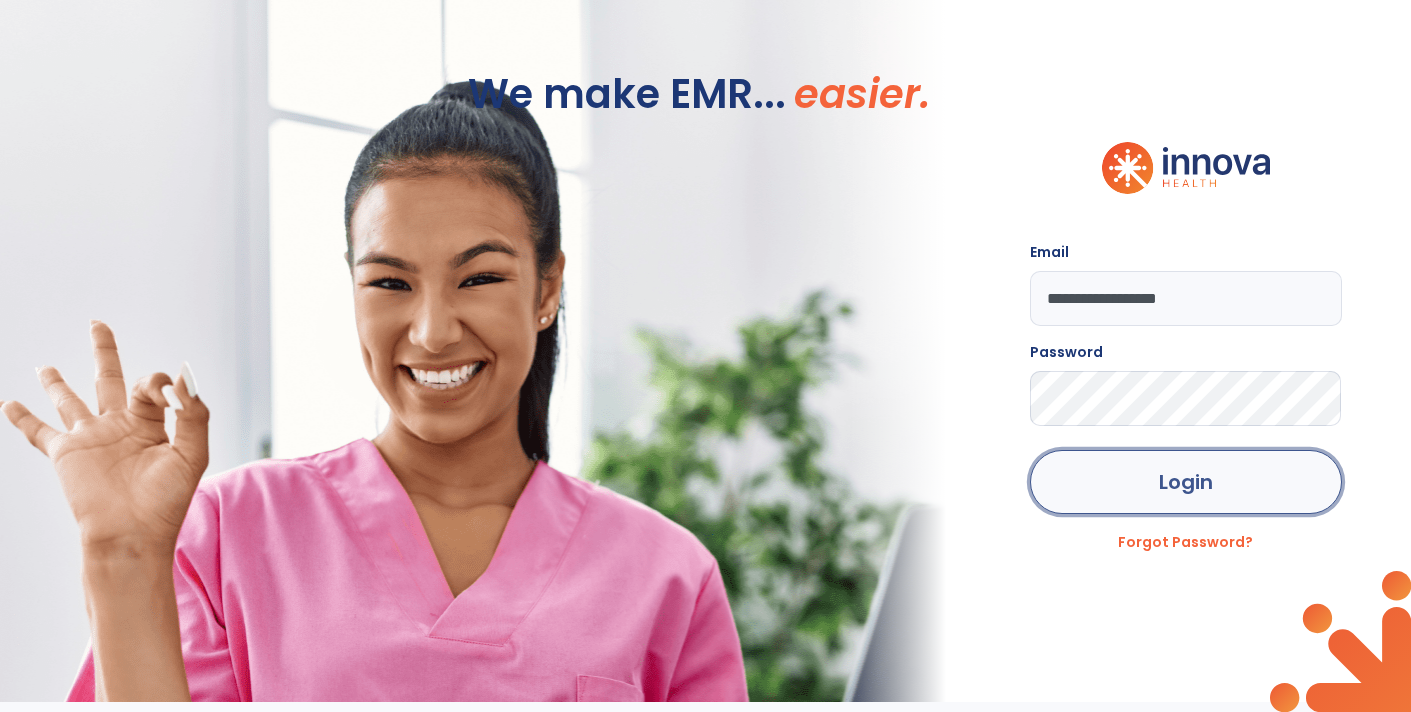 click on "Login" 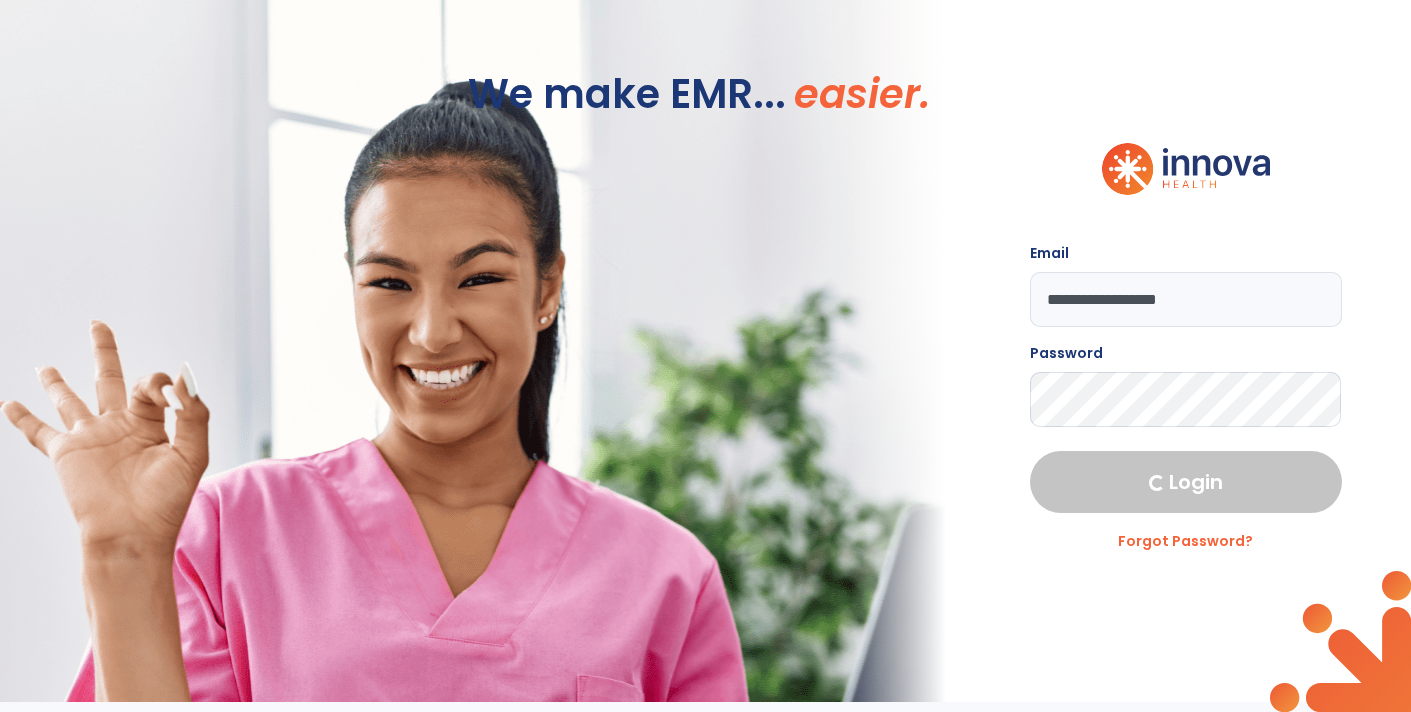 select on "****" 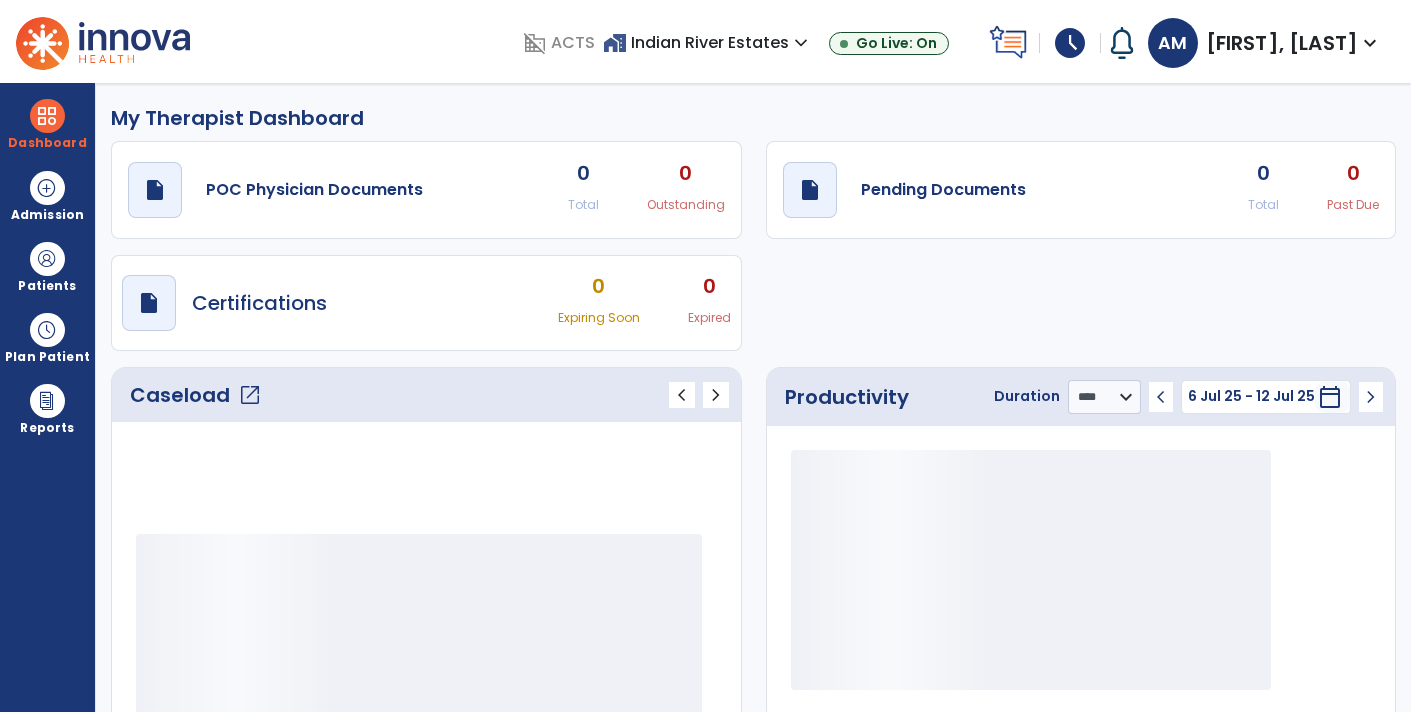 scroll, scrollTop: 0, scrollLeft: 0, axis: both 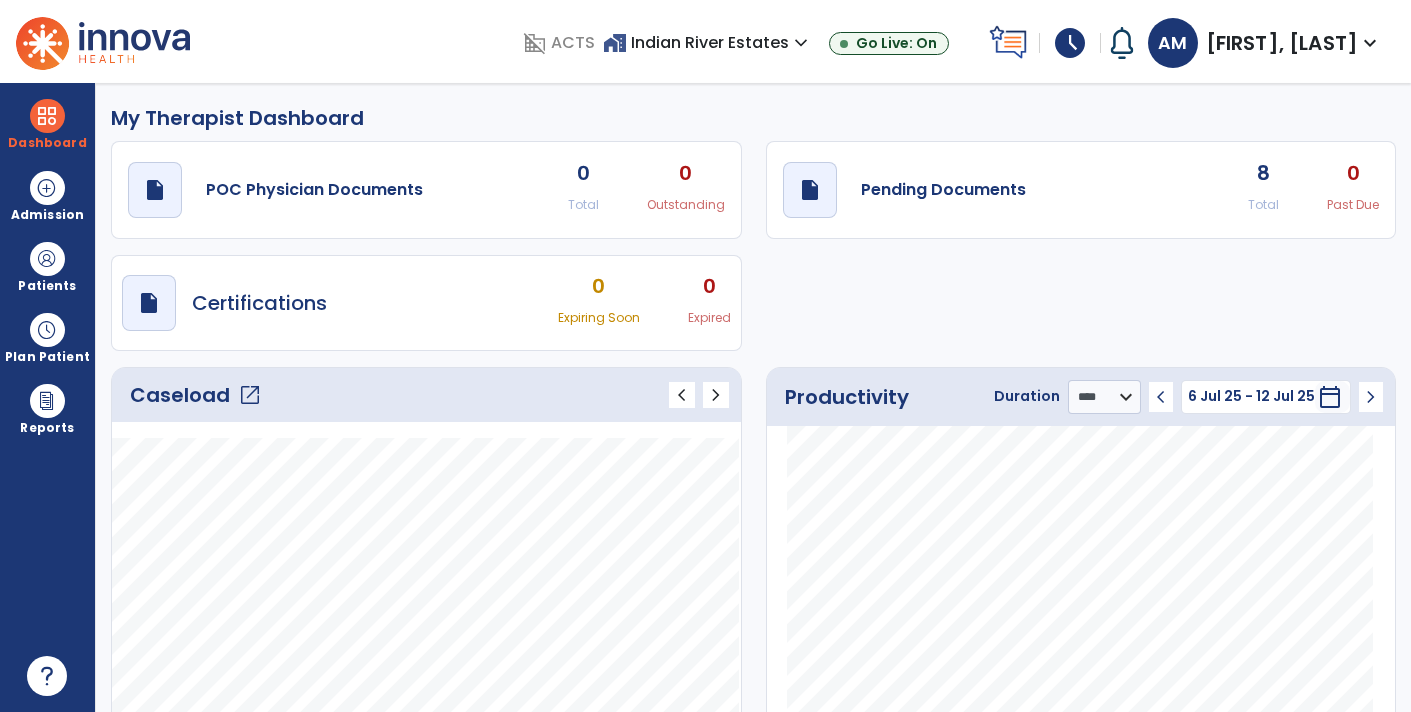 click on "open_in_new" 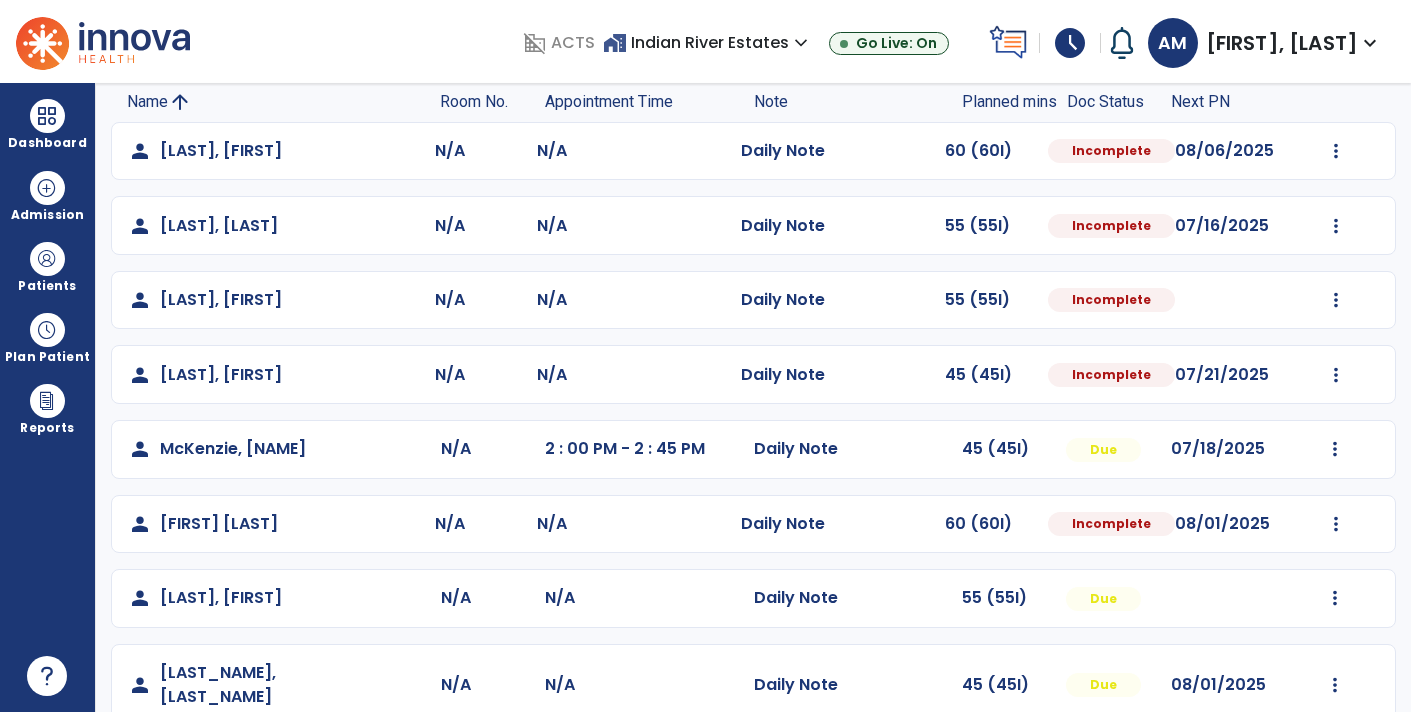 scroll, scrollTop: 146, scrollLeft: 0, axis: vertical 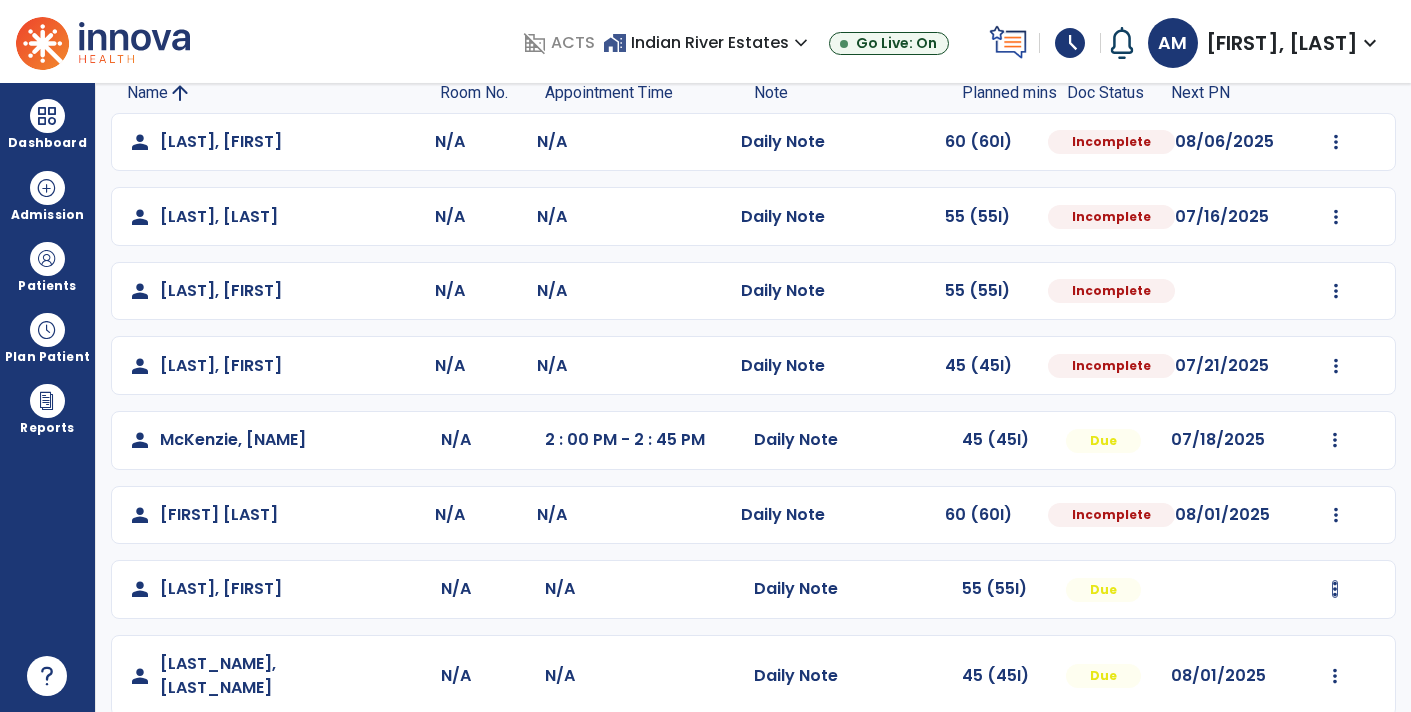 click at bounding box center (1336, 142) 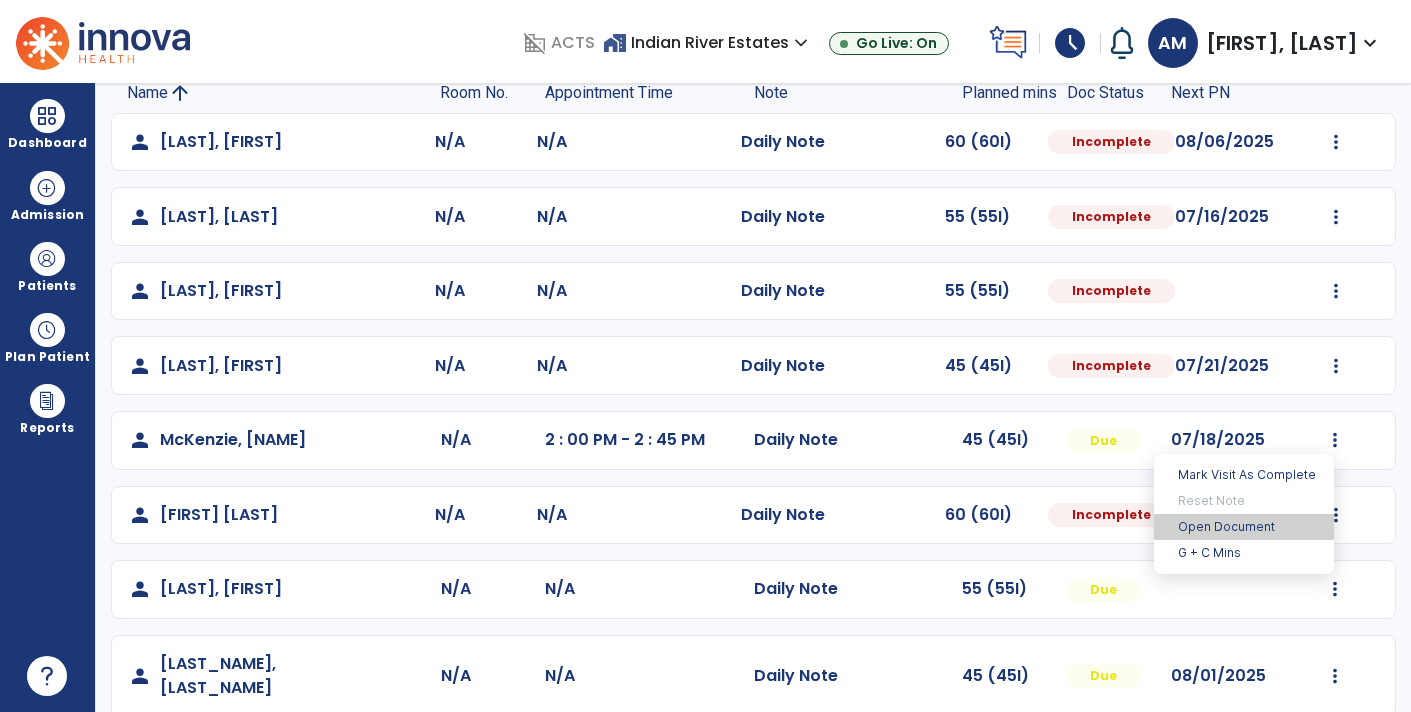 click on "Open Document" at bounding box center [1244, 527] 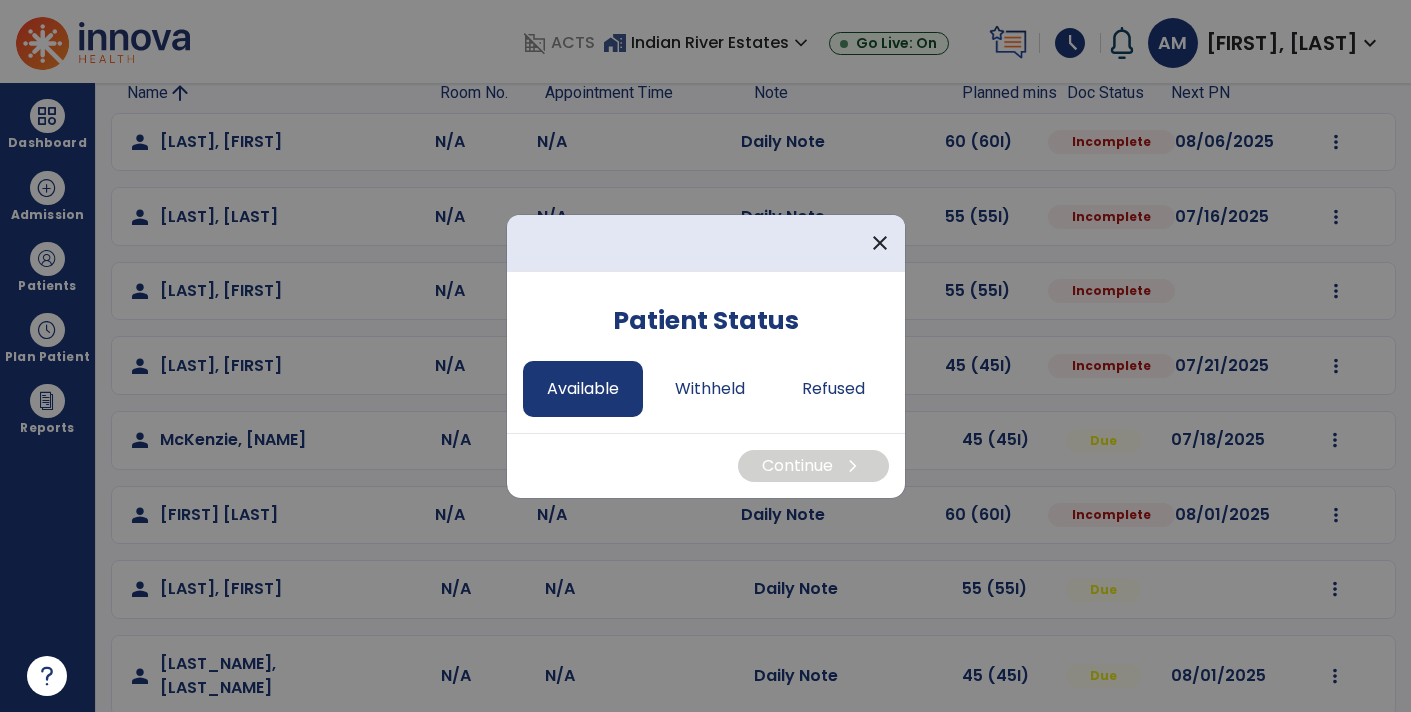 click on "Available" at bounding box center [583, 389] 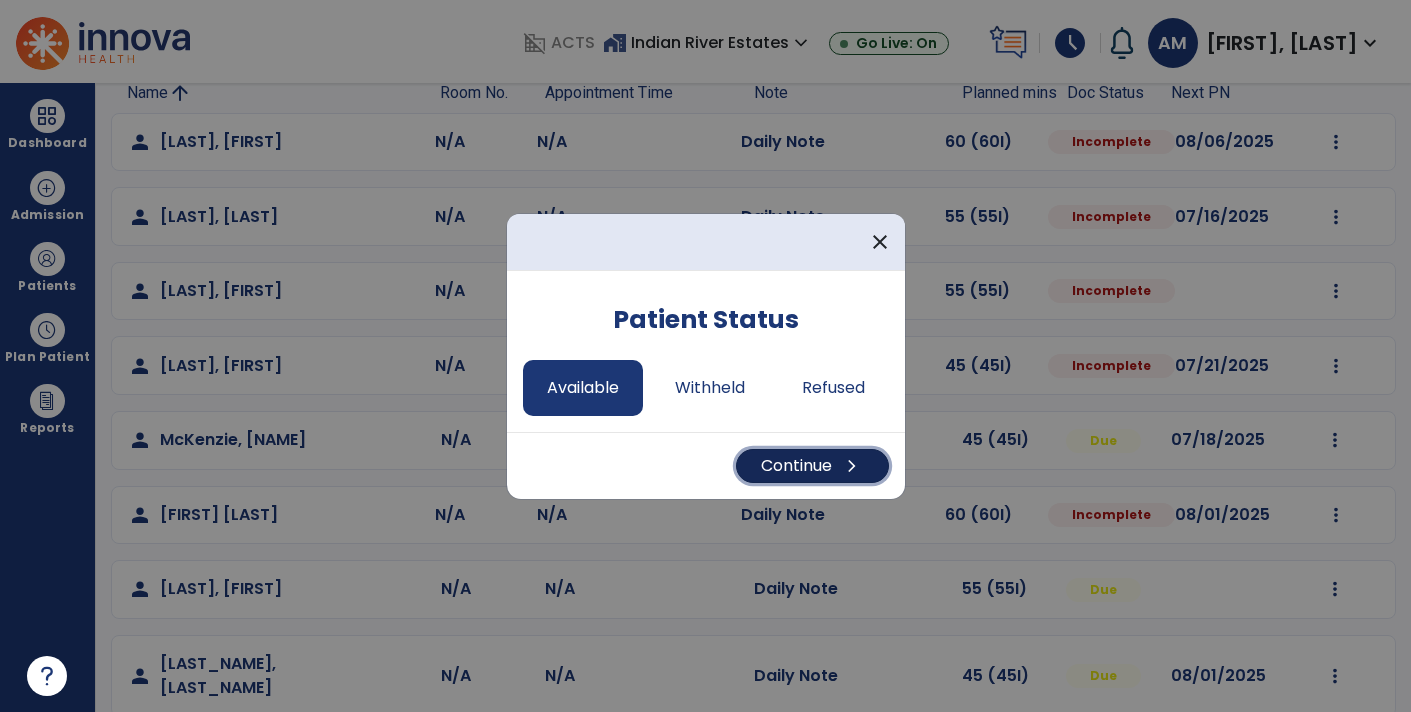 click on "Continue   chevron_right" at bounding box center [812, 466] 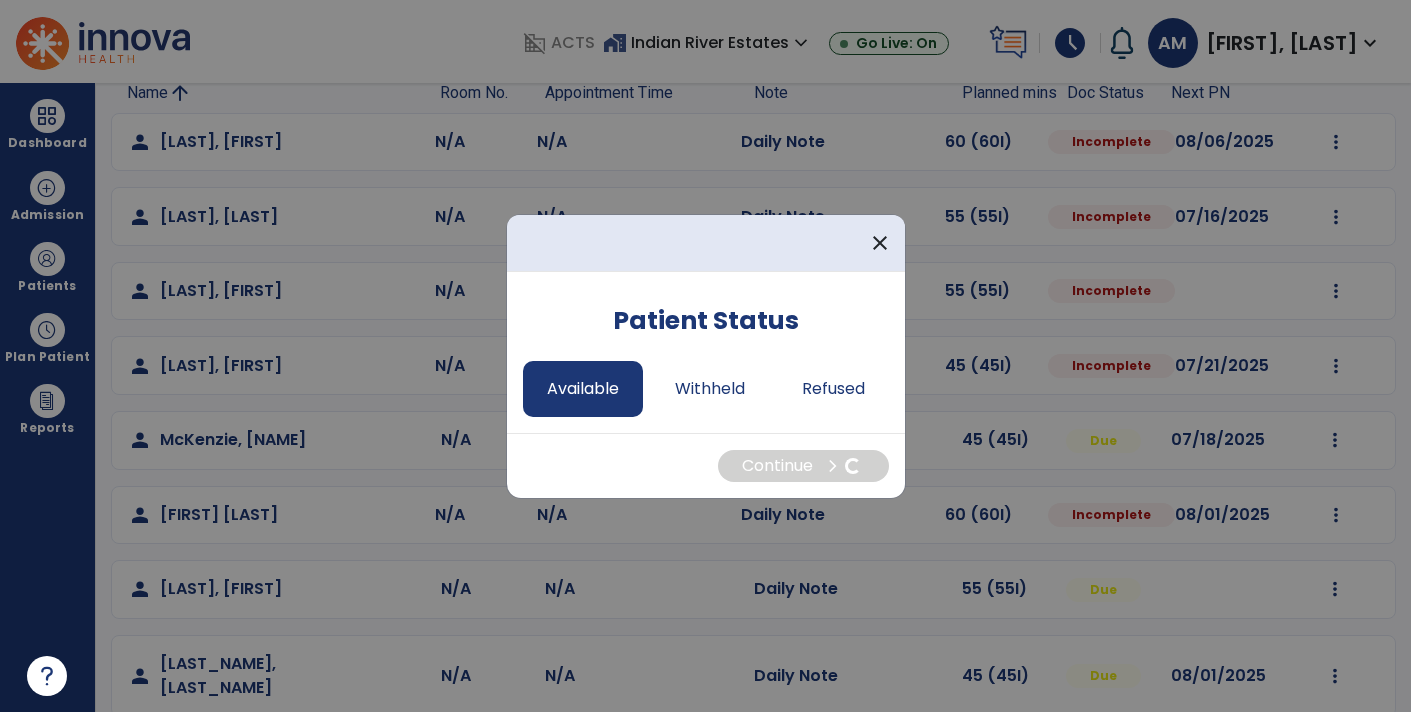 select on "*" 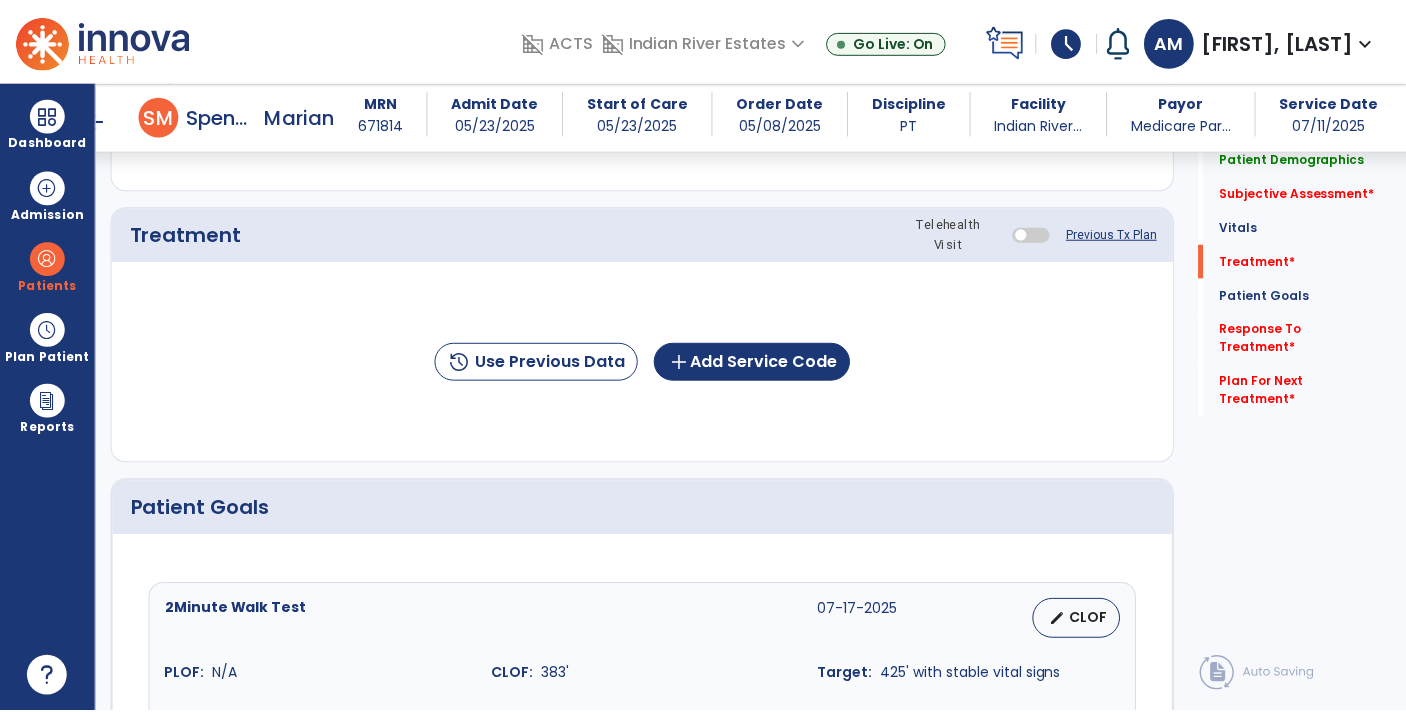 scroll, scrollTop: 1057, scrollLeft: 0, axis: vertical 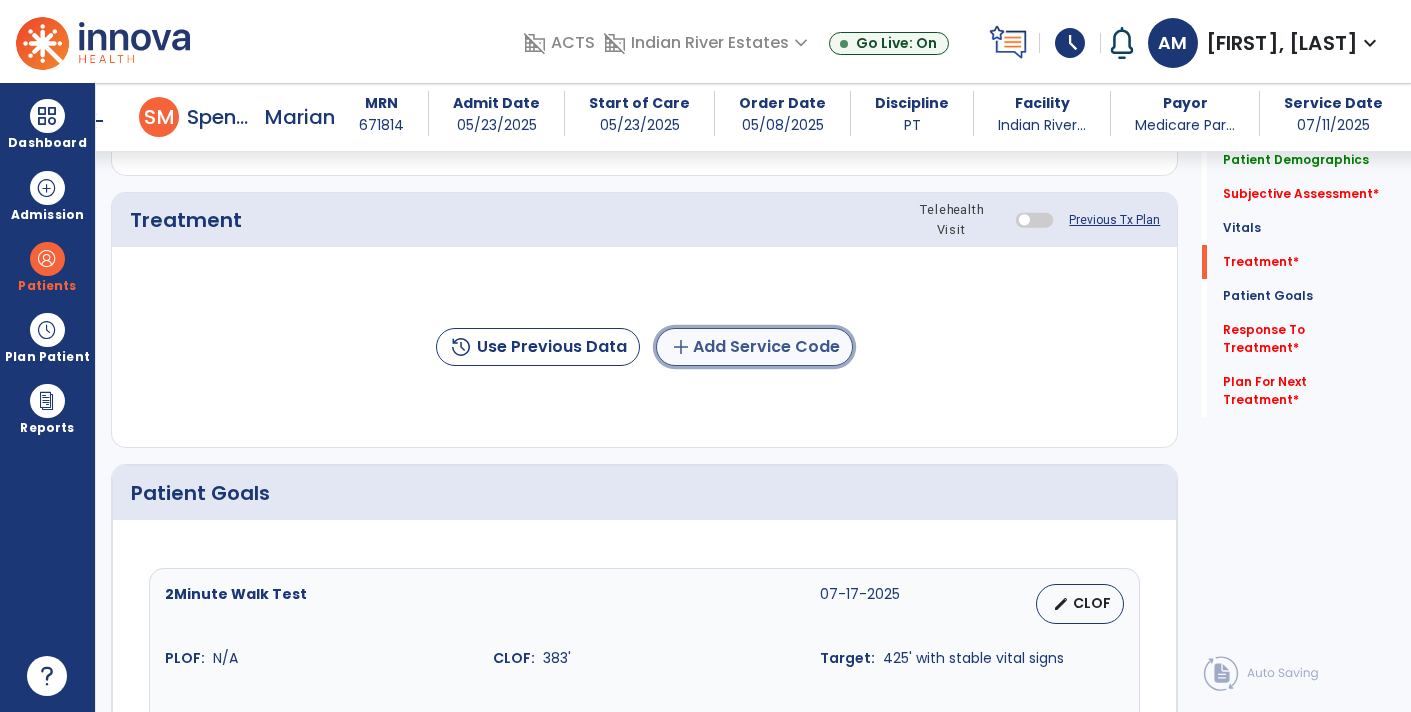 click on "add  Add Service Code" 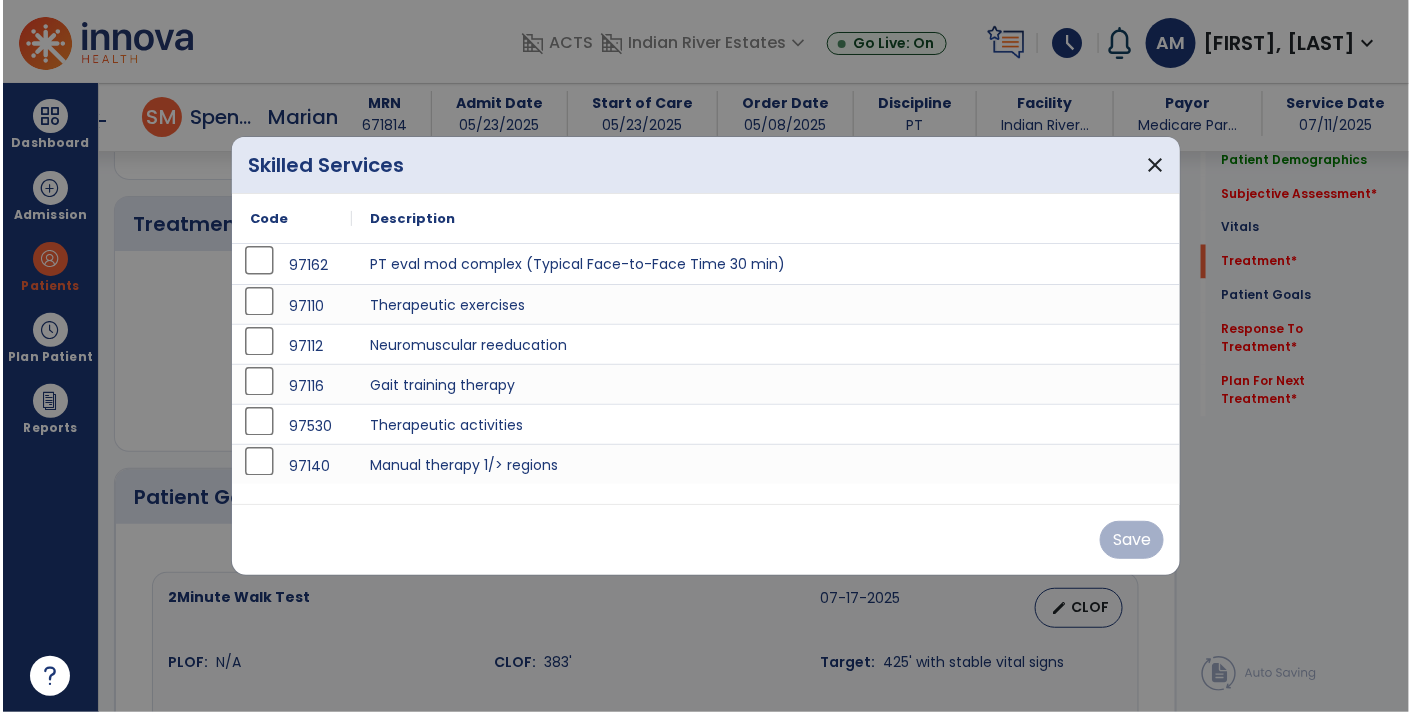 scroll, scrollTop: 1057, scrollLeft: 0, axis: vertical 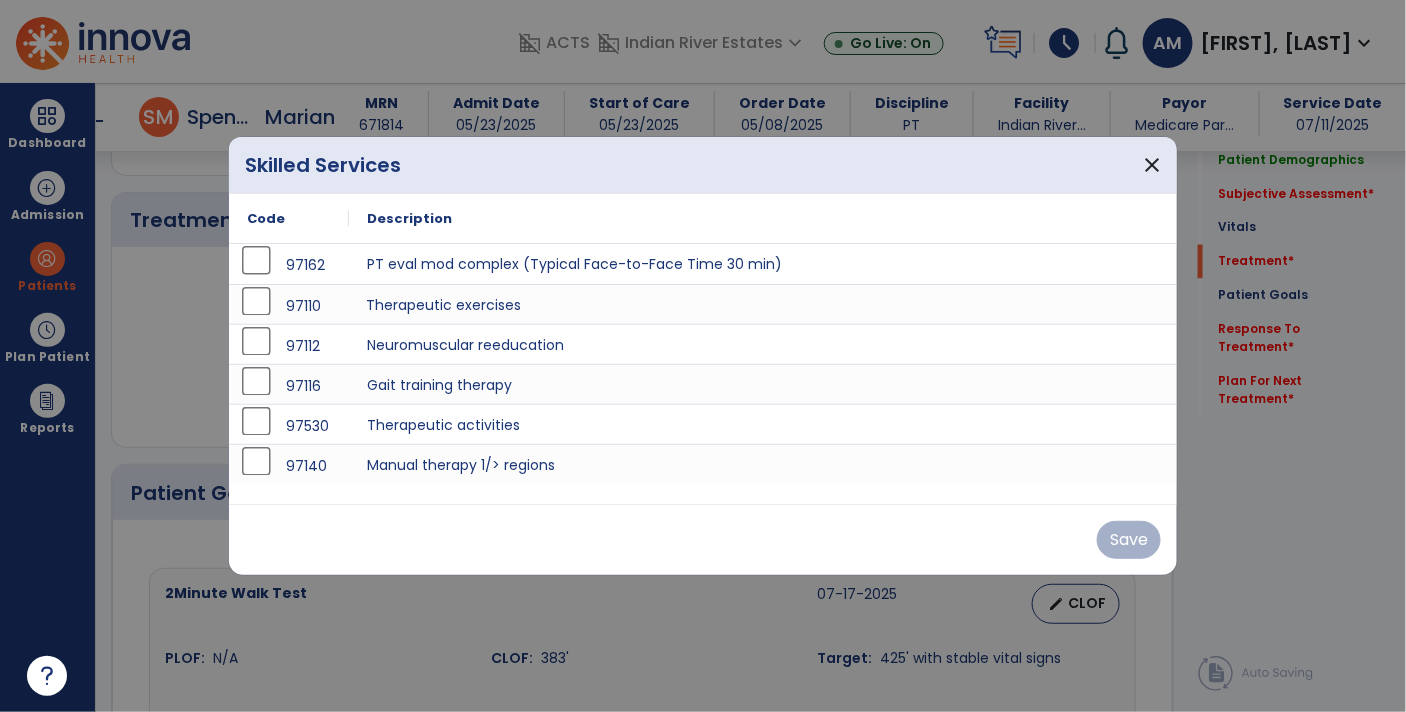 click on "Therapeutic exercises" at bounding box center [763, 304] 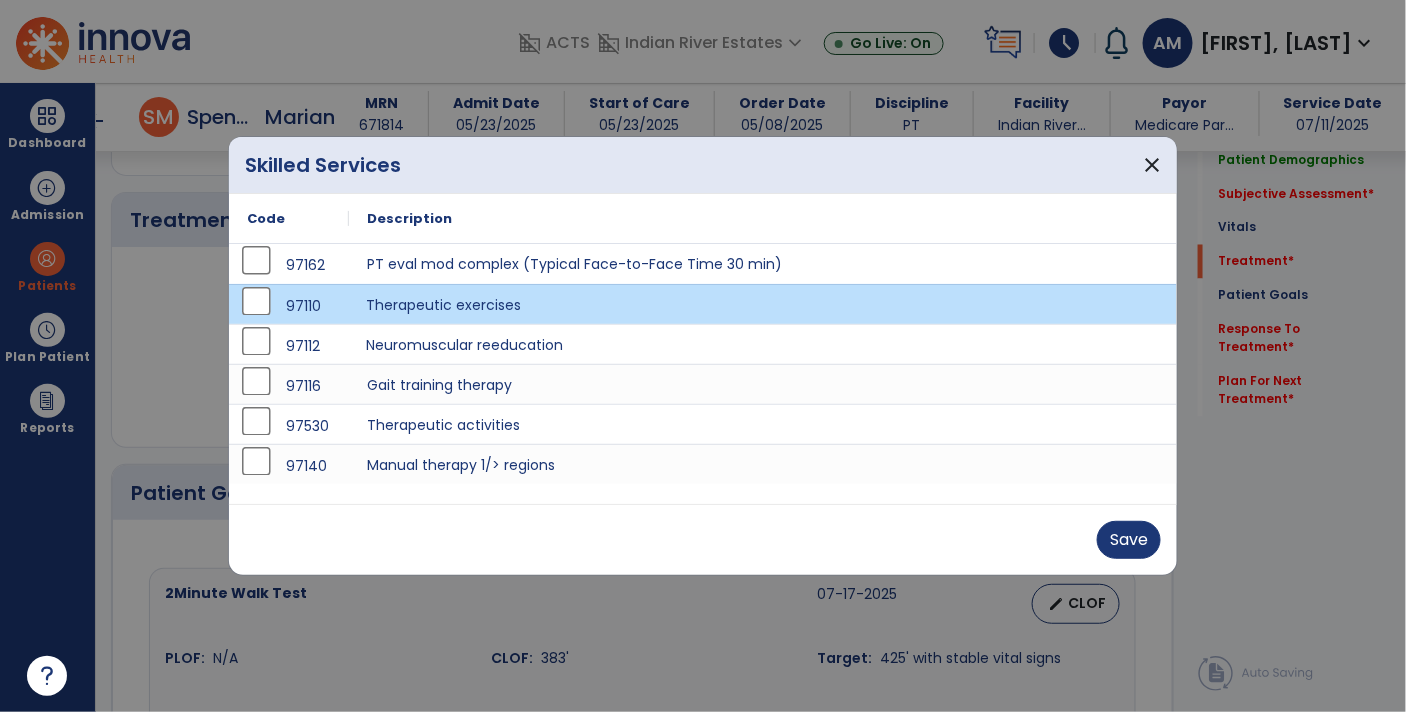 click on "Neuromuscular reeducation" at bounding box center [763, 344] 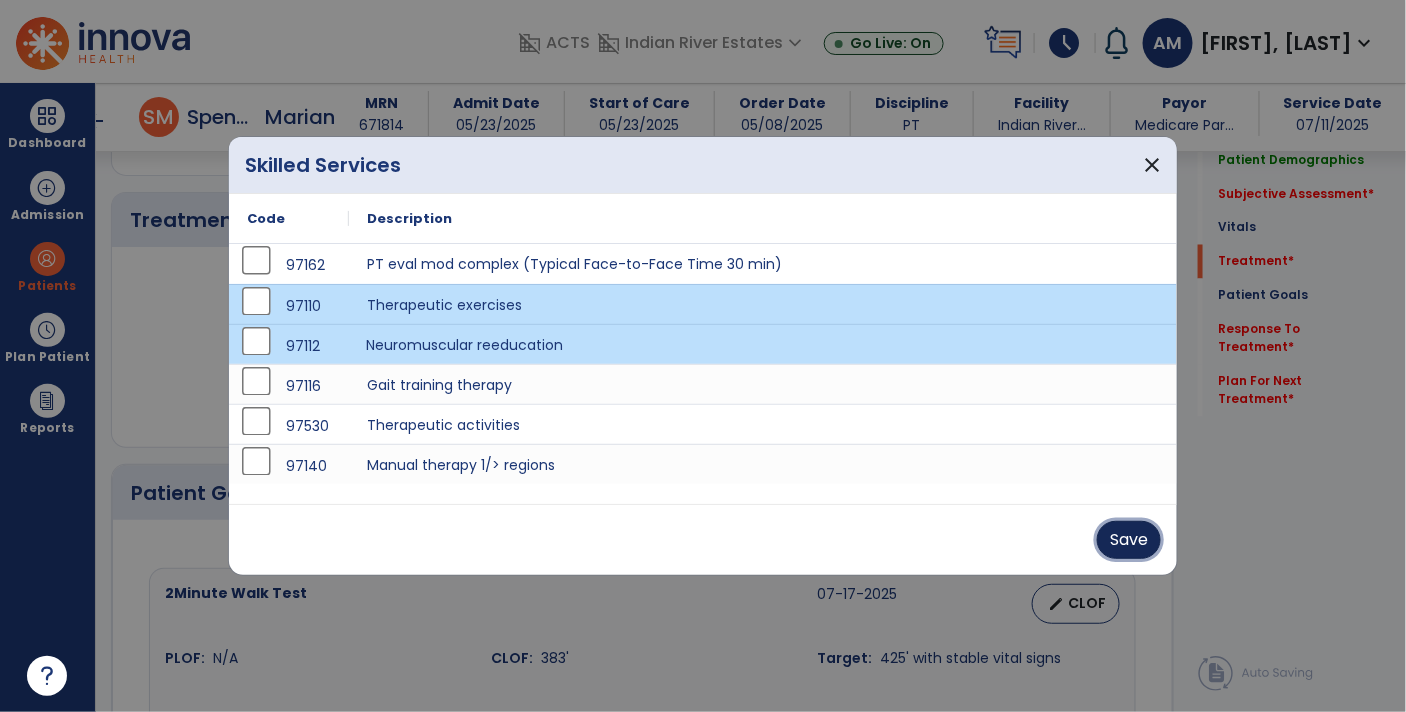 click on "Save" at bounding box center [1129, 540] 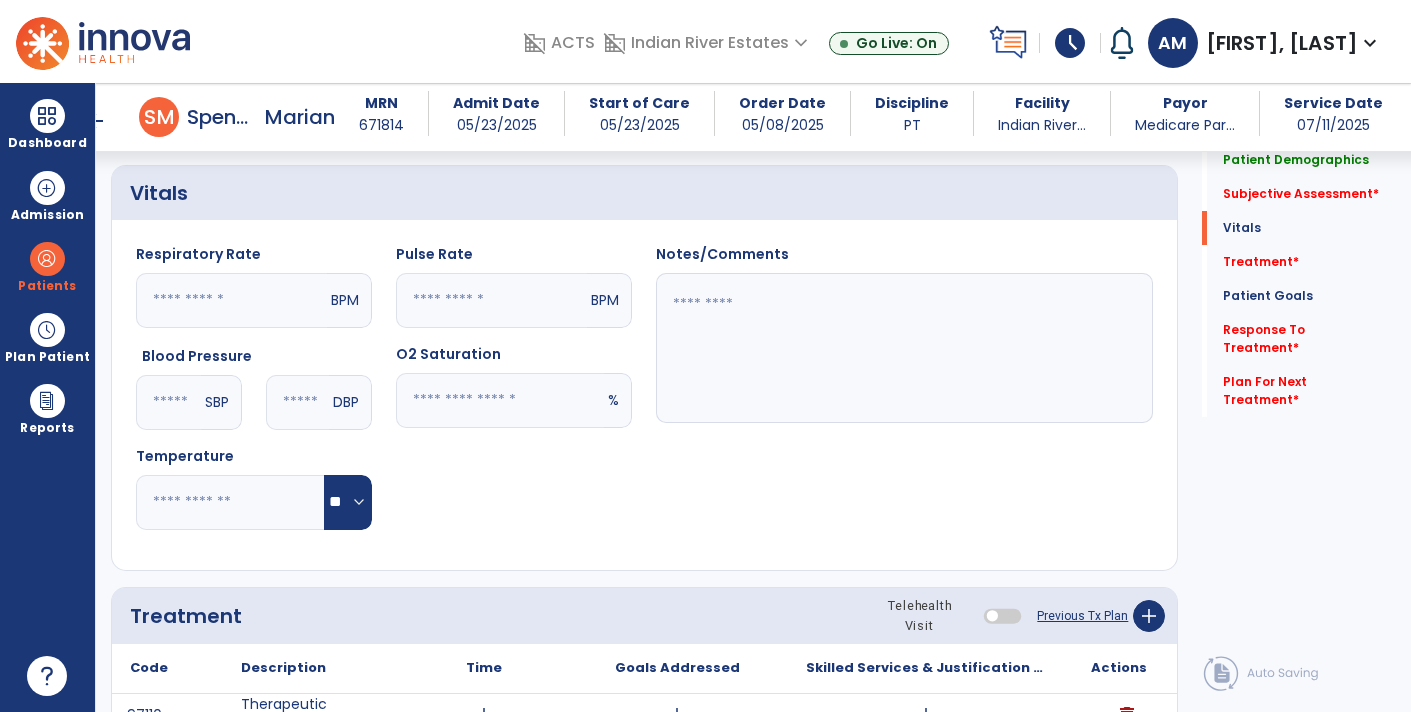 scroll, scrollTop: 657, scrollLeft: 0, axis: vertical 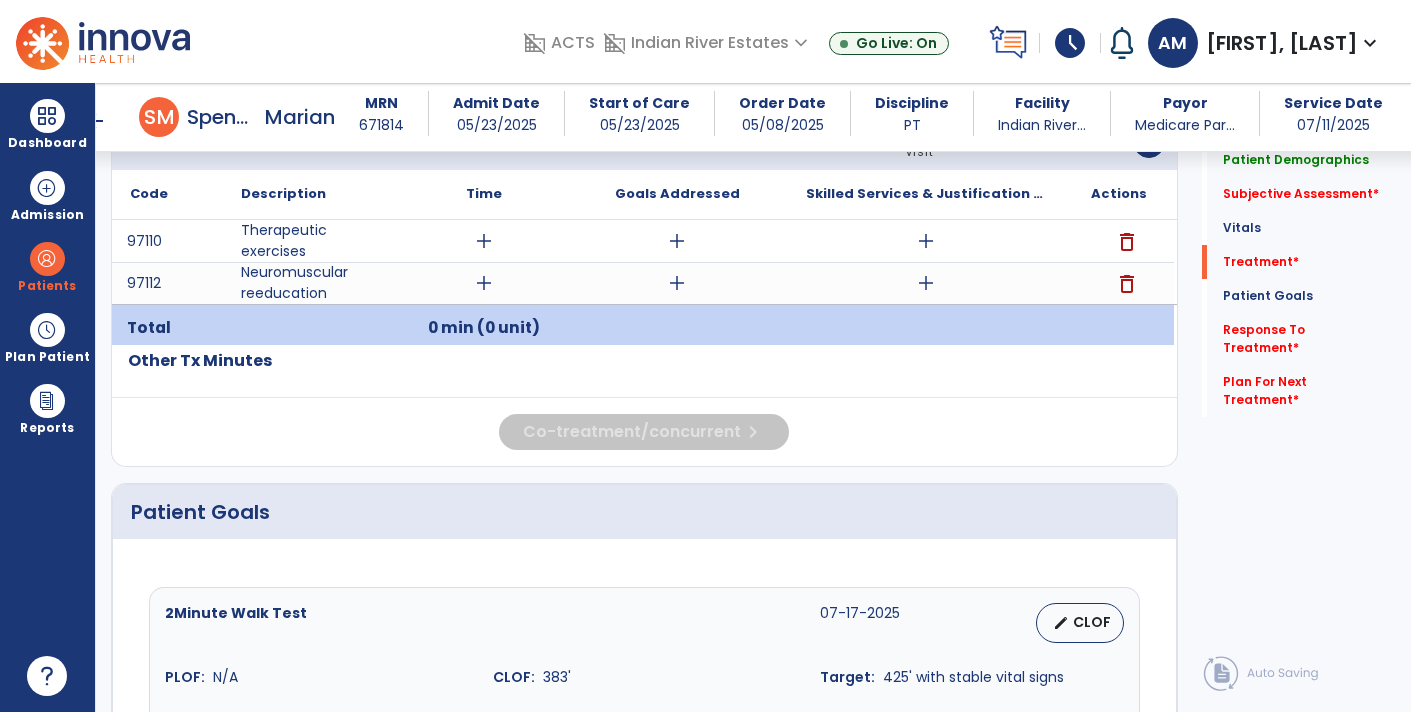 click on "add" at bounding box center [926, 283] 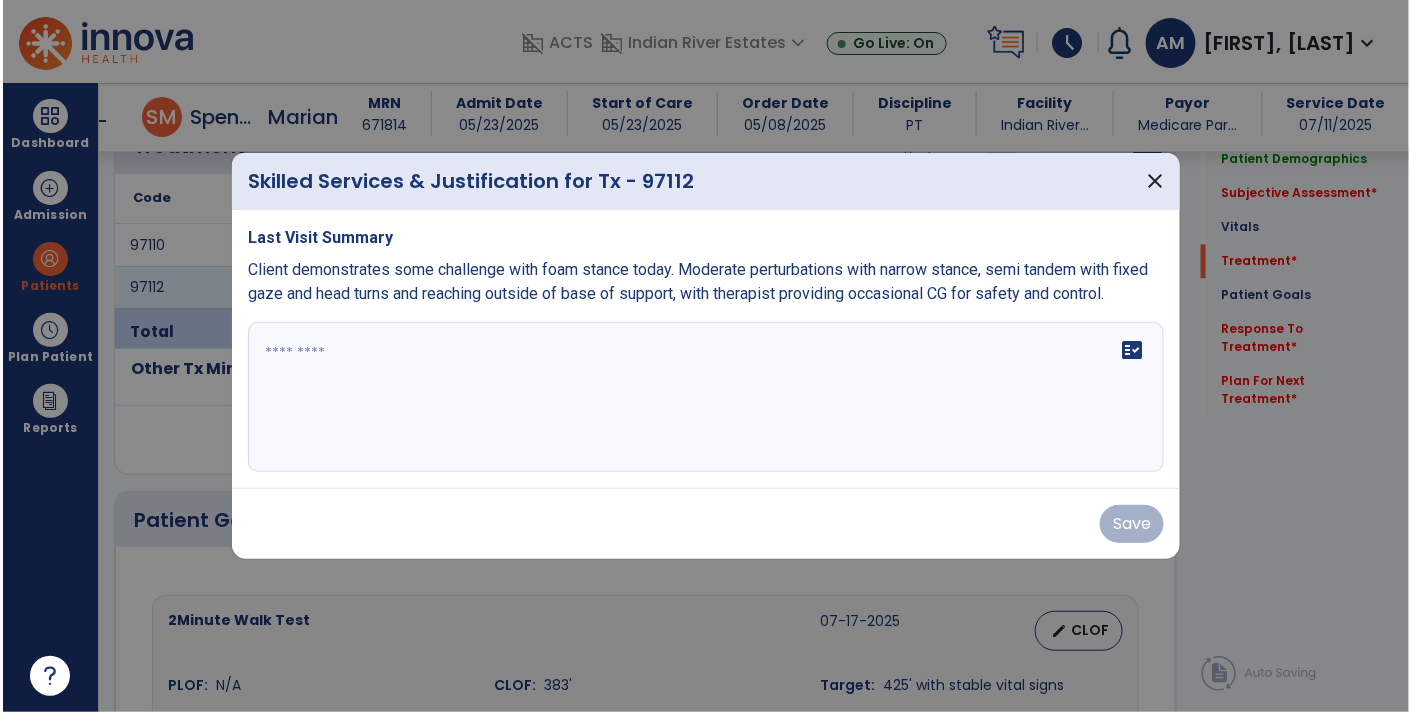 scroll, scrollTop: 1136, scrollLeft: 0, axis: vertical 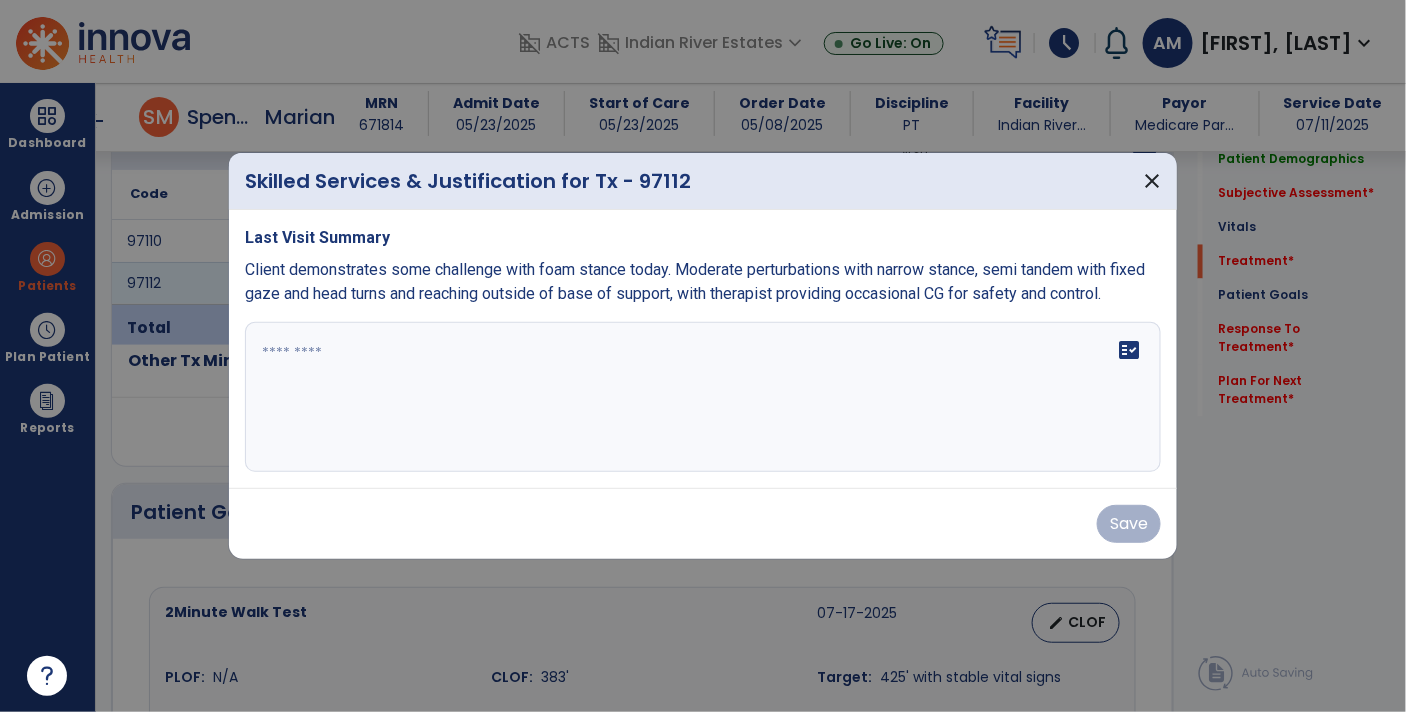click at bounding box center [703, 397] 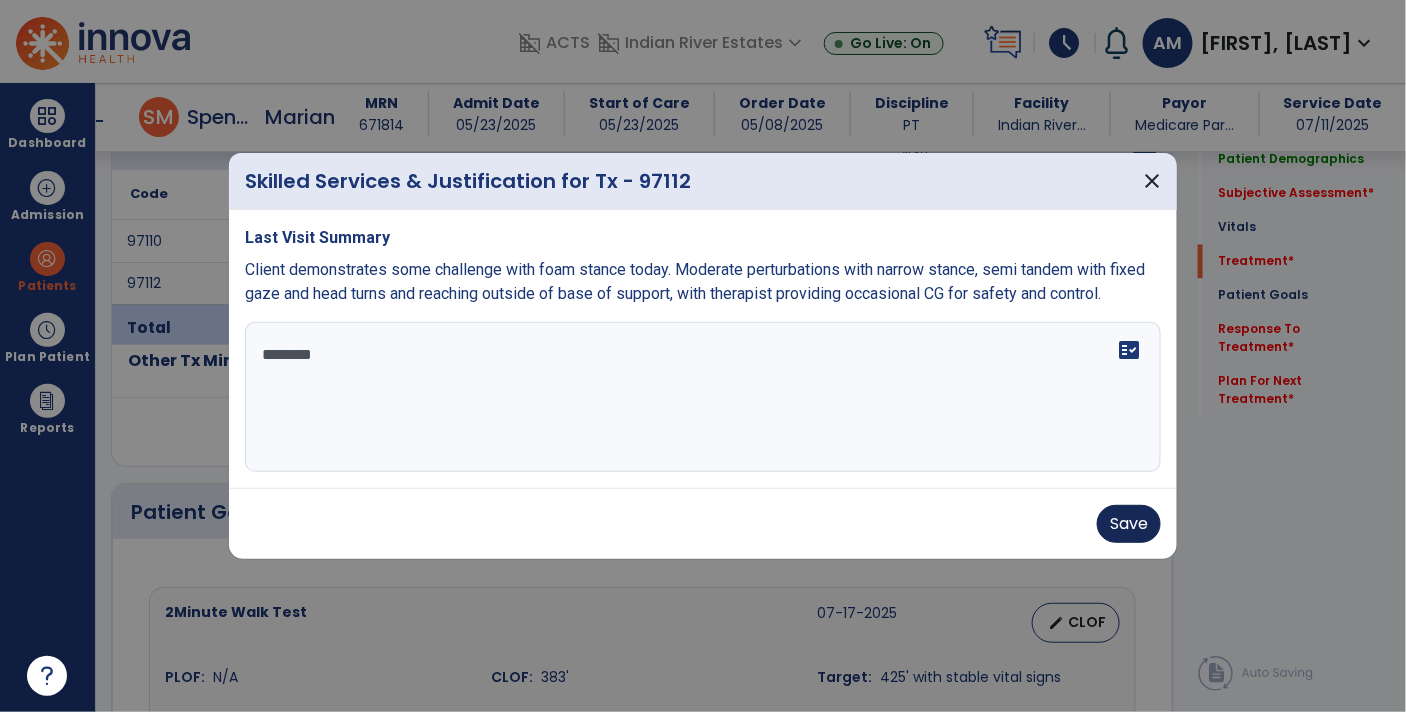 type on "*******" 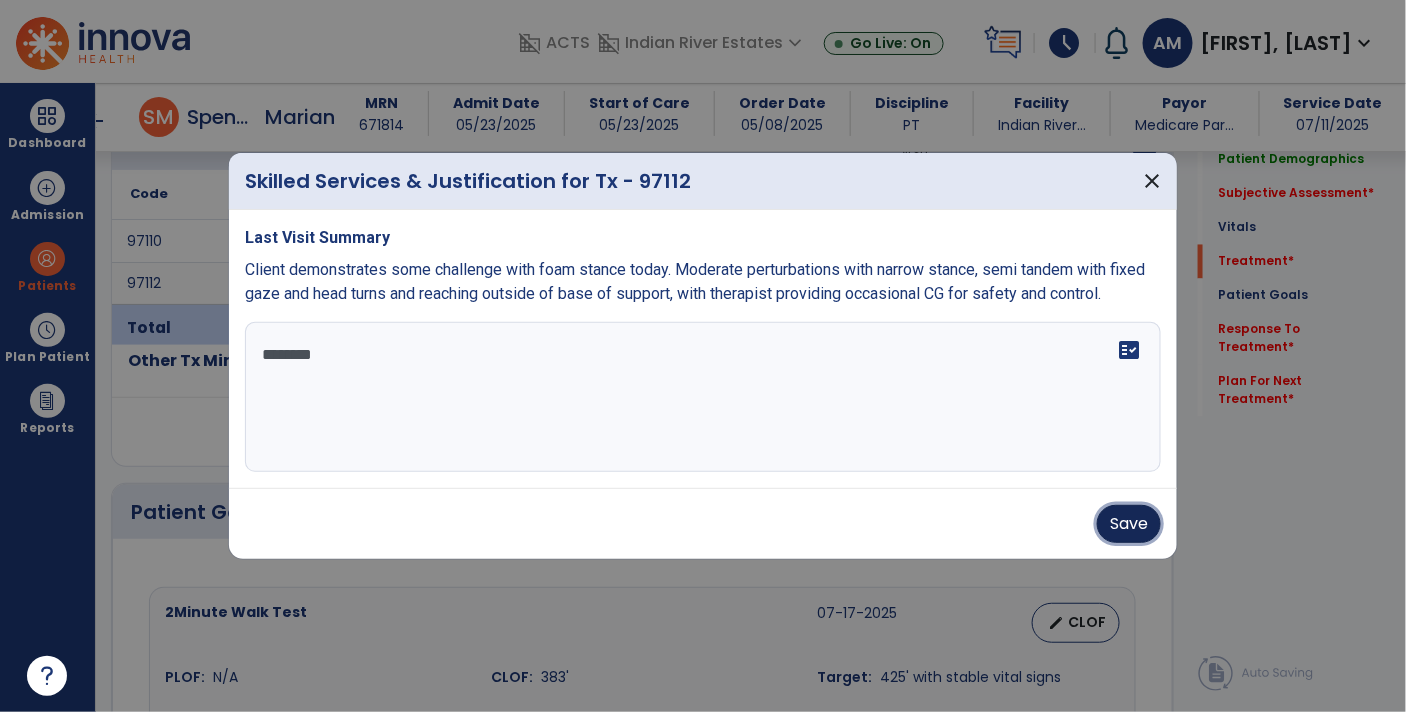 click on "Save" at bounding box center (1129, 524) 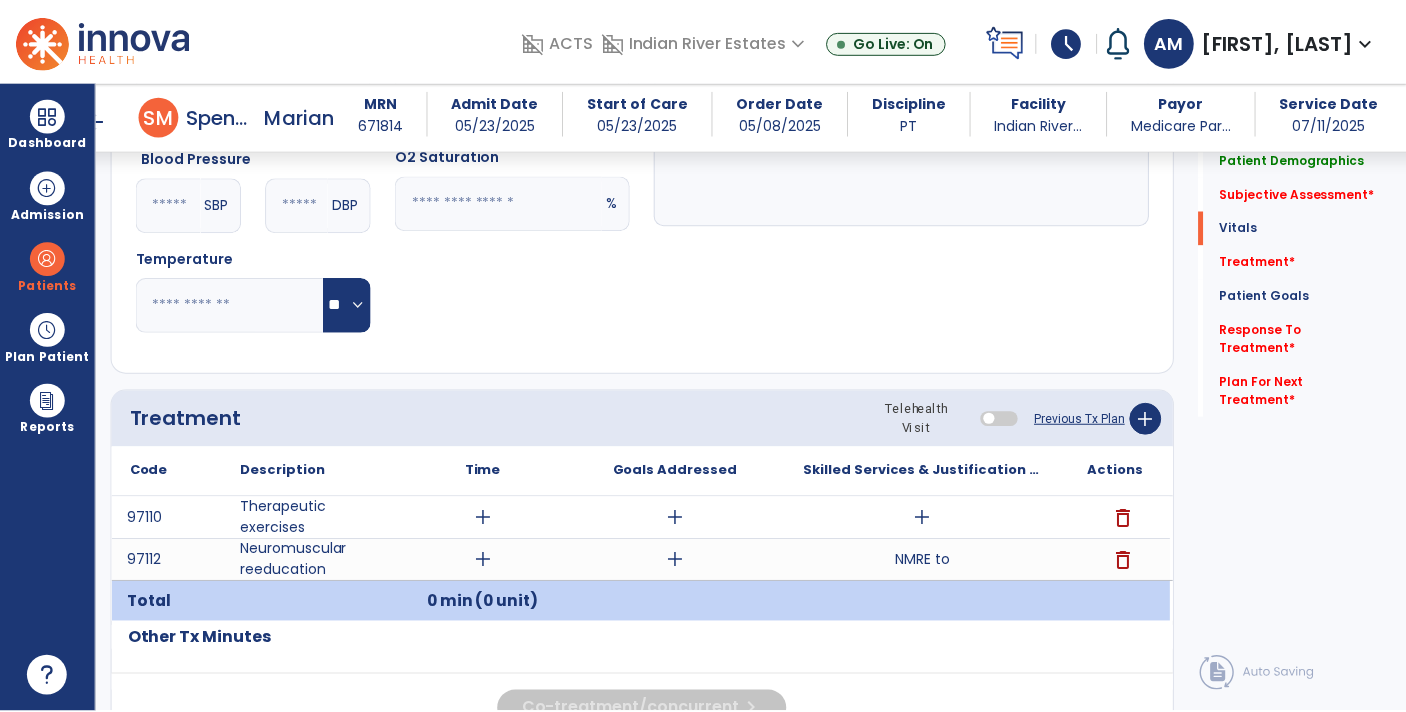scroll, scrollTop: 928, scrollLeft: 0, axis: vertical 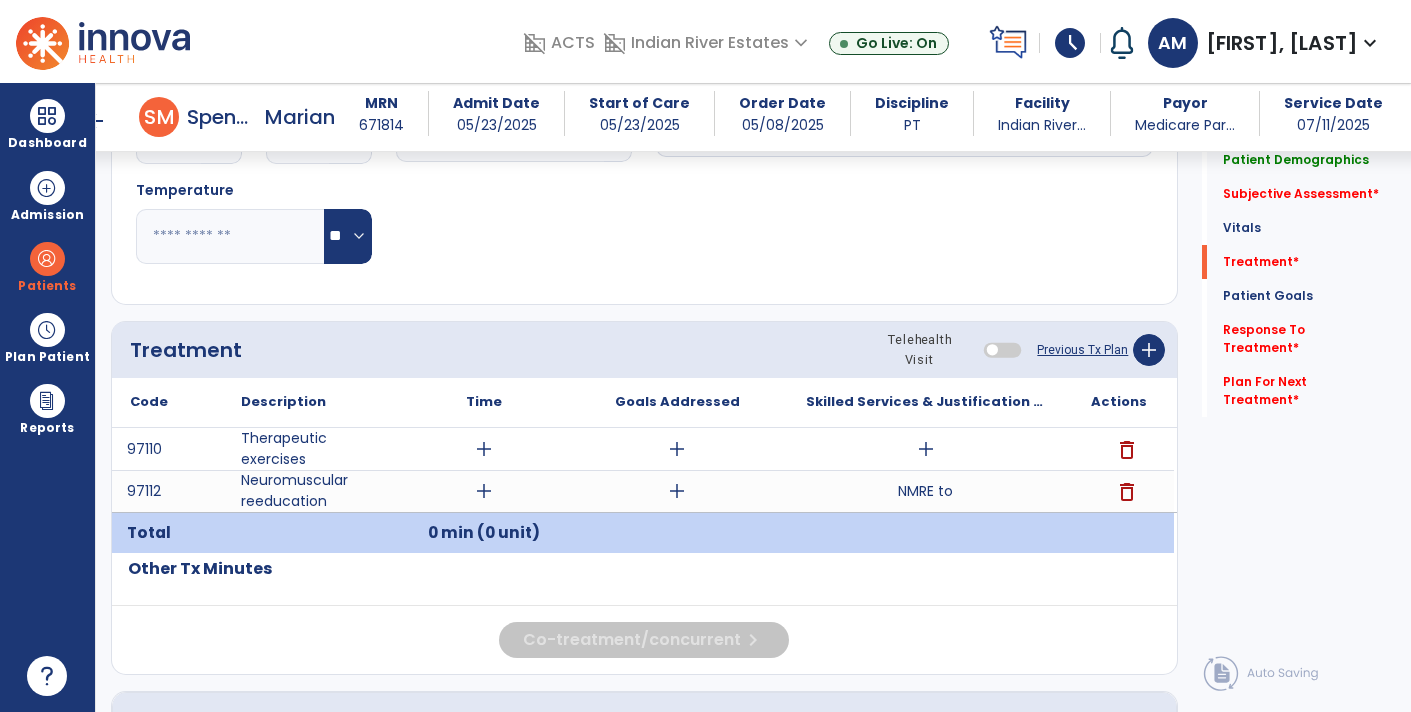click on "add" at bounding box center (926, 449) 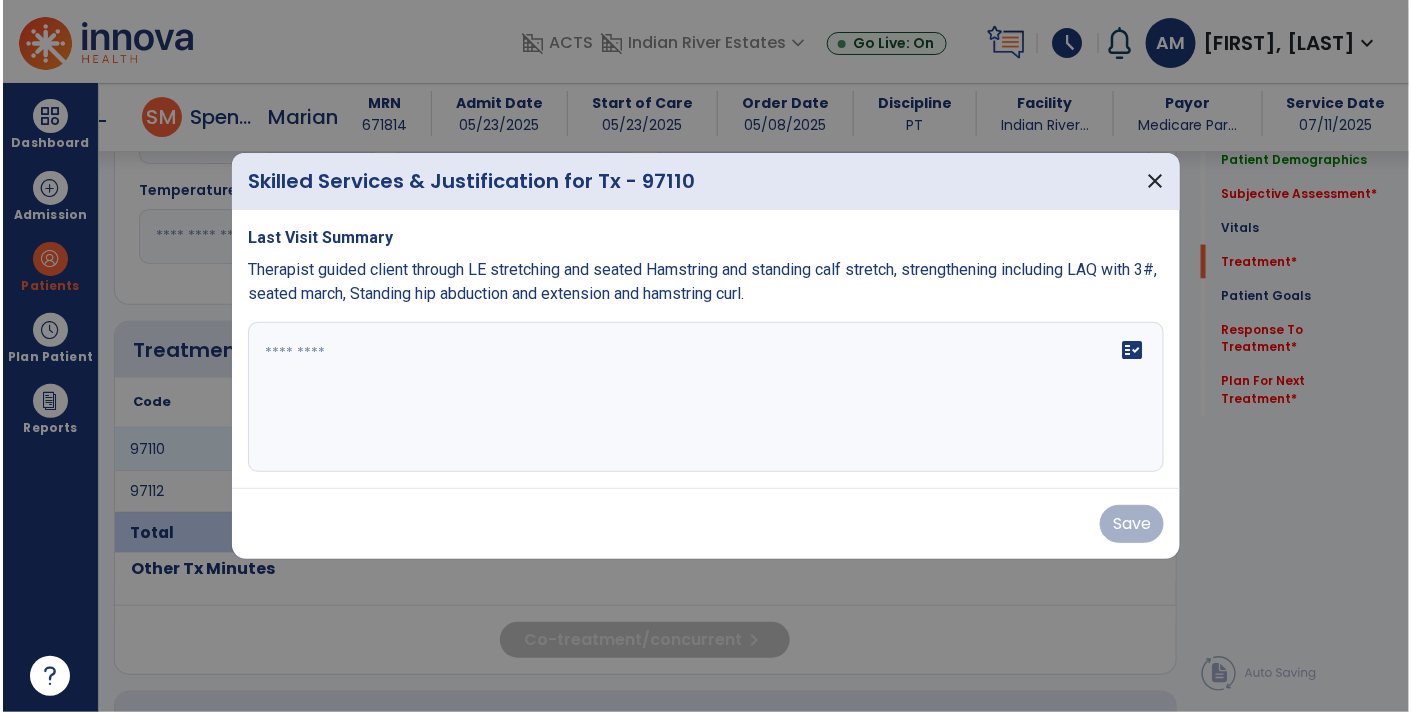 scroll, scrollTop: 928, scrollLeft: 0, axis: vertical 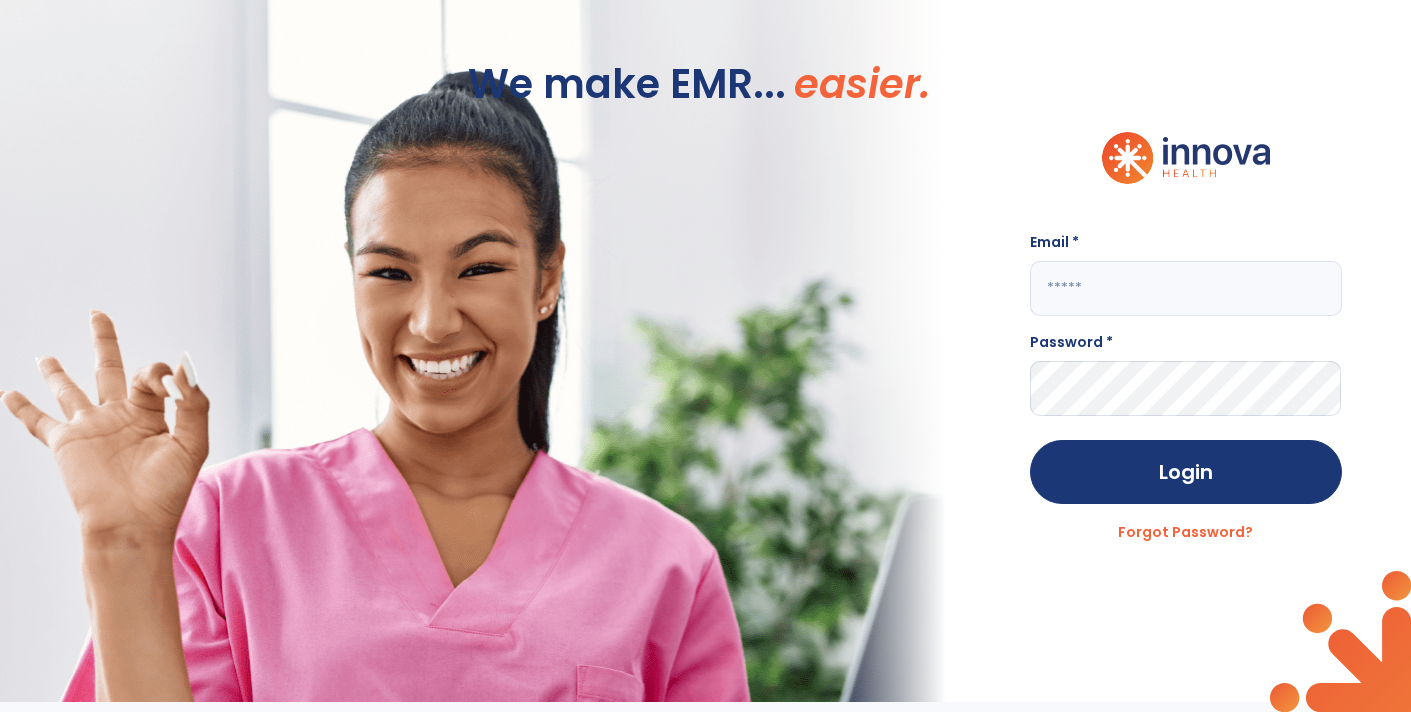 click 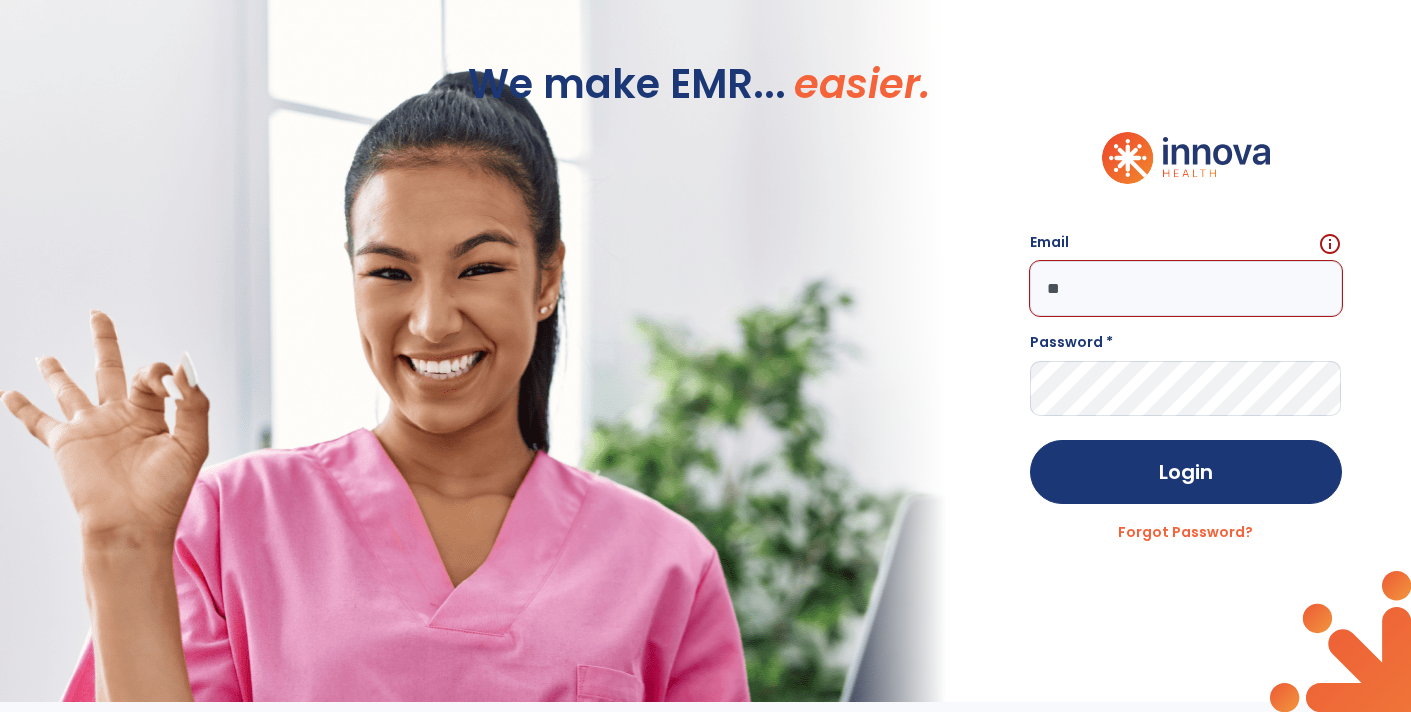 type on "*" 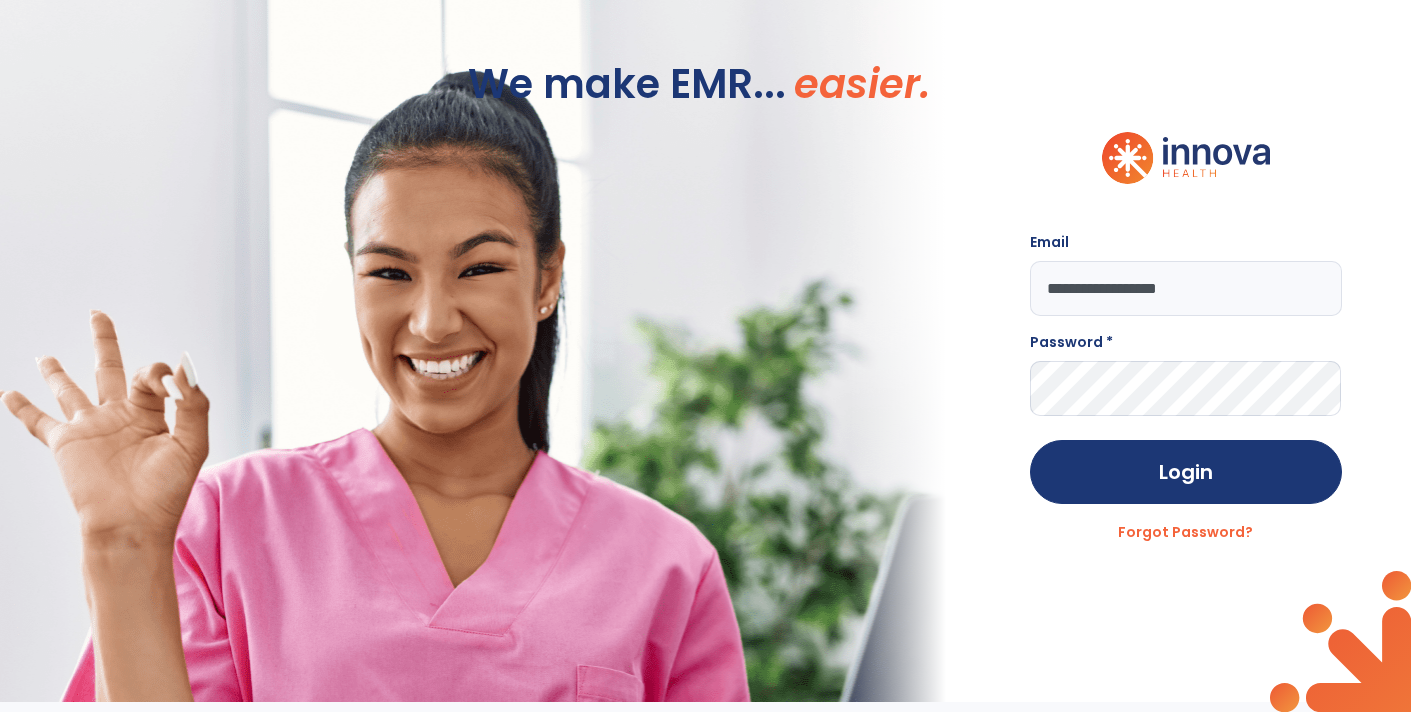type on "**********" 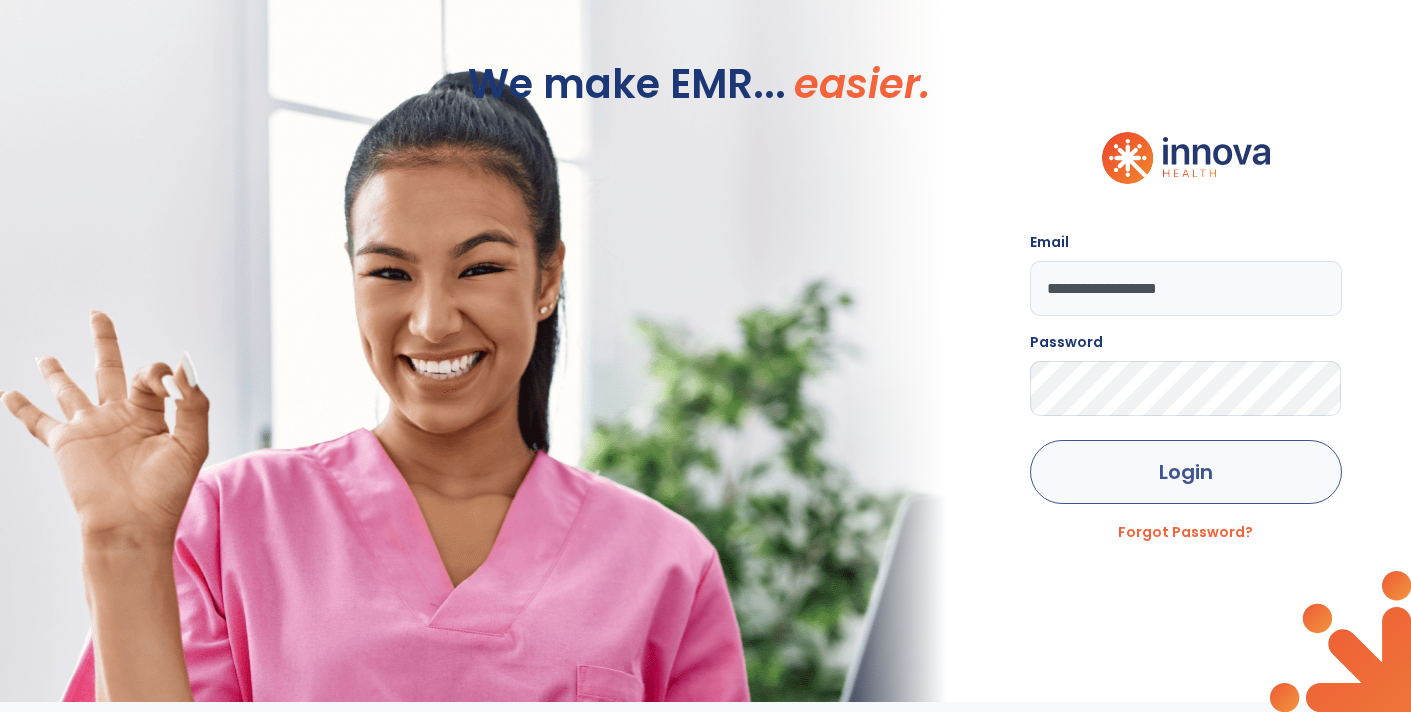click on "Login" 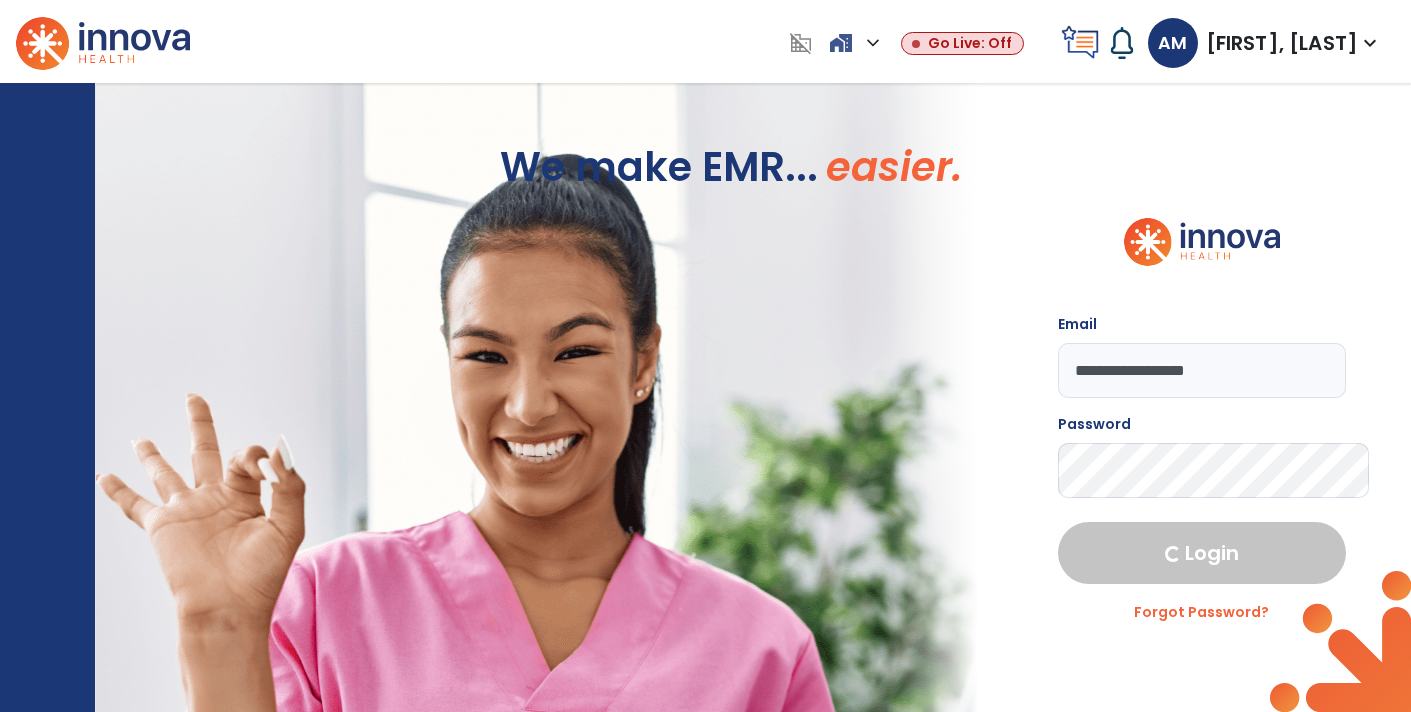 select on "****" 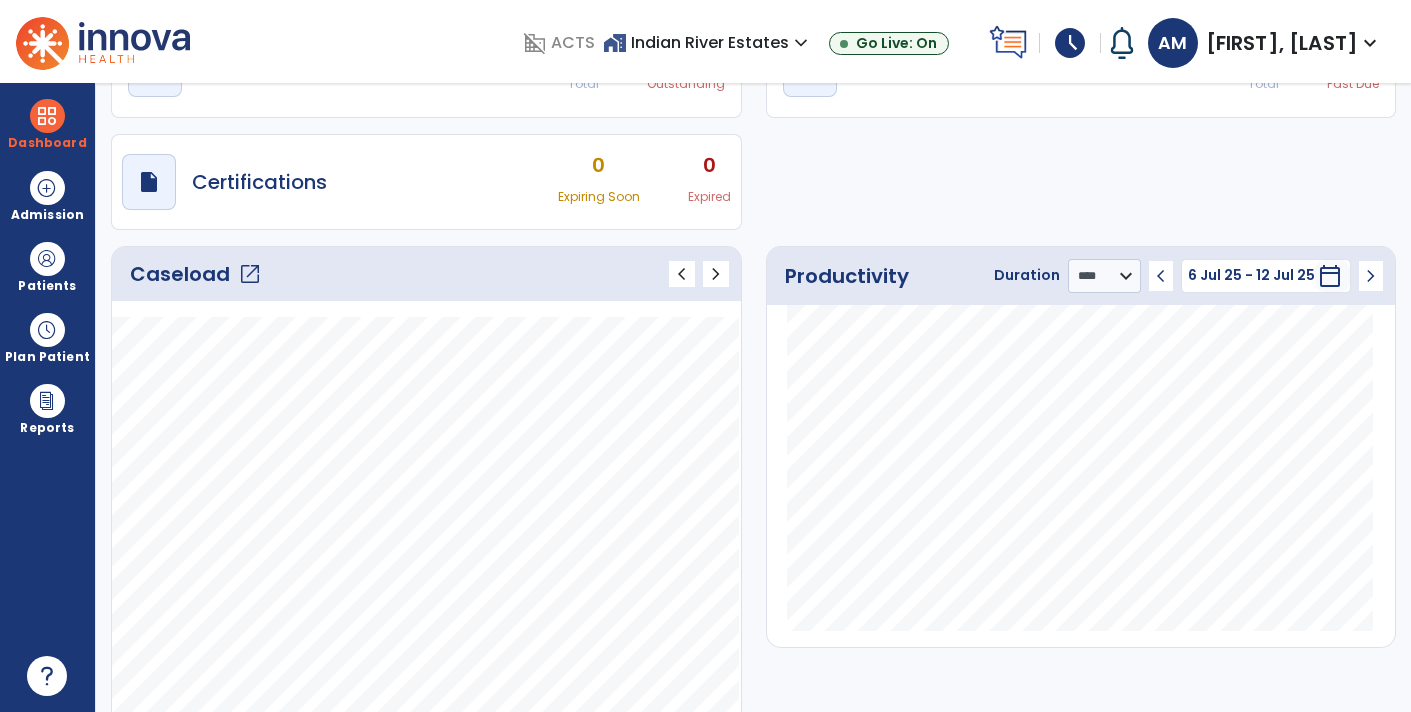 scroll, scrollTop: 0, scrollLeft: 0, axis: both 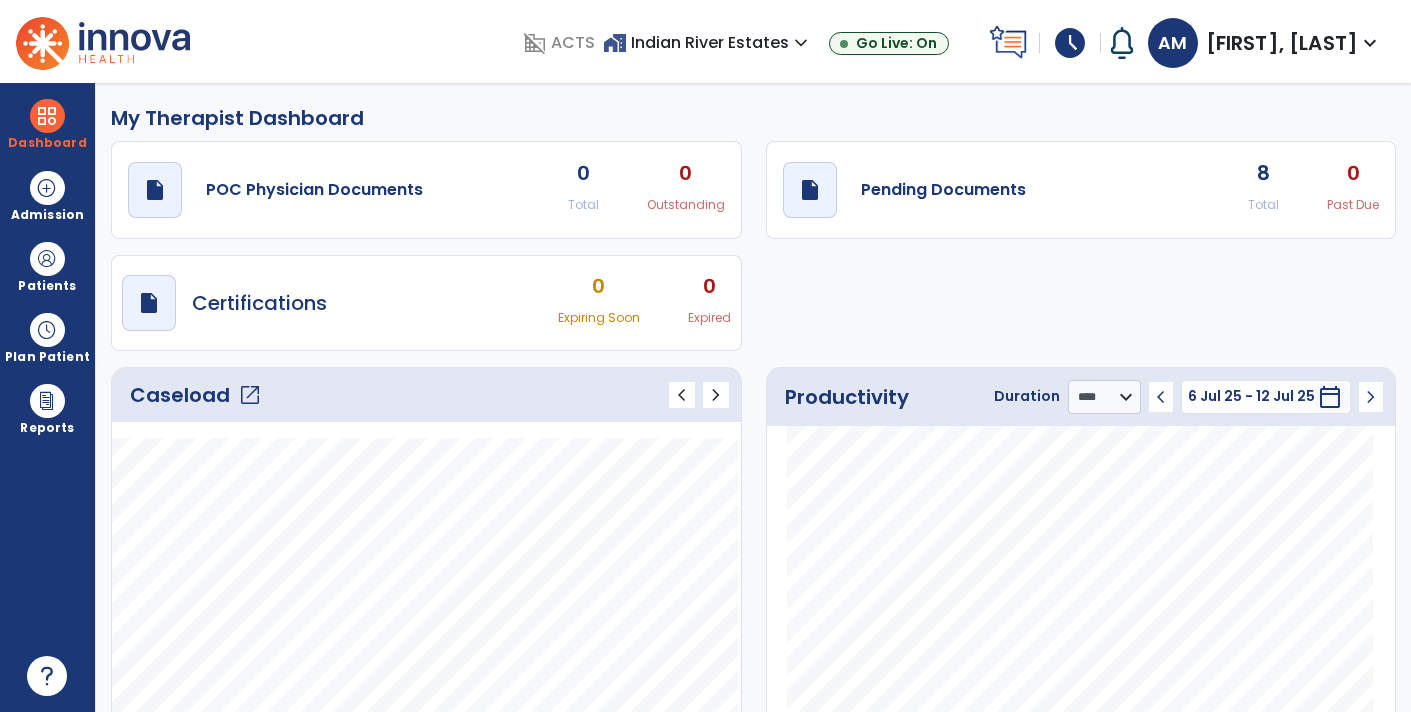 click on "open_in_new" 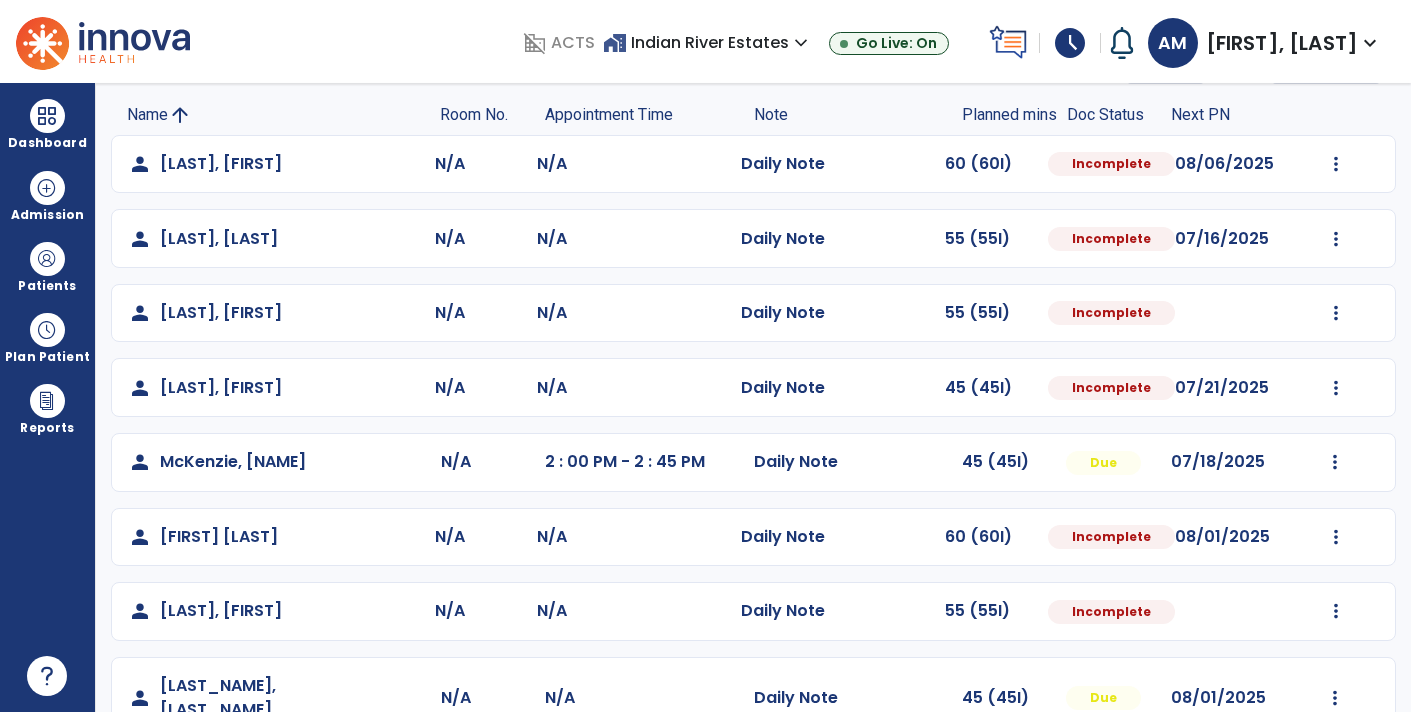scroll, scrollTop: 0, scrollLeft: 0, axis: both 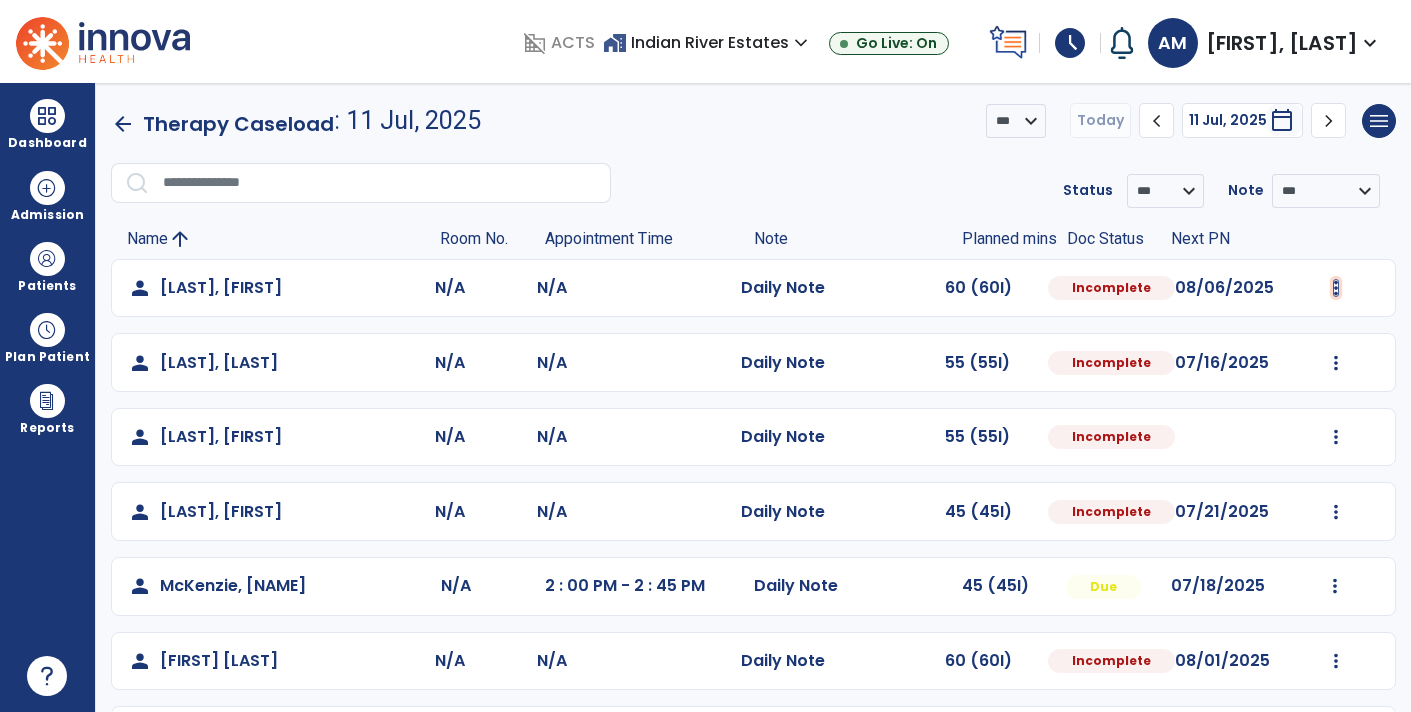 click at bounding box center [1336, 288] 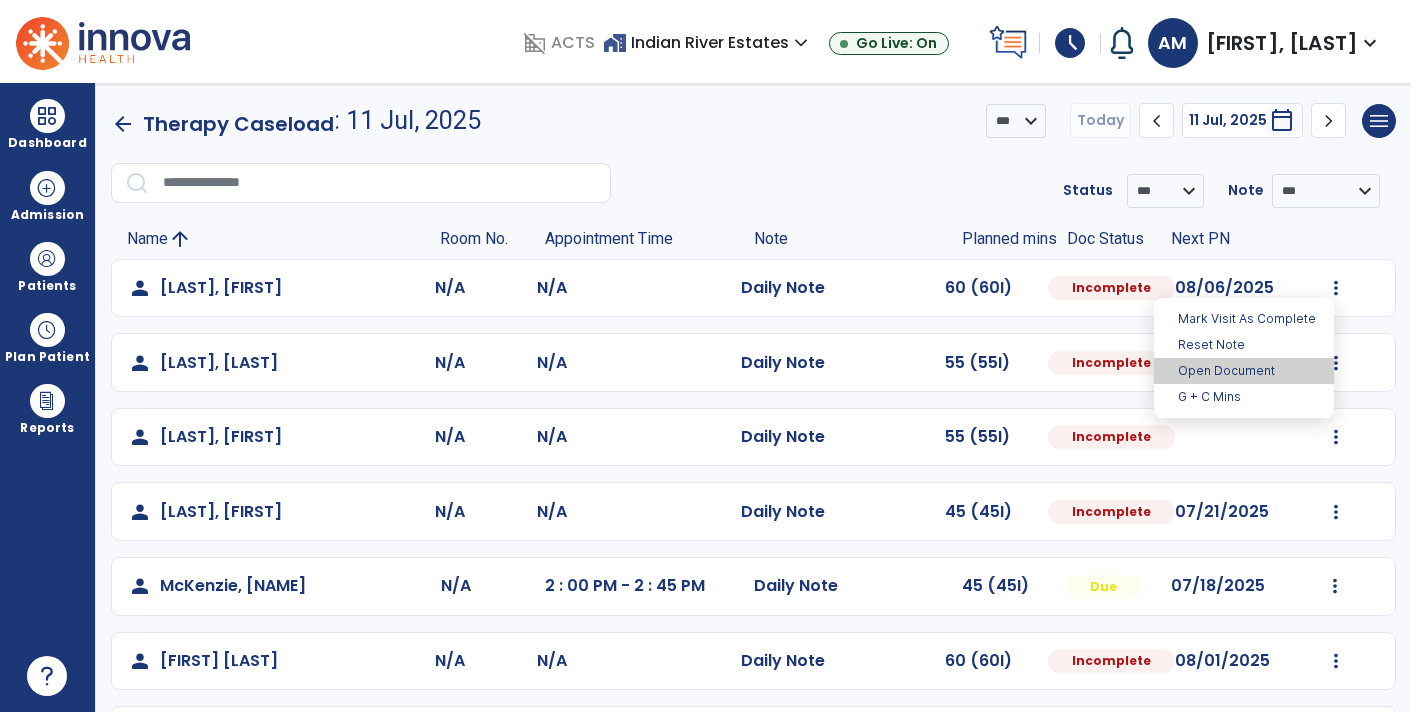 click on "Open Document" at bounding box center (1244, 371) 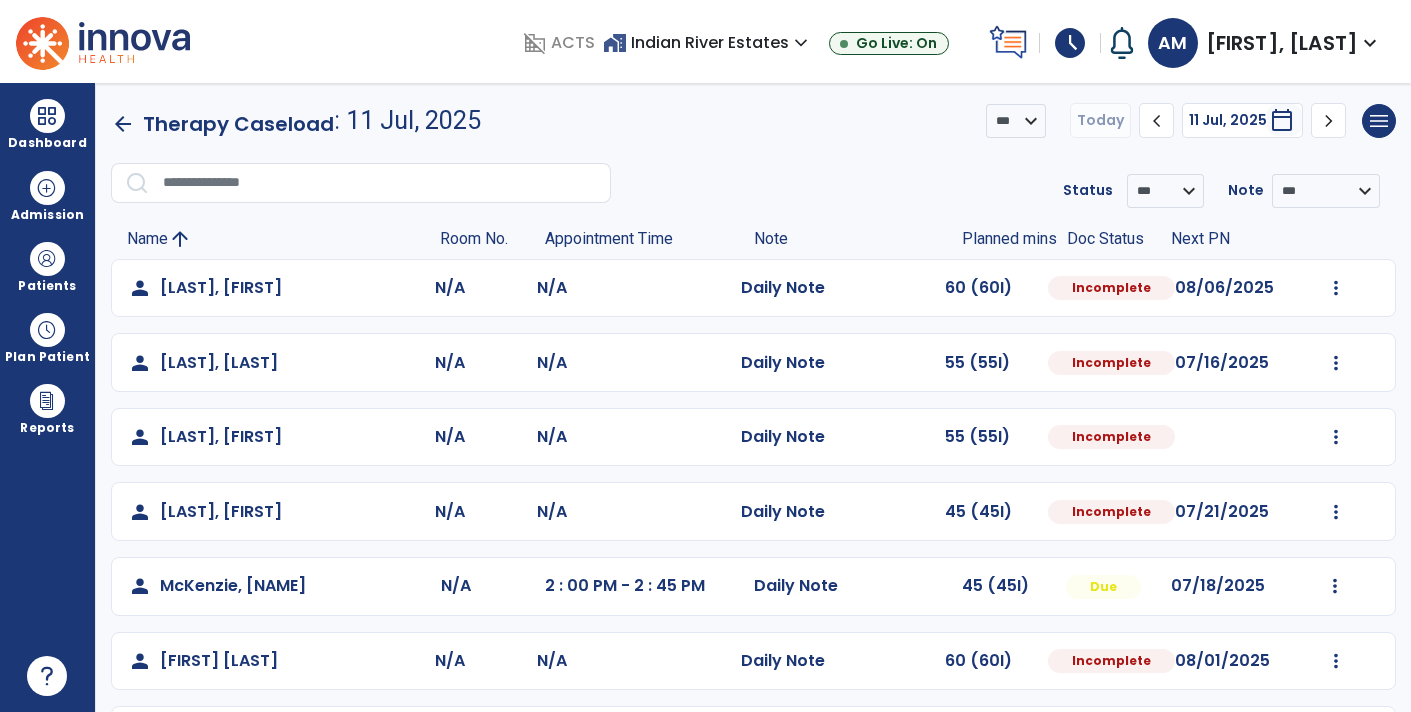 select on "*" 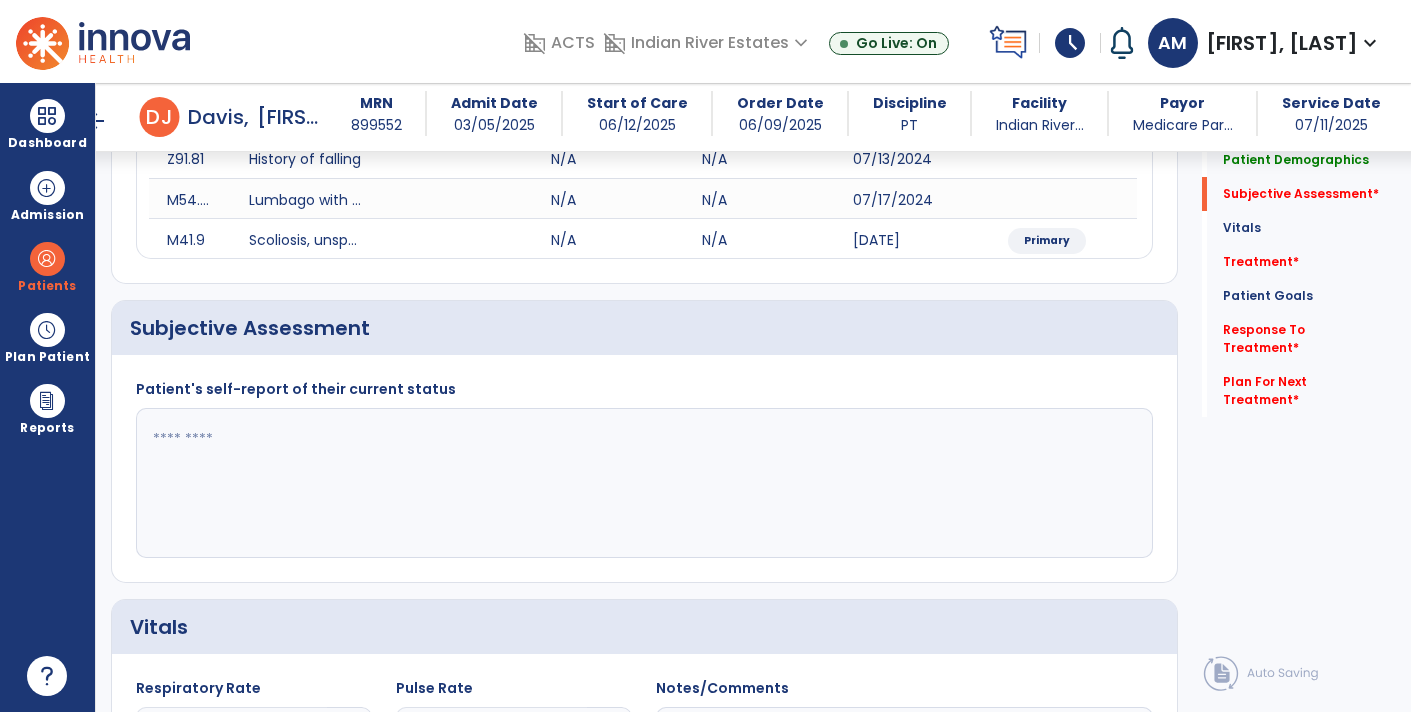 scroll, scrollTop: 301, scrollLeft: 0, axis: vertical 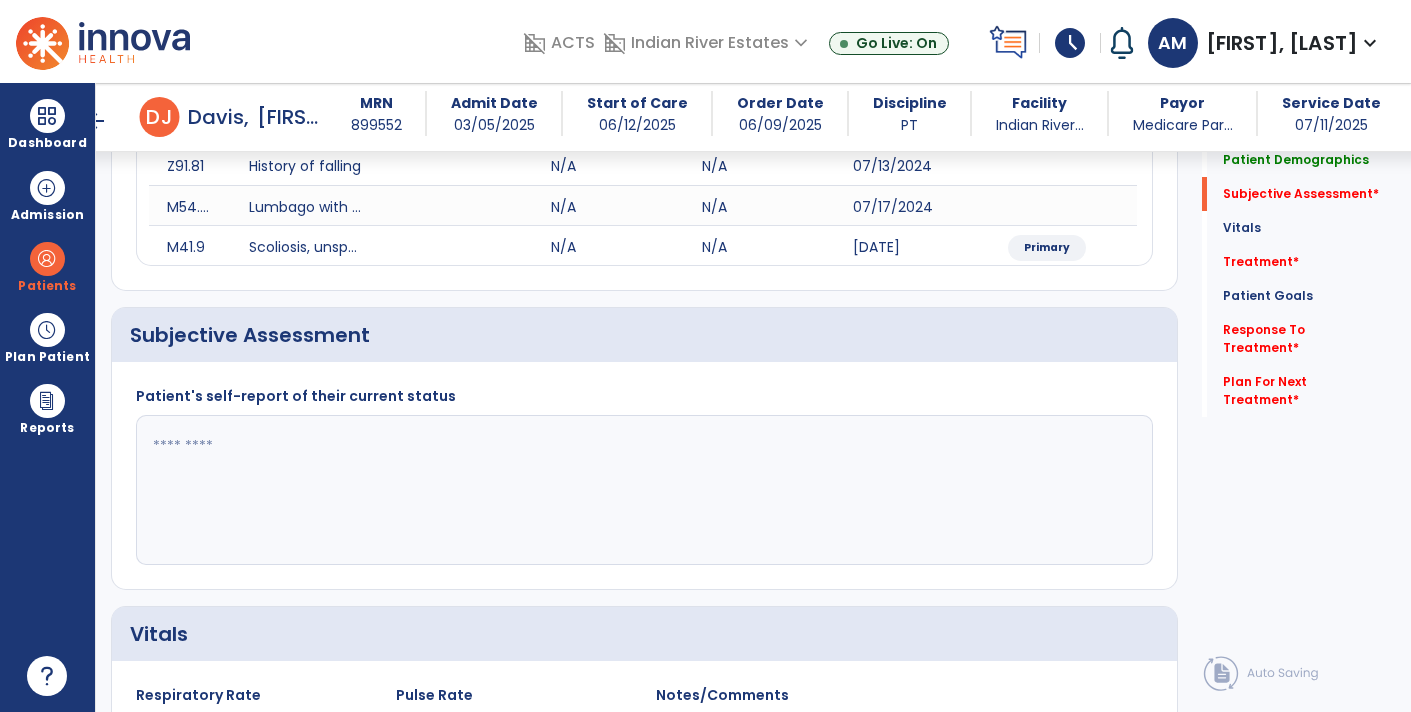 click 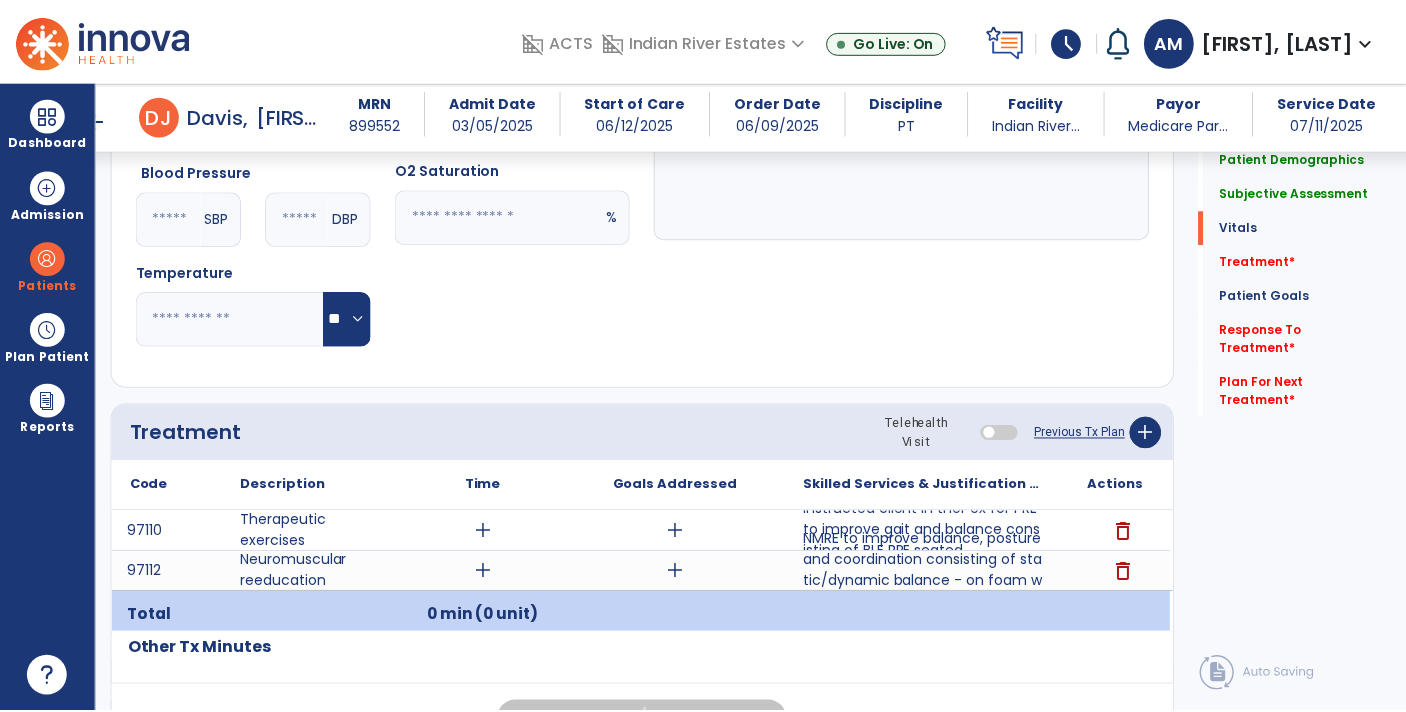 scroll, scrollTop: 909, scrollLeft: 0, axis: vertical 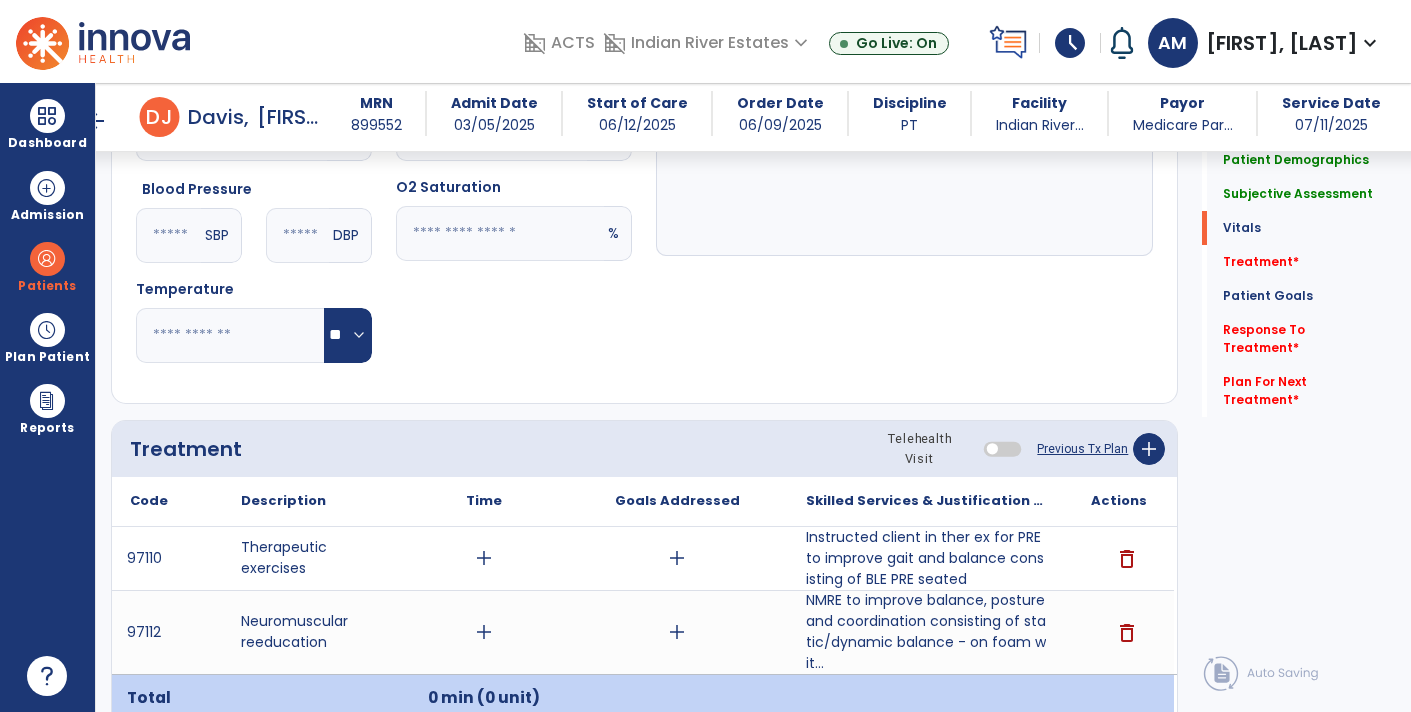 type on "**********" 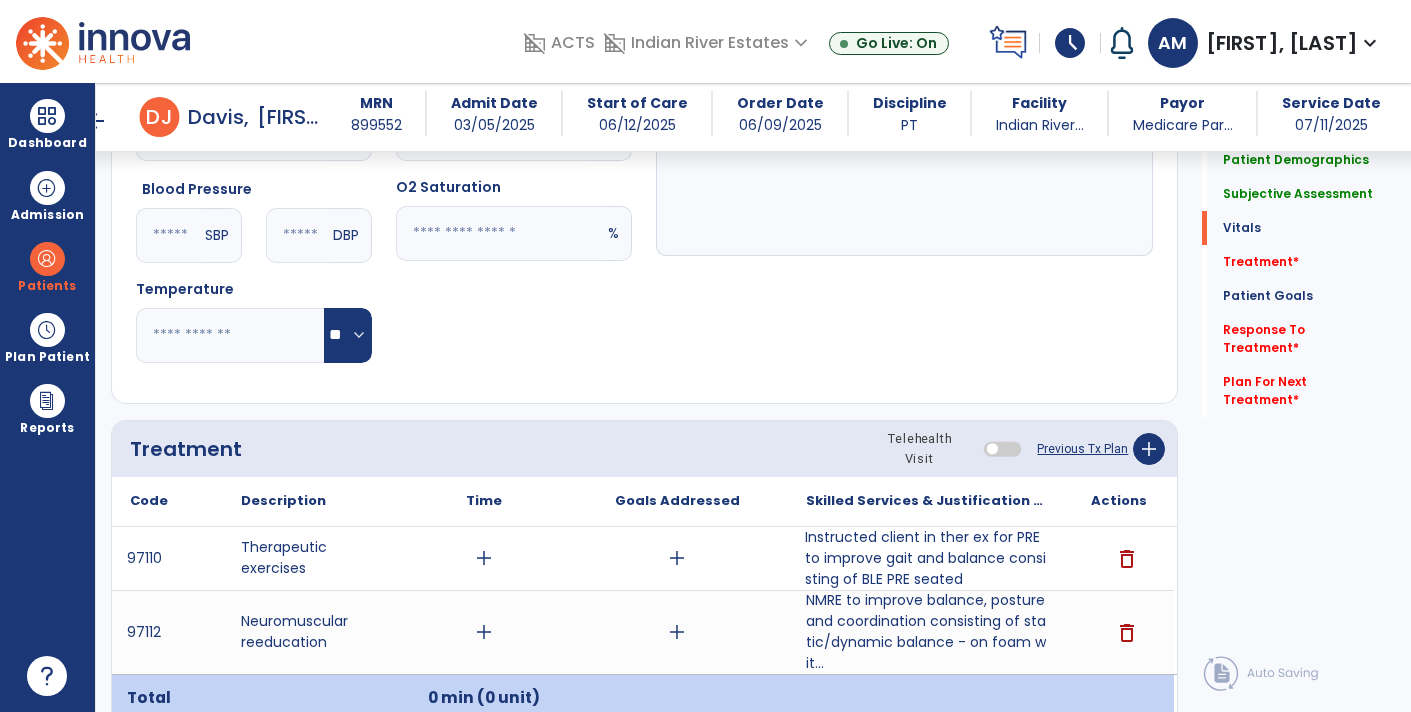 click on "Instructed client in ther ex for PRE to improve gait and balance consisting of BLE PRE seated" at bounding box center [926, 558] 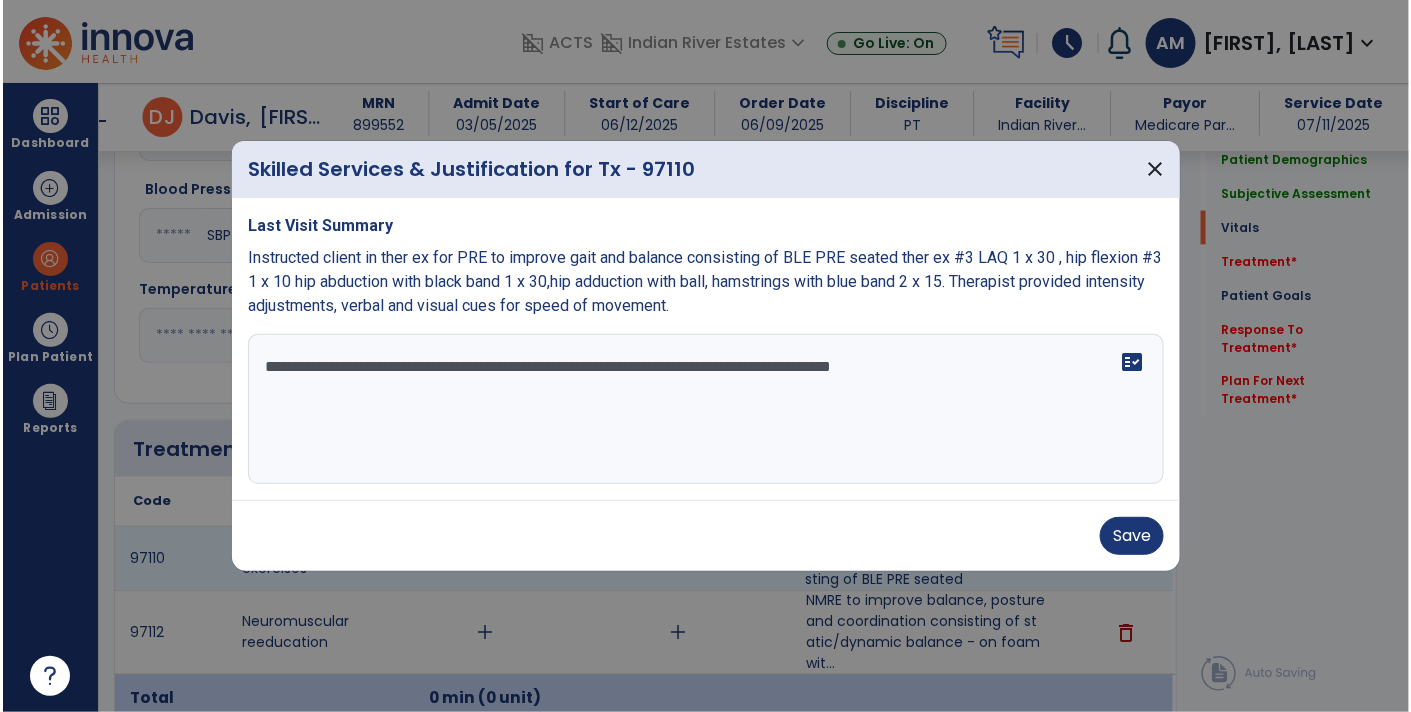 scroll, scrollTop: 909, scrollLeft: 0, axis: vertical 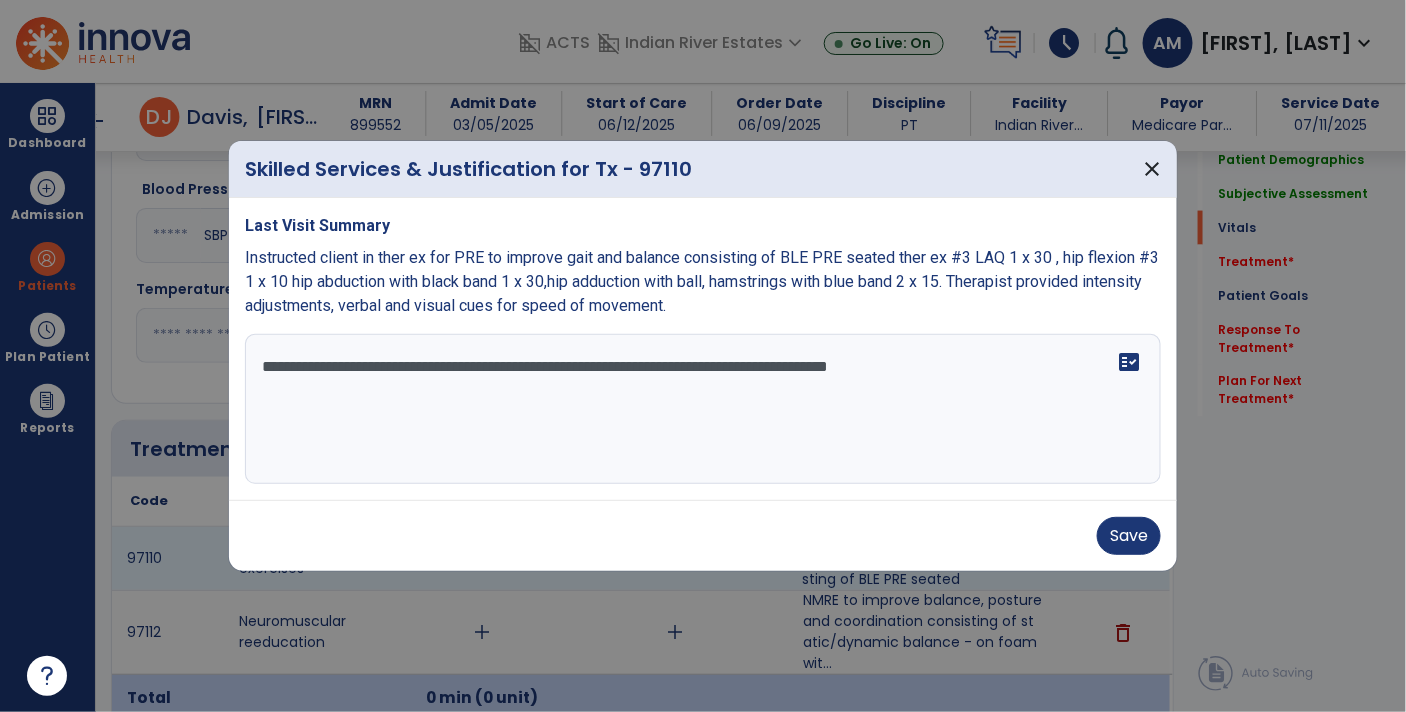 click on "**********" at bounding box center [703, 409] 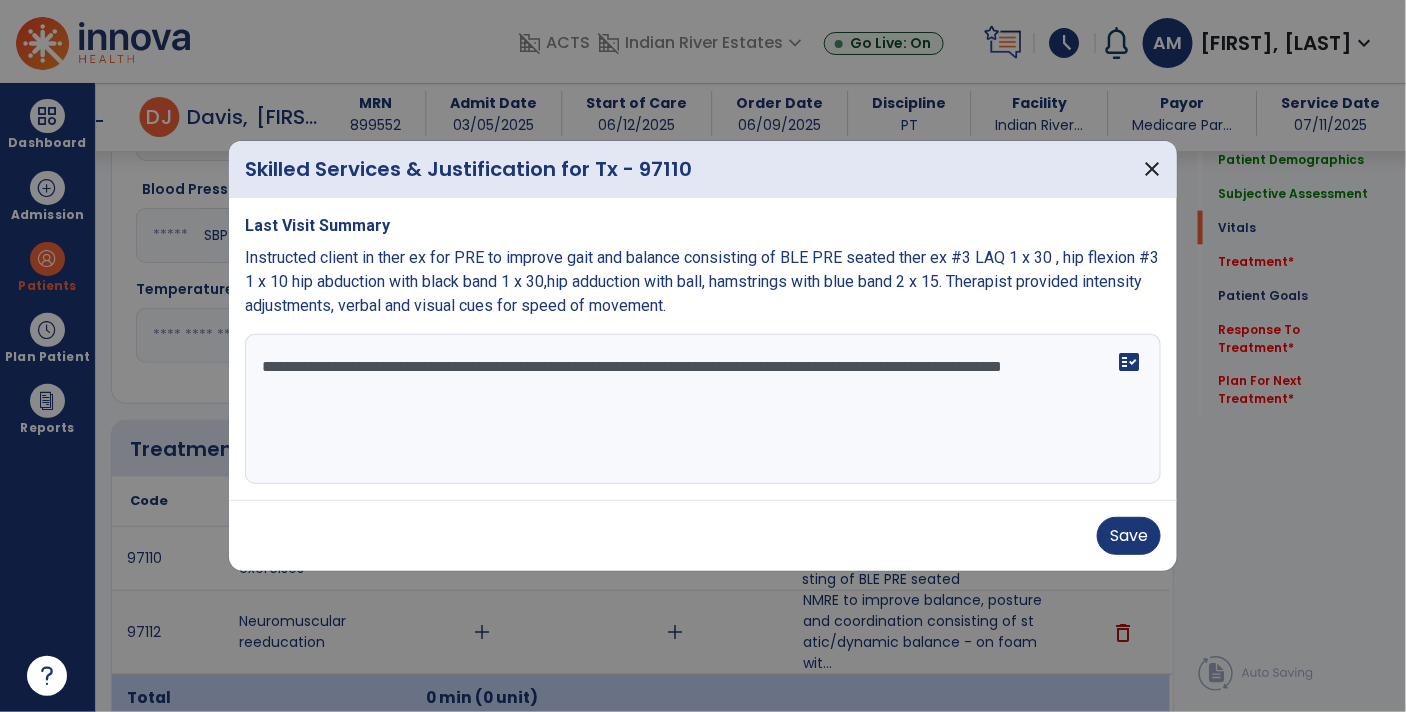 click on "**********" at bounding box center (703, 409) 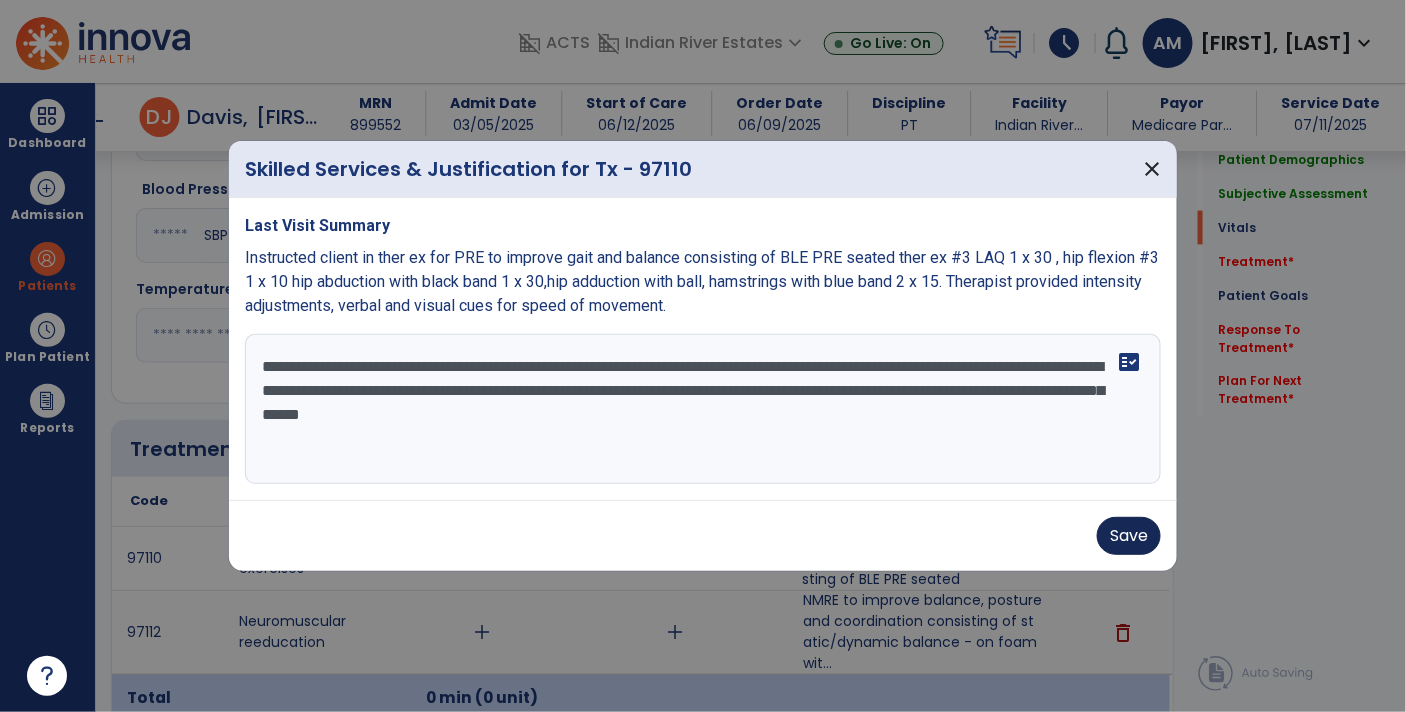 type on "**********" 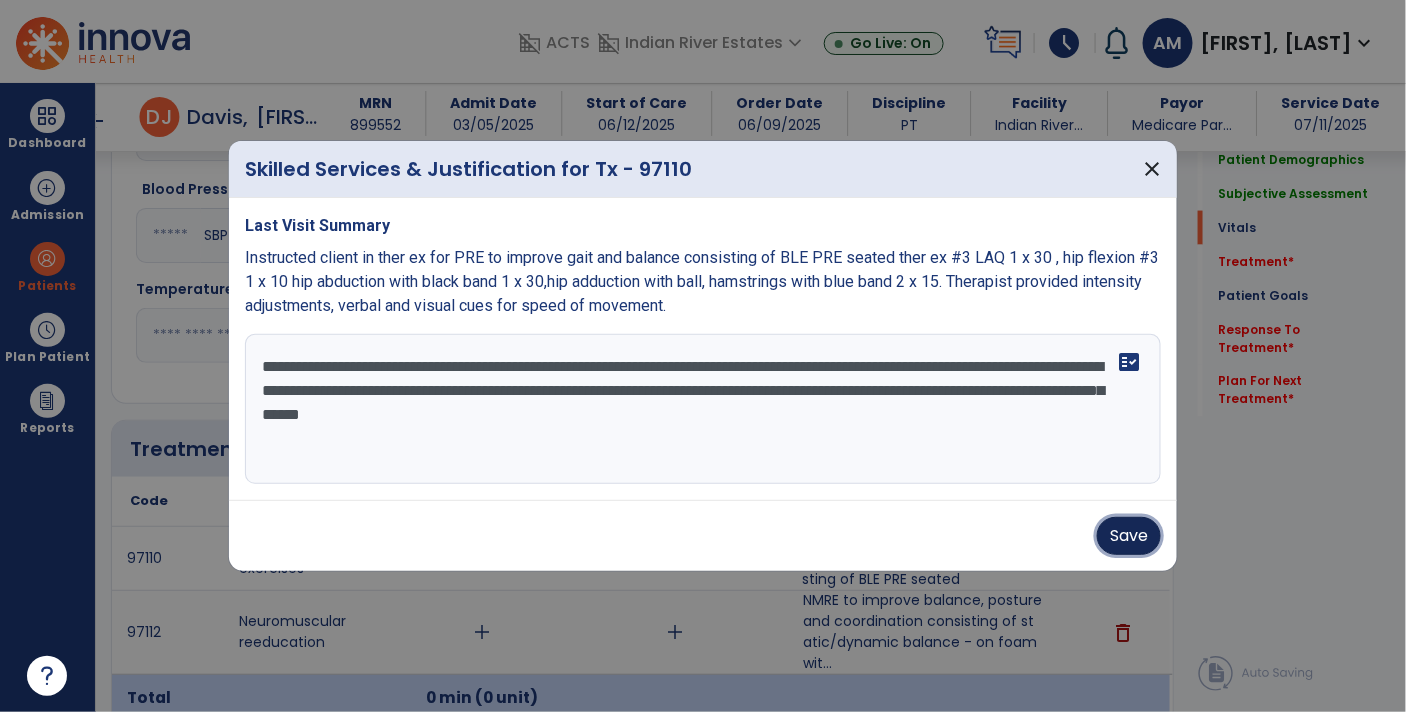 click on "Save" at bounding box center [1129, 536] 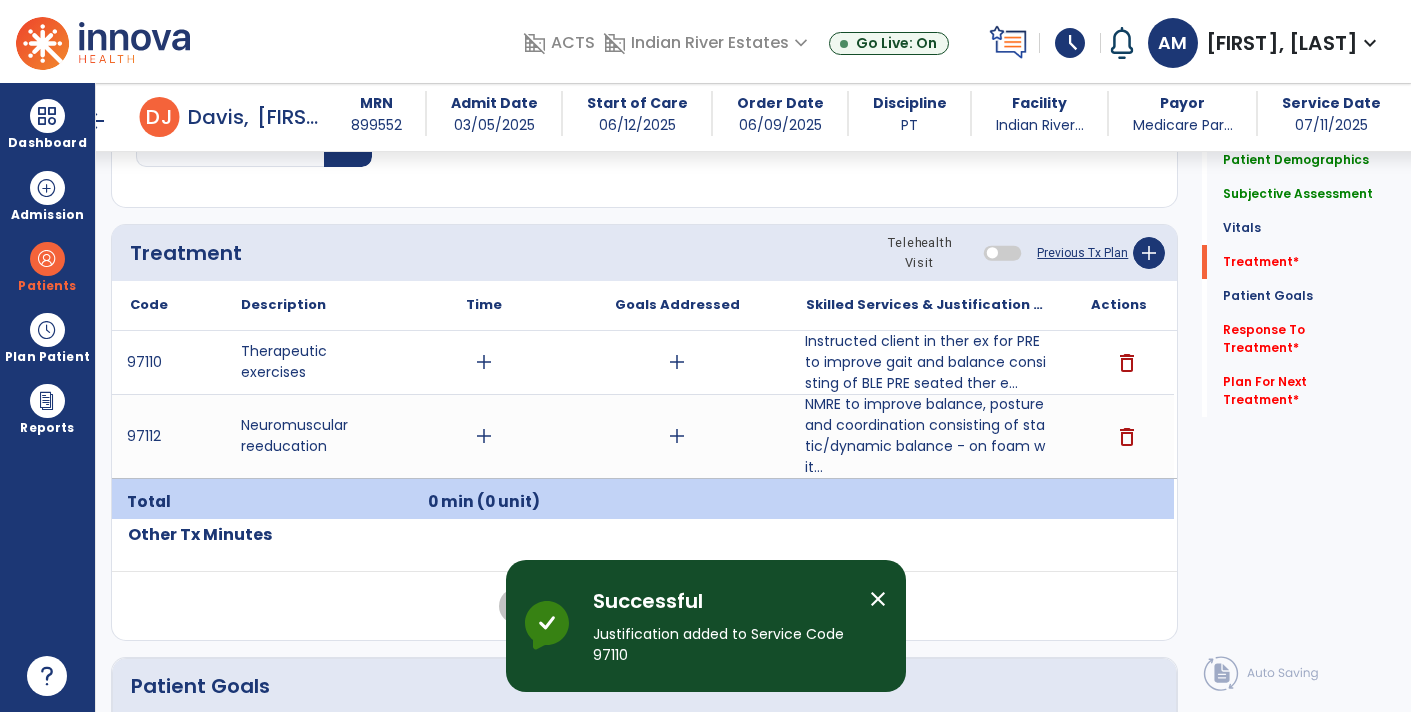 click on "NMRE to improve balance, posture and coordination consisting of static/dynamic balance - on foam wit..." at bounding box center [926, 436] 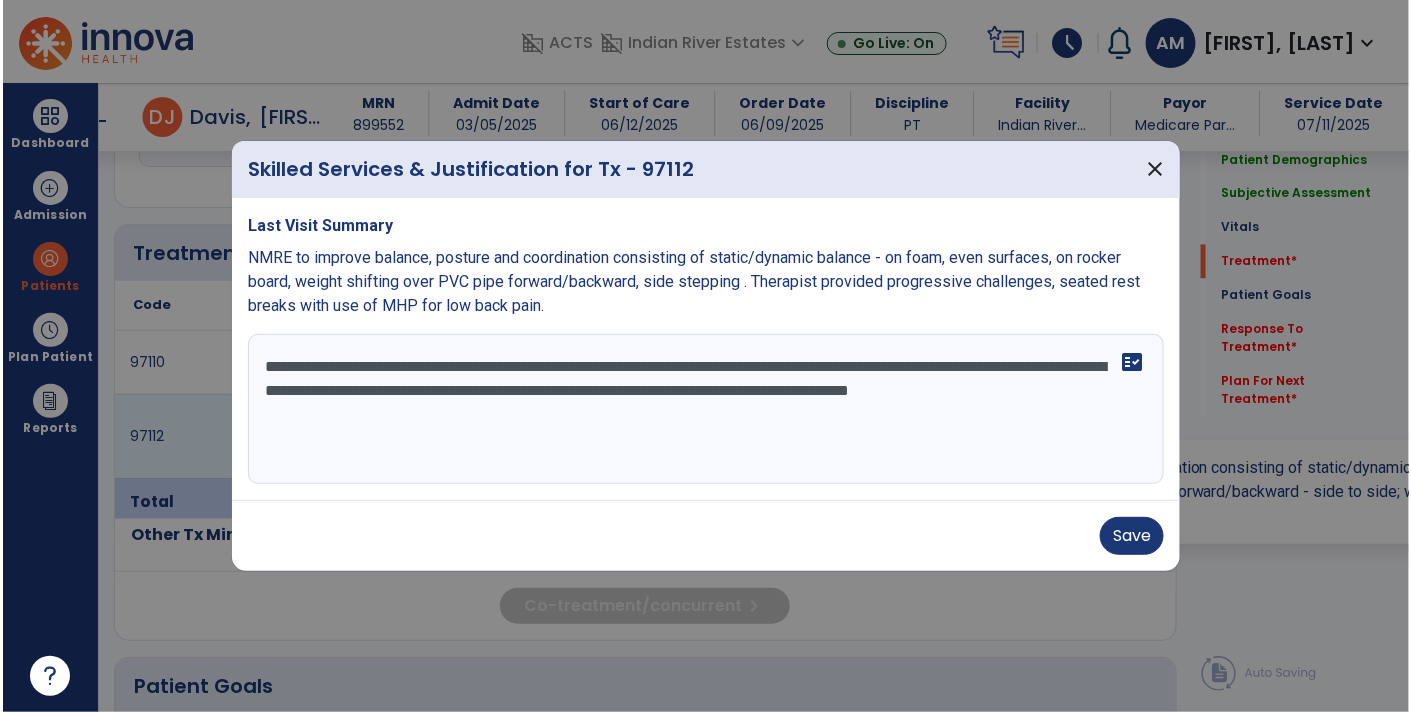 scroll, scrollTop: 1105, scrollLeft: 0, axis: vertical 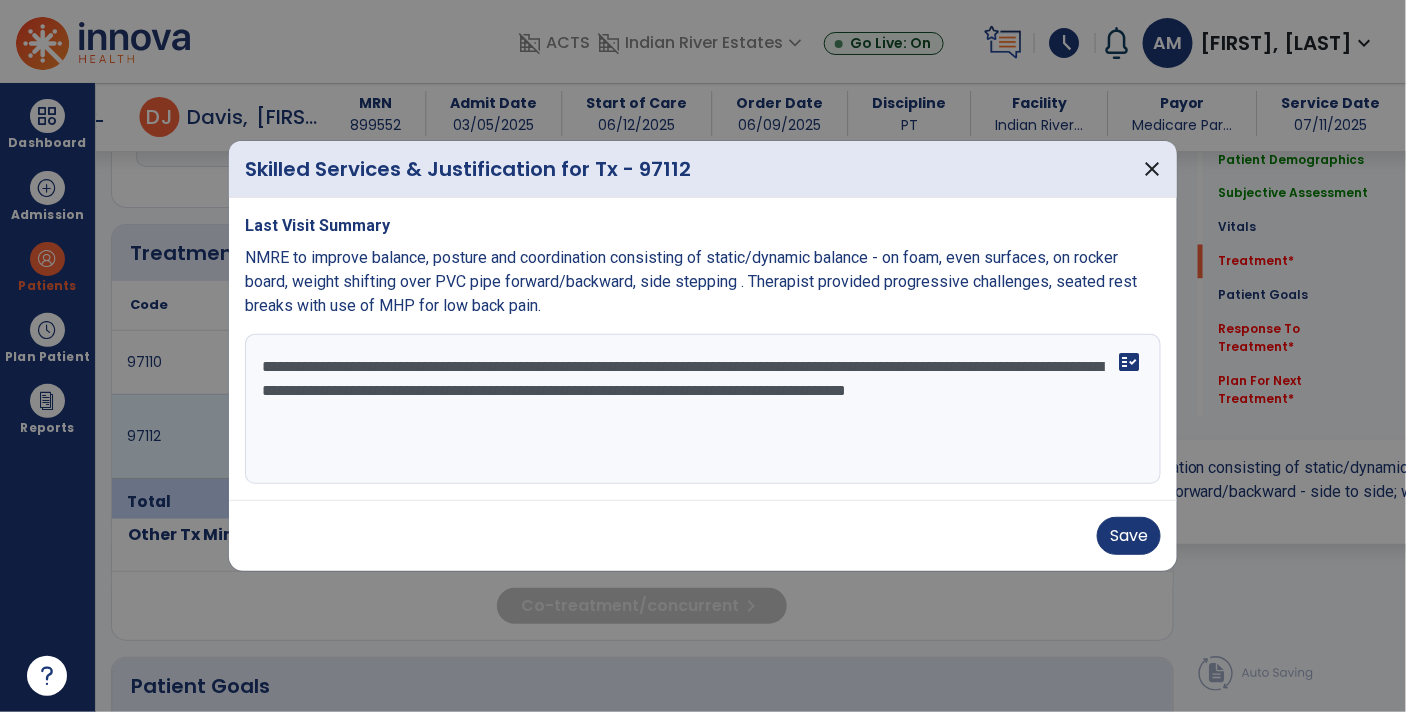 click on "**********" at bounding box center [703, 409] 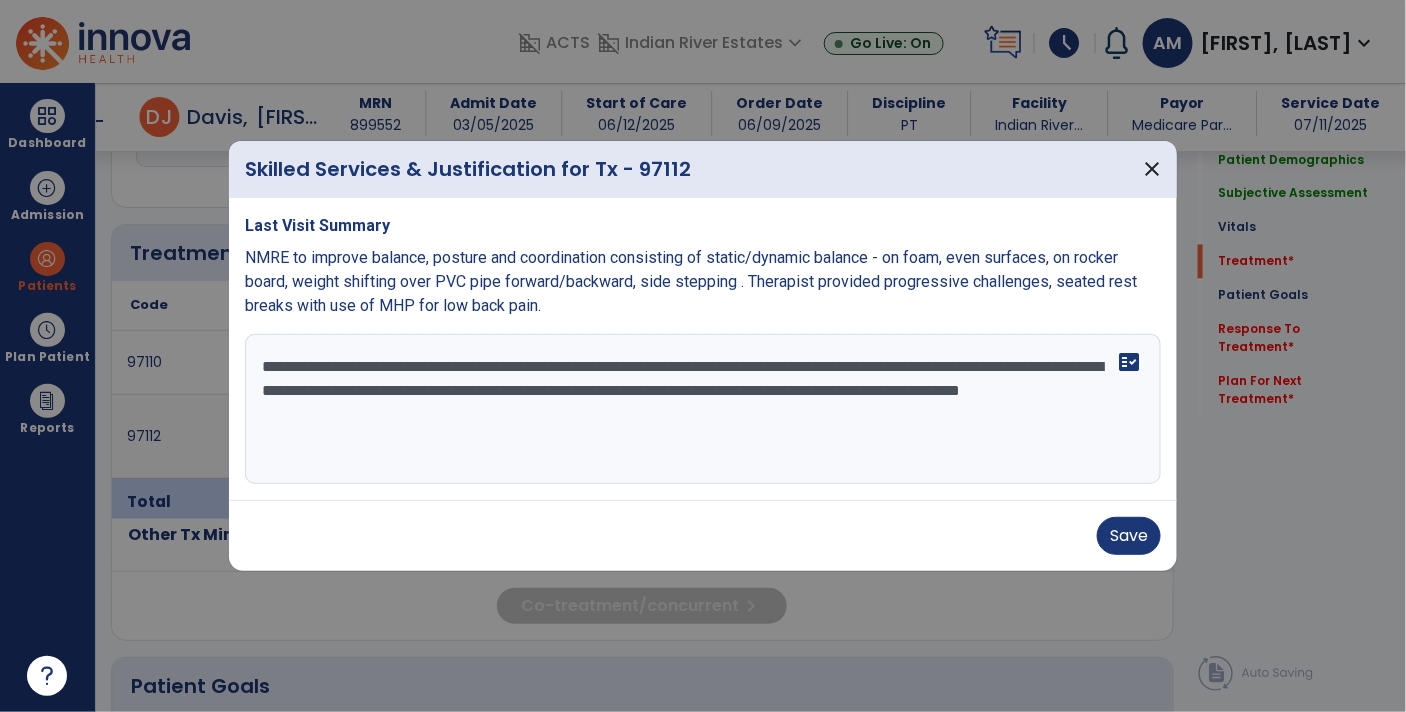 click on "**********" at bounding box center (703, 409) 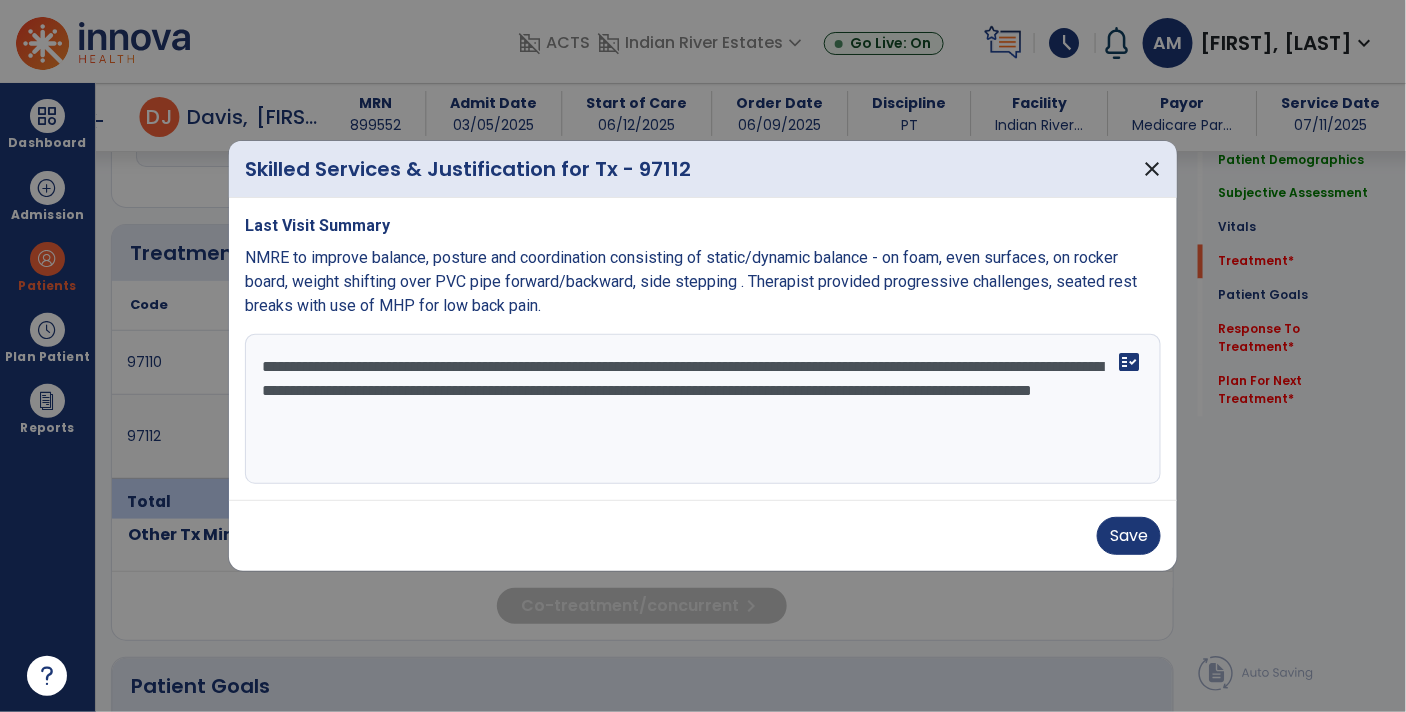 click on "**********" at bounding box center (703, 409) 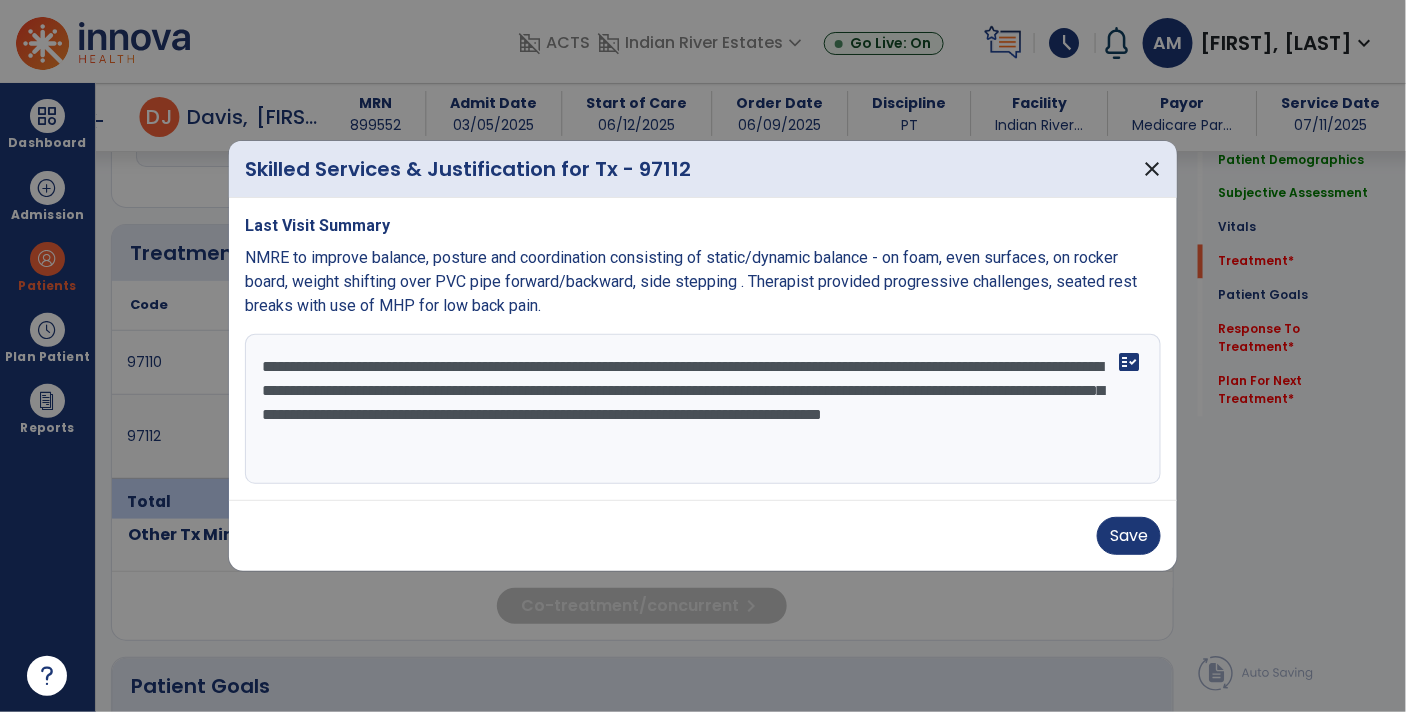 type on "**********" 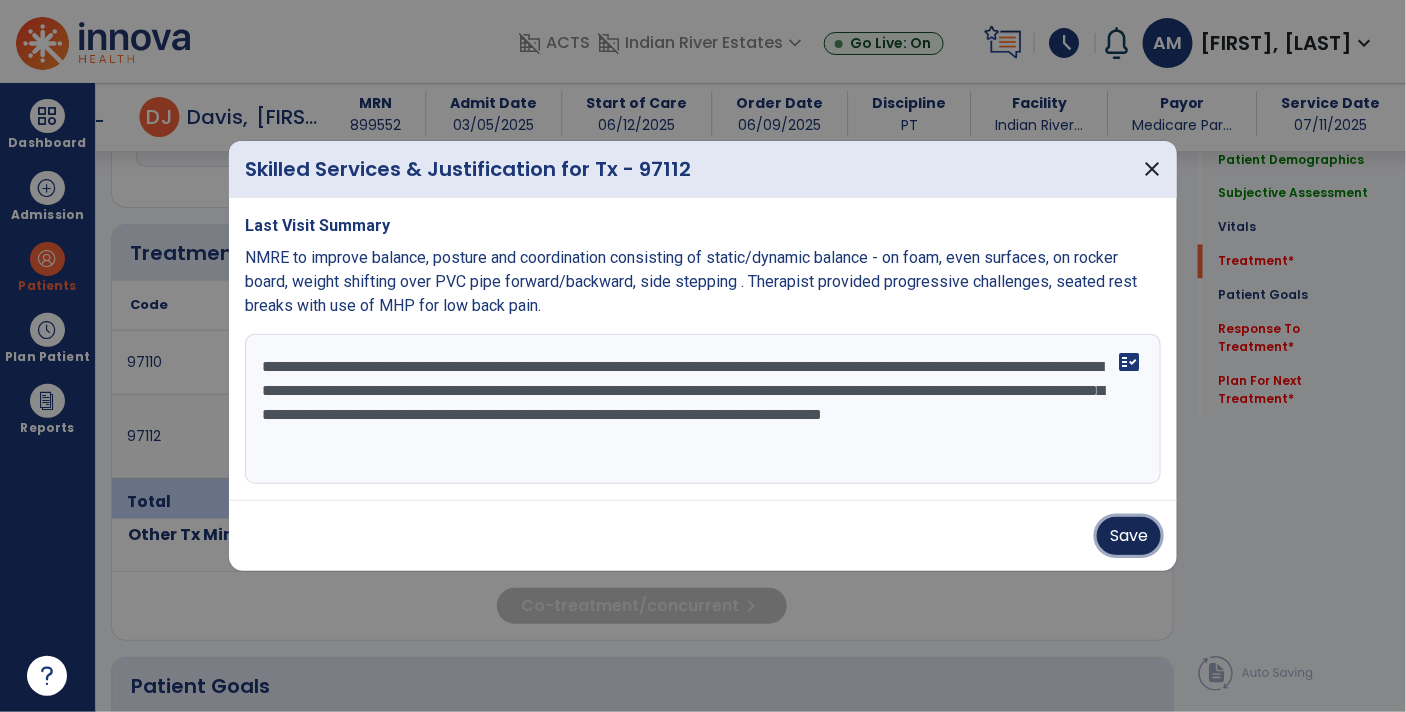 click on "Save" at bounding box center [1129, 536] 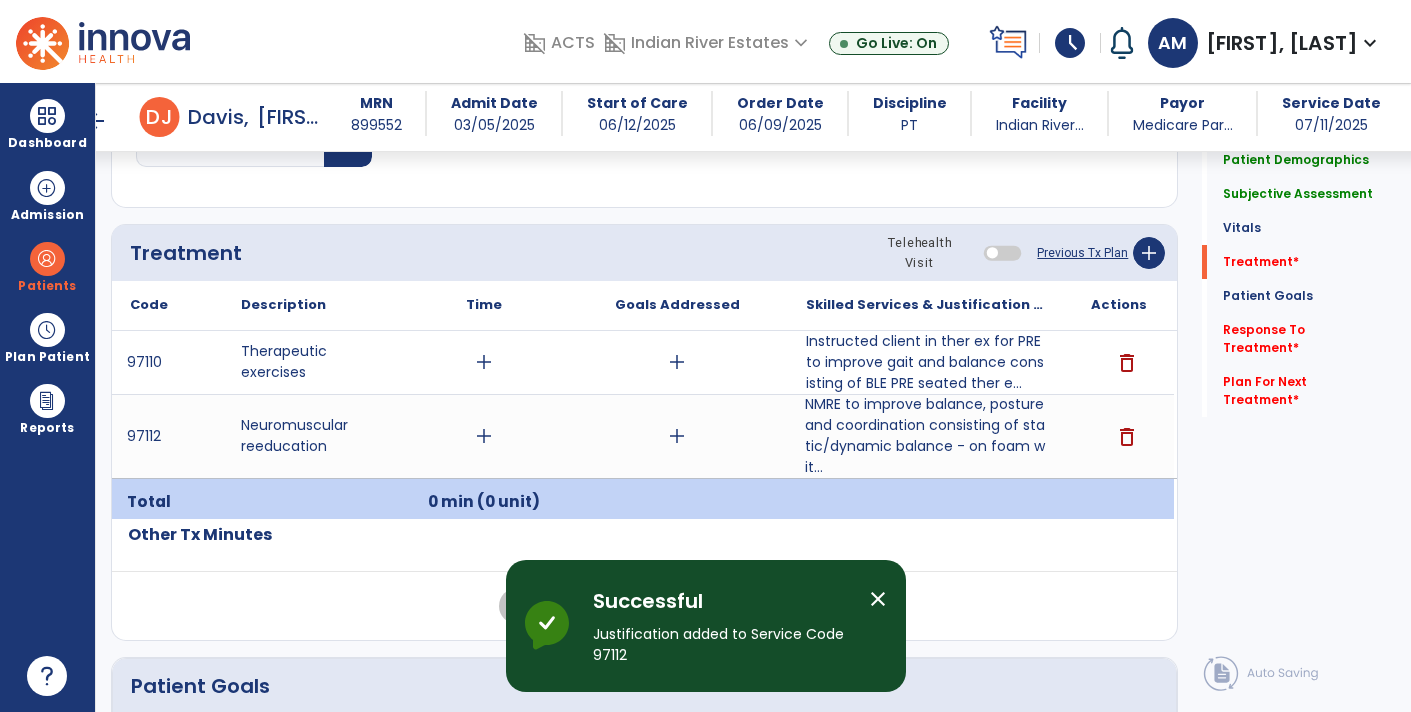 click on "add" at bounding box center (484, 362) 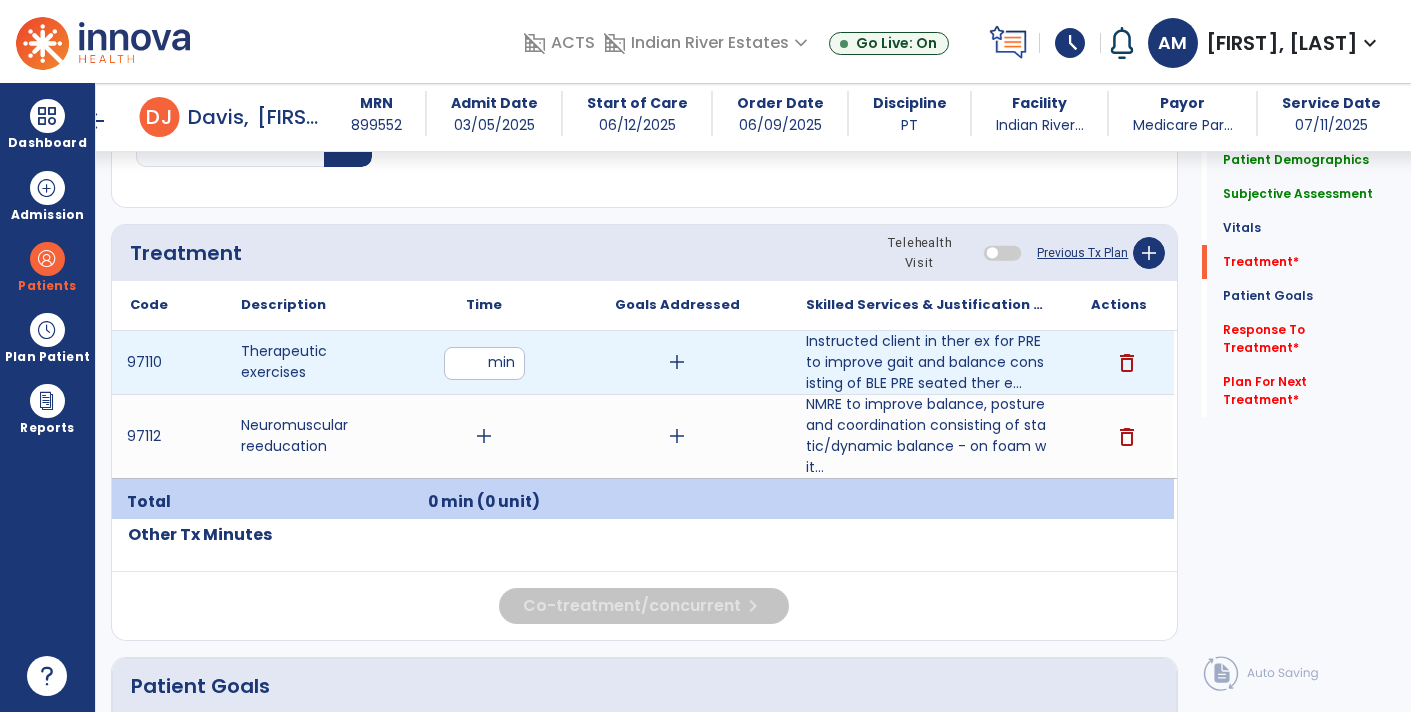type on "**" 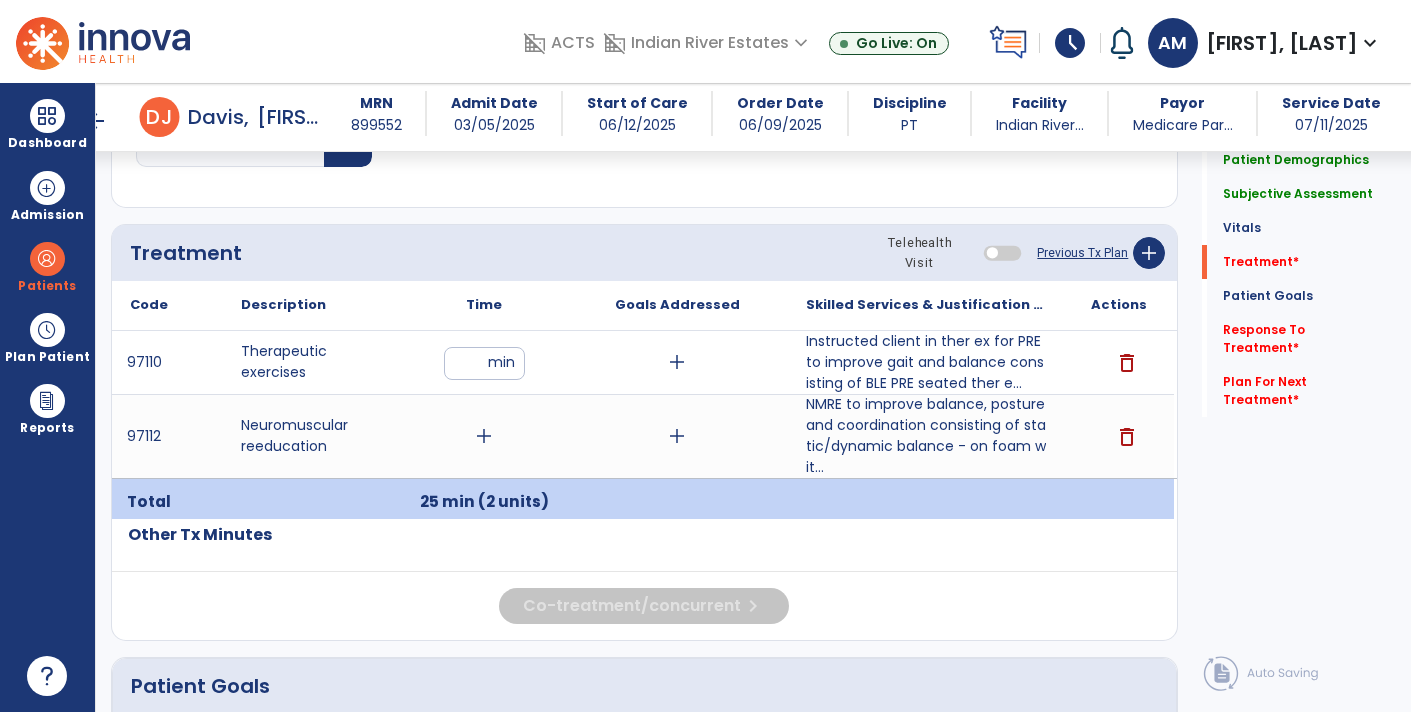 click on "add" at bounding box center [484, 436] 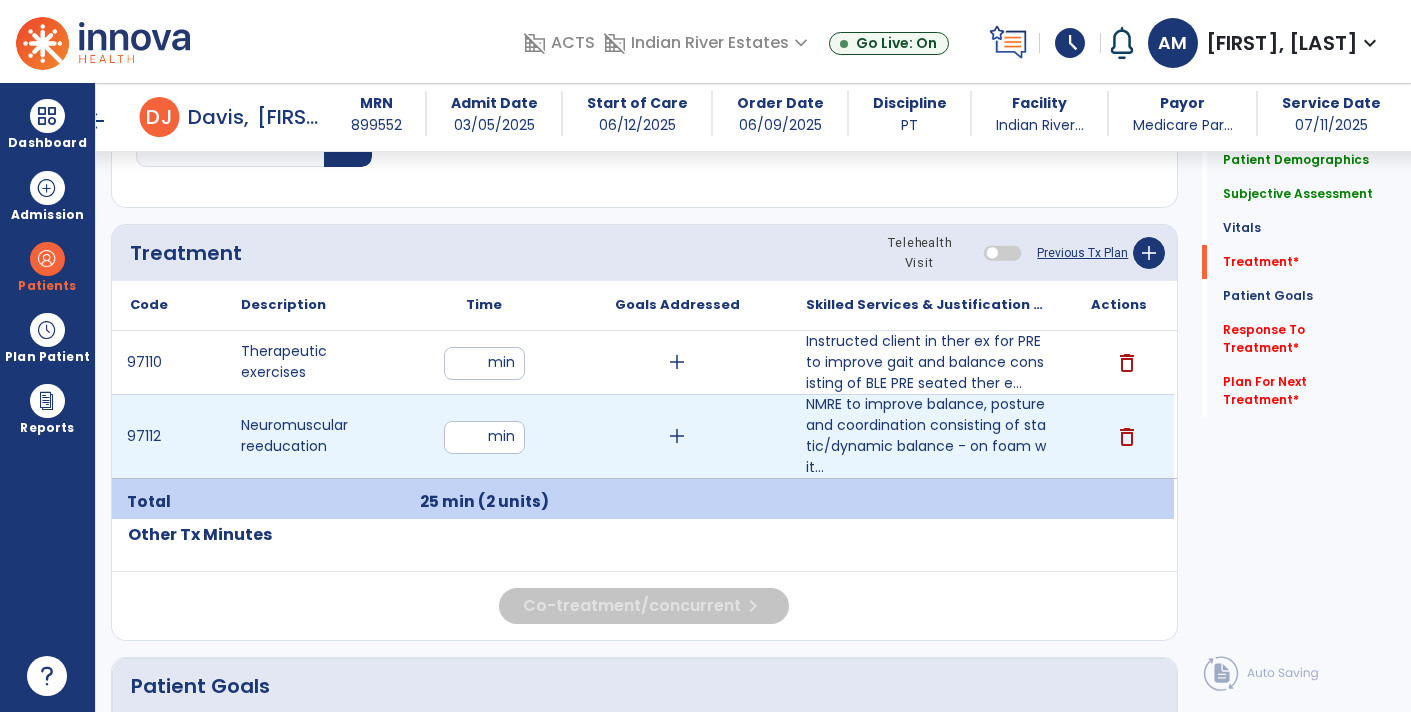 type on "**" 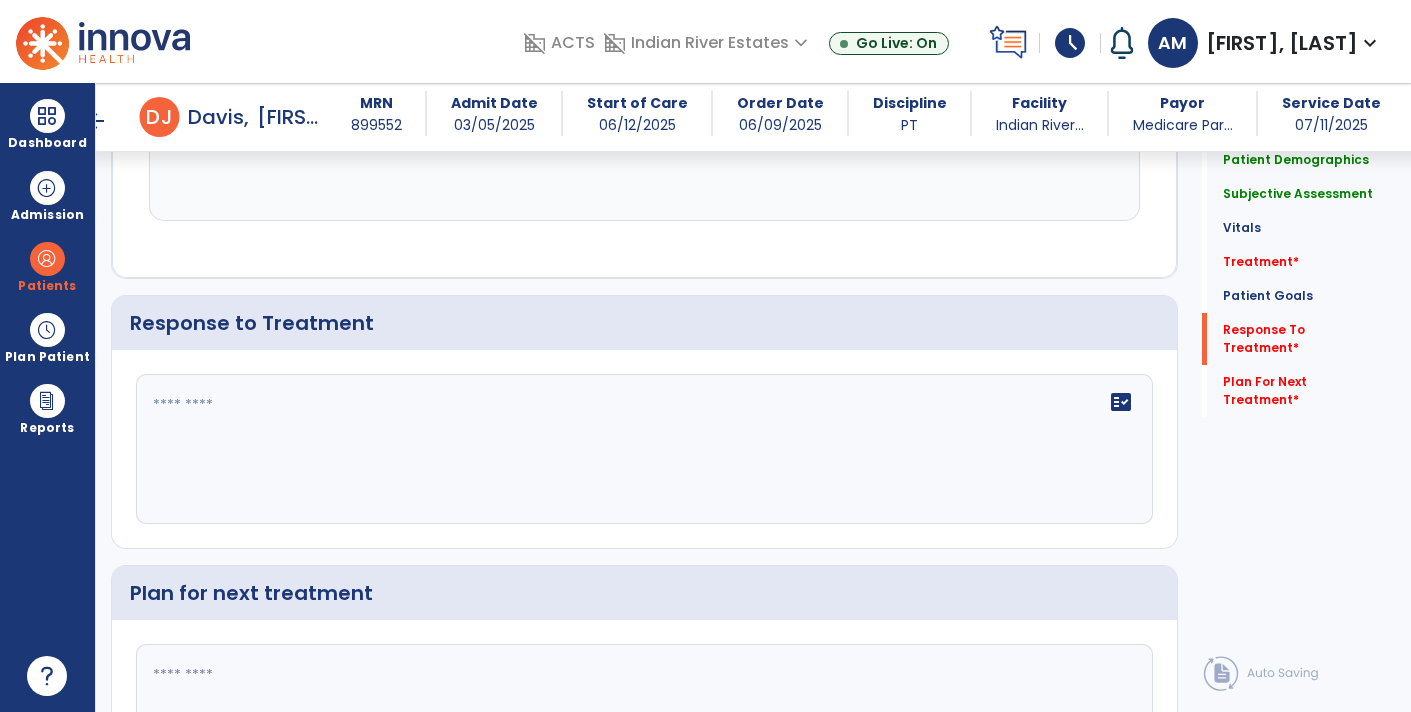 click on "fact_check" 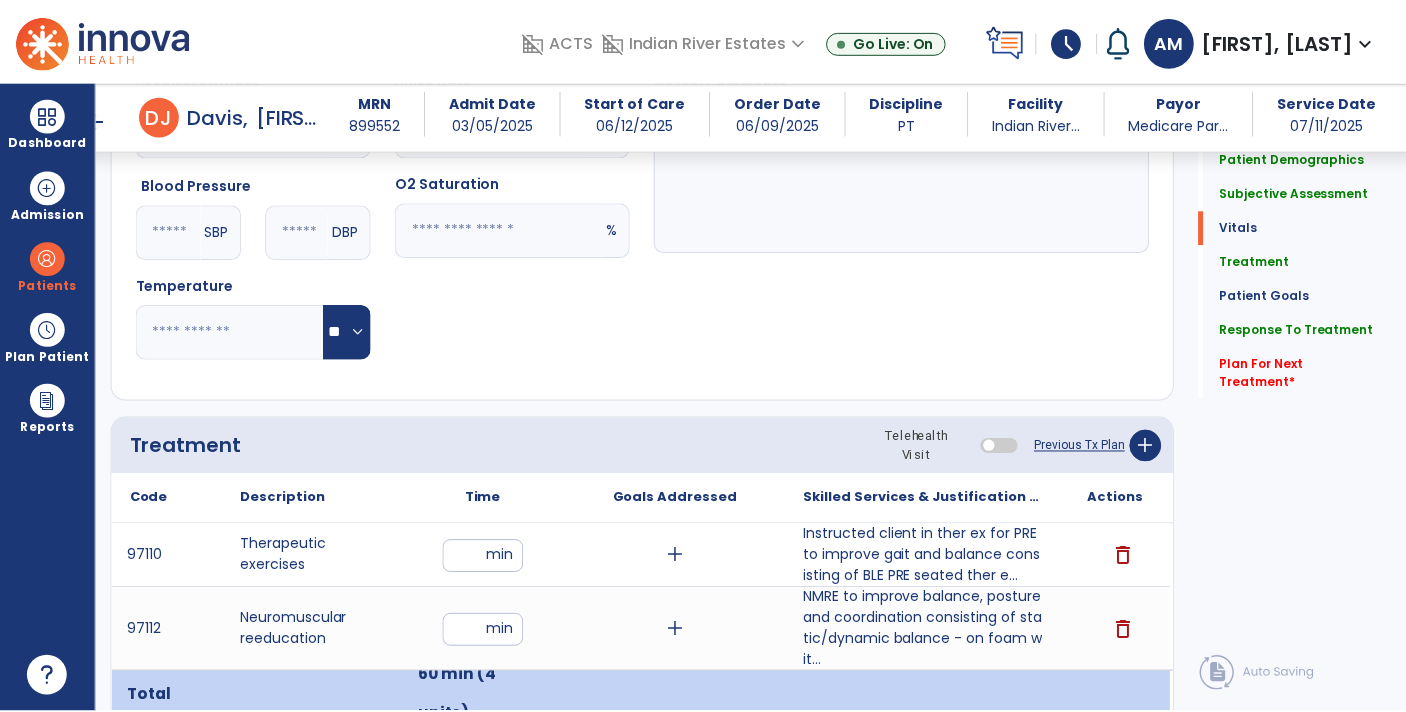 scroll, scrollTop: 905, scrollLeft: 0, axis: vertical 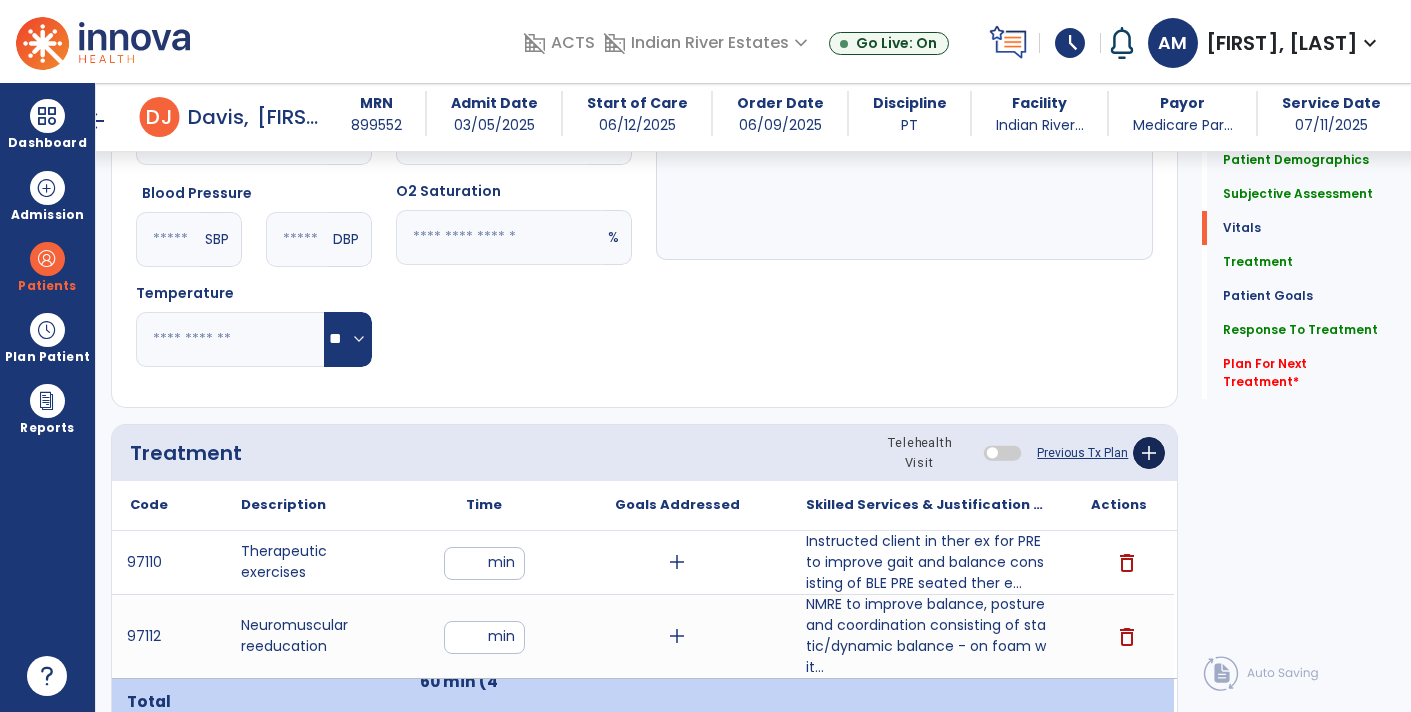 type on "******" 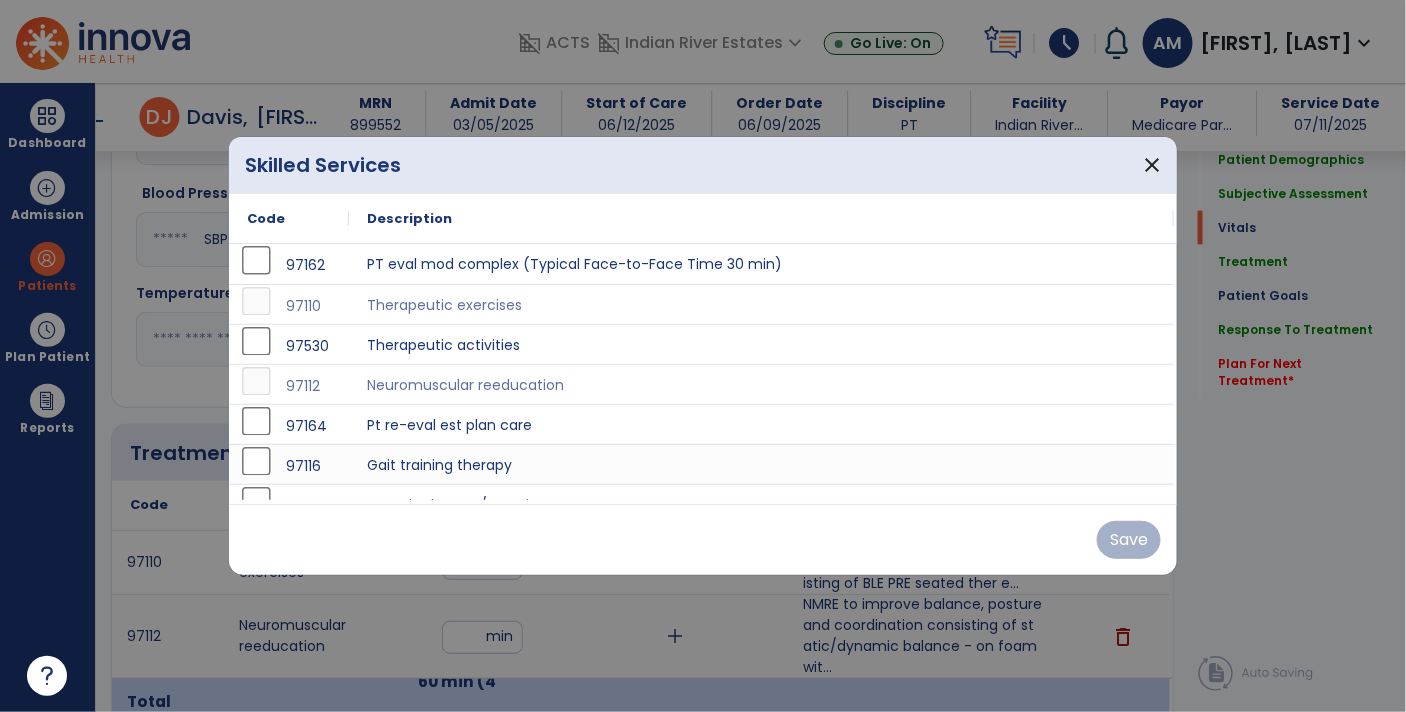 scroll, scrollTop: 905, scrollLeft: 0, axis: vertical 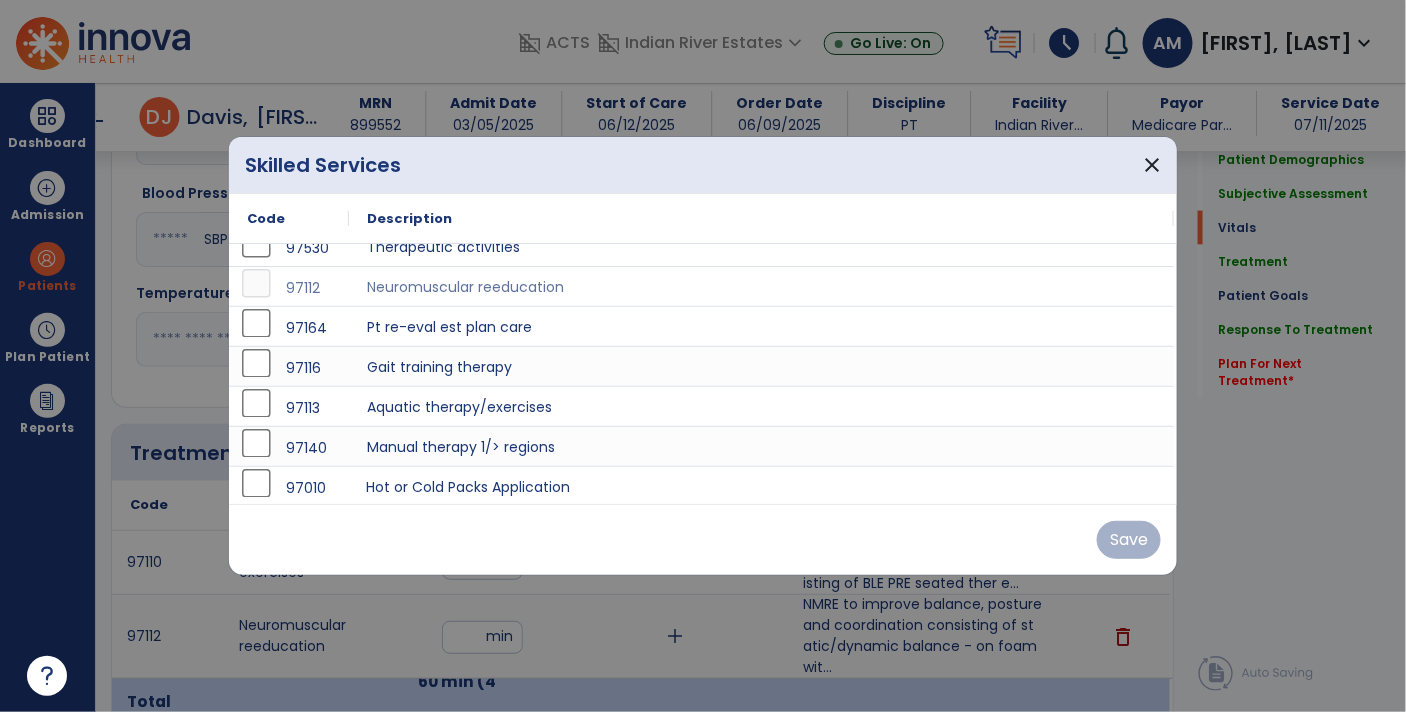 click on "Hot or Cold Packs Application" at bounding box center [761, 486] 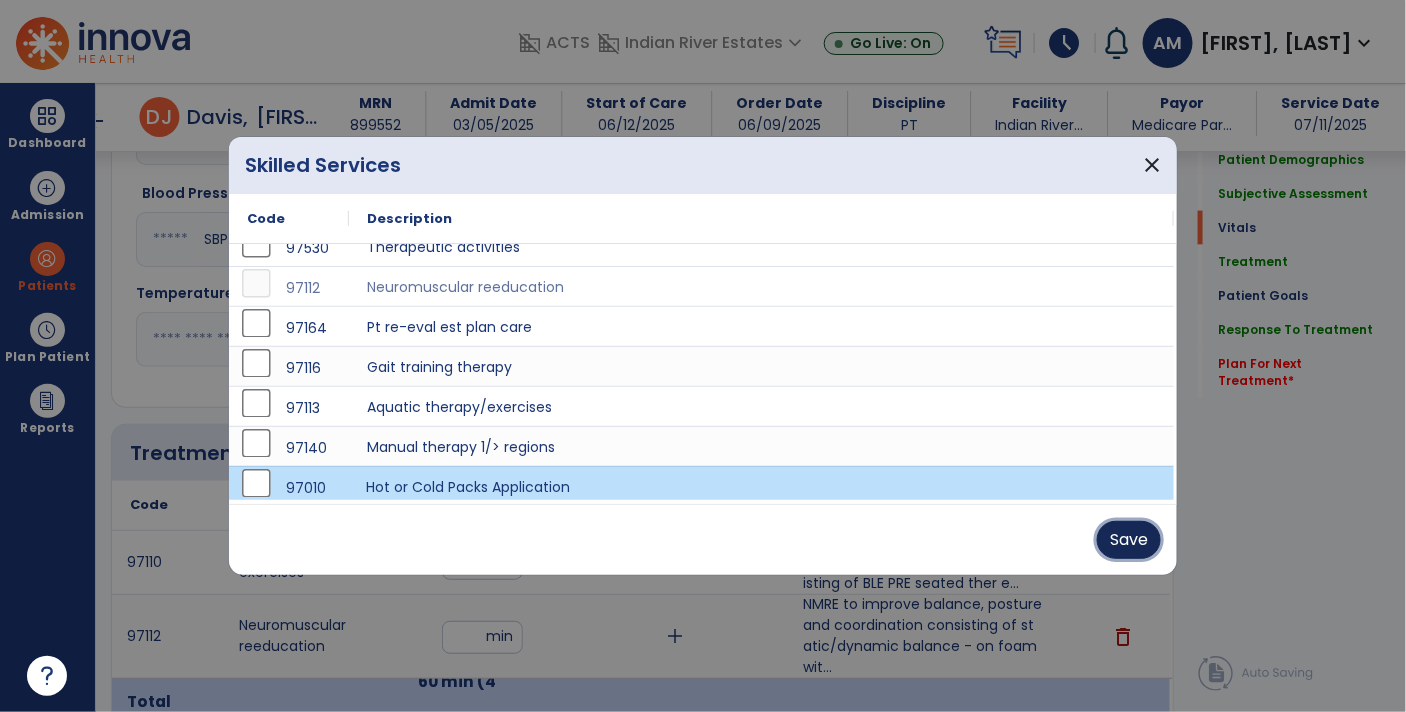 click on "Save" at bounding box center (1129, 540) 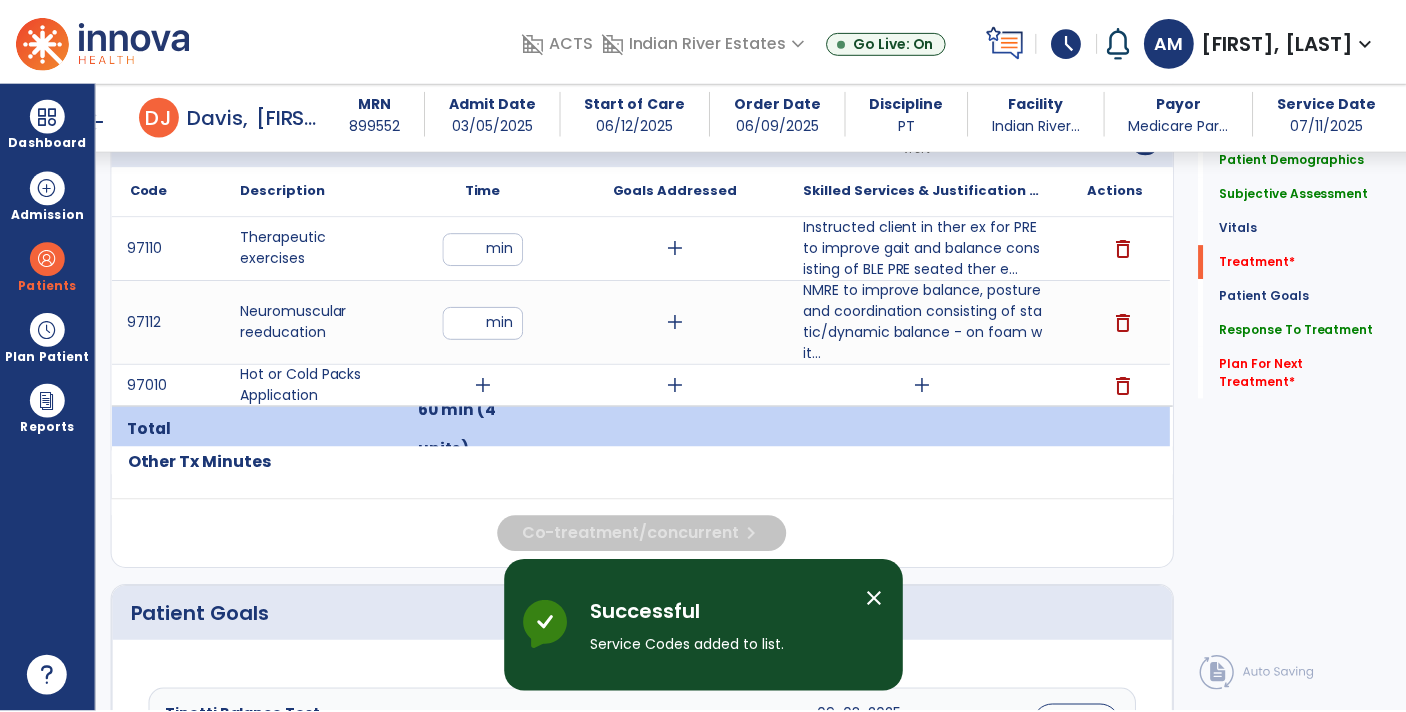 scroll, scrollTop: 1228, scrollLeft: 0, axis: vertical 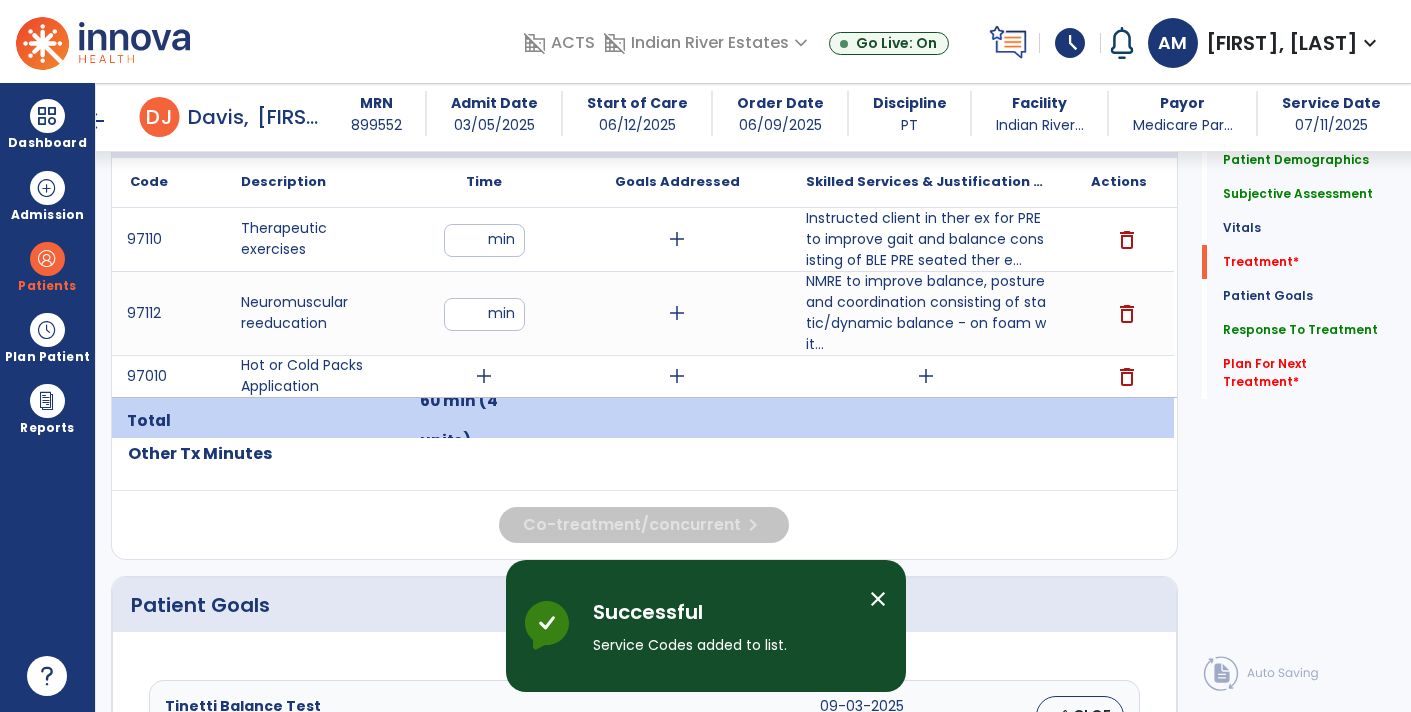 click on "add" at bounding box center (484, 376) 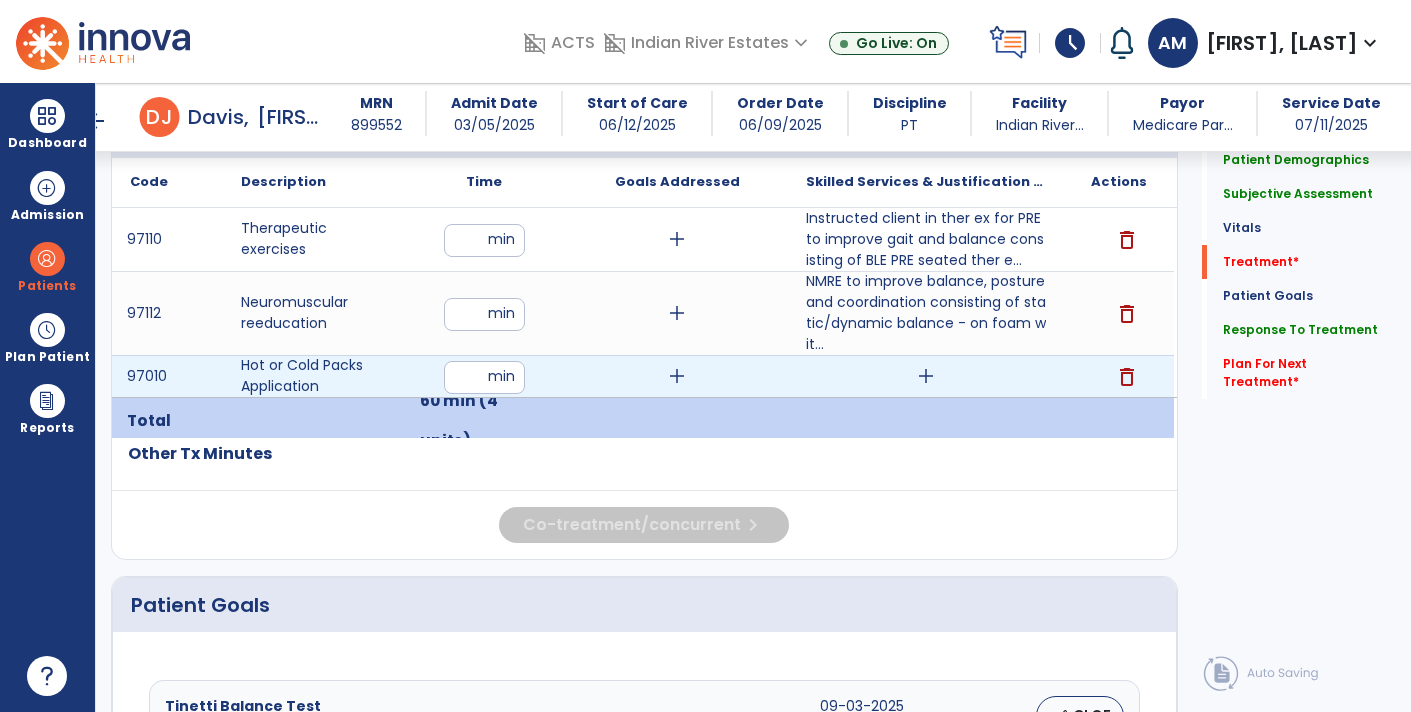 type on "*" 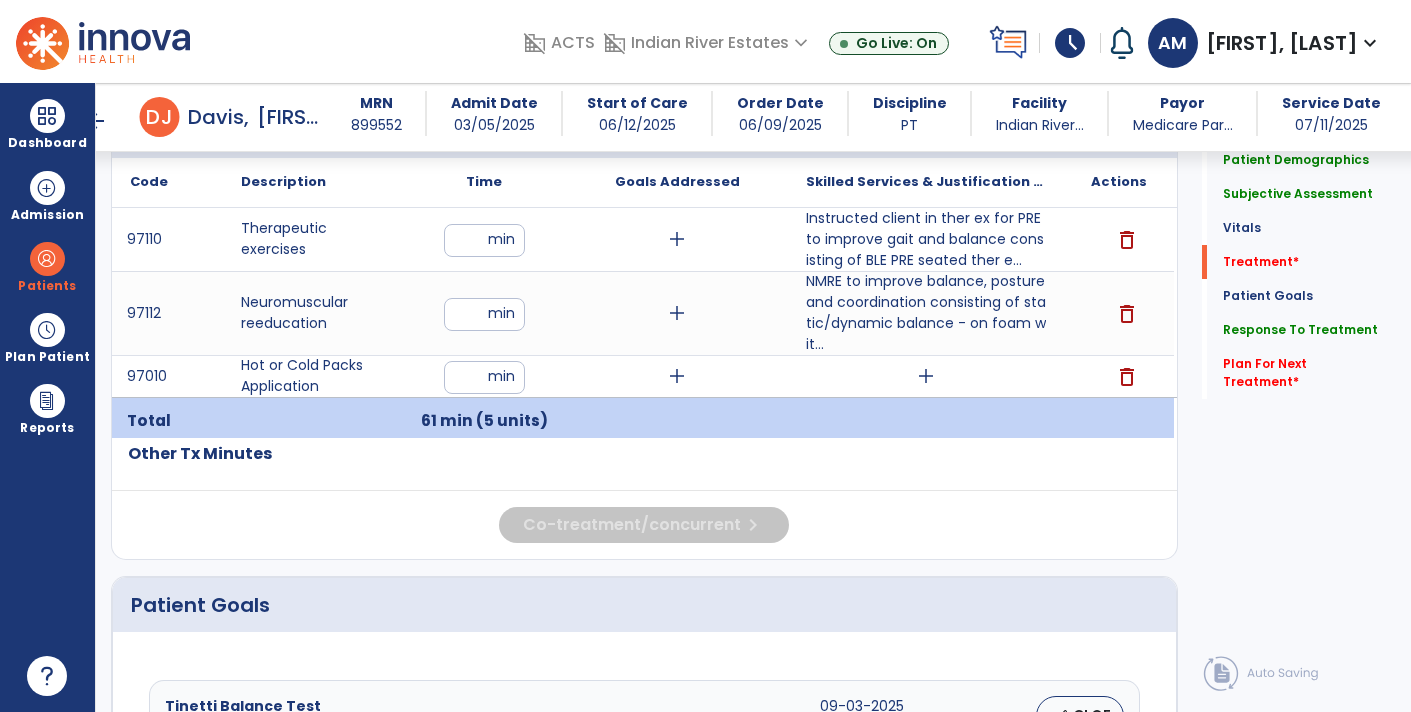 click on "add" at bounding box center [926, 376] 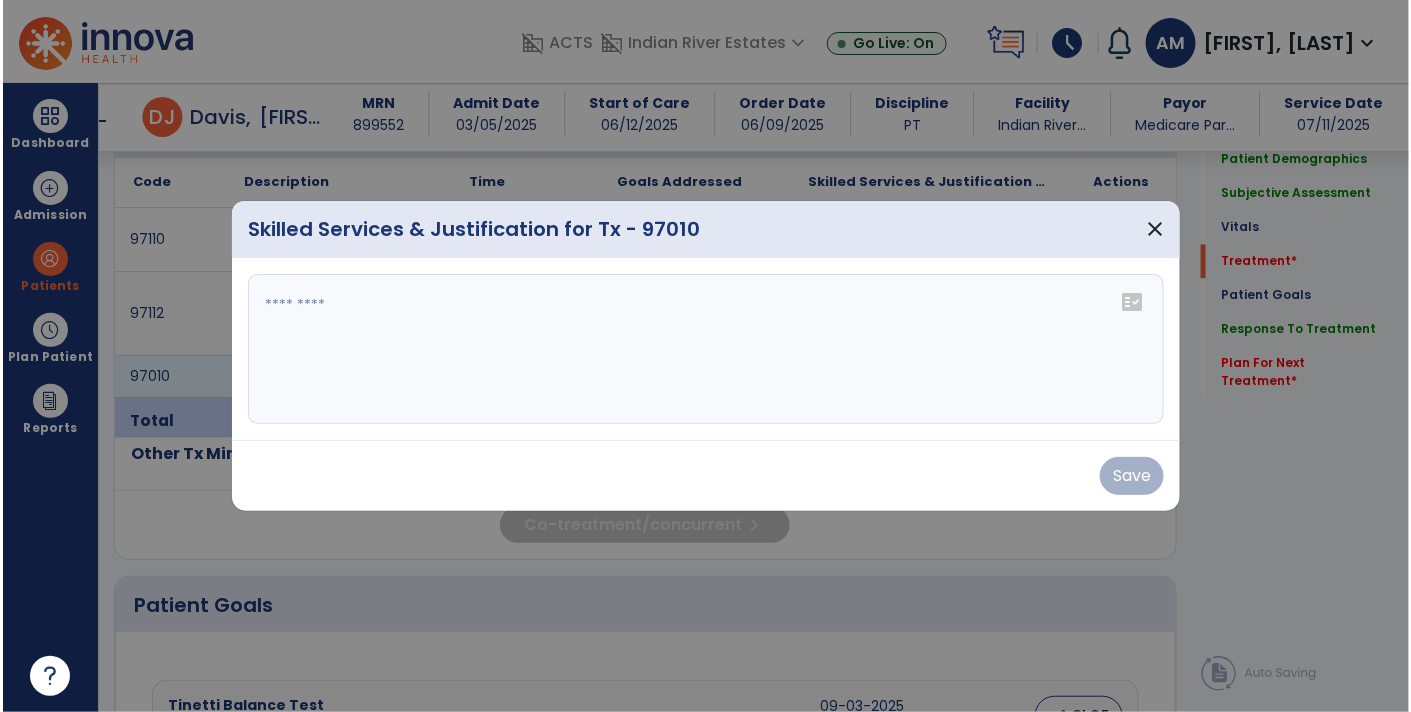 scroll, scrollTop: 1228, scrollLeft: 0, axis: vertical 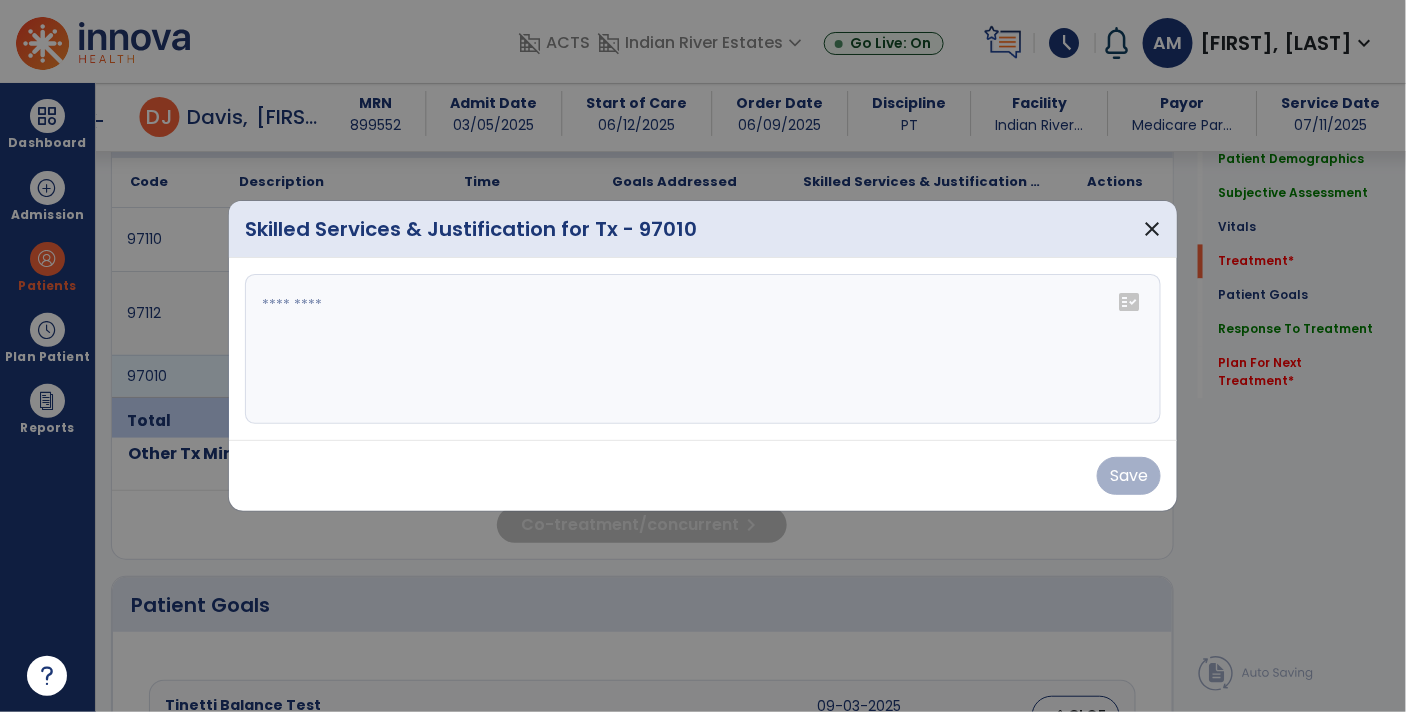 click at bounding box center [703, 349] 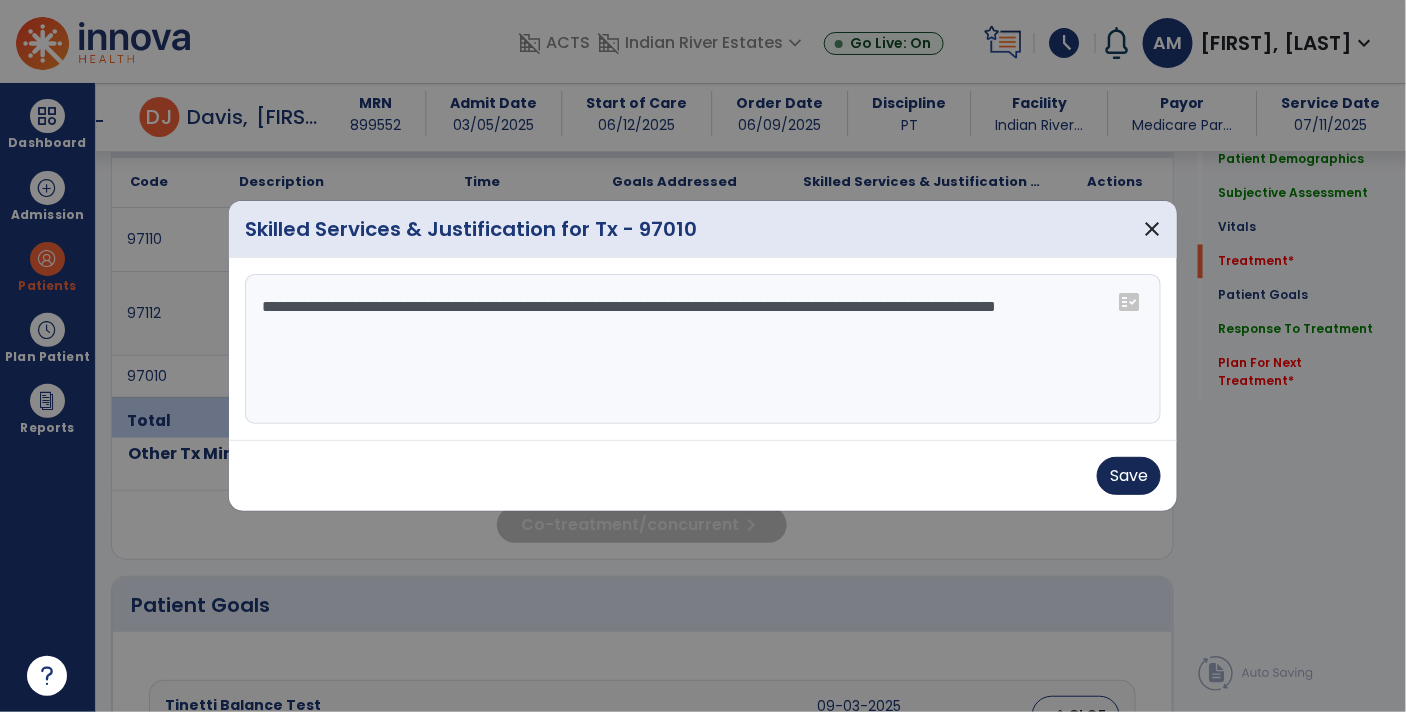 type on "**********" 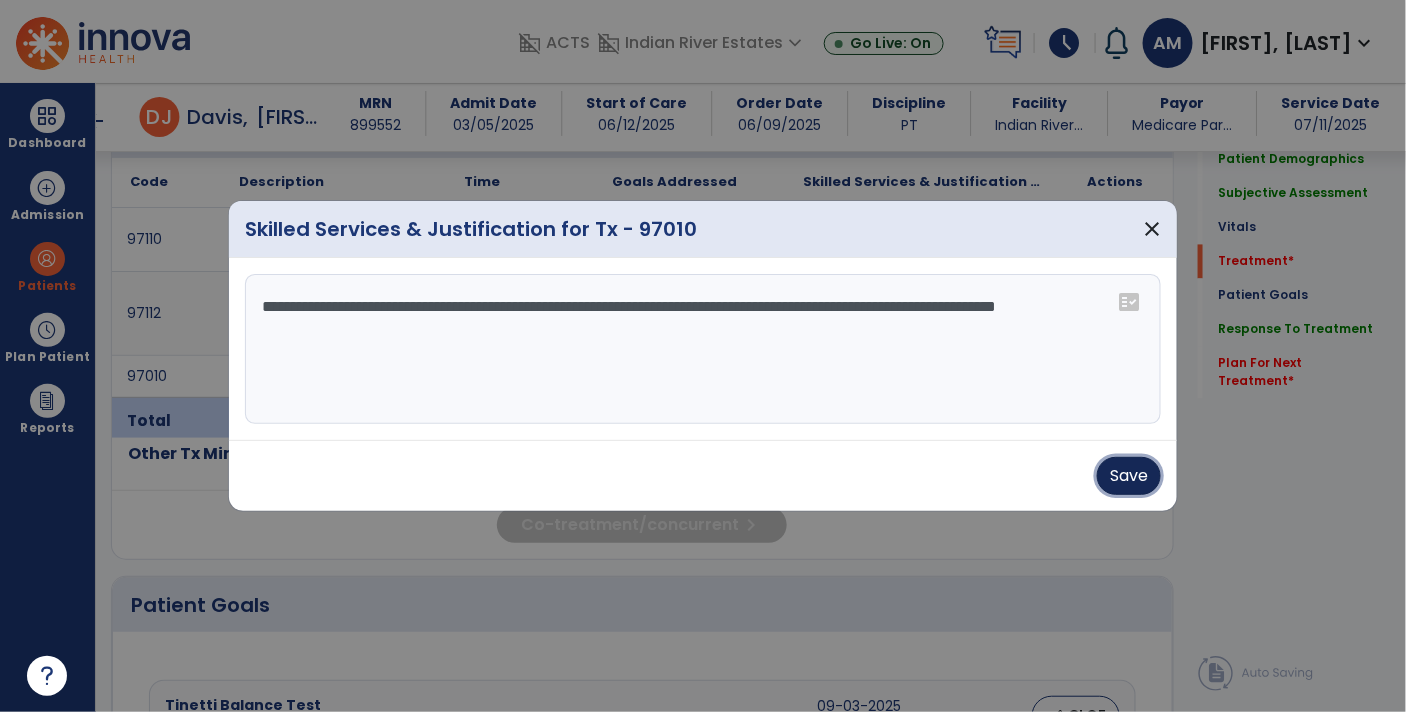 click on "Save" at bounding box center (1129, 476) 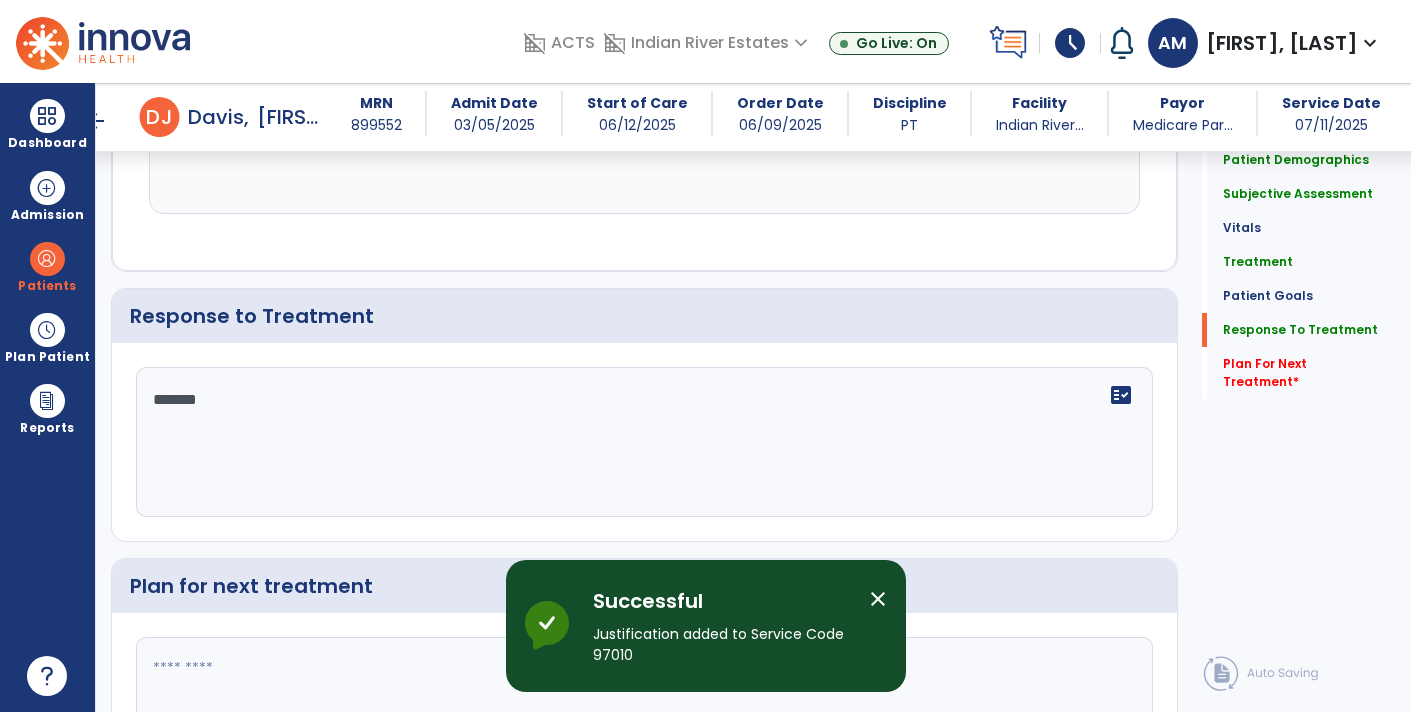 scroll, scrollTop: 3156, scrollLeft: 0, axis: vertical 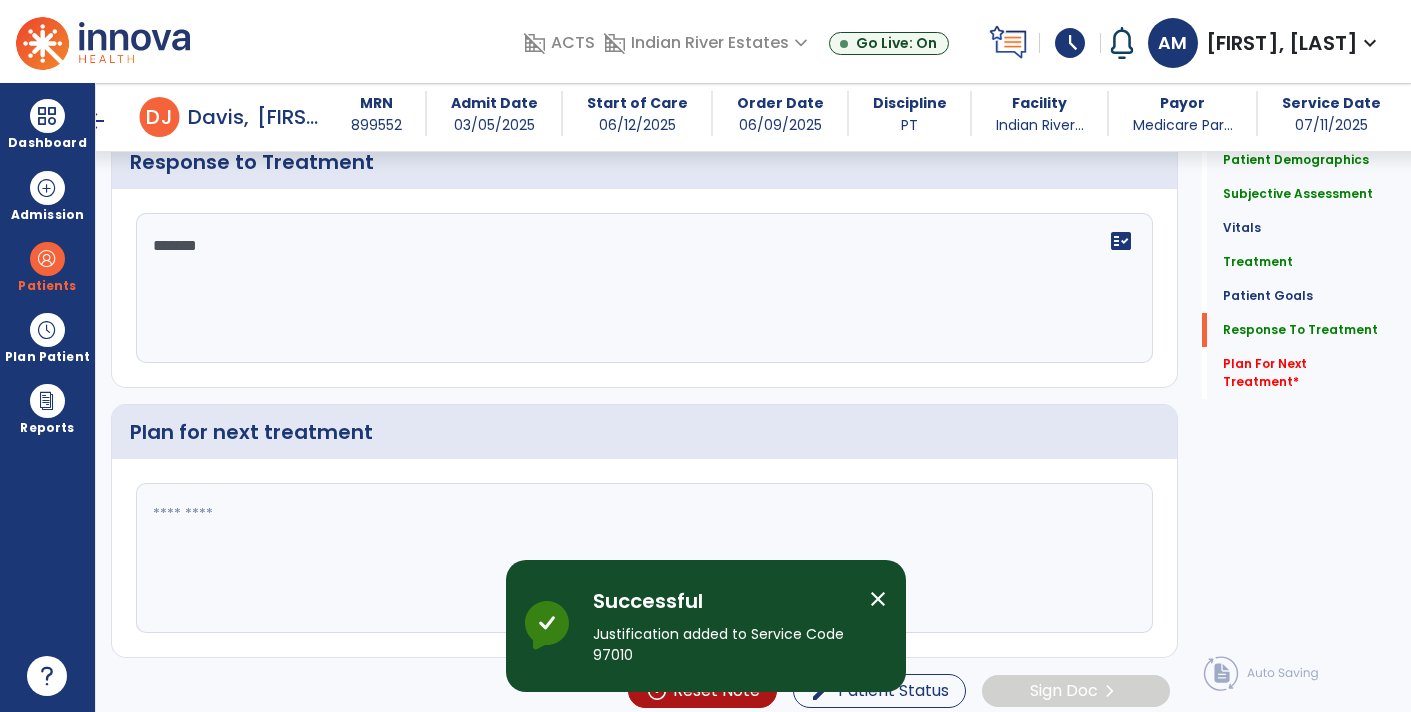 click on "******" 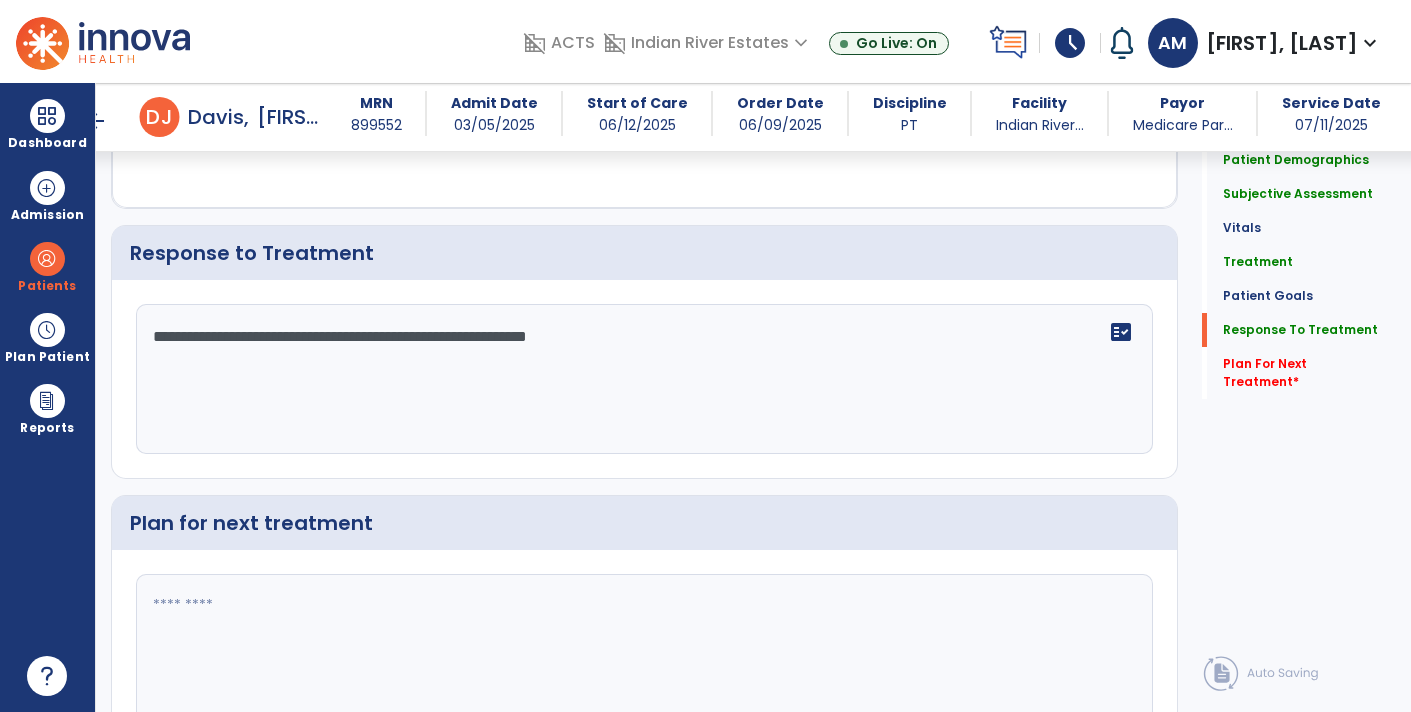 scroll, scrollTop: 3156, scrollLeft: 0, axis: vertical 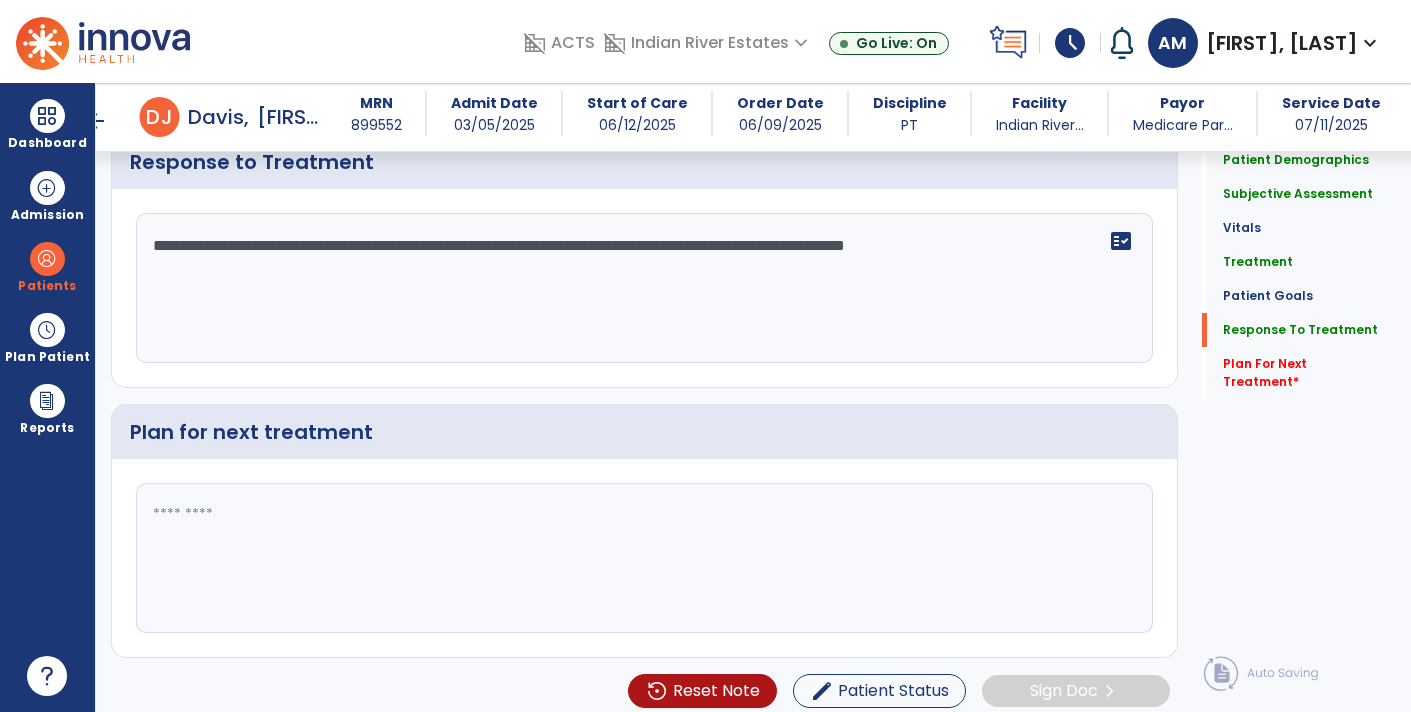 type on "**********" 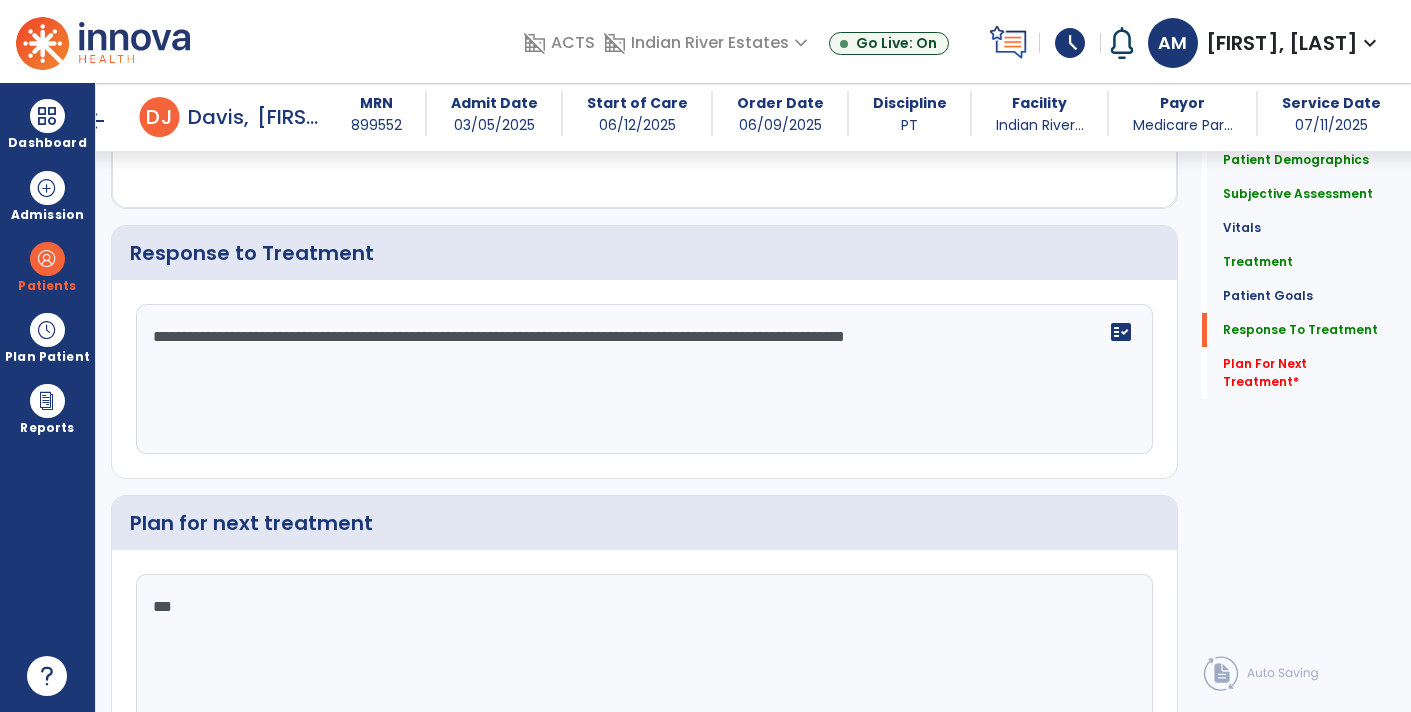 scroll, scrollTop: 3156, scrollLeft: 0, axis: vertical 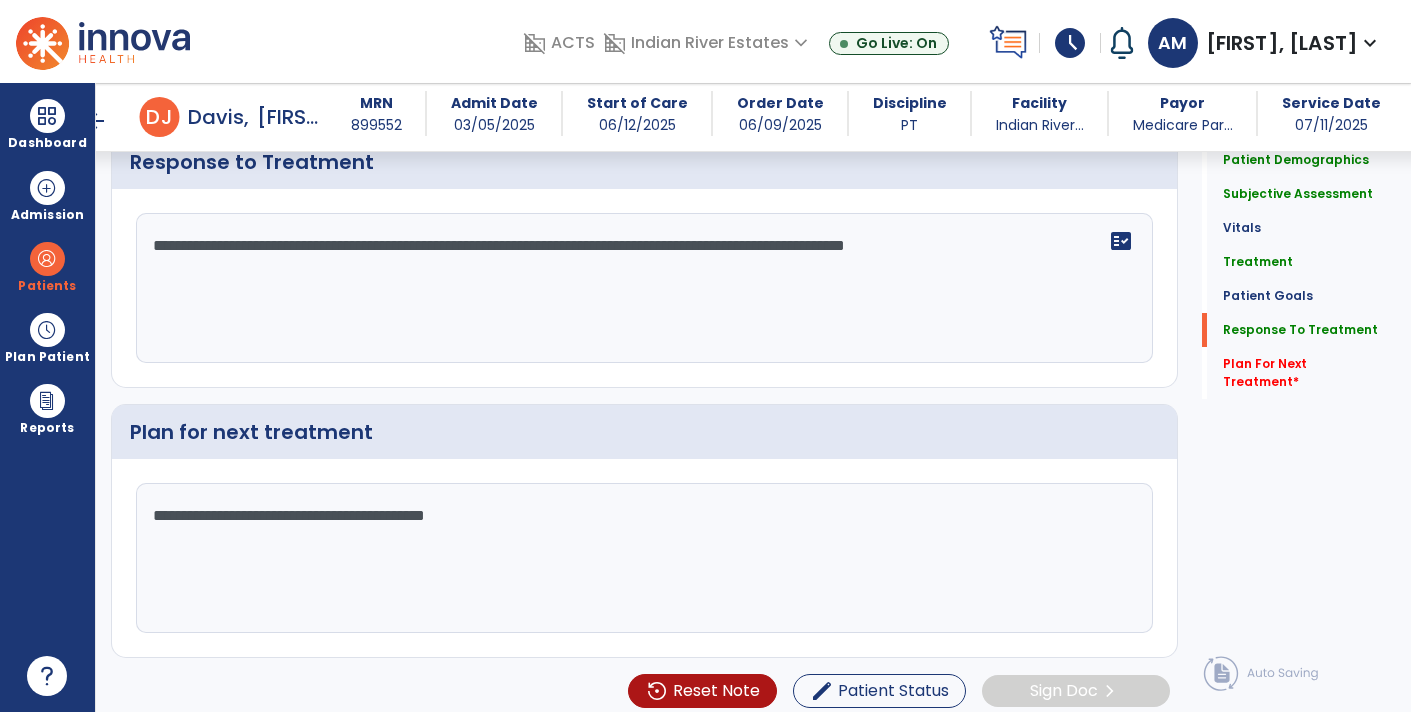 click on "**********" 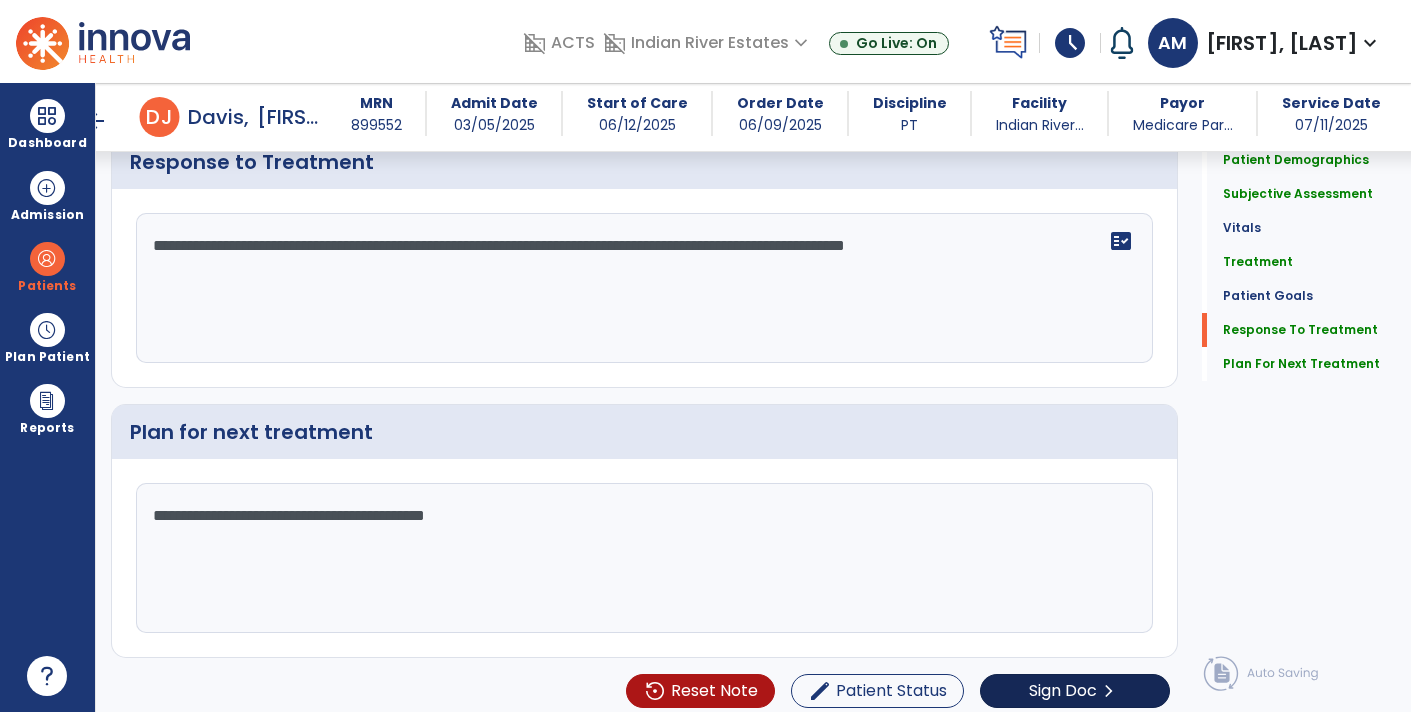 type on "**********" 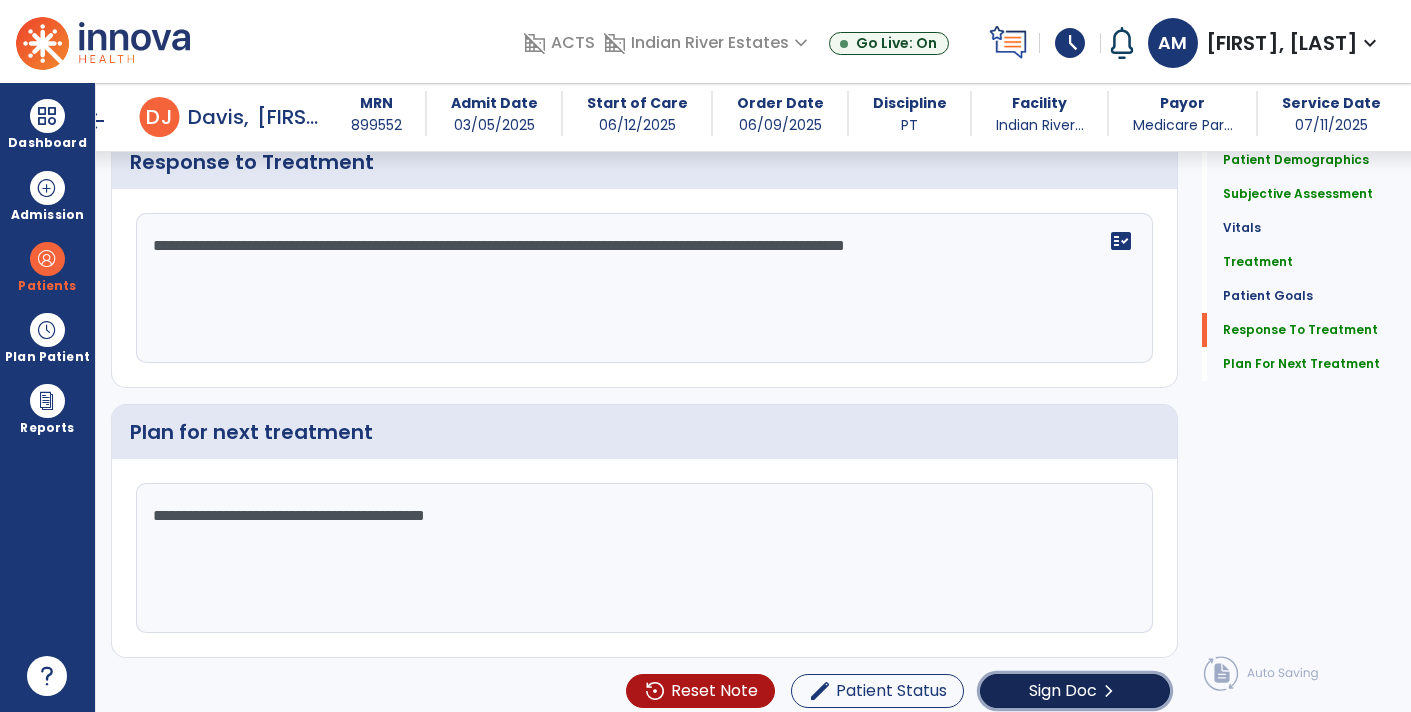 click on "Sign Doc" 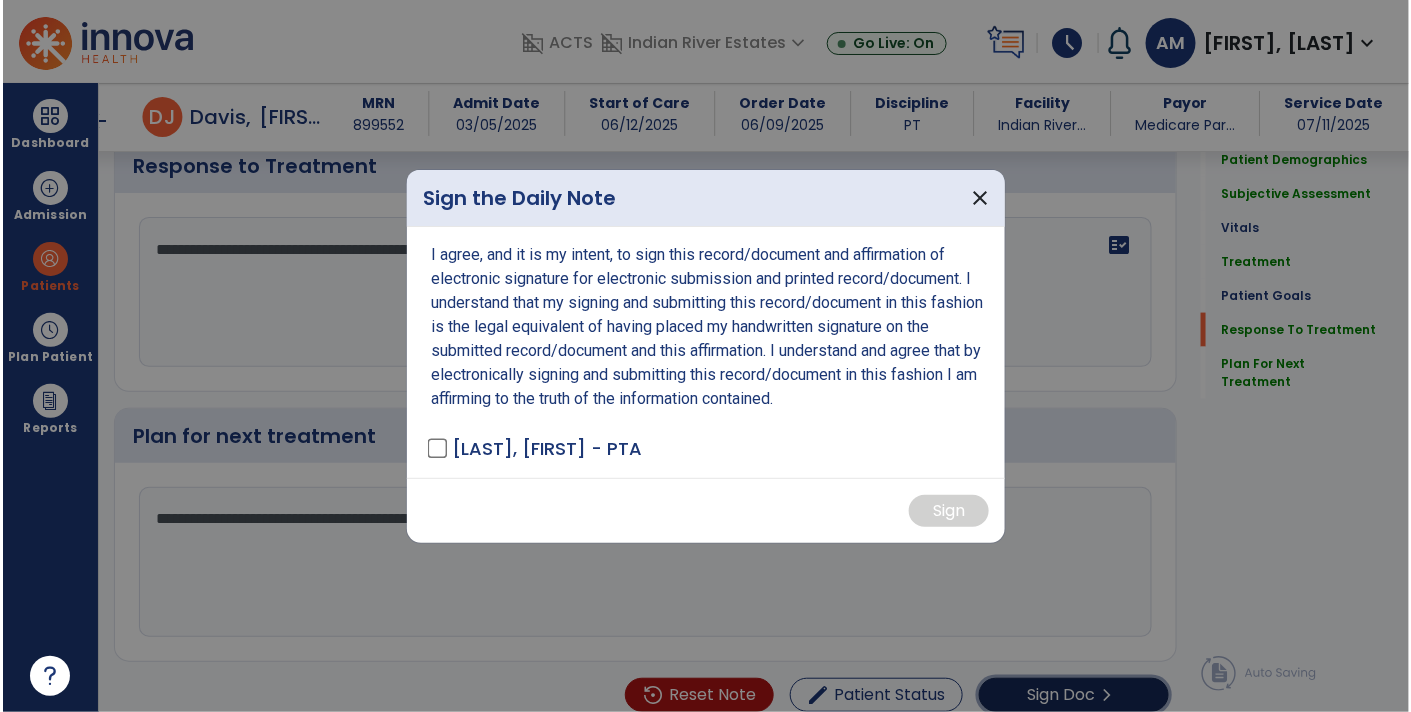 scroll, scrollTop: 3156, scrollLeft: 0, axis: vertical 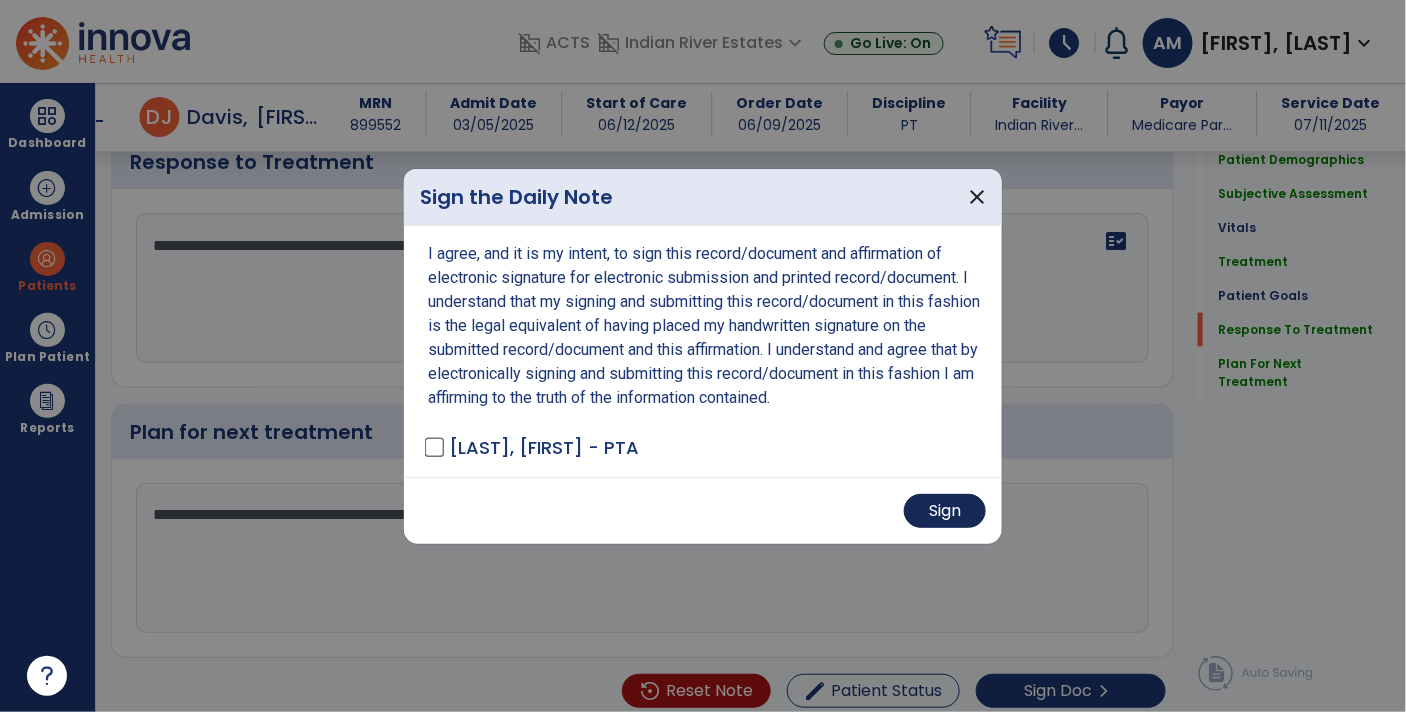 click on "Sign" at bounding box center [945, 511] 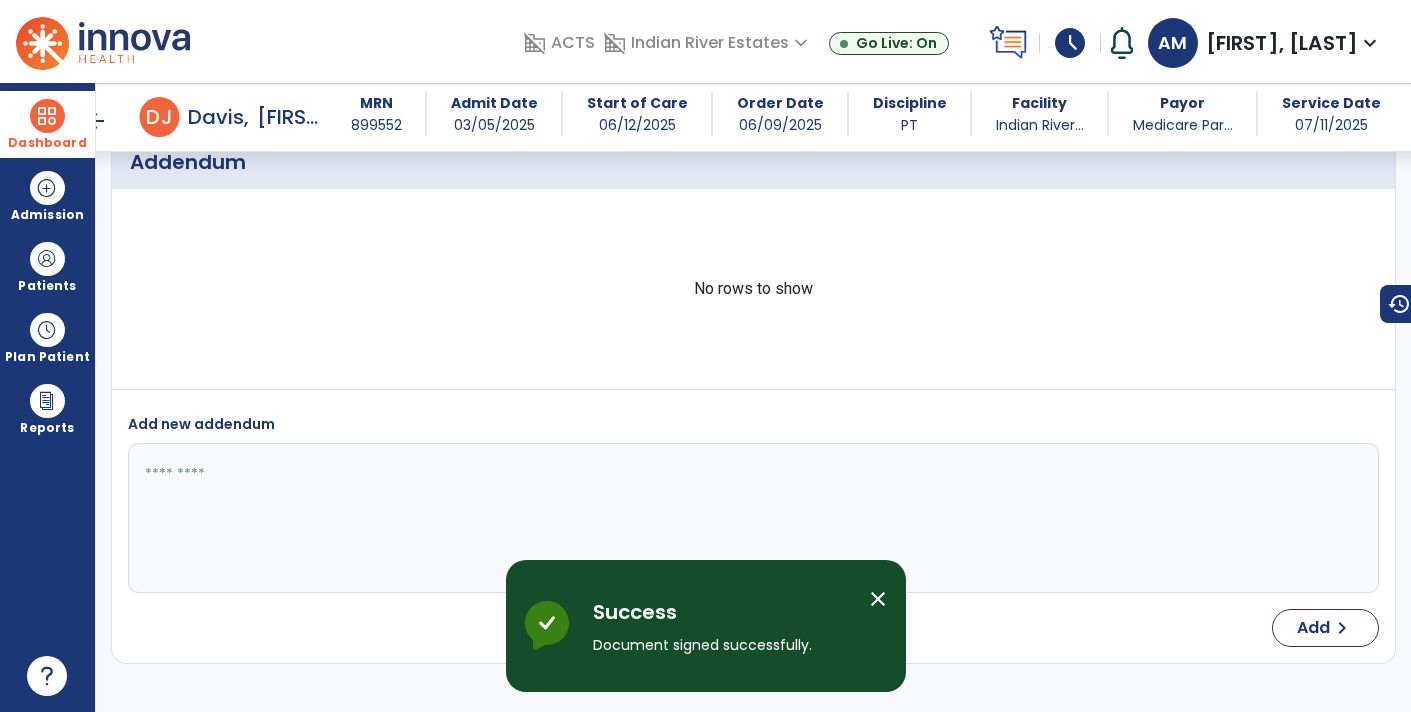 click on "Dashboard  dashboard  Therapist Dashboard  view_quilt  Operations Dashboard" at bounding box center (47, 124) 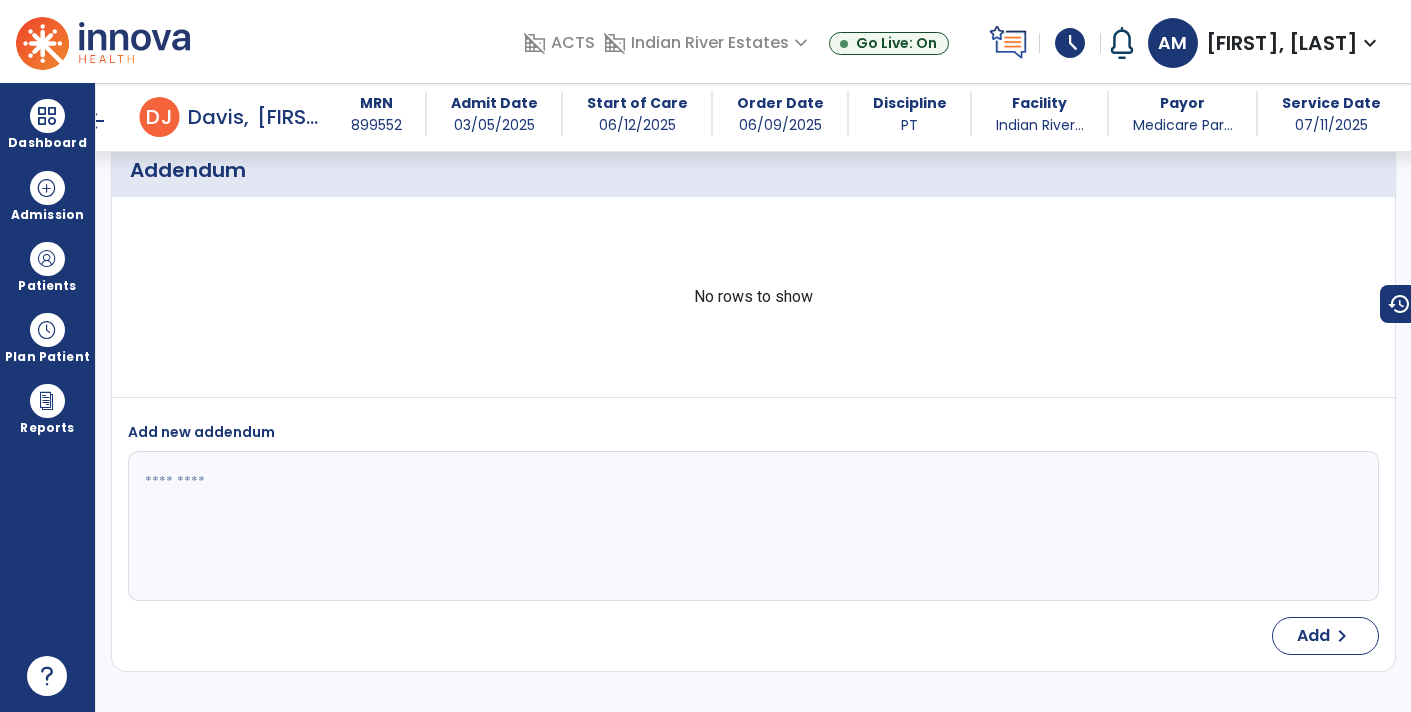 click on "arrow_back" at bounding box center (96, 121) 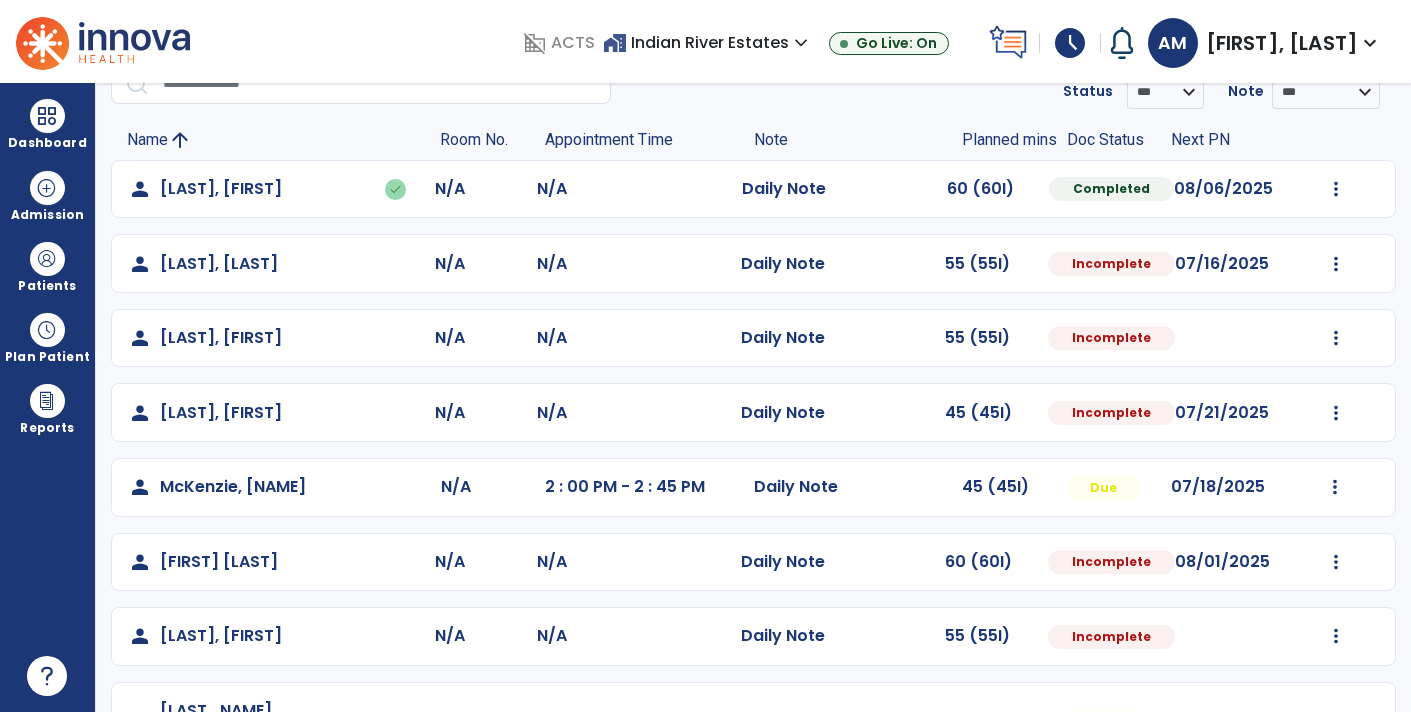 scroll, scrollTop: 146, scrollLeft: 0, axis: vertical 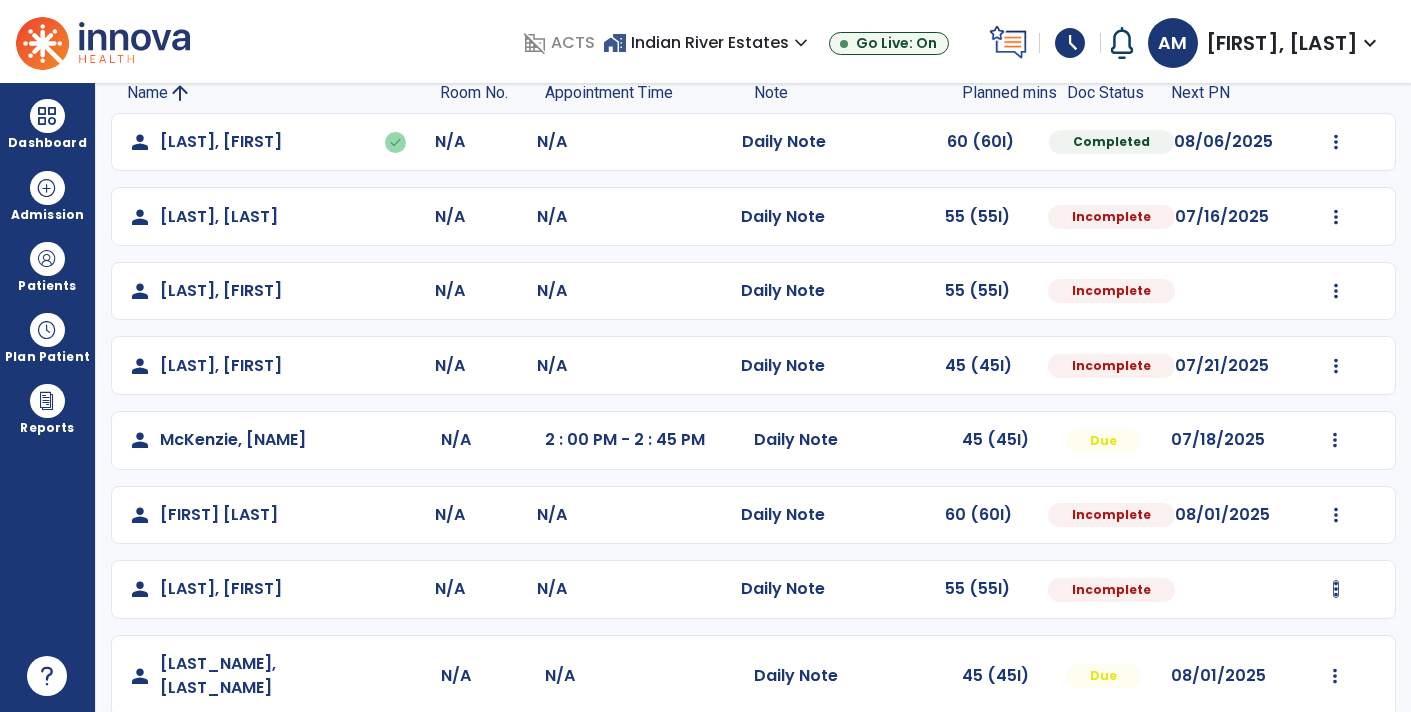 click at bounding box center (1336, 142) 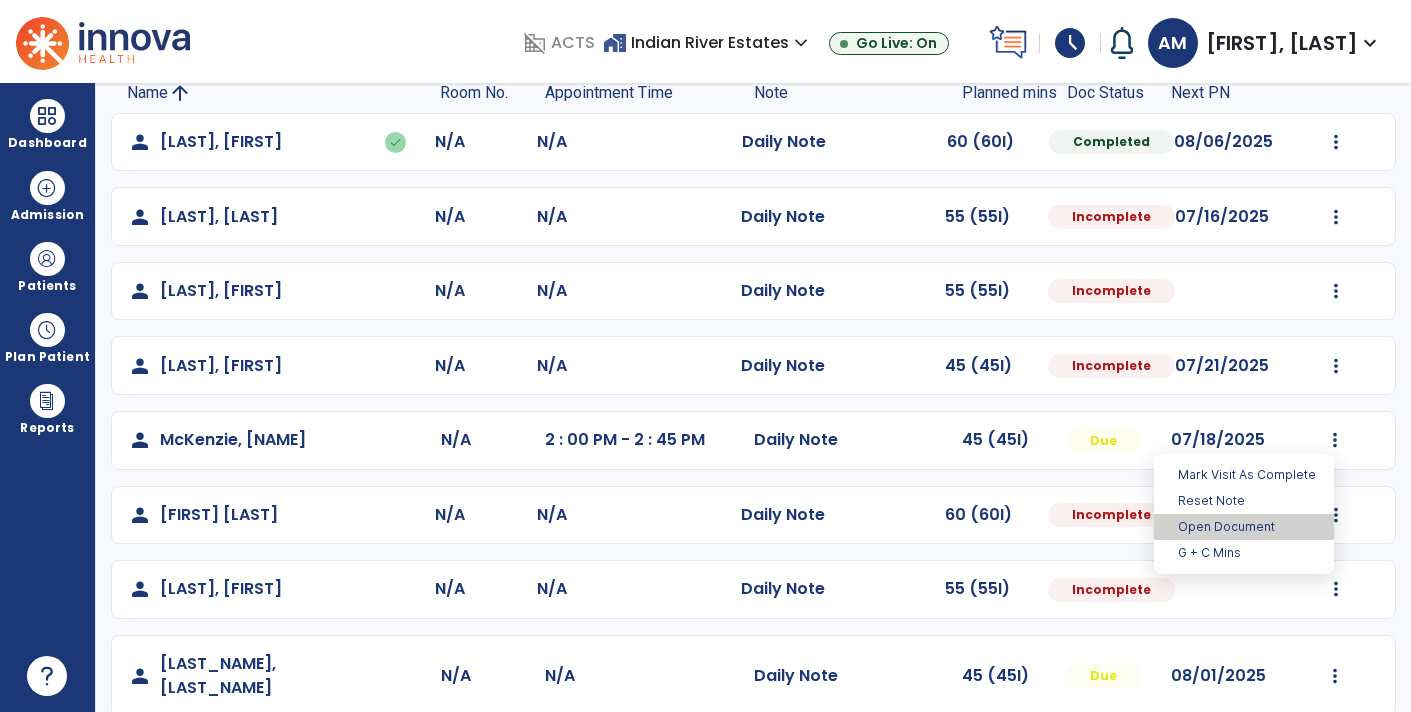 click on "Open Document" at bounding box center (1244, 527) 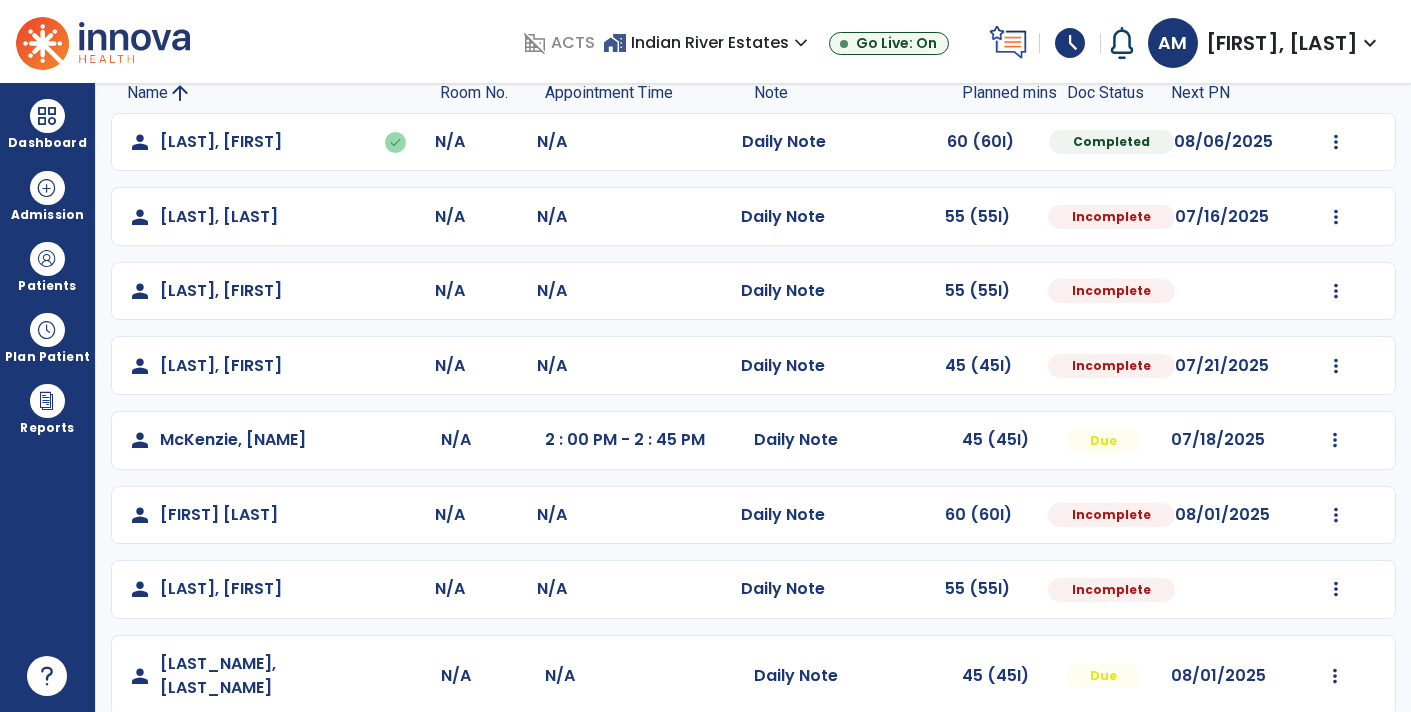 select on "*" 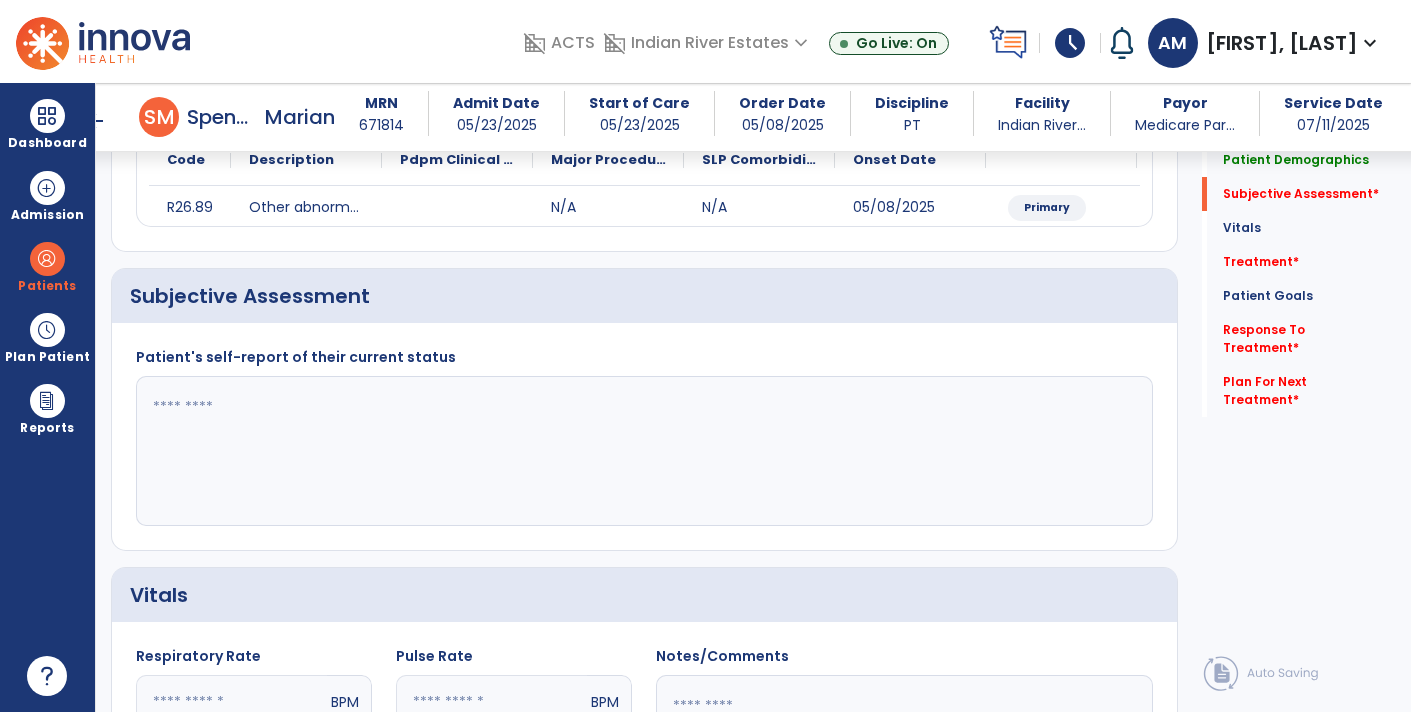scroll, scrollTop: 287, scrollLeft: 0, axis: vertical 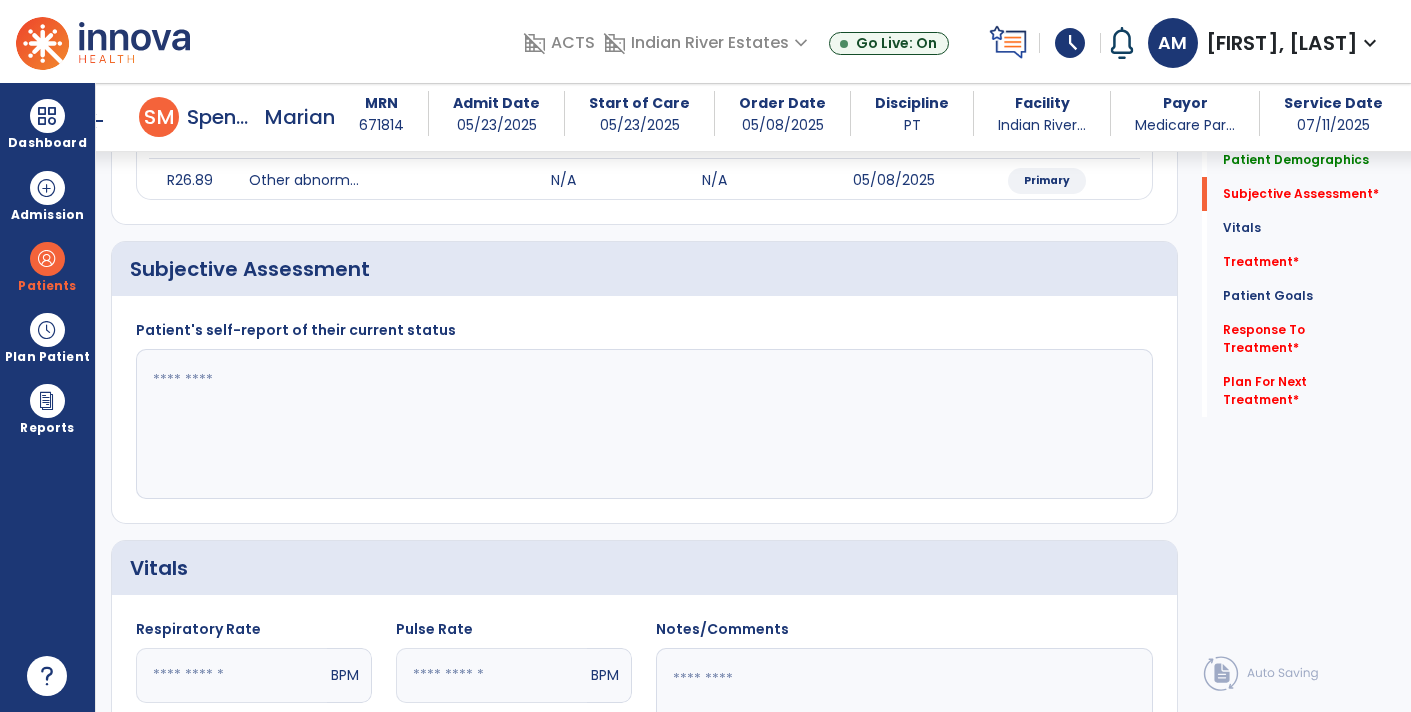 click 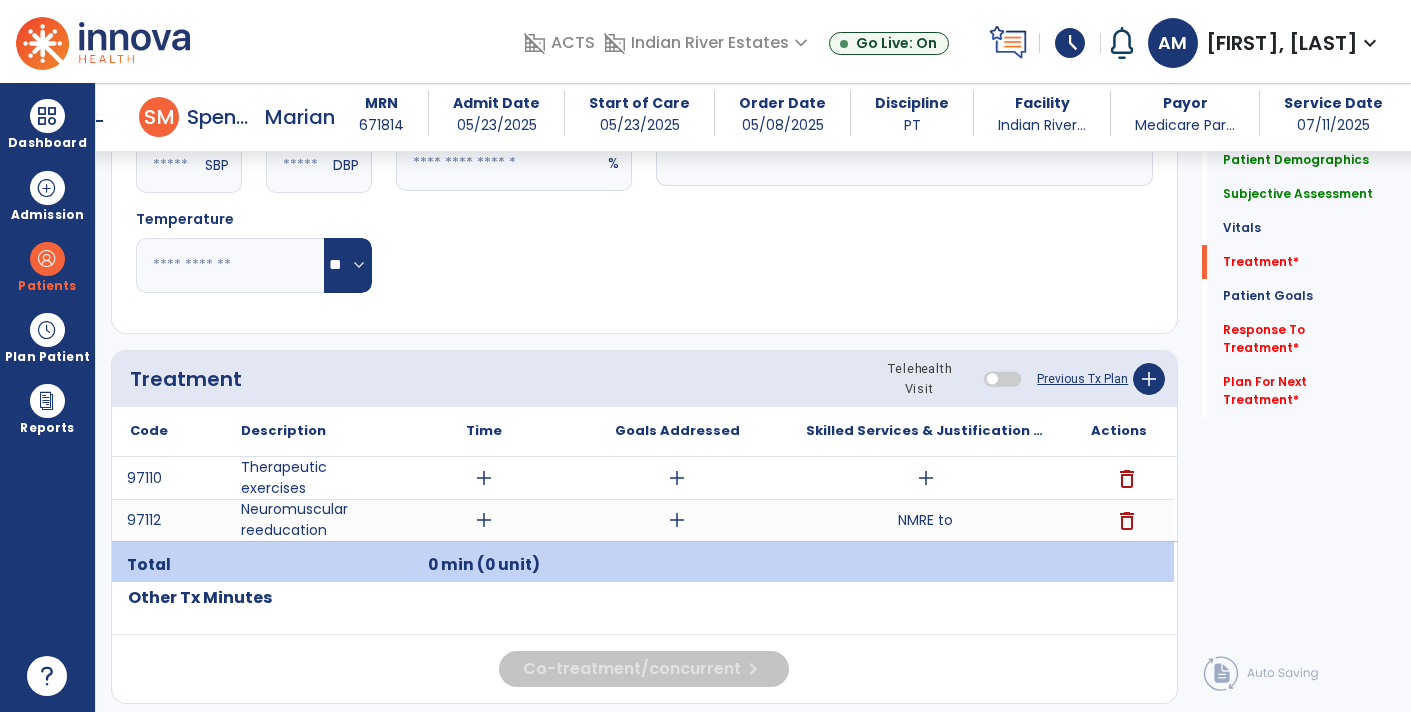 type on "**********" 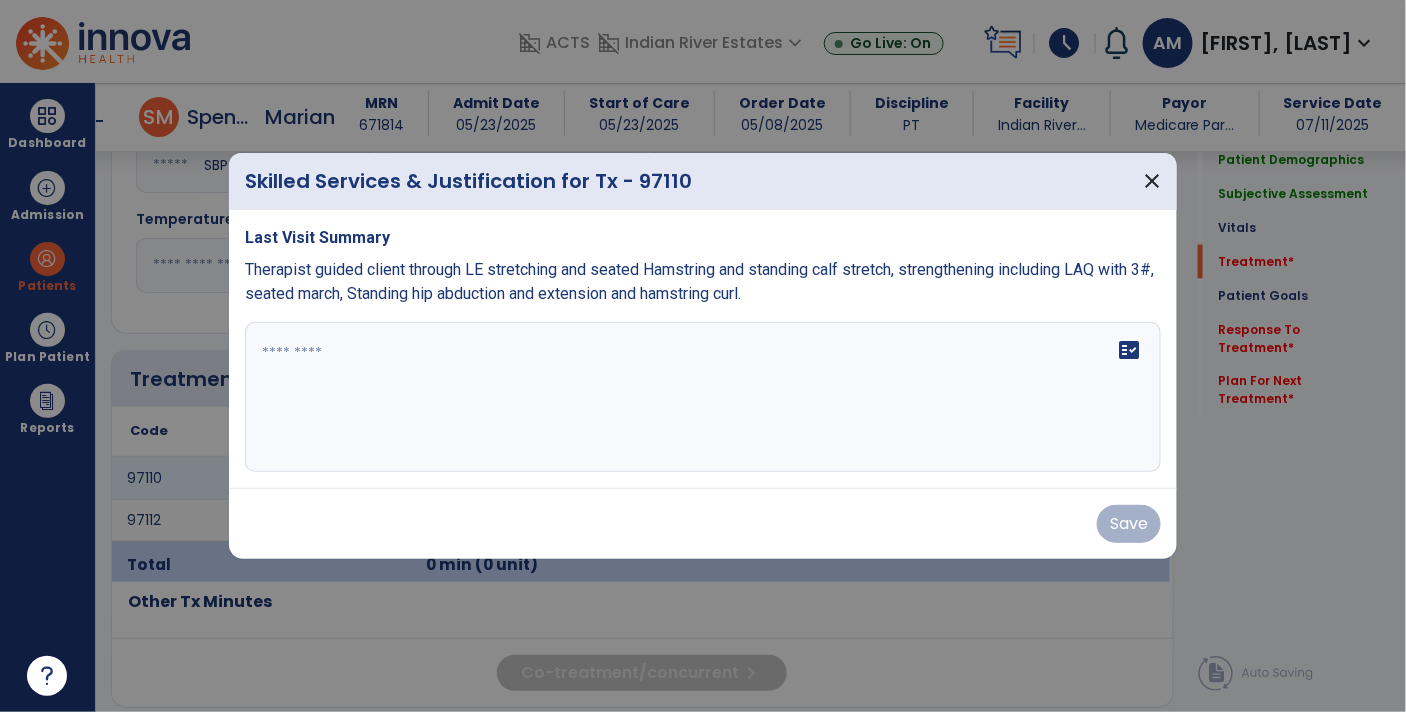 scroll, scrollTop: 899, scrollLeft: 0, axis: vertical 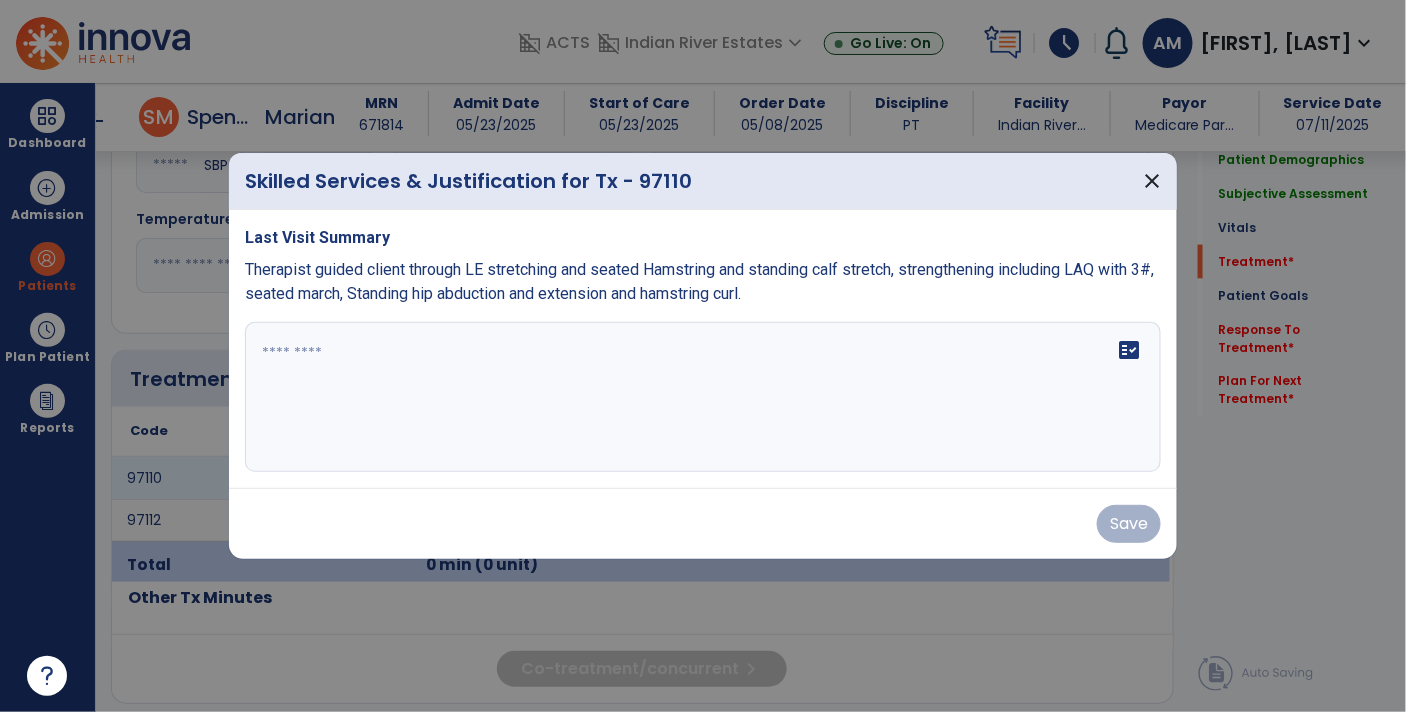 click on "fact_check" at bounding box center [703, 397] 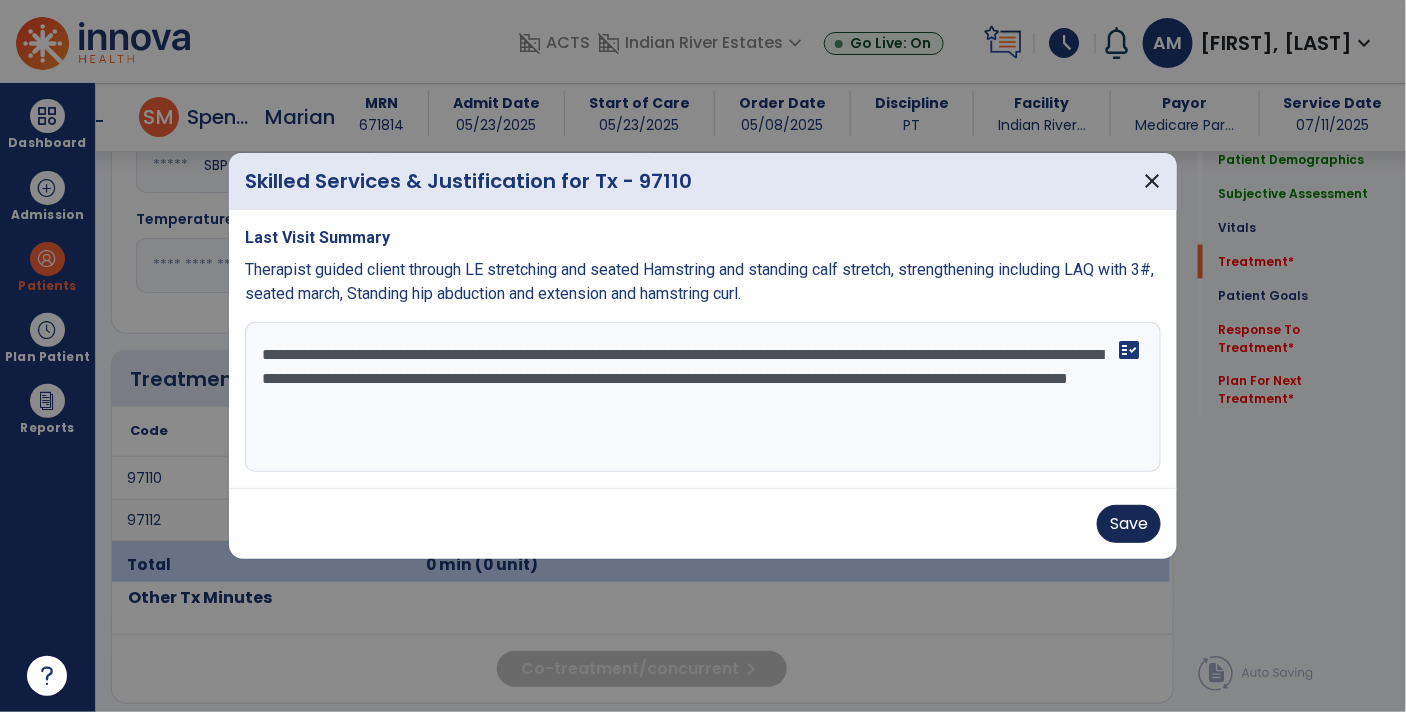 type on "**********" 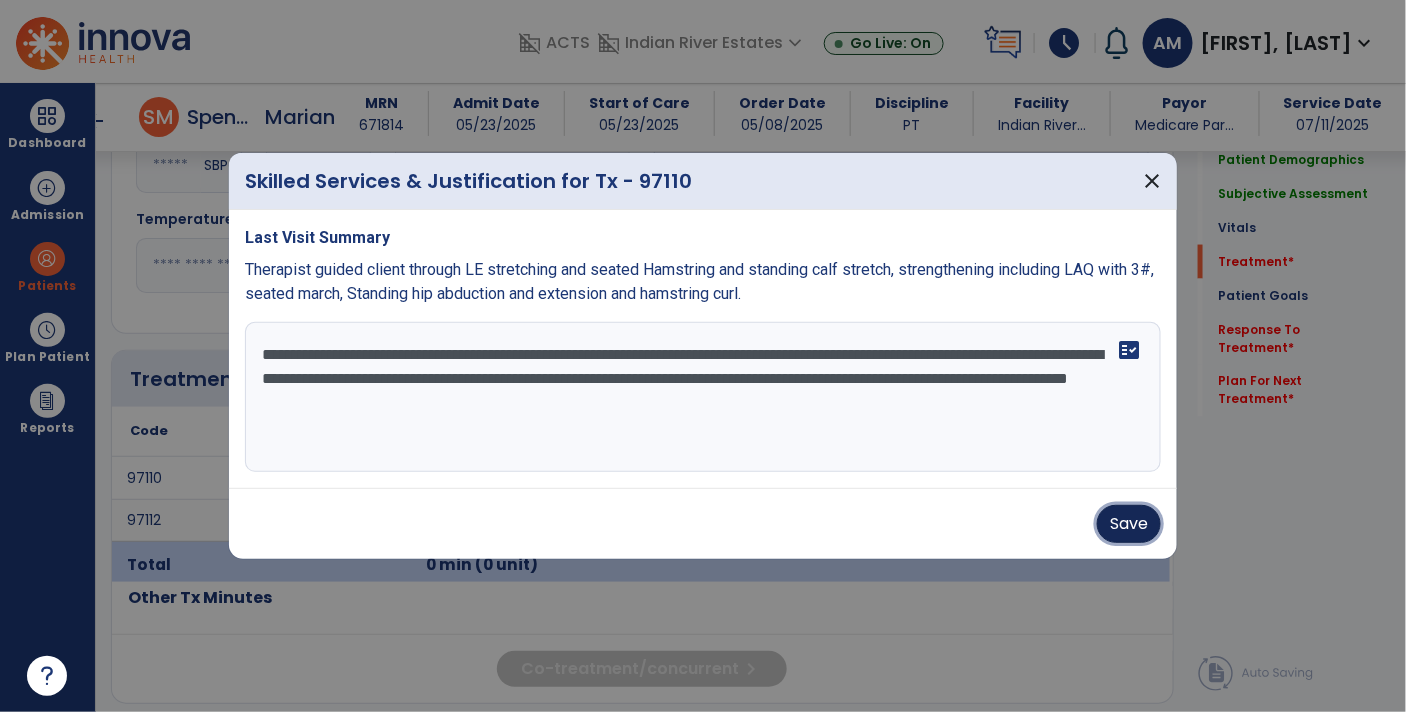 click on "Save" at bounding box center [1129, 524] 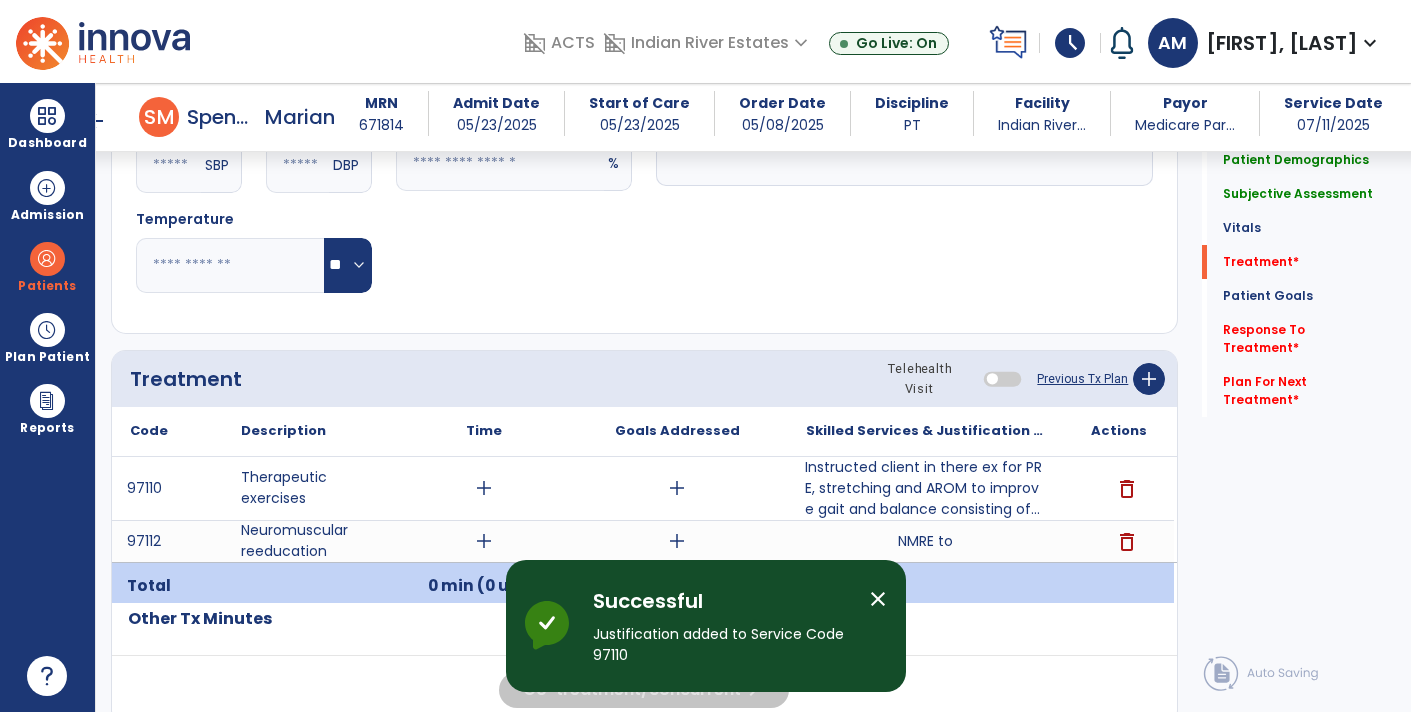 click on "add" at bounding box center [484, 488] 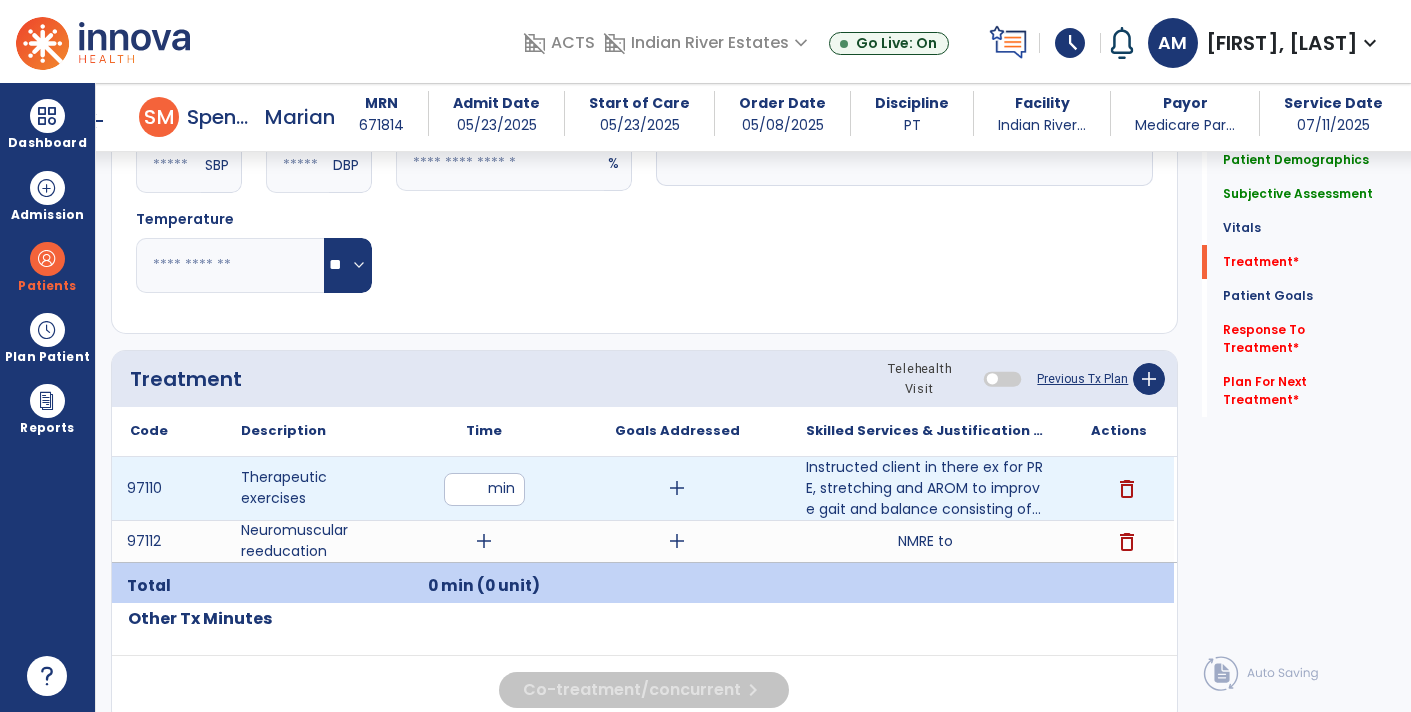 type on "**" 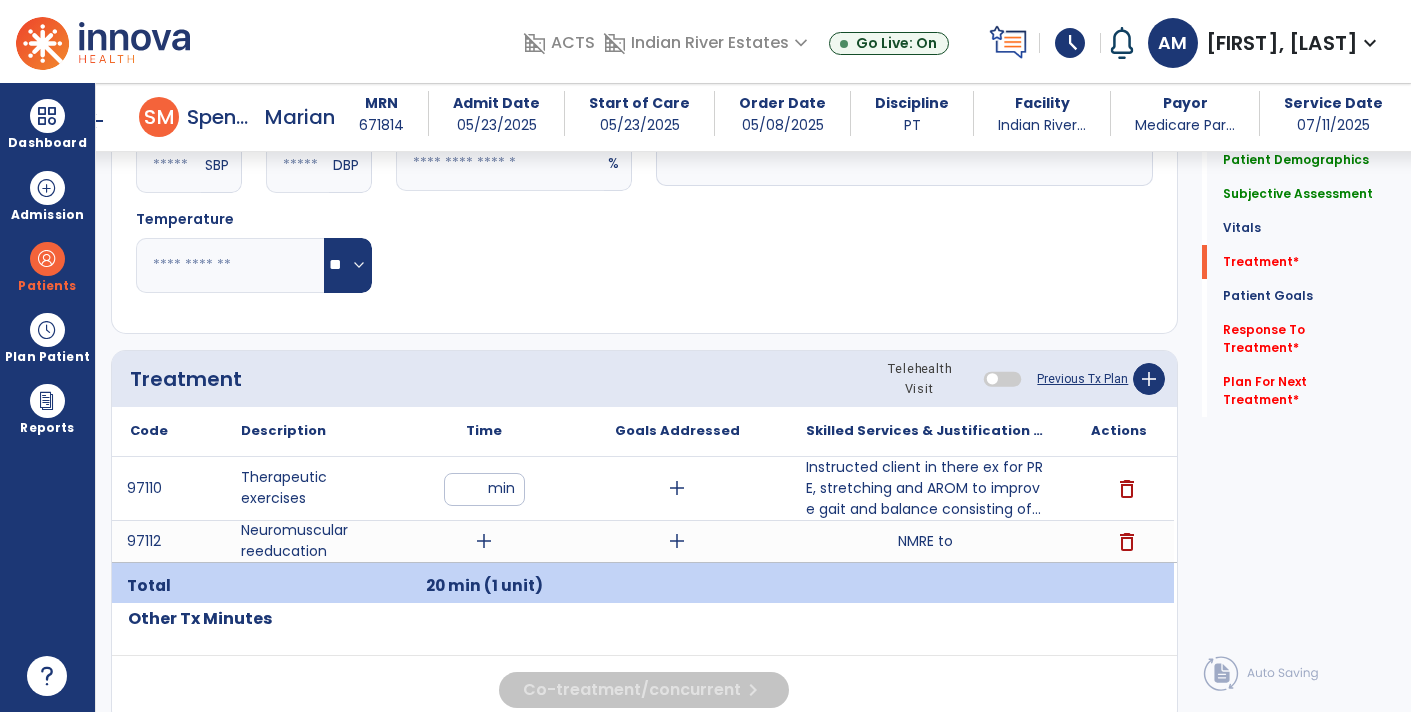 click on "add" at bounding box center [484, 541] 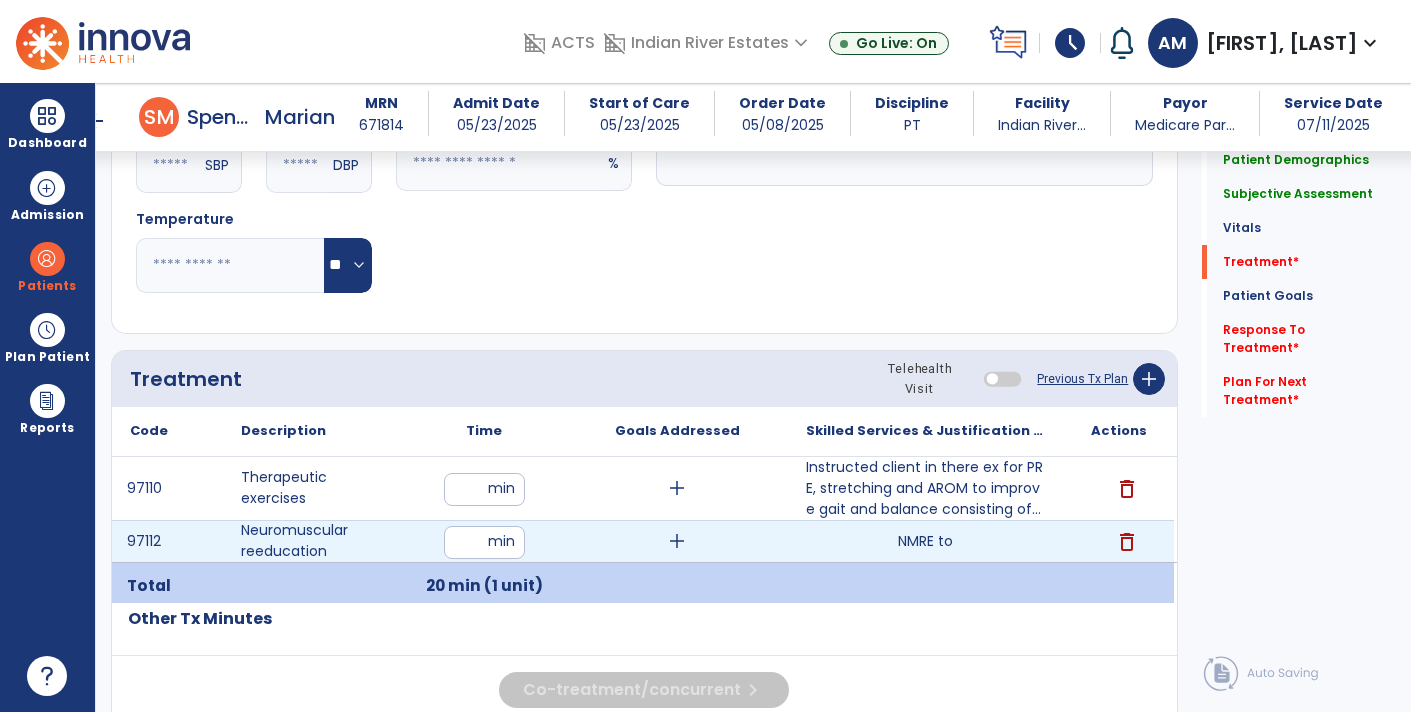 type on "**" 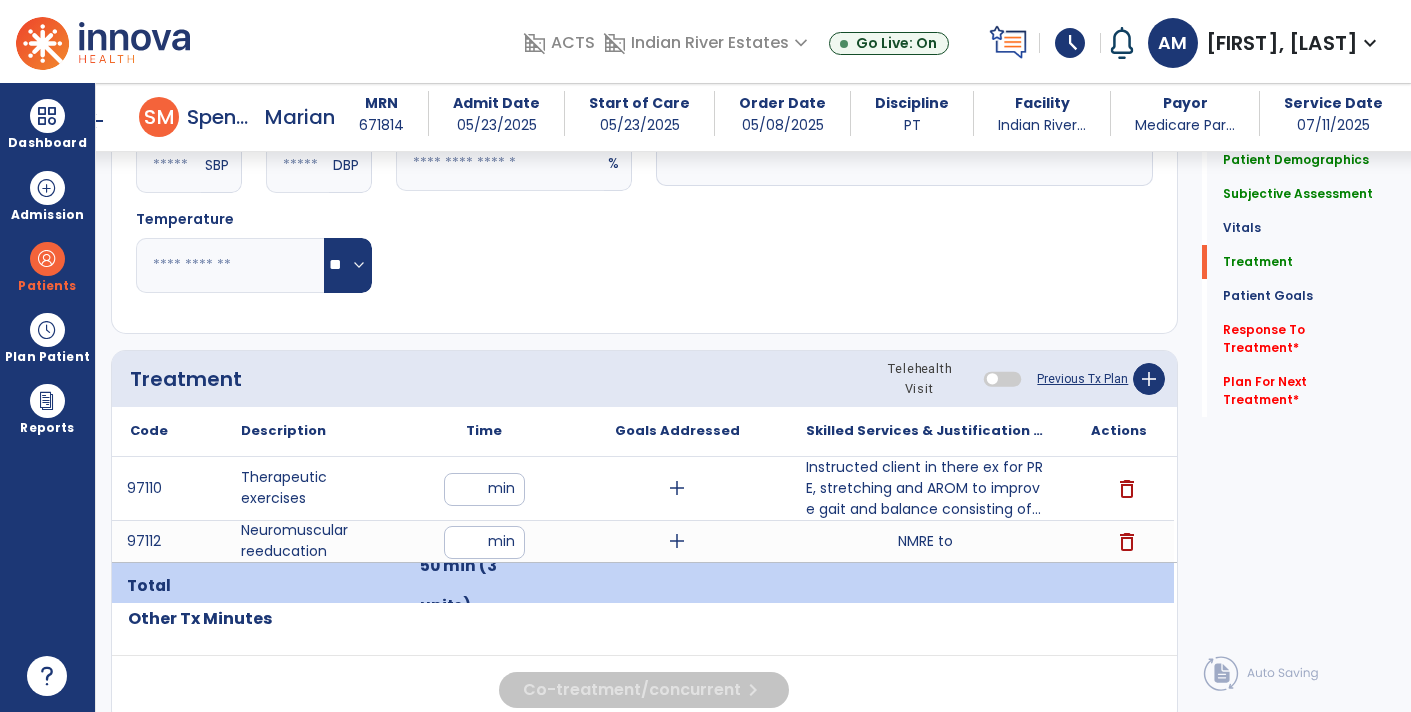 click on "NMRE to    NMRE to" at bounding box center (926, 541) 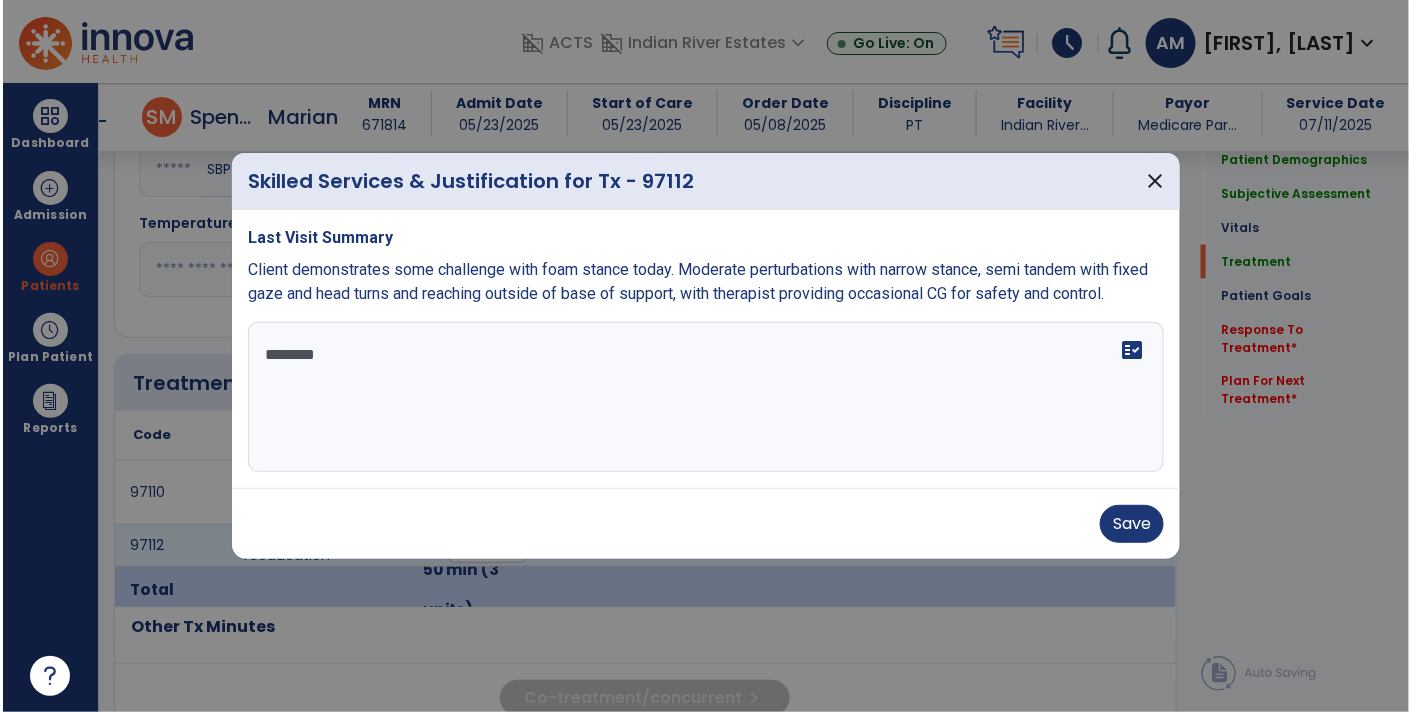 scroll, scrollTop: 899, scrollLeft: 0, axis: vertical 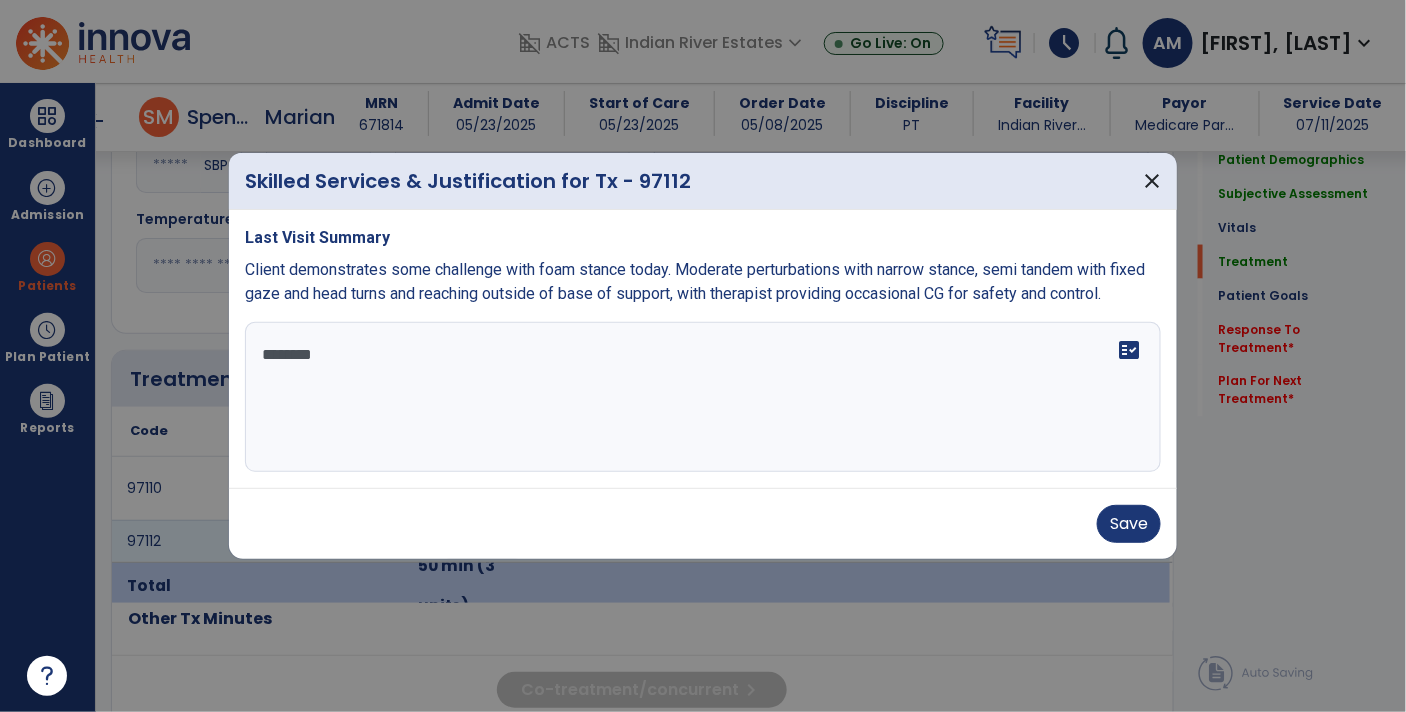click on "*******" at bounding box center (703, 397) 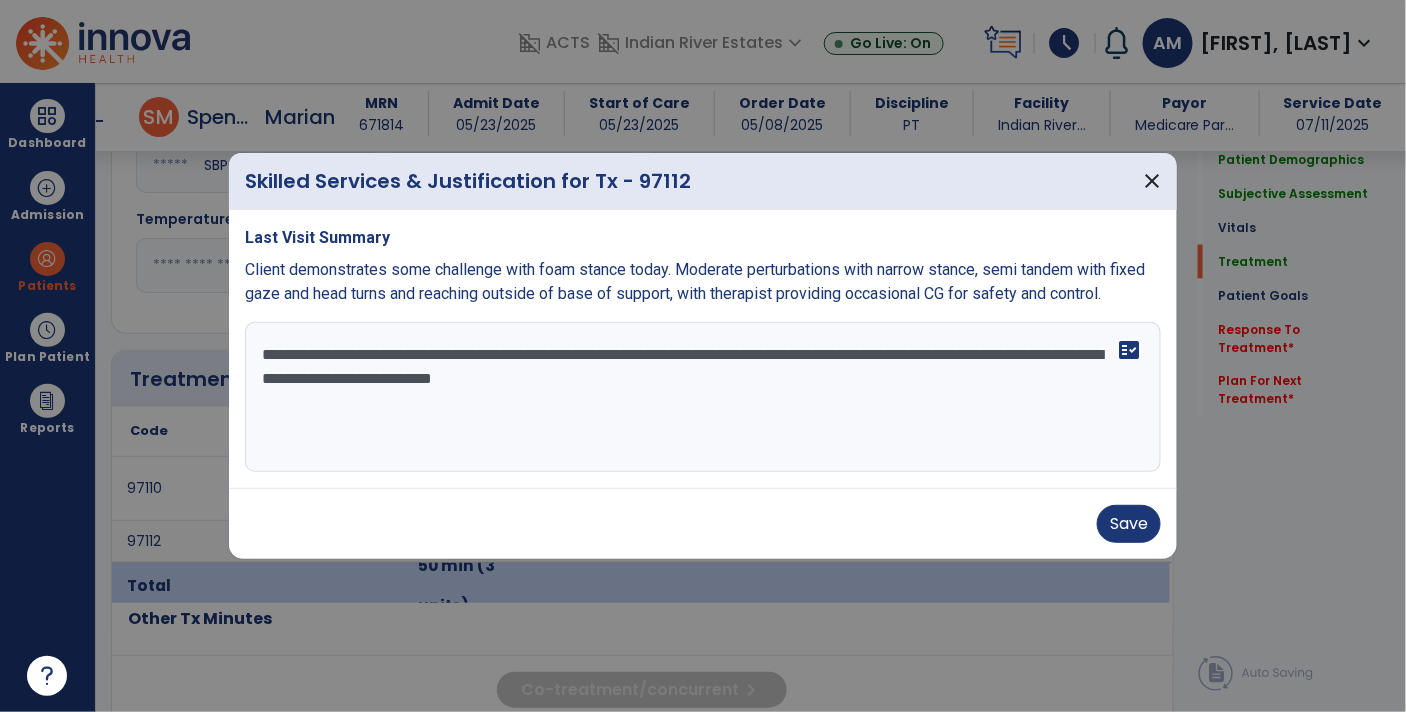 click on "**********" at bounding box center [703, 397] 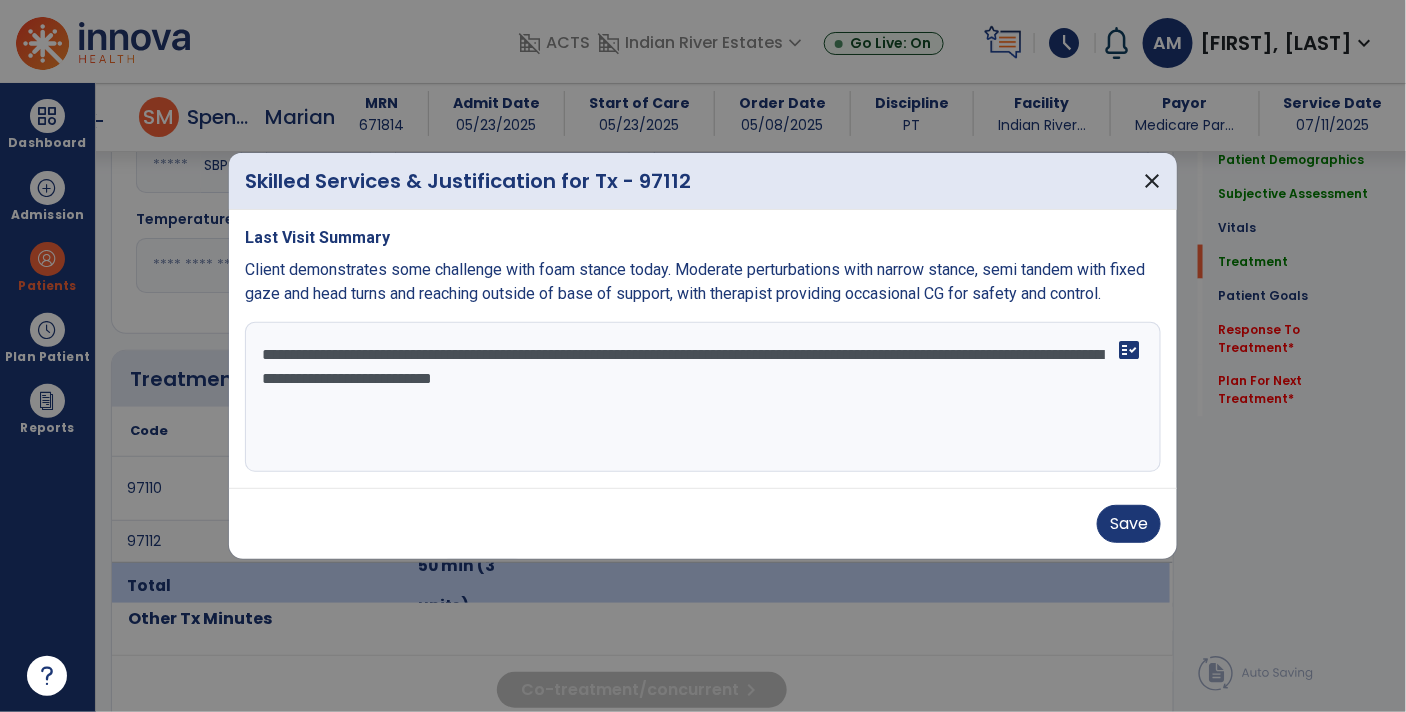 click on "**********" at bounding box center [703, 397] 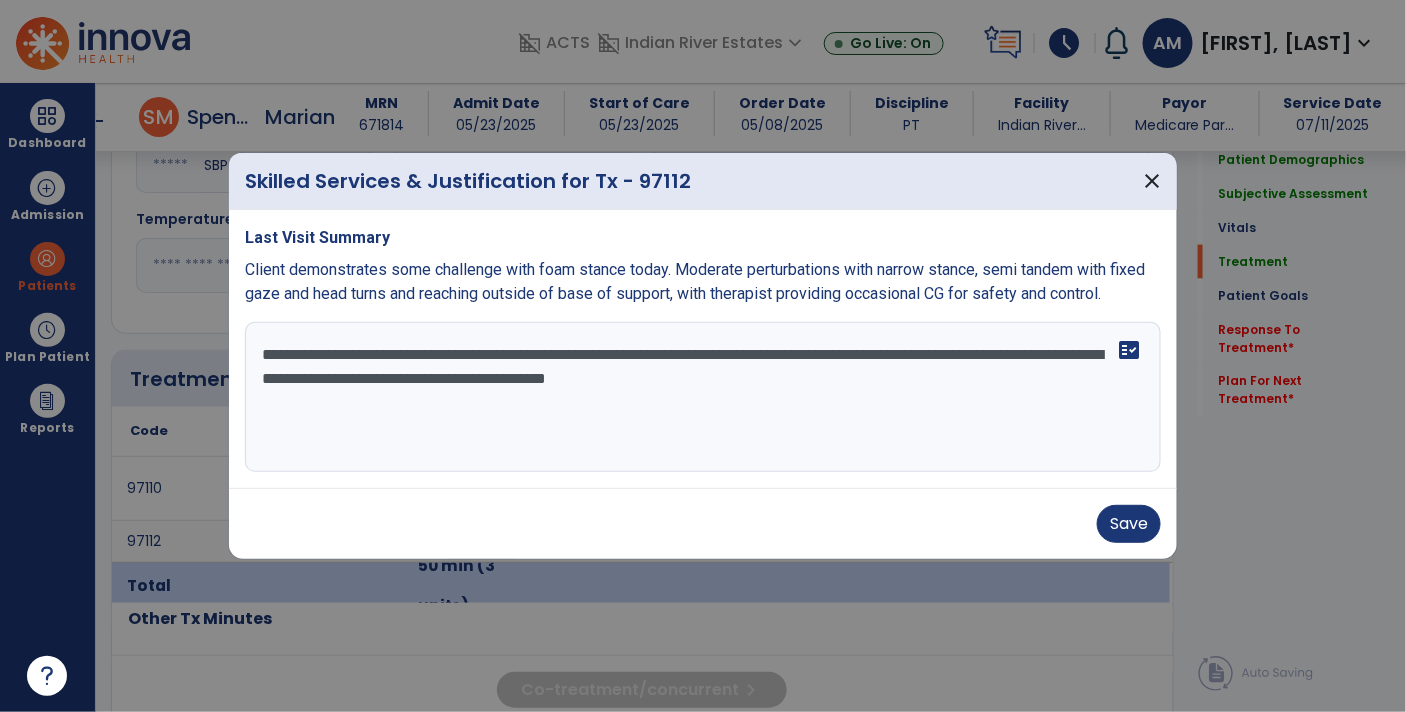 click on "**********" at bounding box center [703, 397] 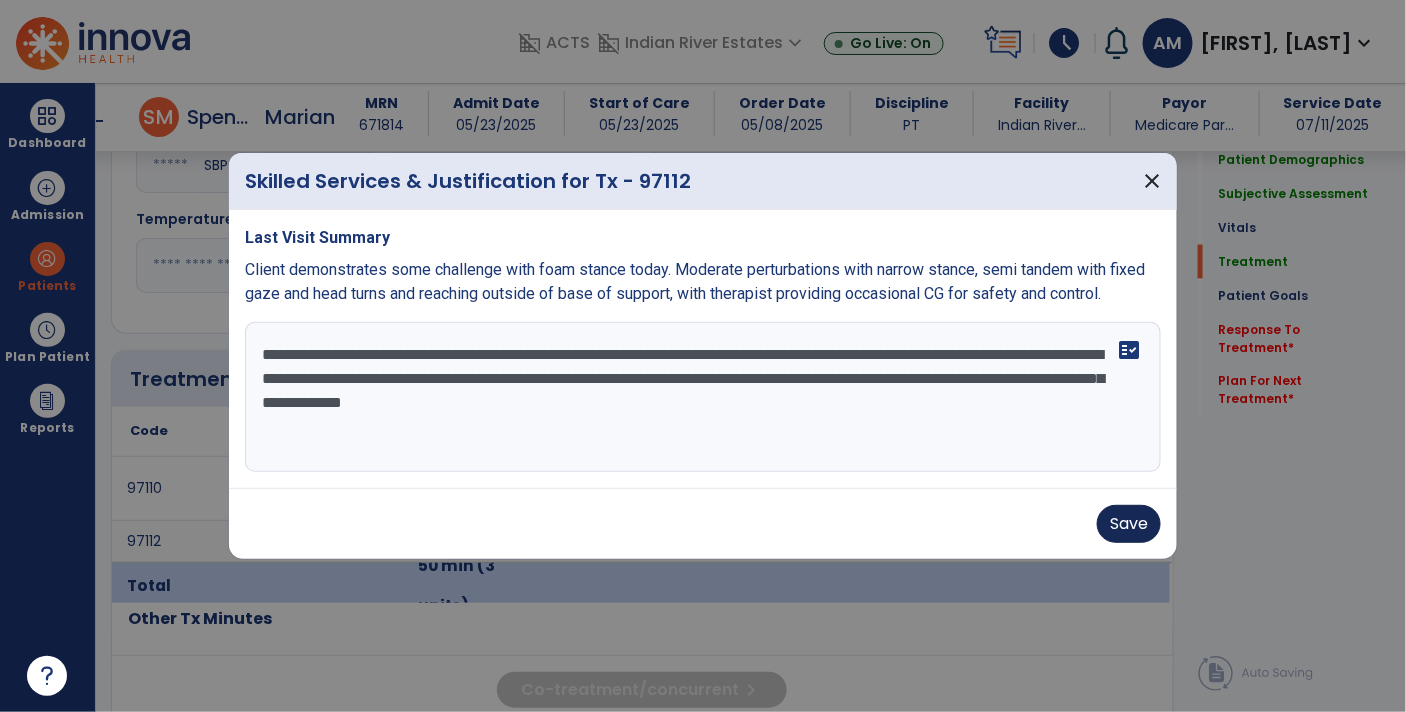 type on "**********" 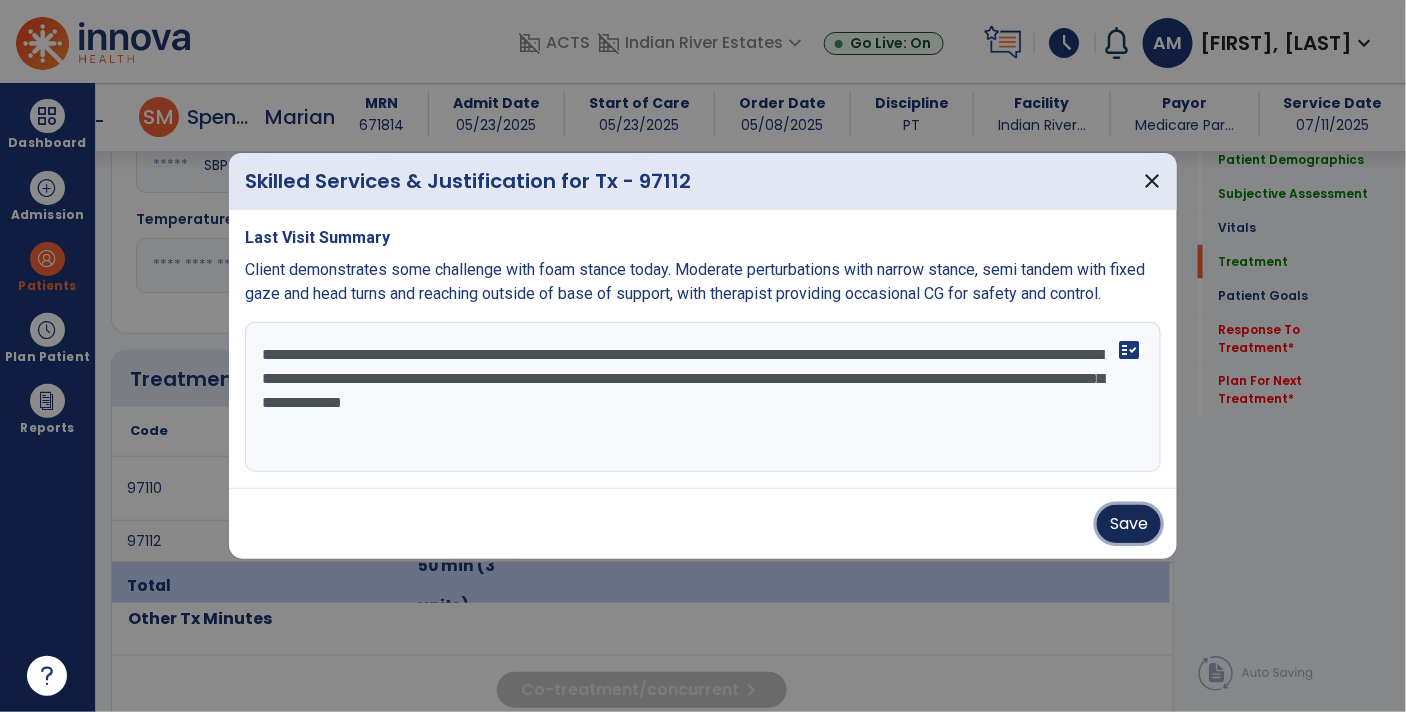 click on "Save" at bounding box center [1129, 524] 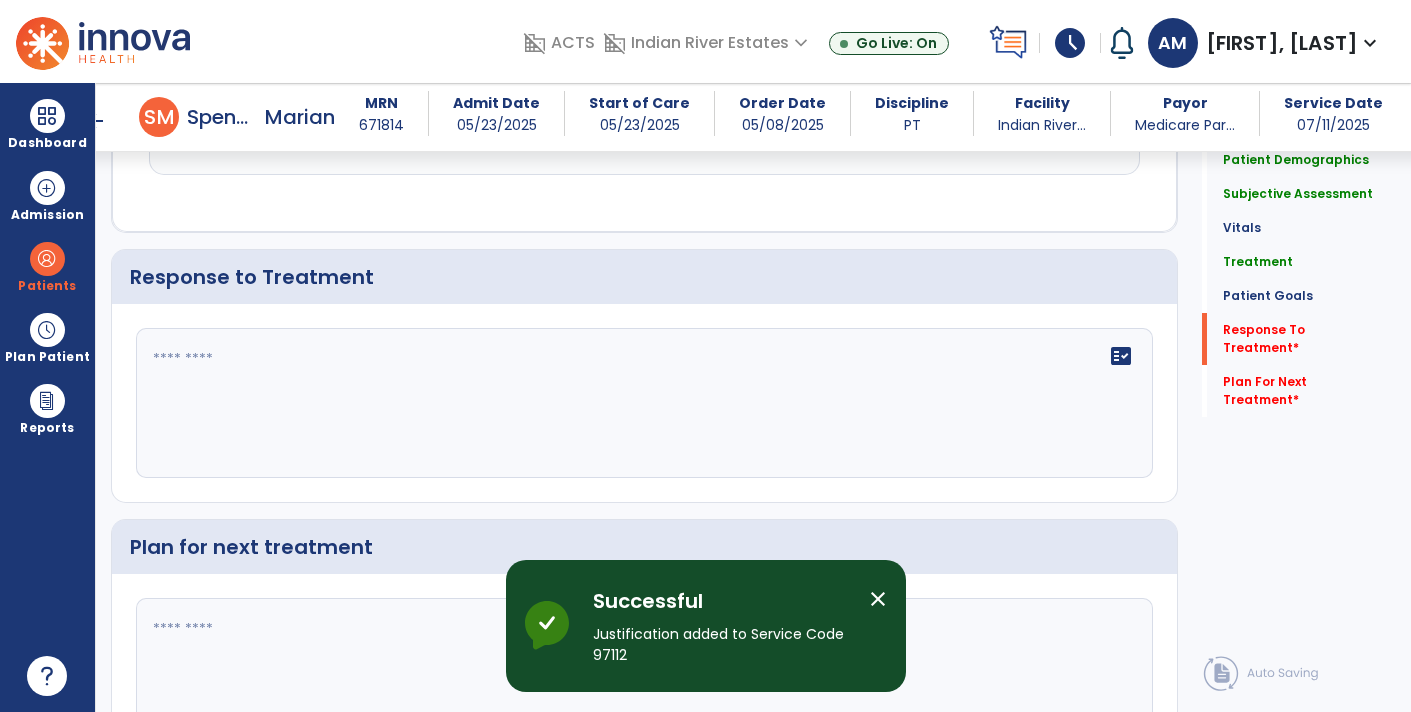 scroll, scrollTop: 2497, scrollLeft: 0, axis: vertical 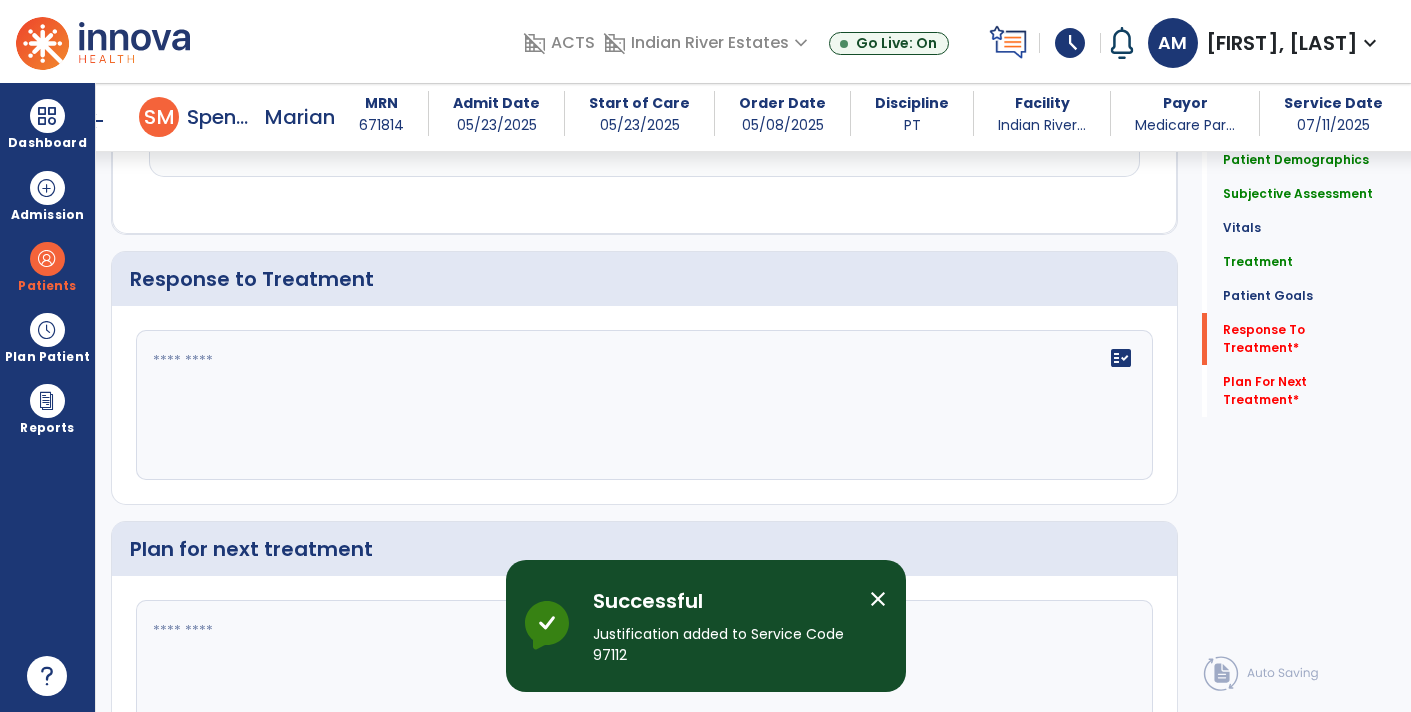 click on "fact_check" 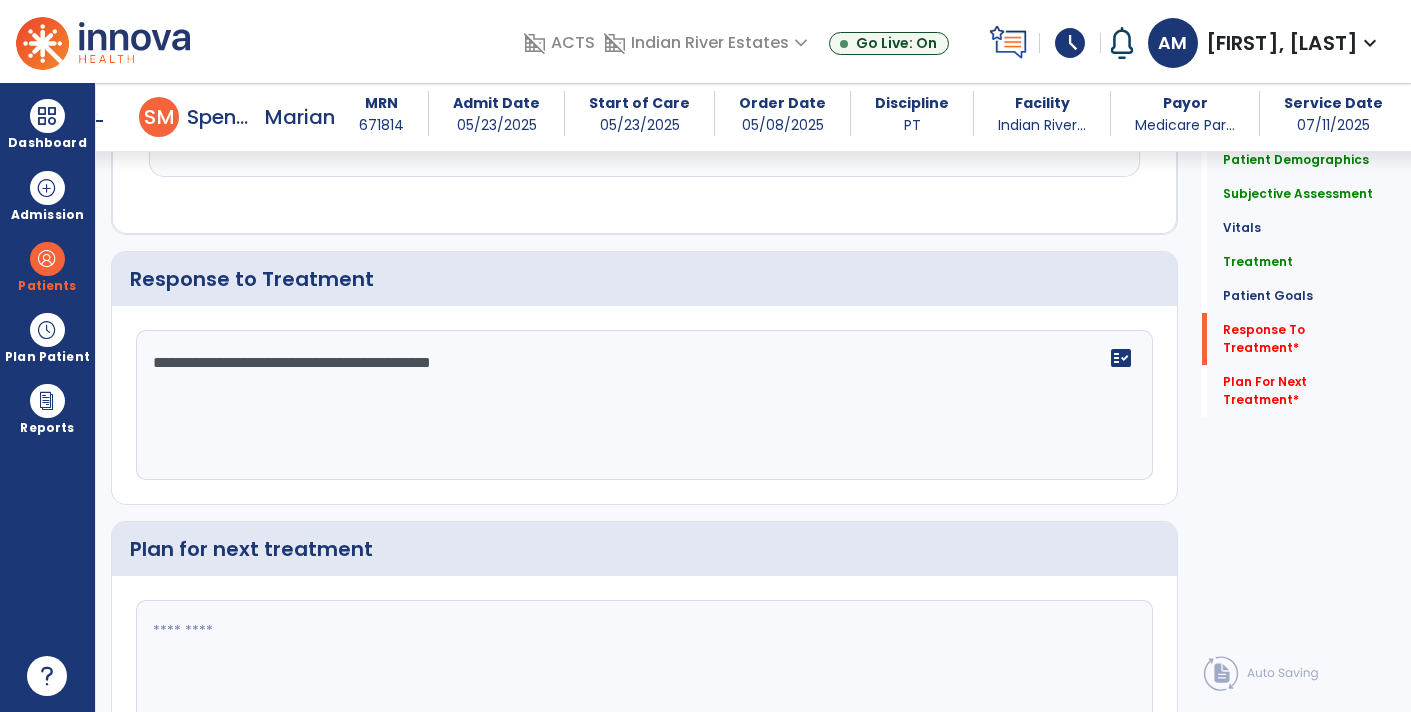type on "**********" 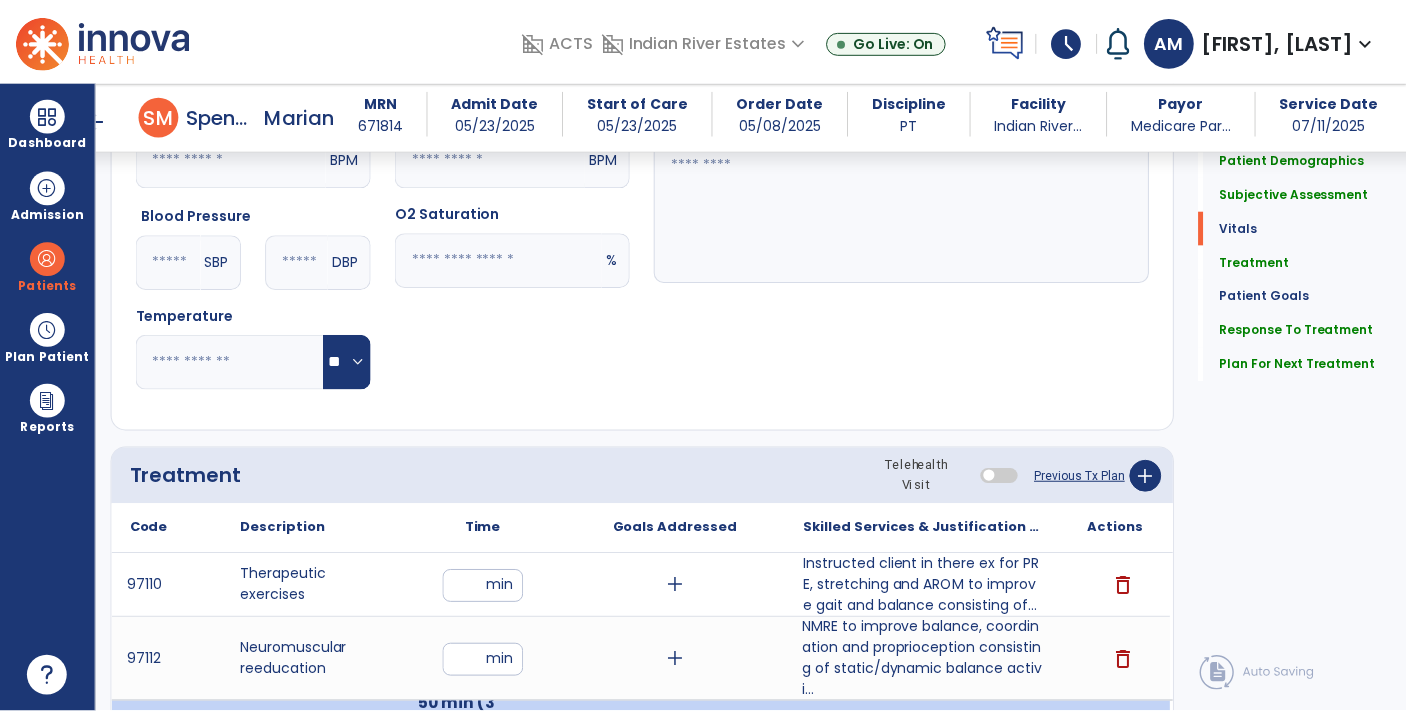scroll, scrollTop: 799, scrollLeft: 0, axis: vertical 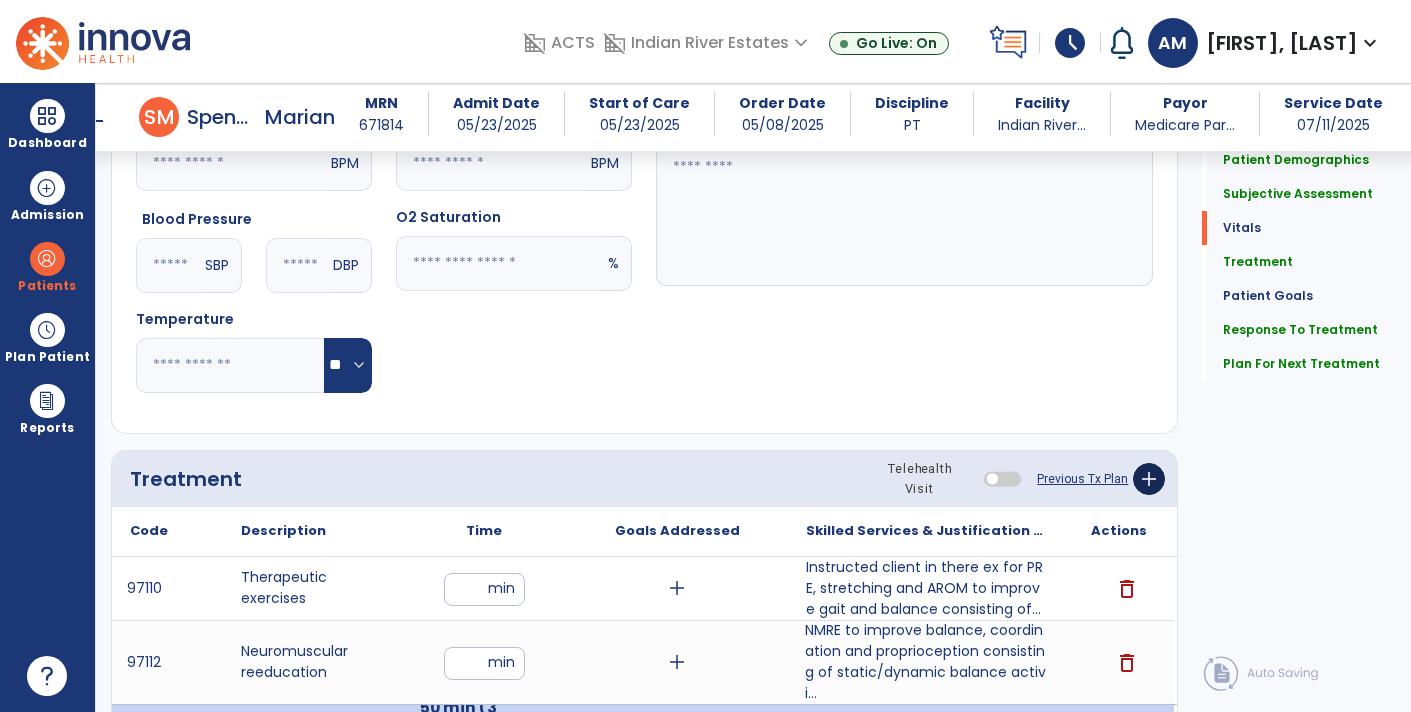 click on "add" 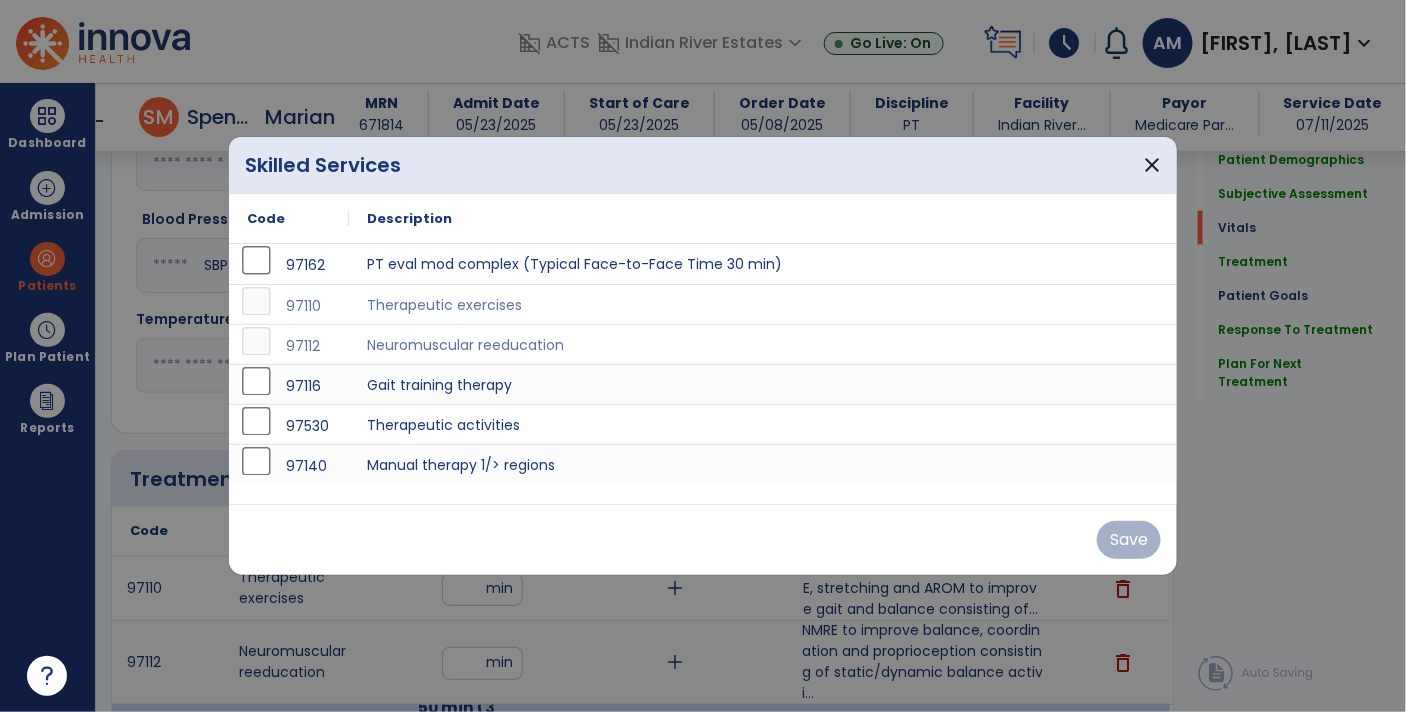 scroll, scrollTop: 799, scrollLeft: 0, axis: vertical 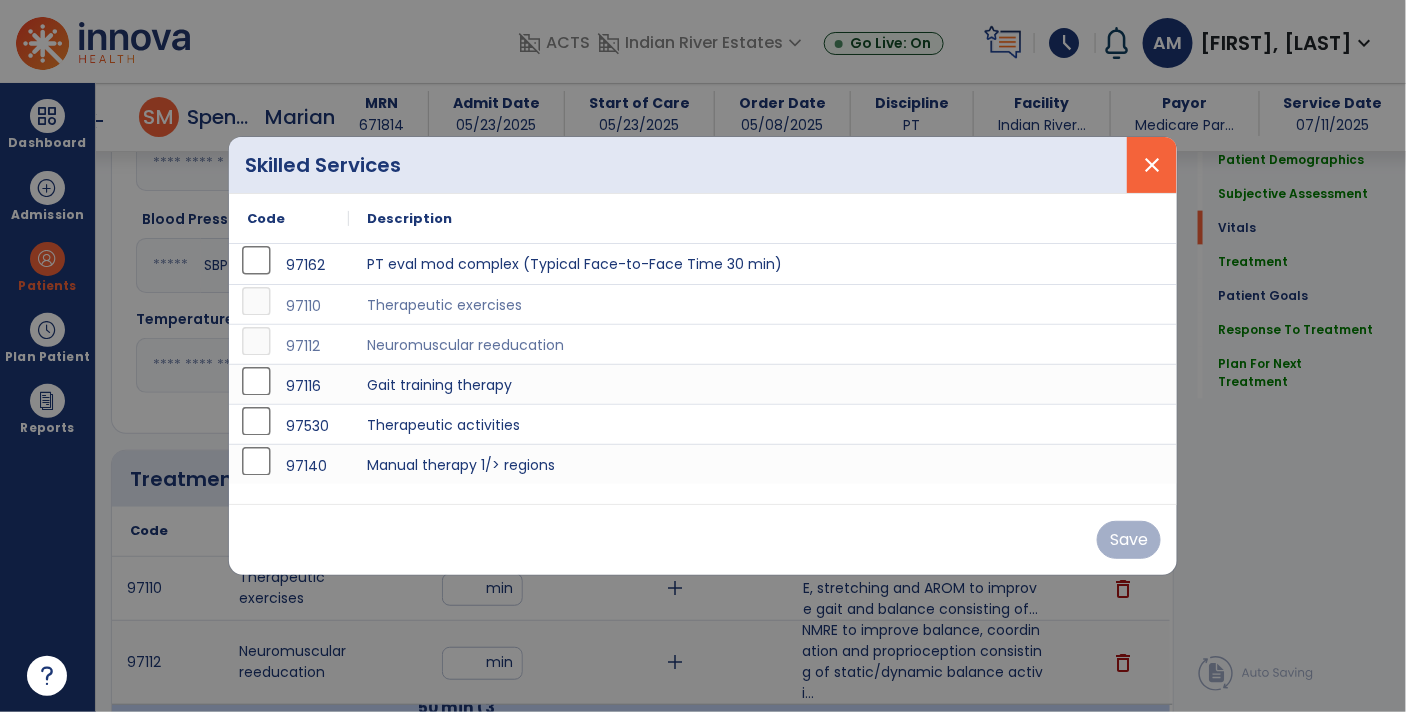click on "close" at bounding box center (1152, 165) 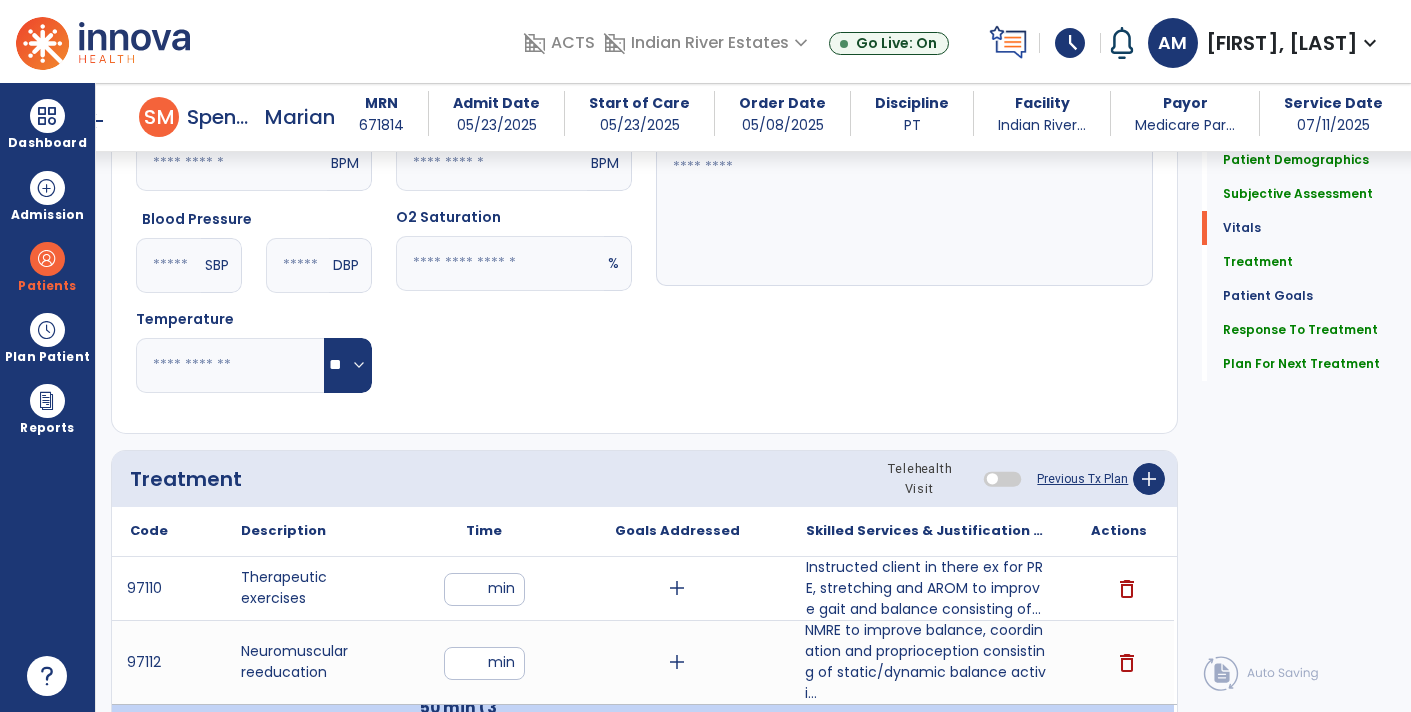 click on "Previous Tx Plan" 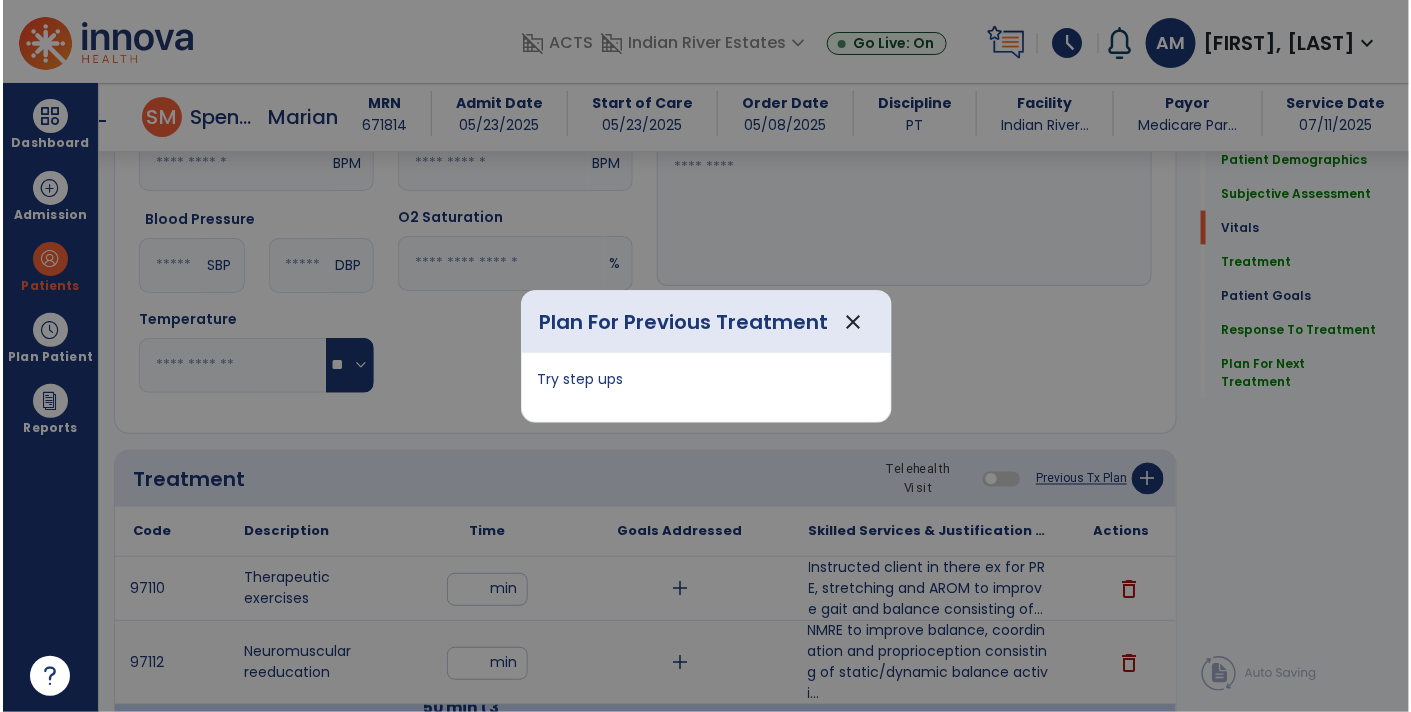 scroll, scrollTop: 799, scrollLeft: 0, axis: vertical 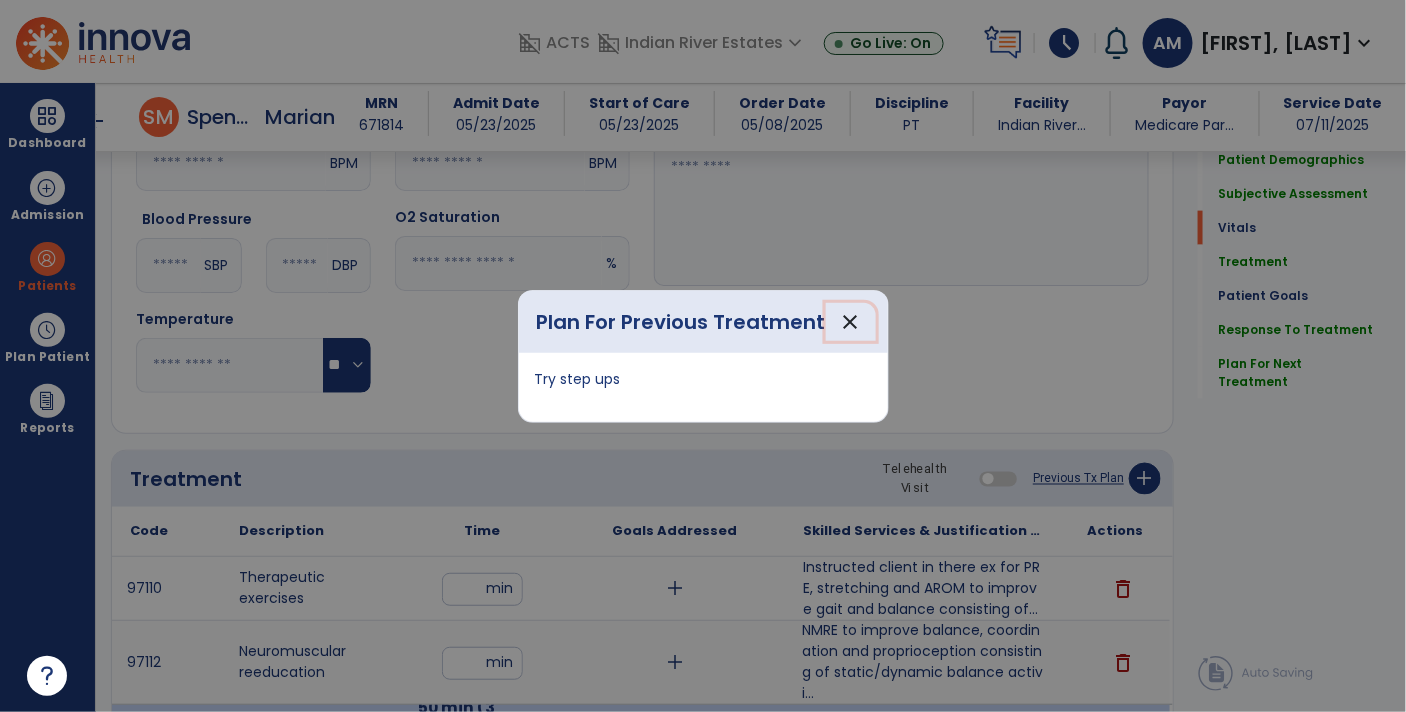 click on "close" at bounding box center [851, 322] 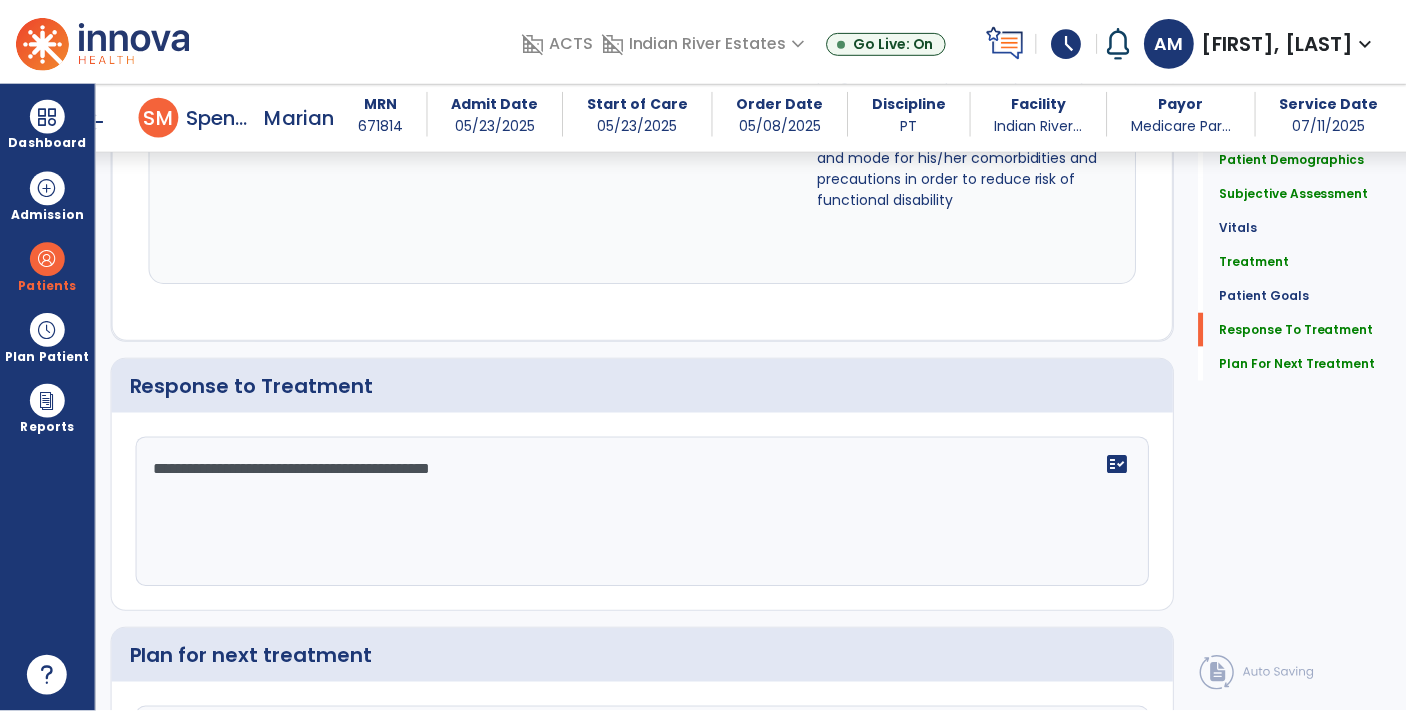scroll, scrollTop: 2616, scrollLeft: 0, axis: vertical 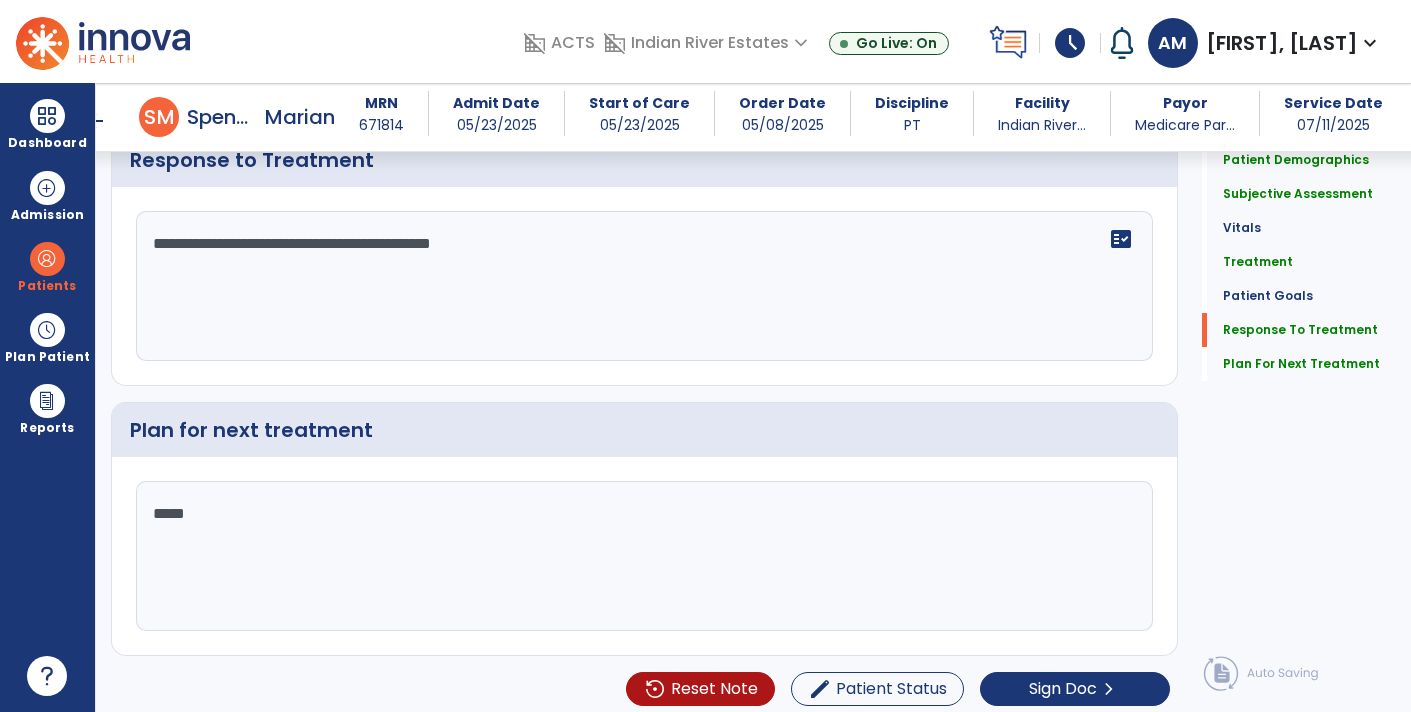 click on "*****" 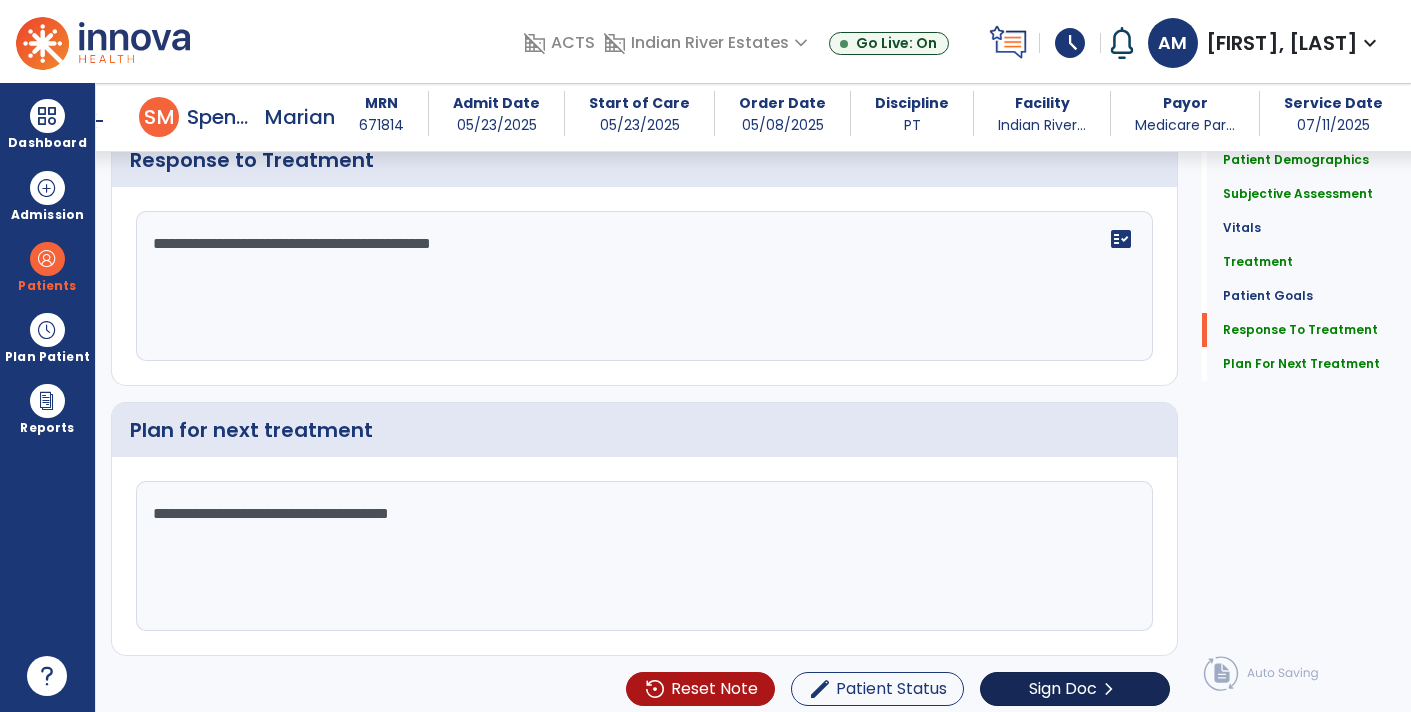 type on "**********" 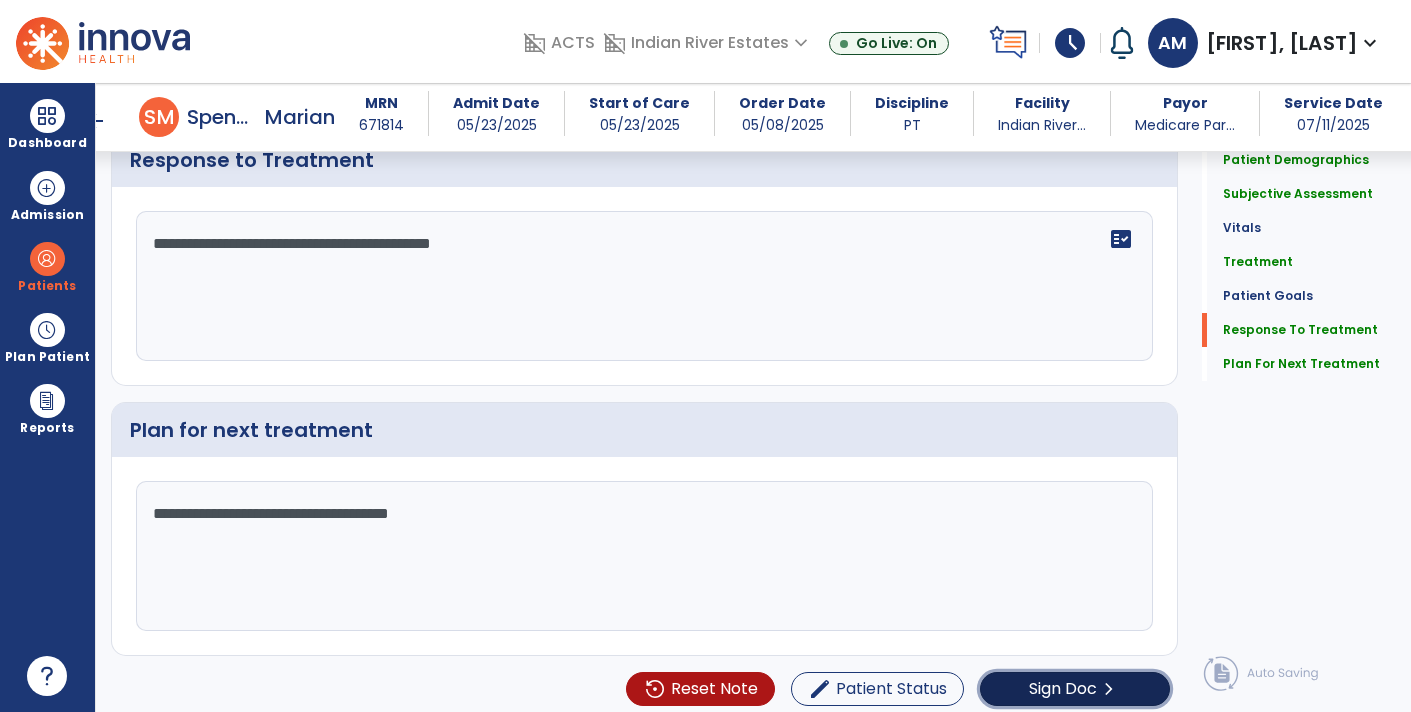 click on "Sign Doc" 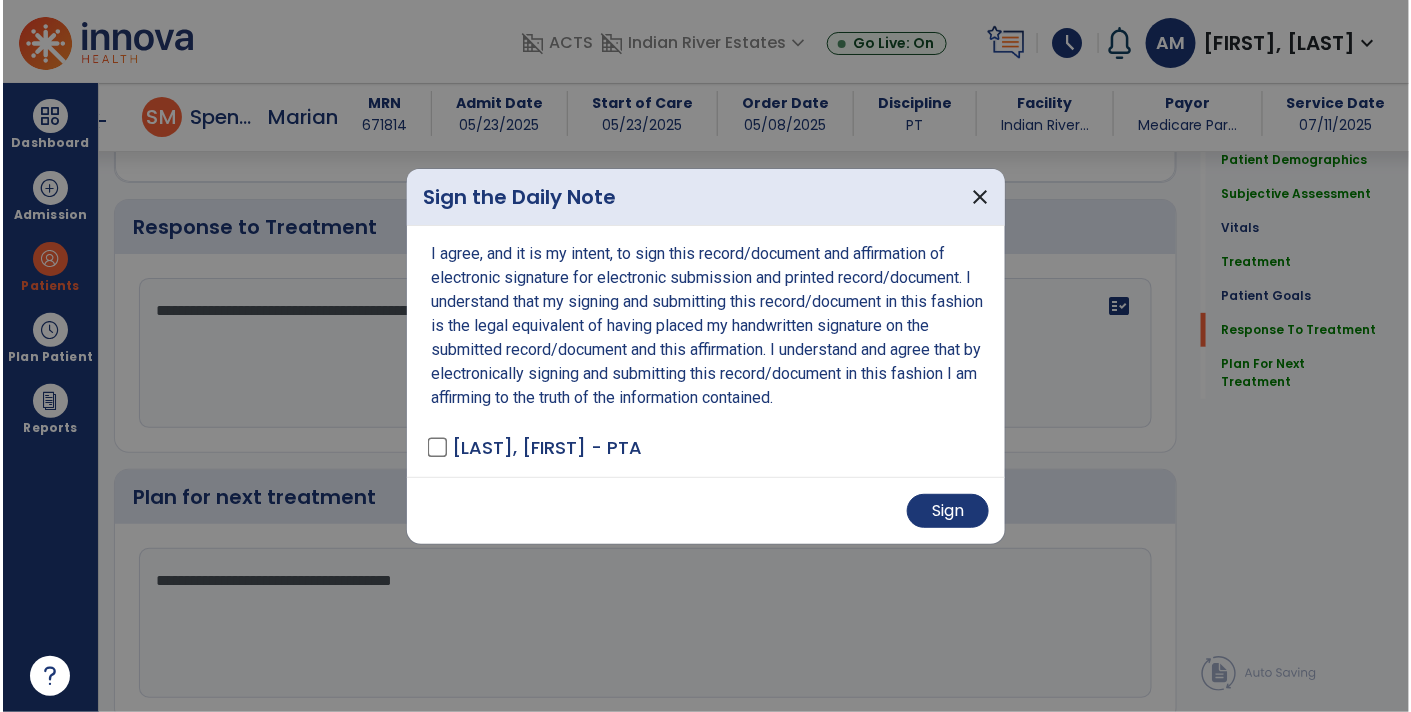scroll, scrollTop: 2616, scrollLeft: 0, axis: vertical 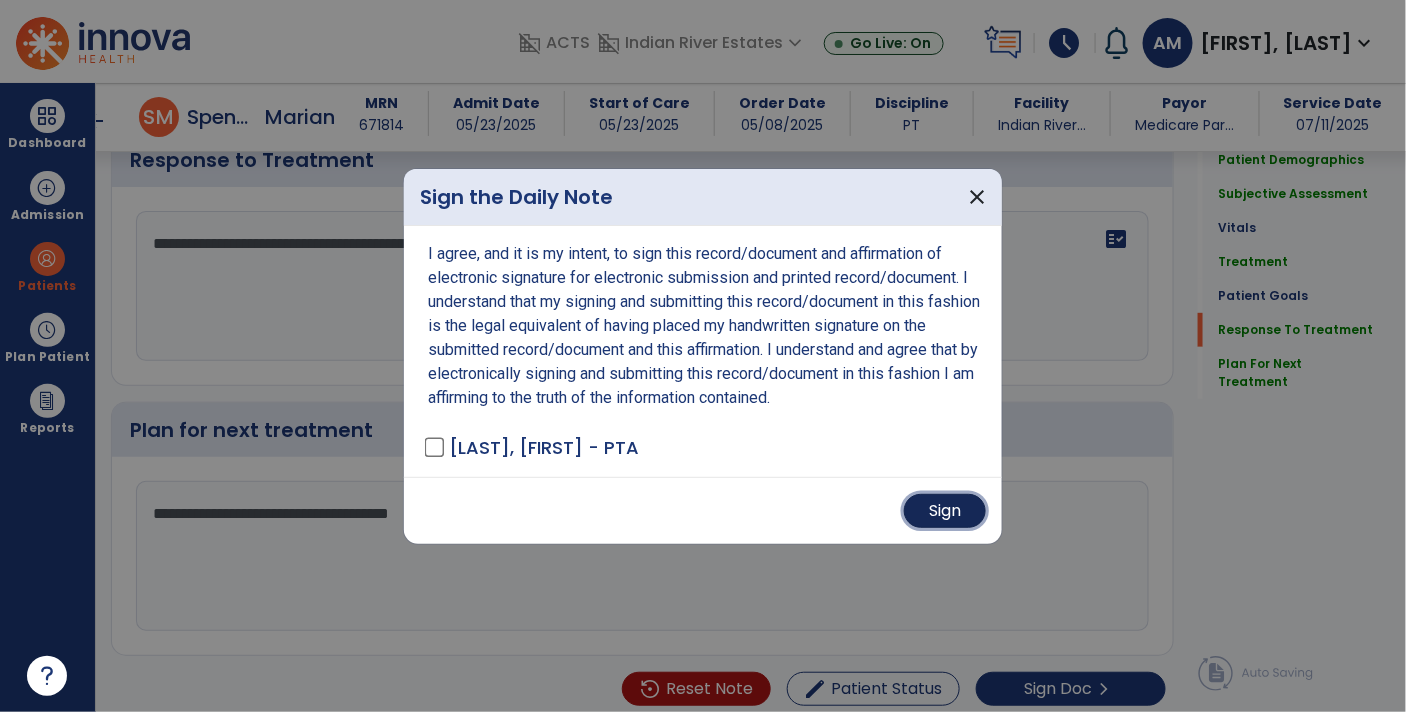 click on "Sign" at bounding box center [945, 511] 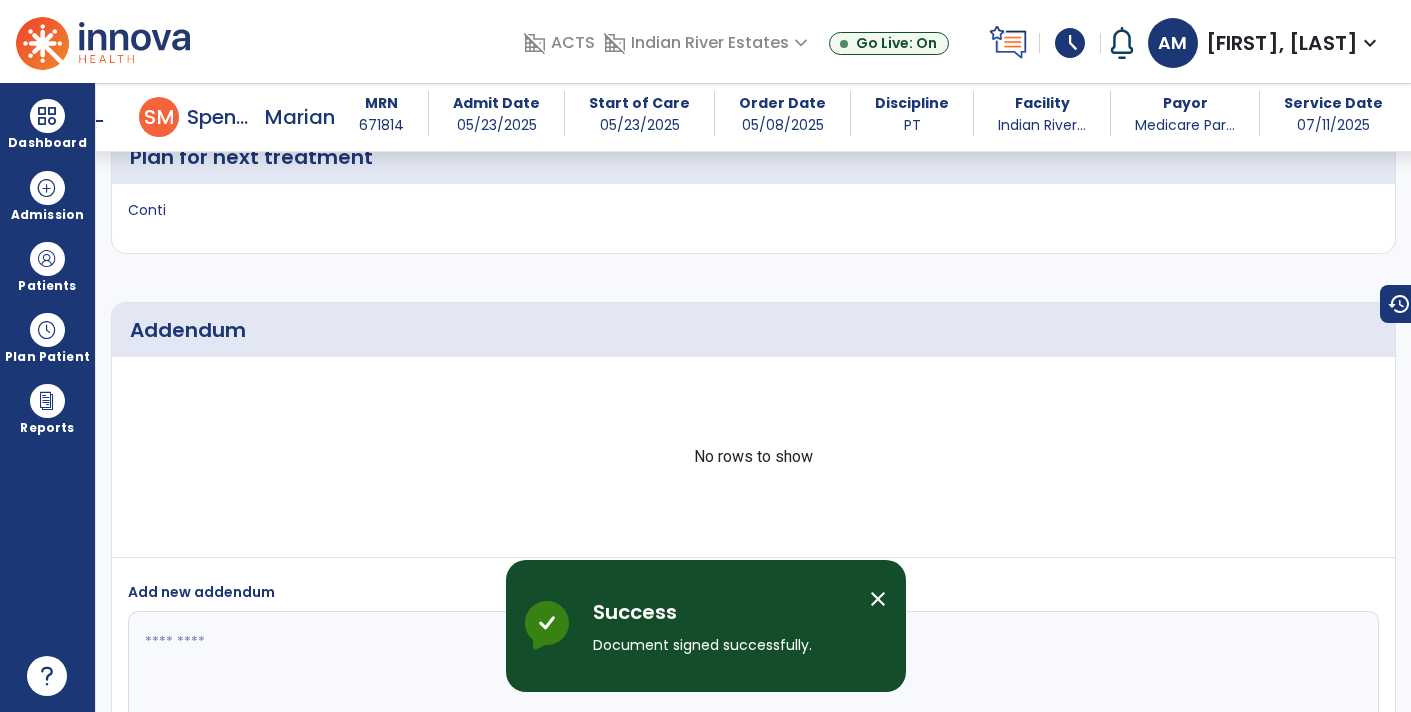 scroll, scrollTop: 3566, scrollLeft: 0, axis: vertical 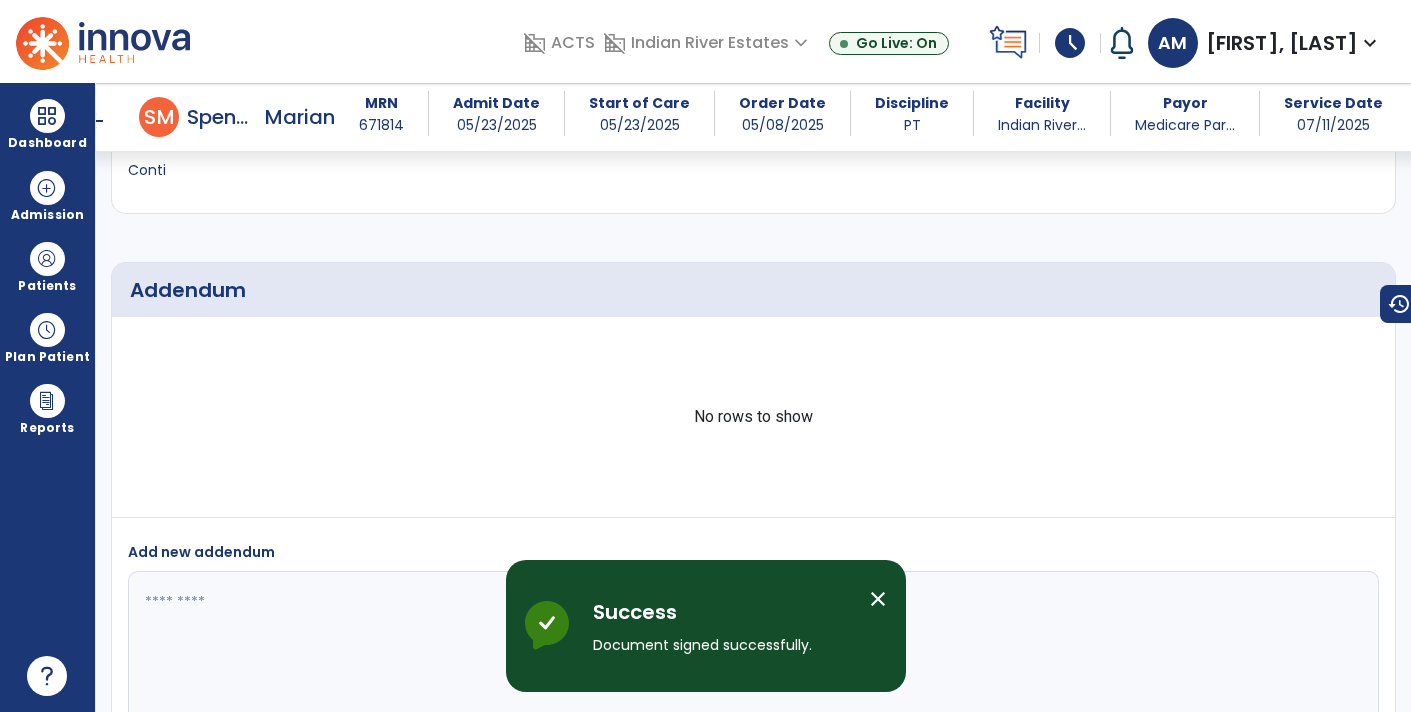 click on "arrow_back" at bounding box center [95, 121] 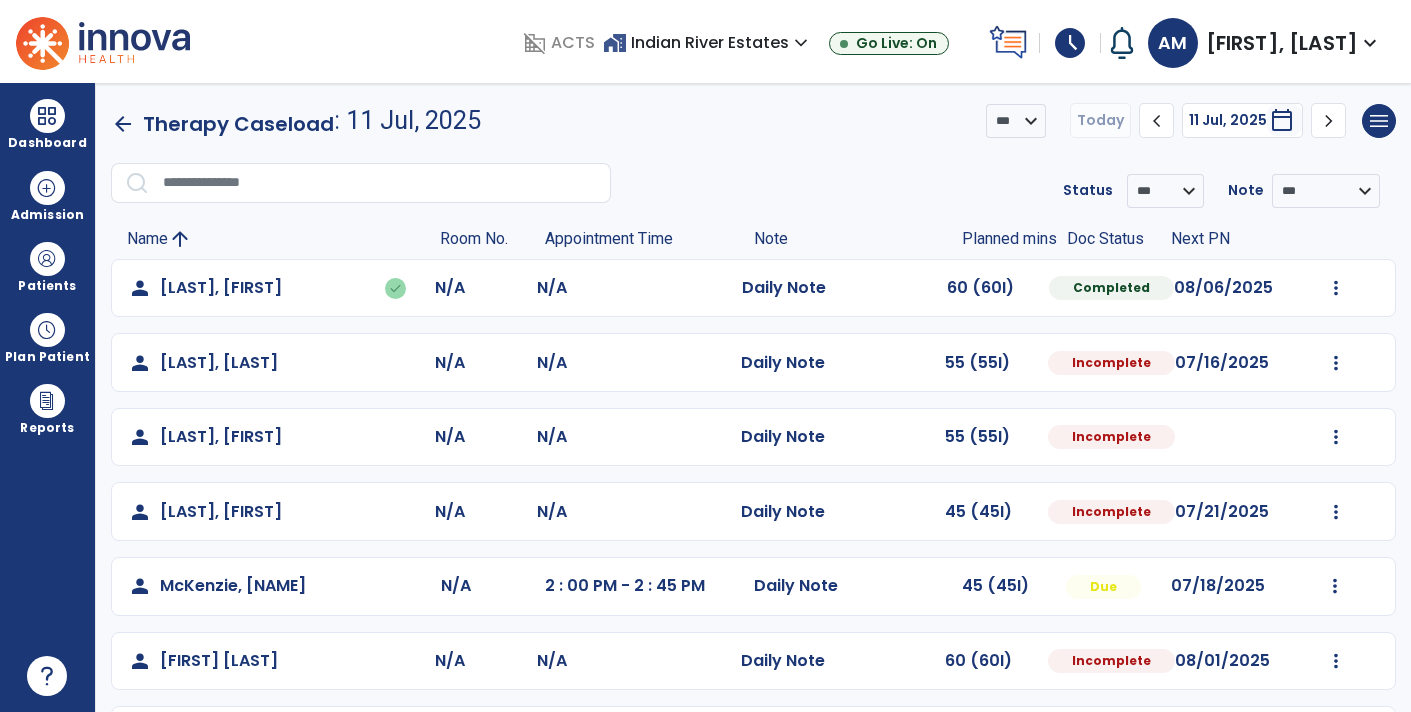 scroll, scrollTop: 72, scrollLeft: 0, axis: vertical 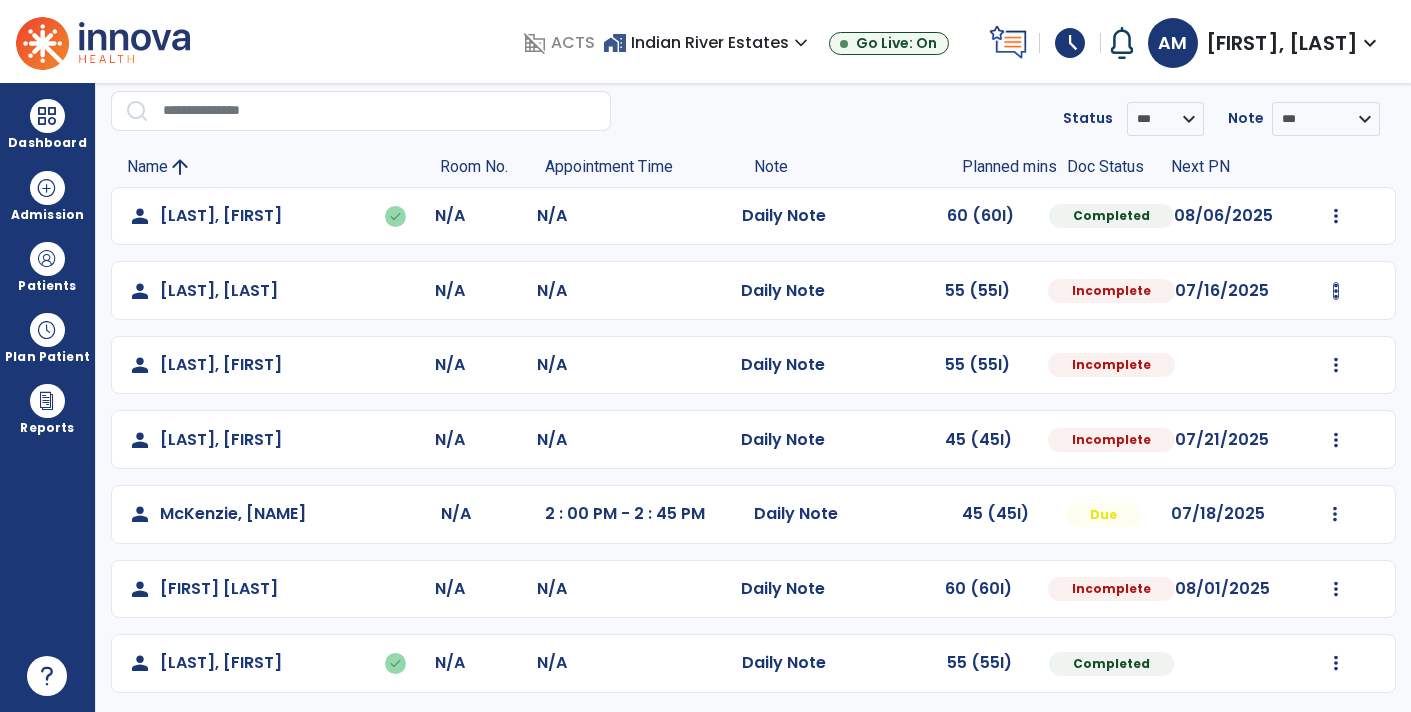 click at bounding box center (1336, 216) 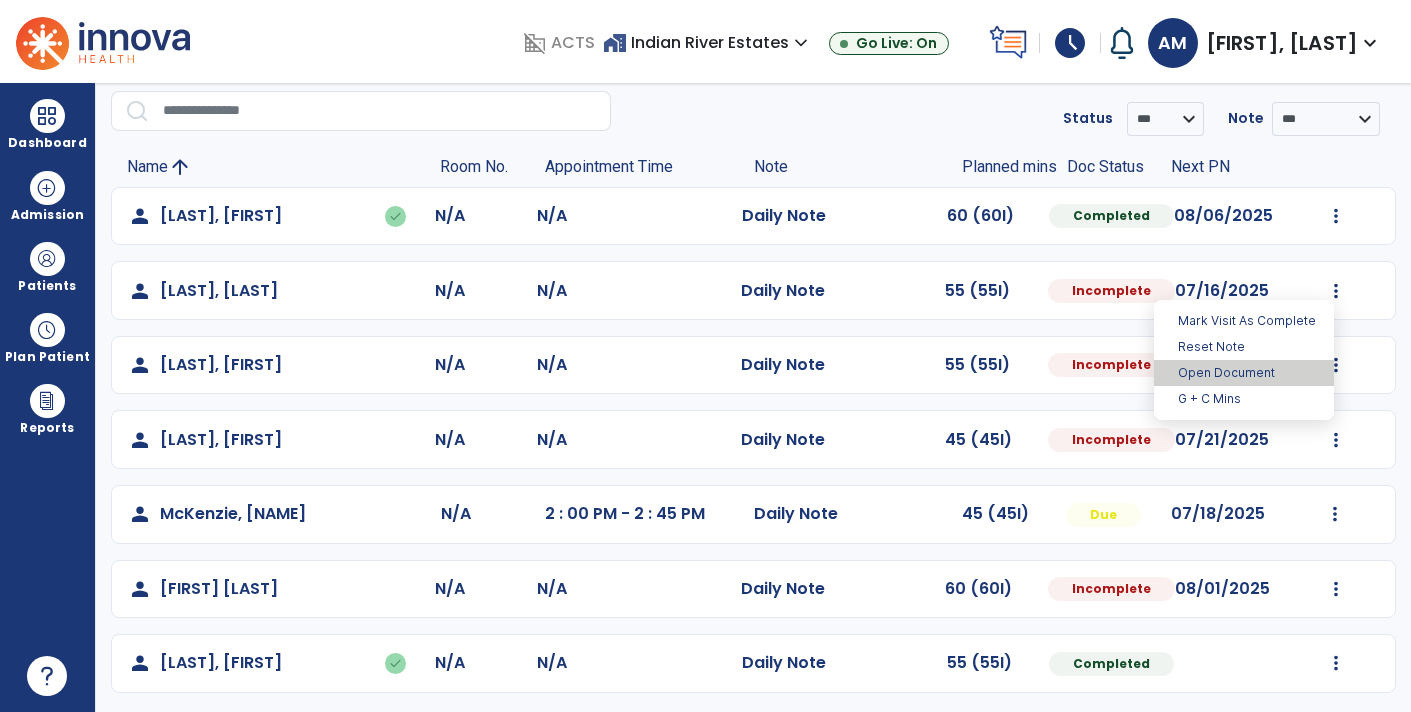 click on "Open Document" at bounding box center (1244, 373) 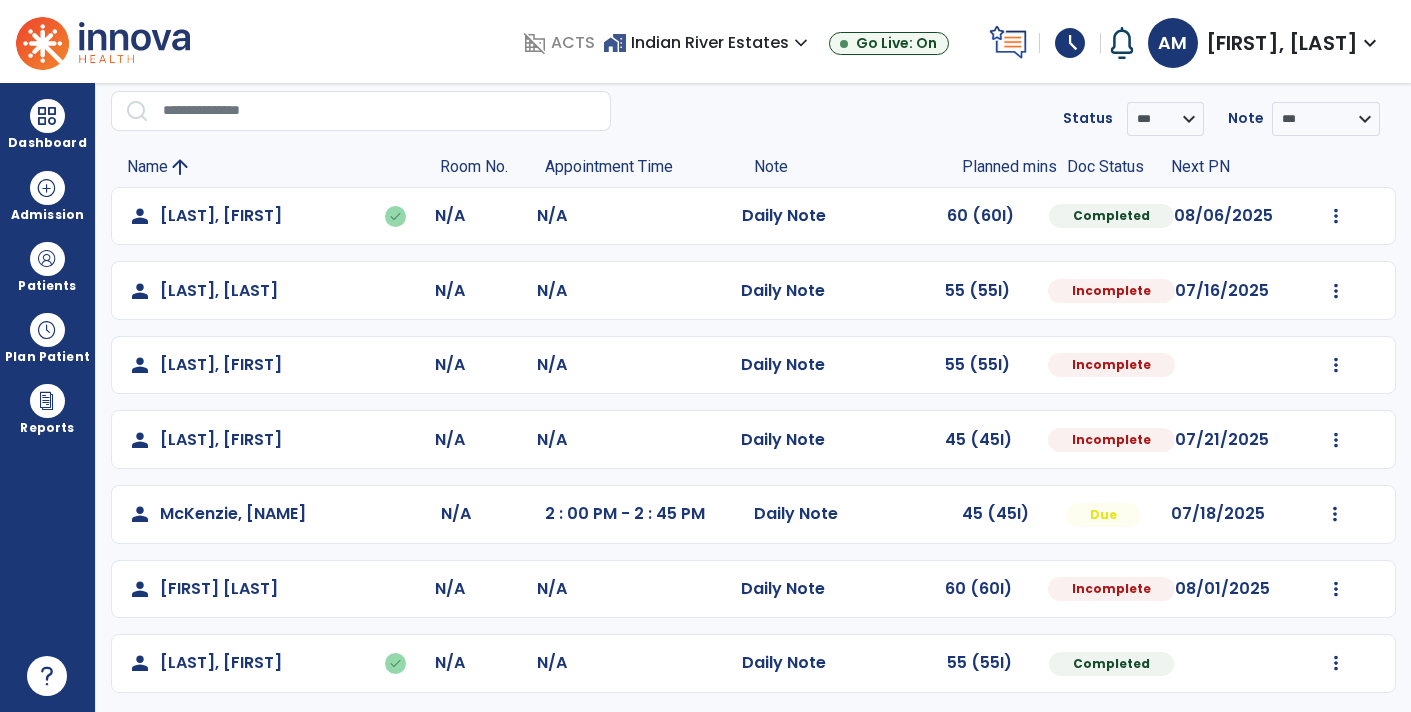 select on "*" 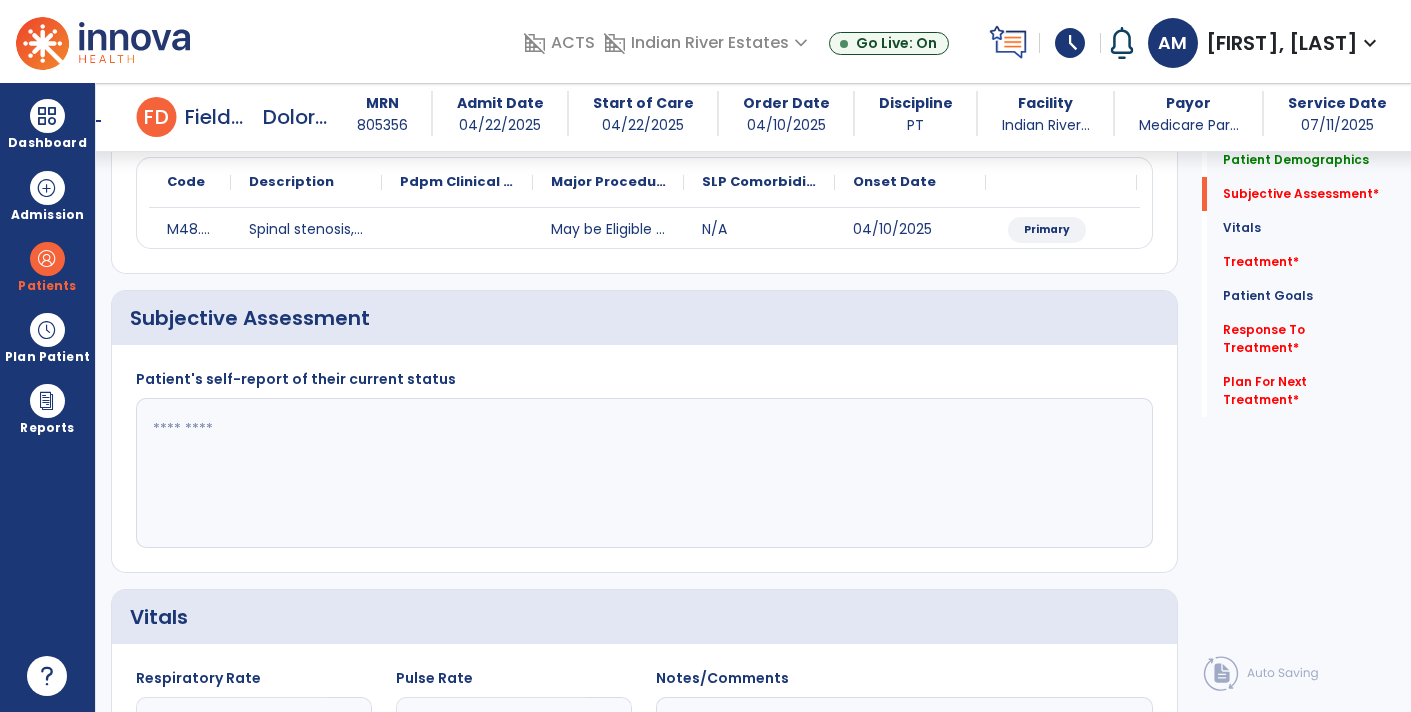scroll, scrollTop: 239, scrollLeft: 0, axis: vertical 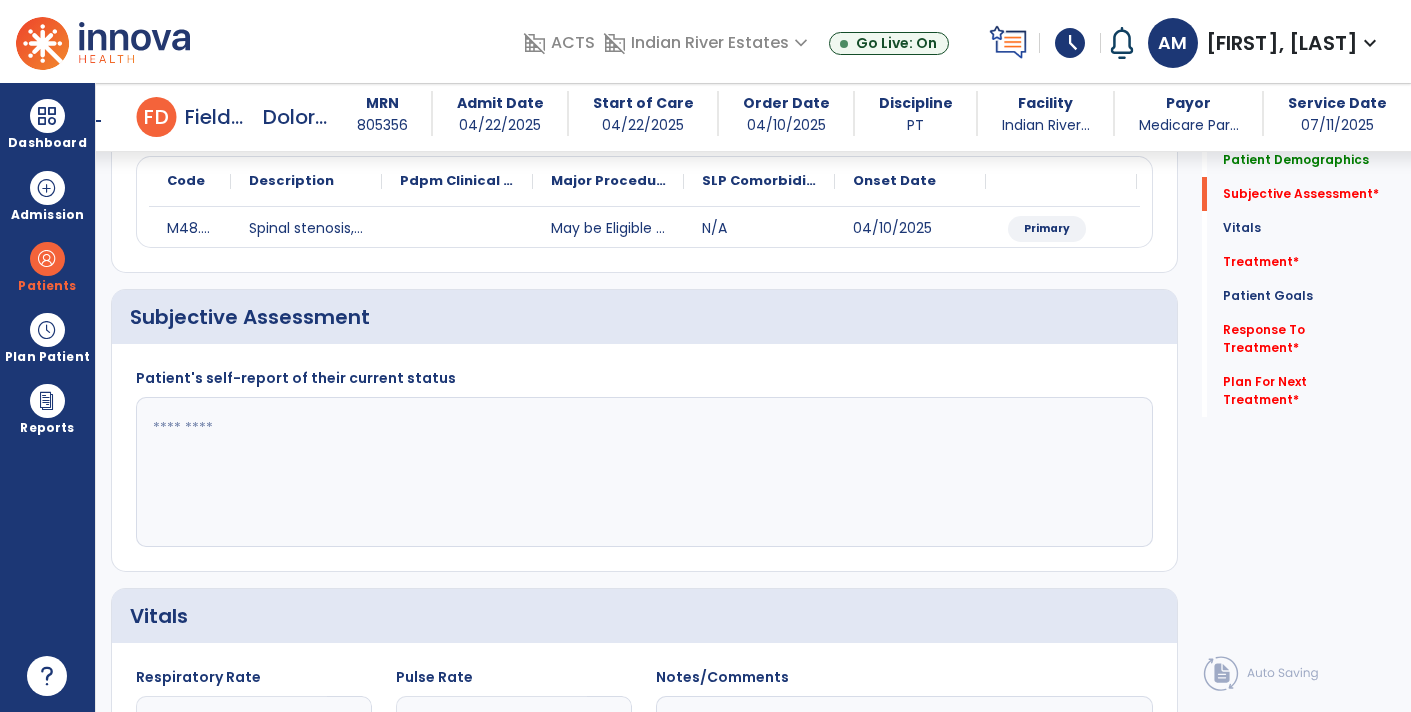 click 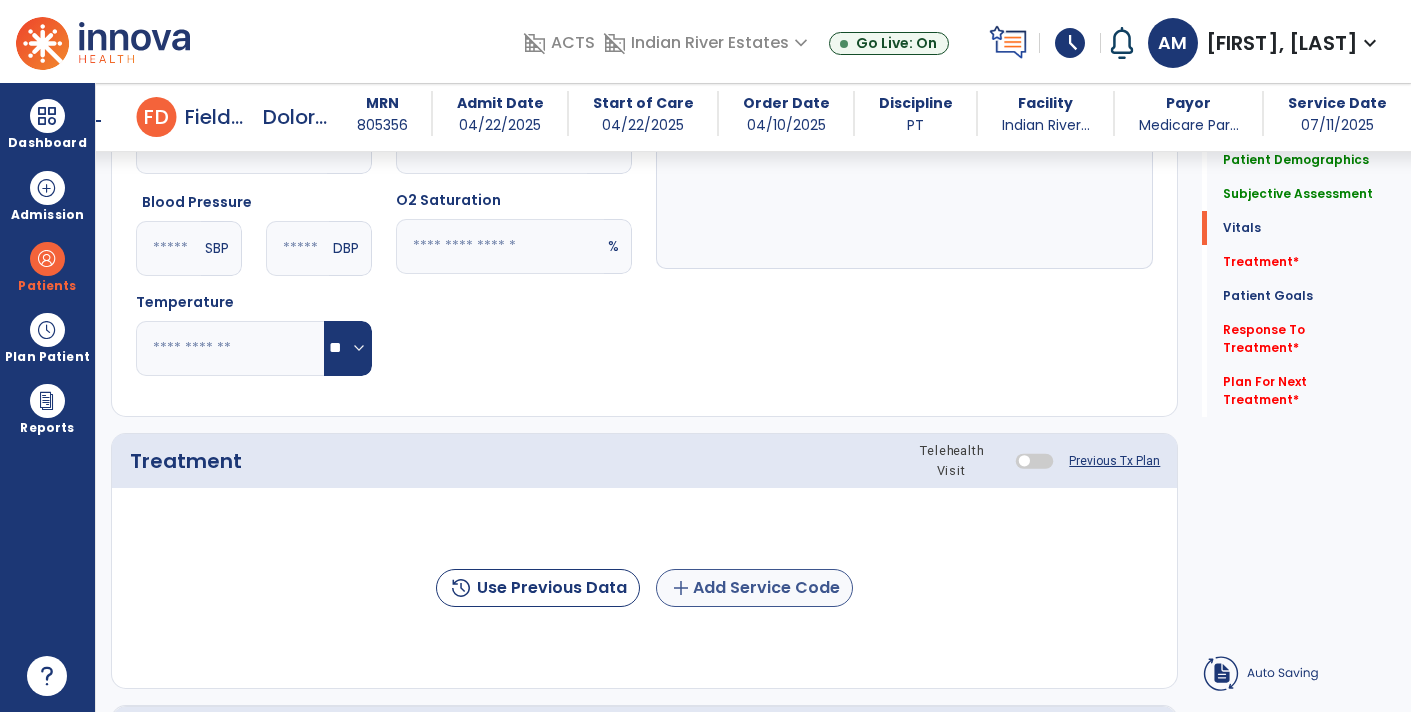 type on "**********" 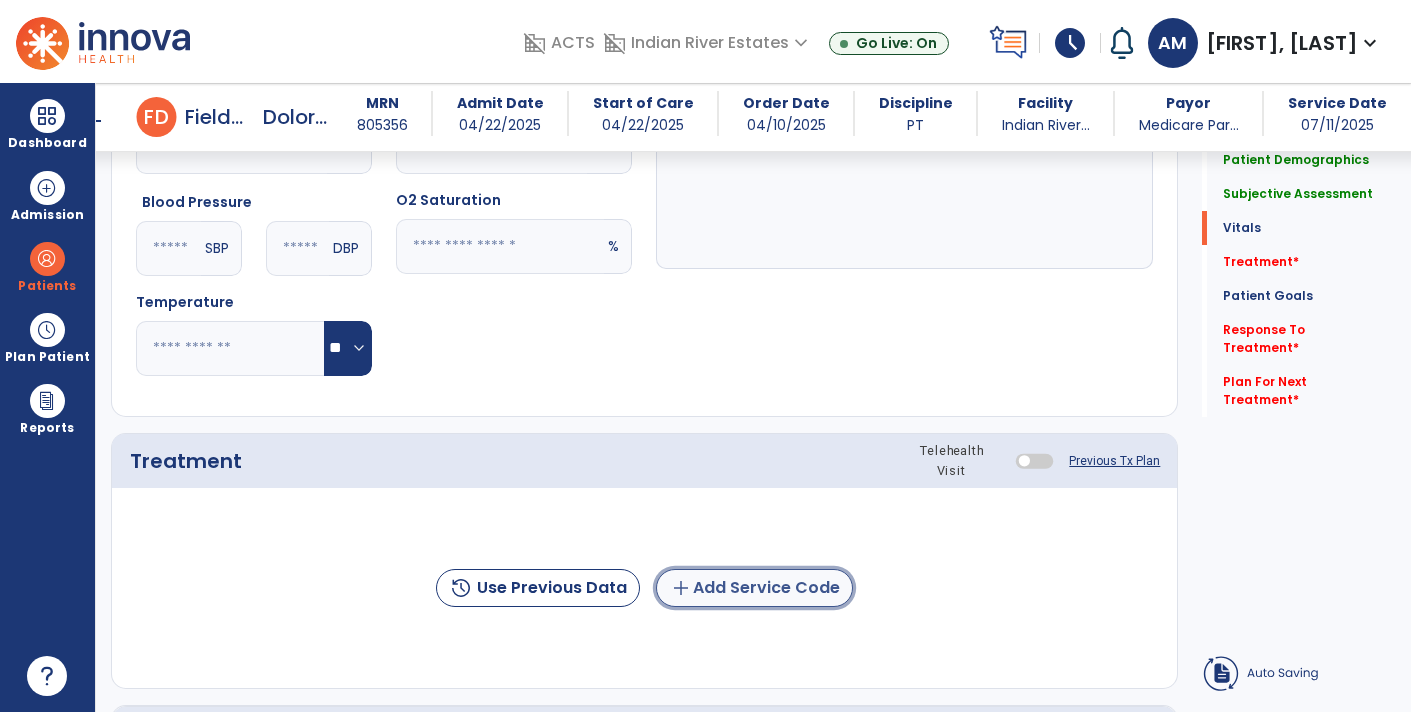 click on "add  Add Service Code" 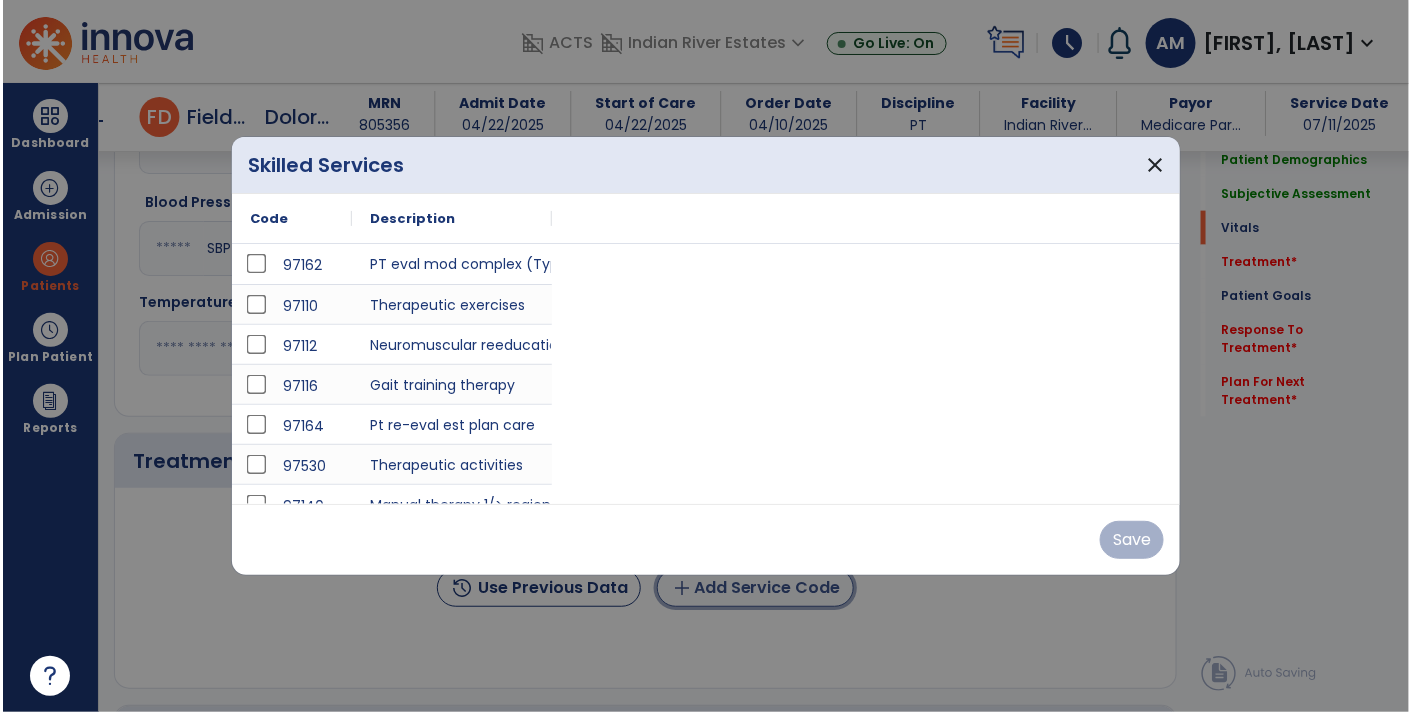 scroll, scrollTop: 816, scrollLeft: 0, axis: vertical 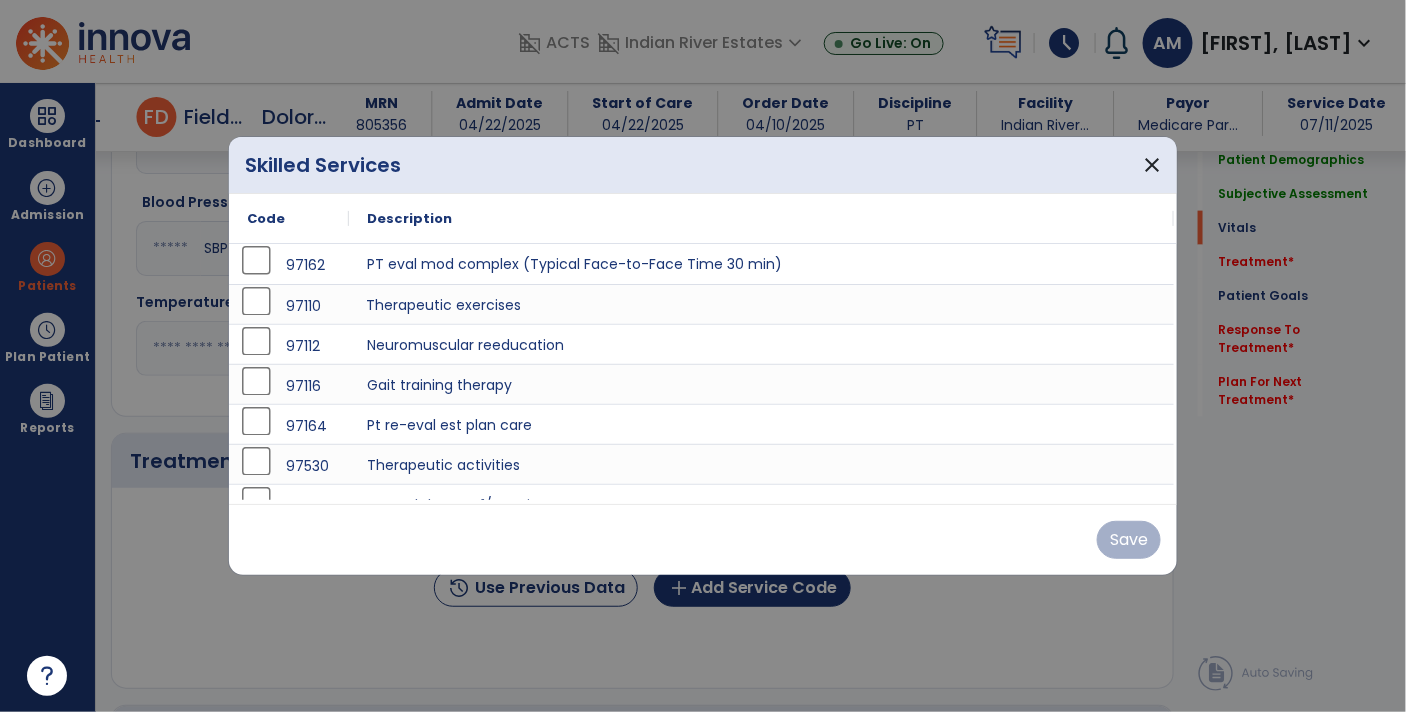 click on "Therapeutic exercises" at bounding box center (761, 304) 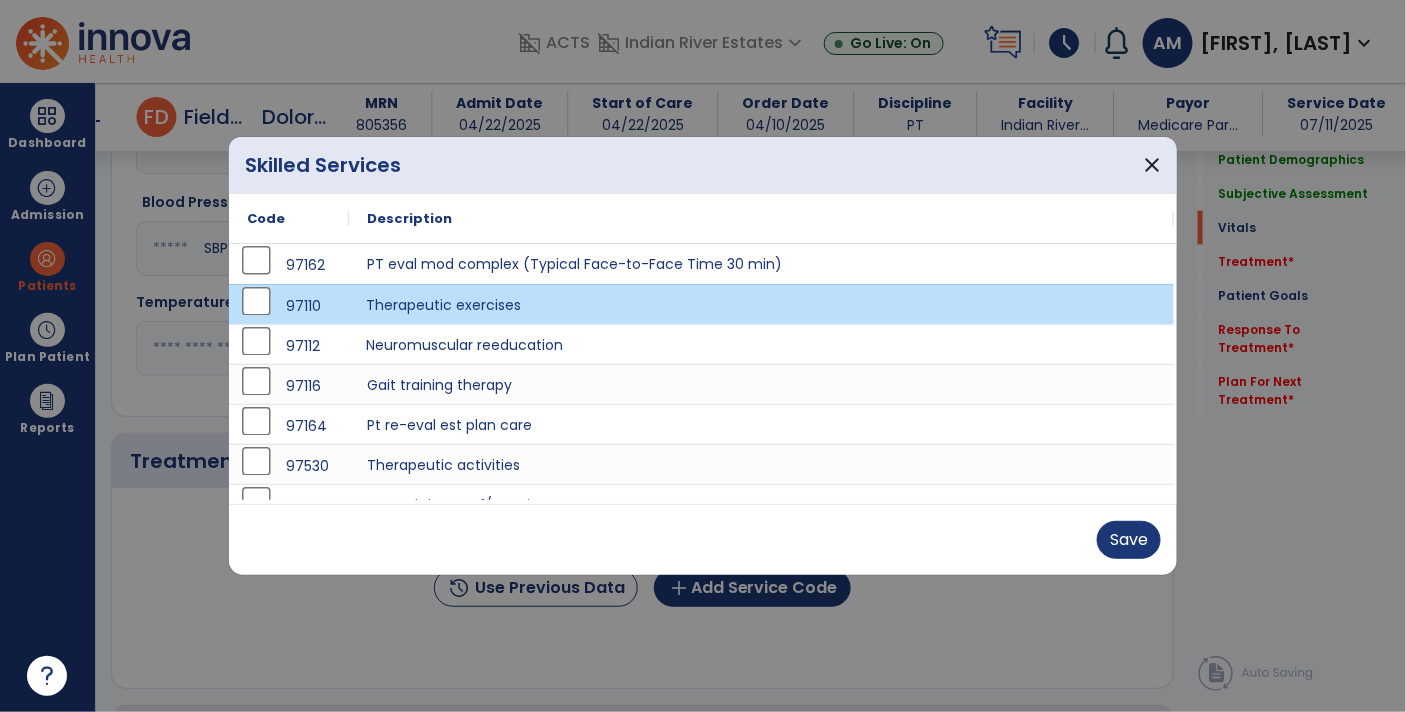 click on "Neuromuscular reeducation" at bounding box center [761, 344] 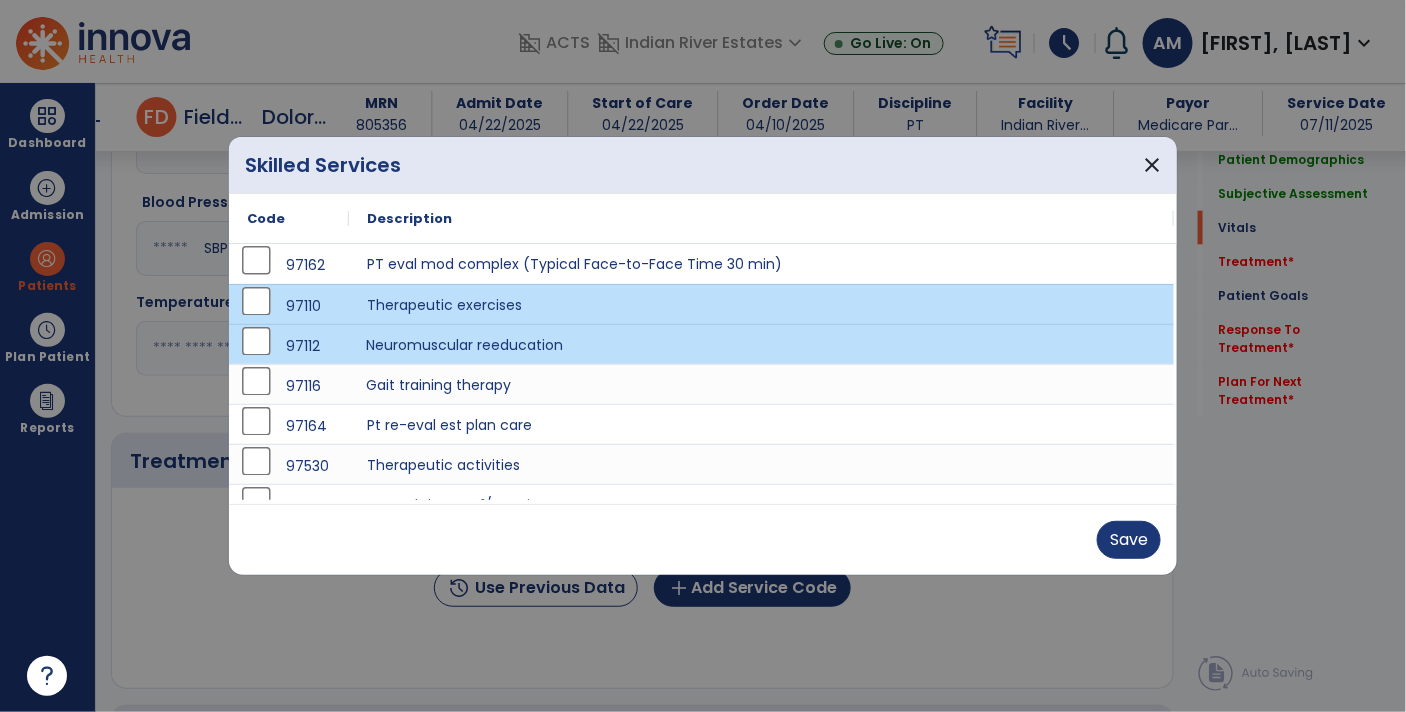click on "Gait training therapy" at bounding box center [761, 384] 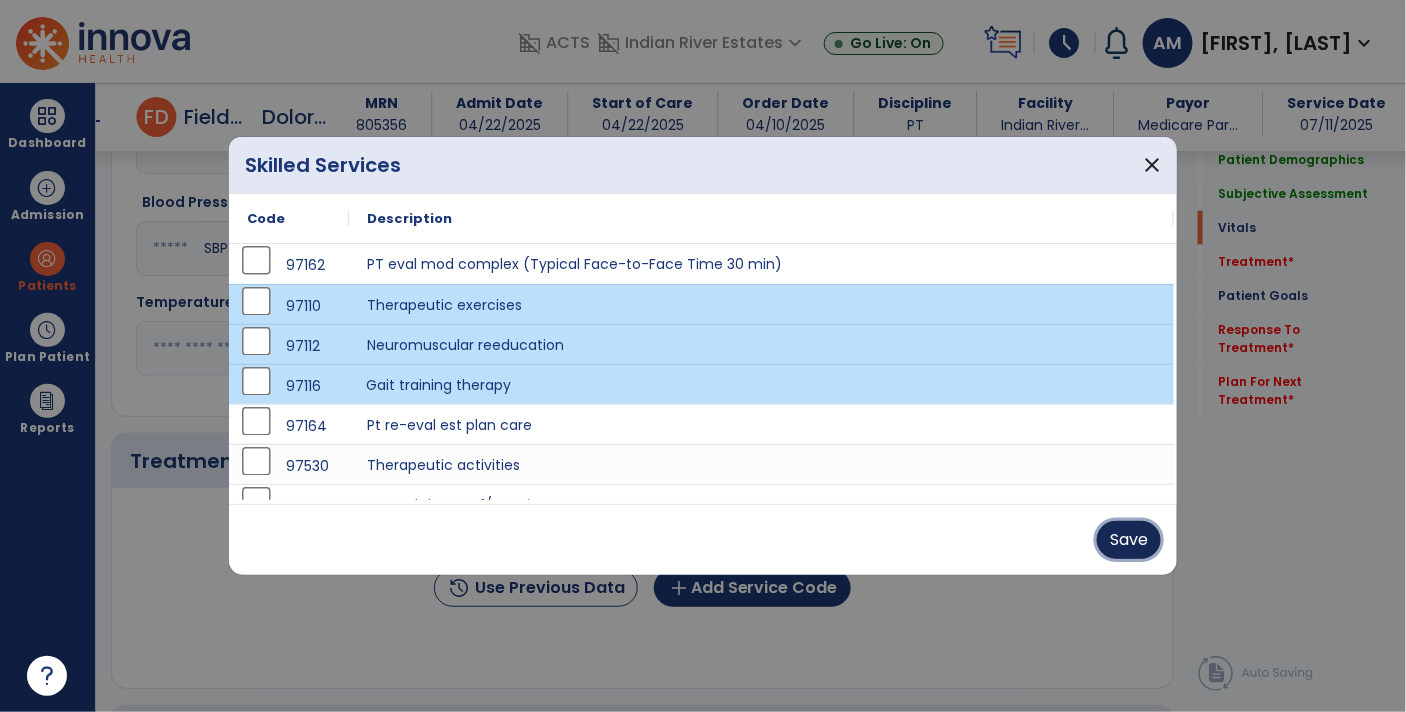 click on "Save" at bounding box center (1129, 540) 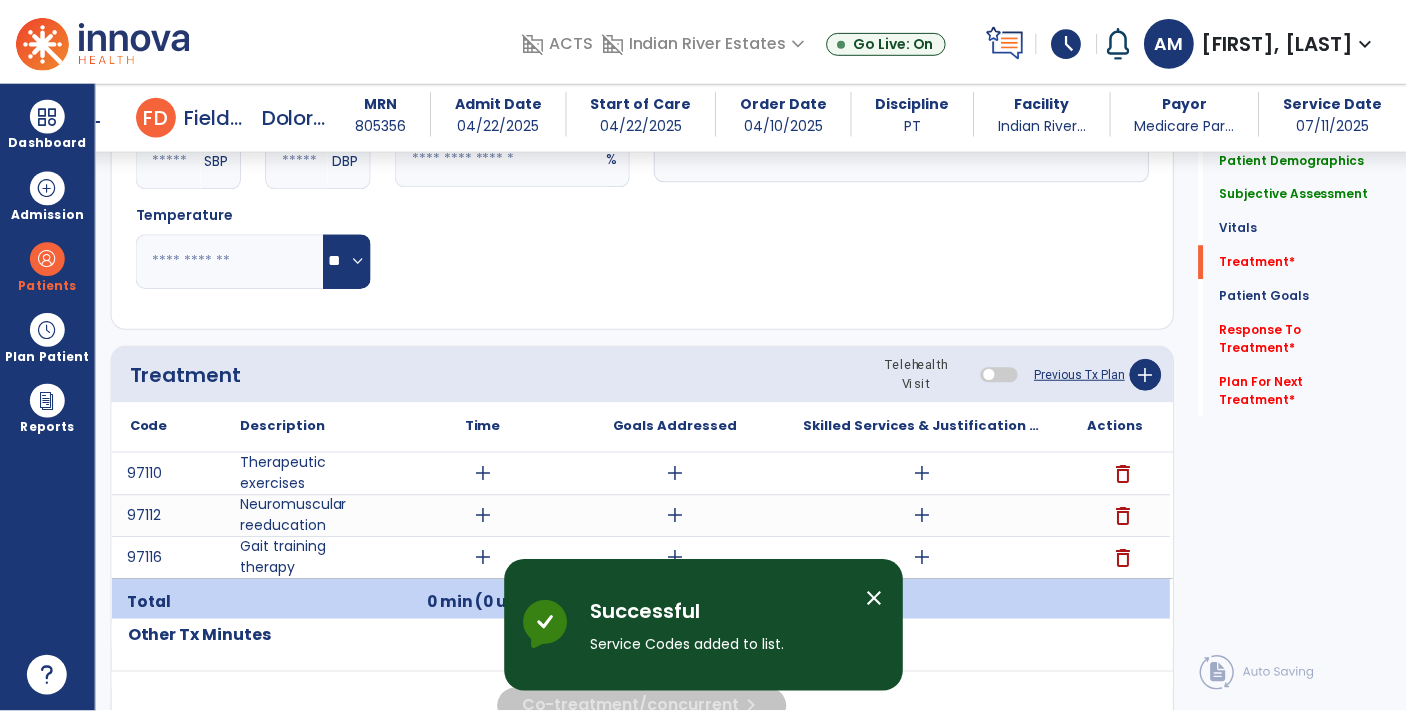 scroll, scrollTop: 892, scrollLeft: 0, axis: vertical 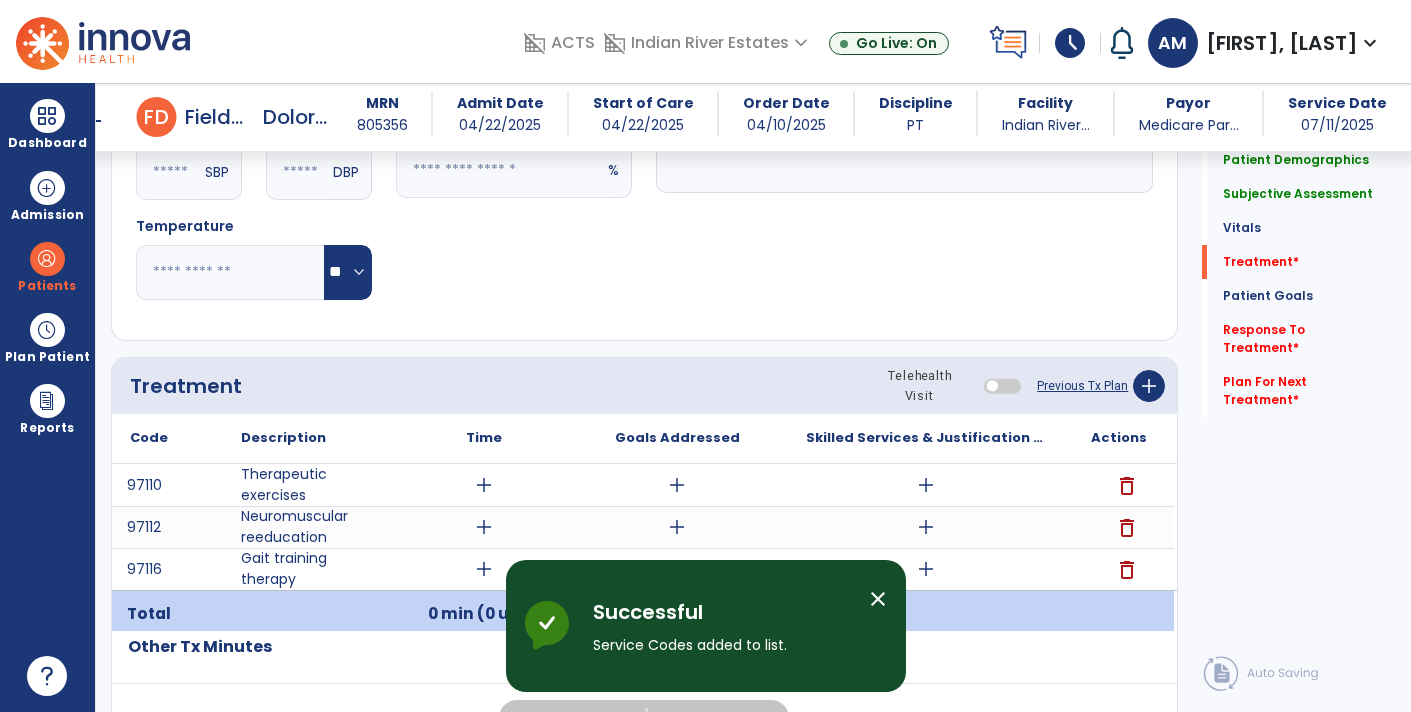 click on "add" at bounding box center [926, 485] 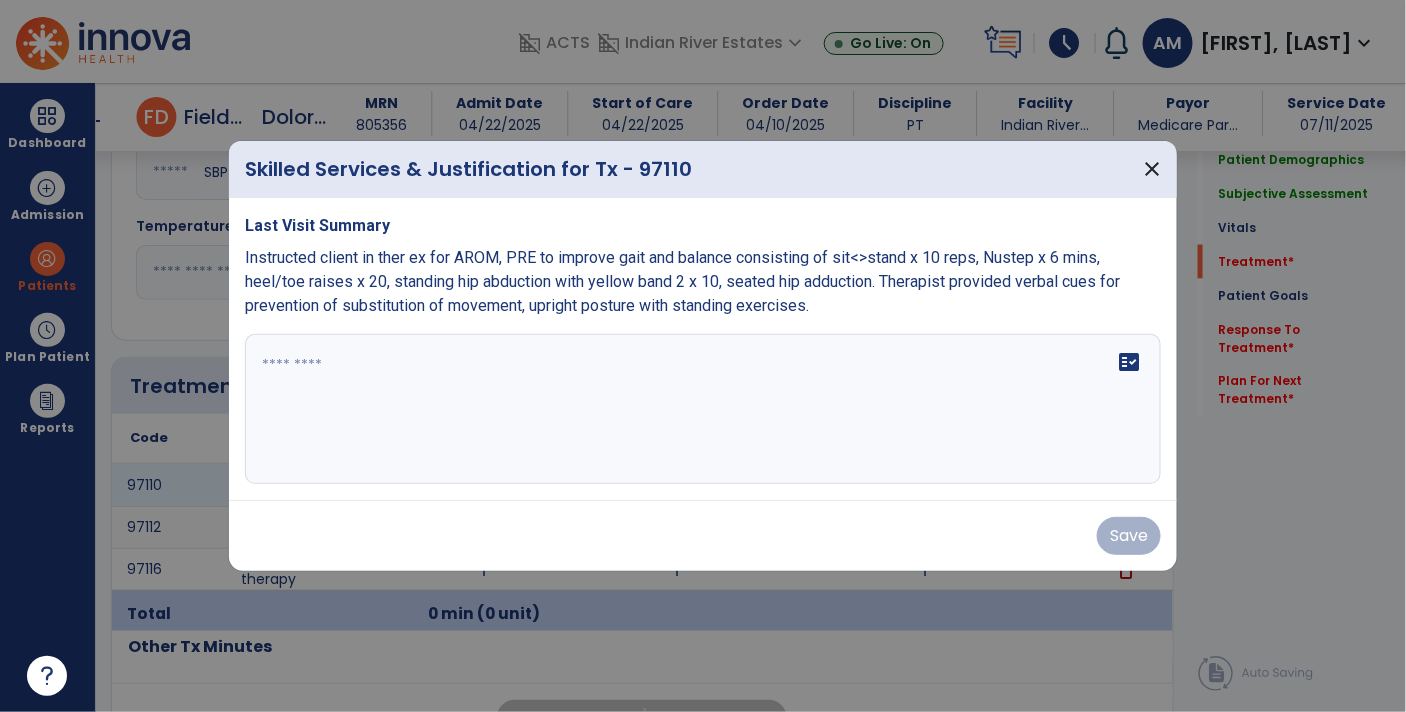scroll, scrollTop: 892, scrollLeft: 0, axis: vertical 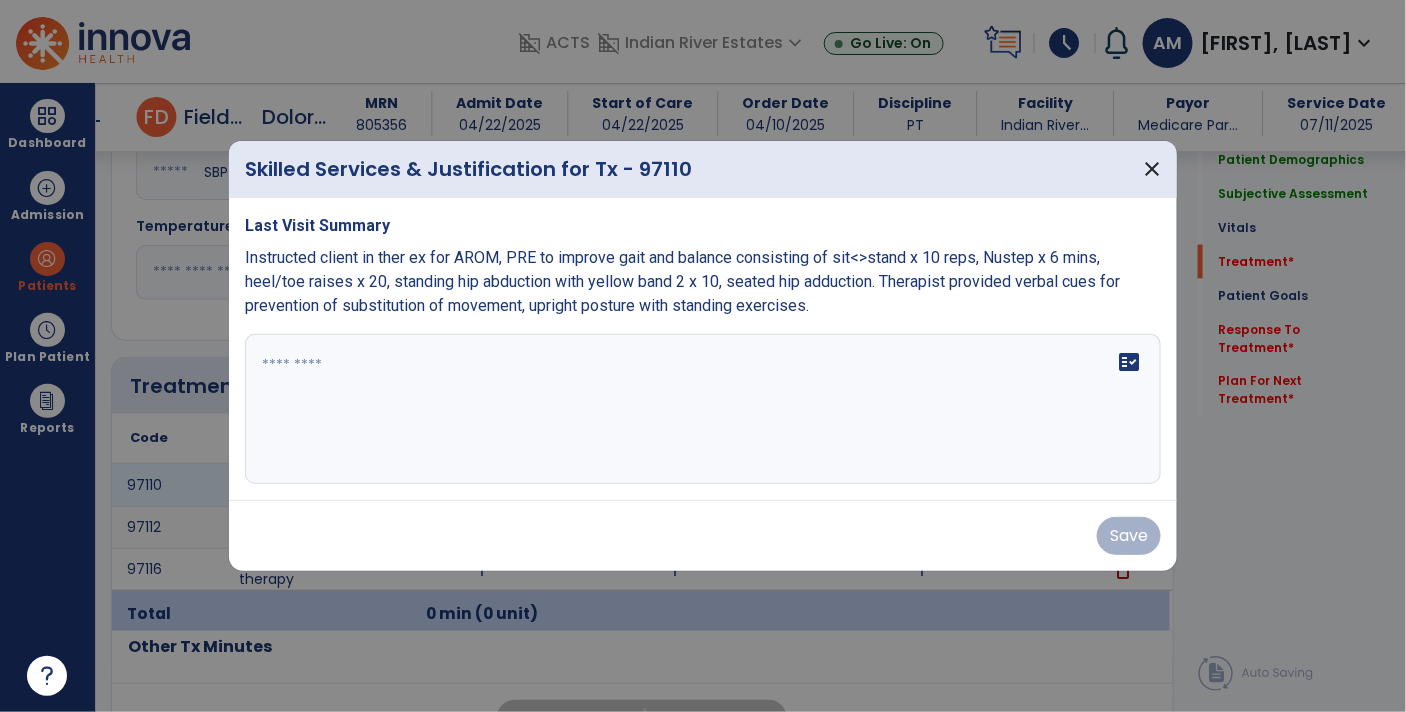 click on "fact_check" at bounding box center [703, 409] 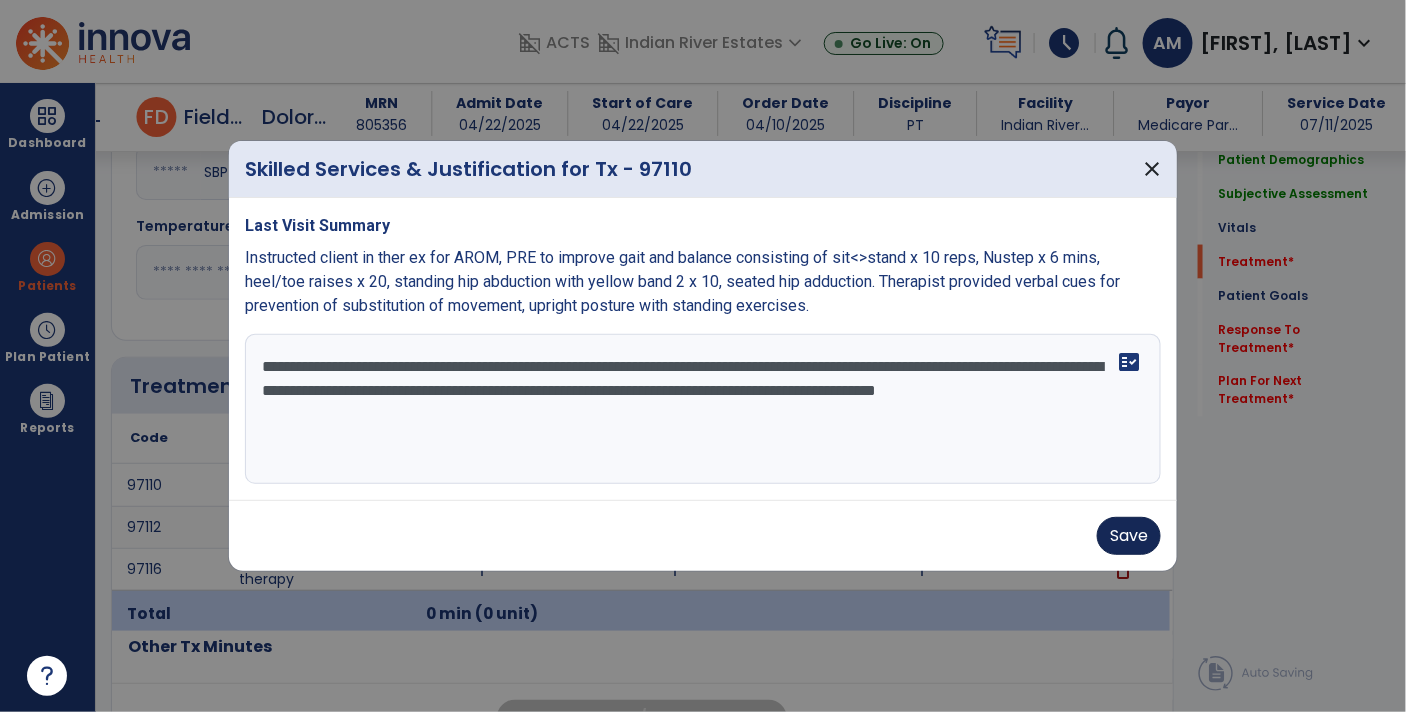 type on "**********" 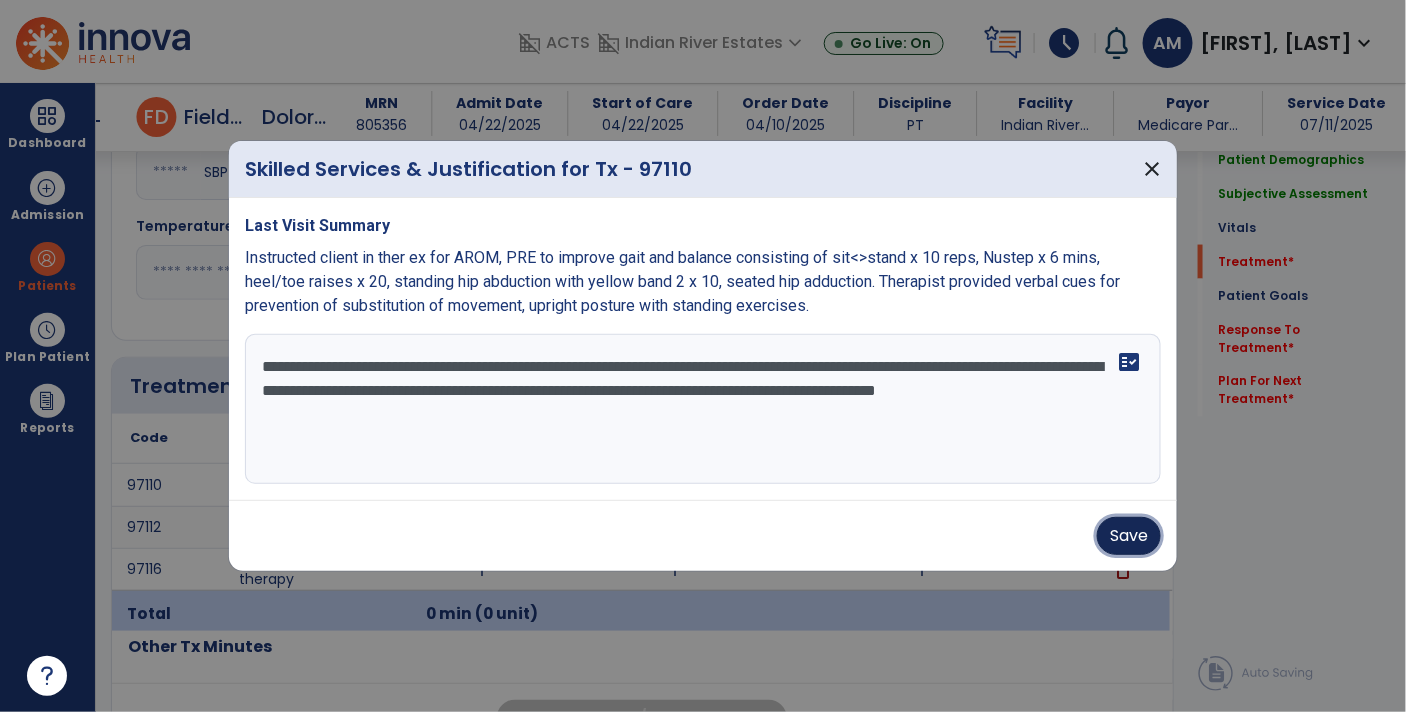 click on "Save" at bounding box center (1129, 536) 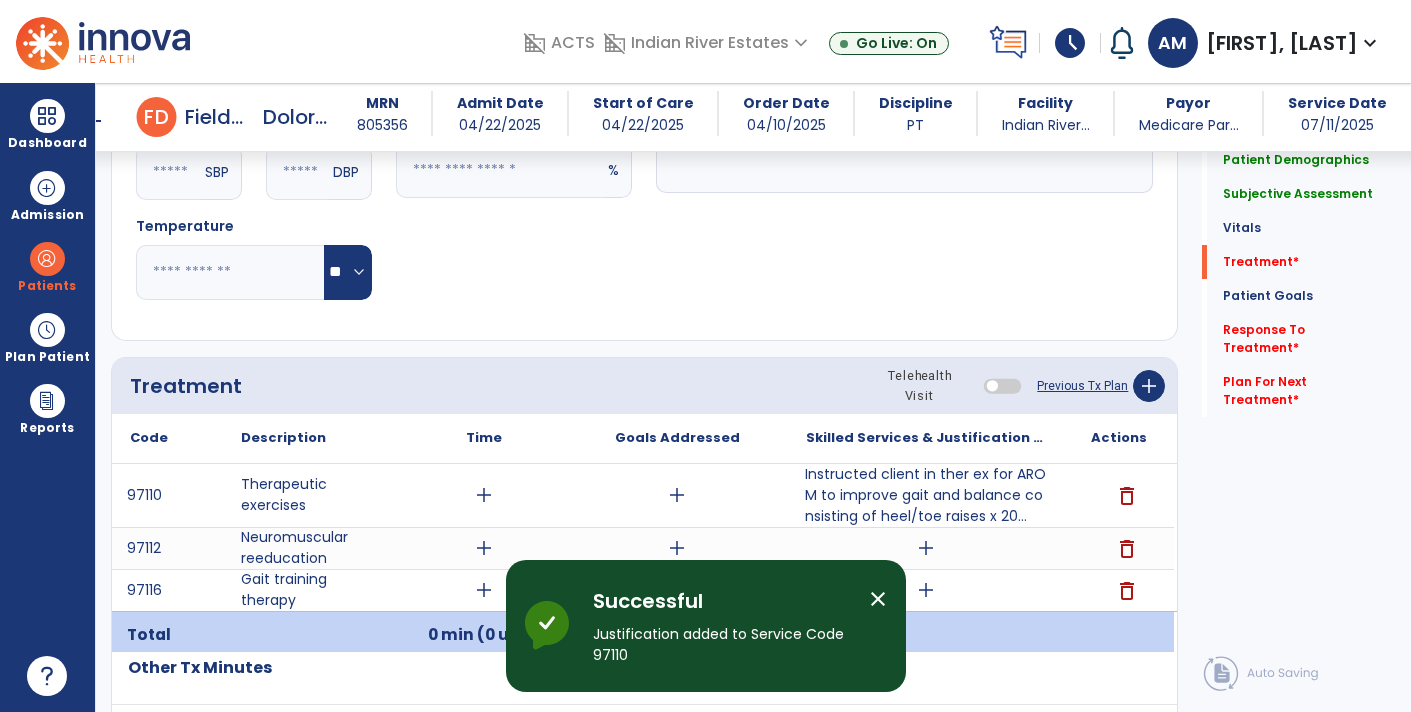 click on "add" at bounding box center (926, 548) 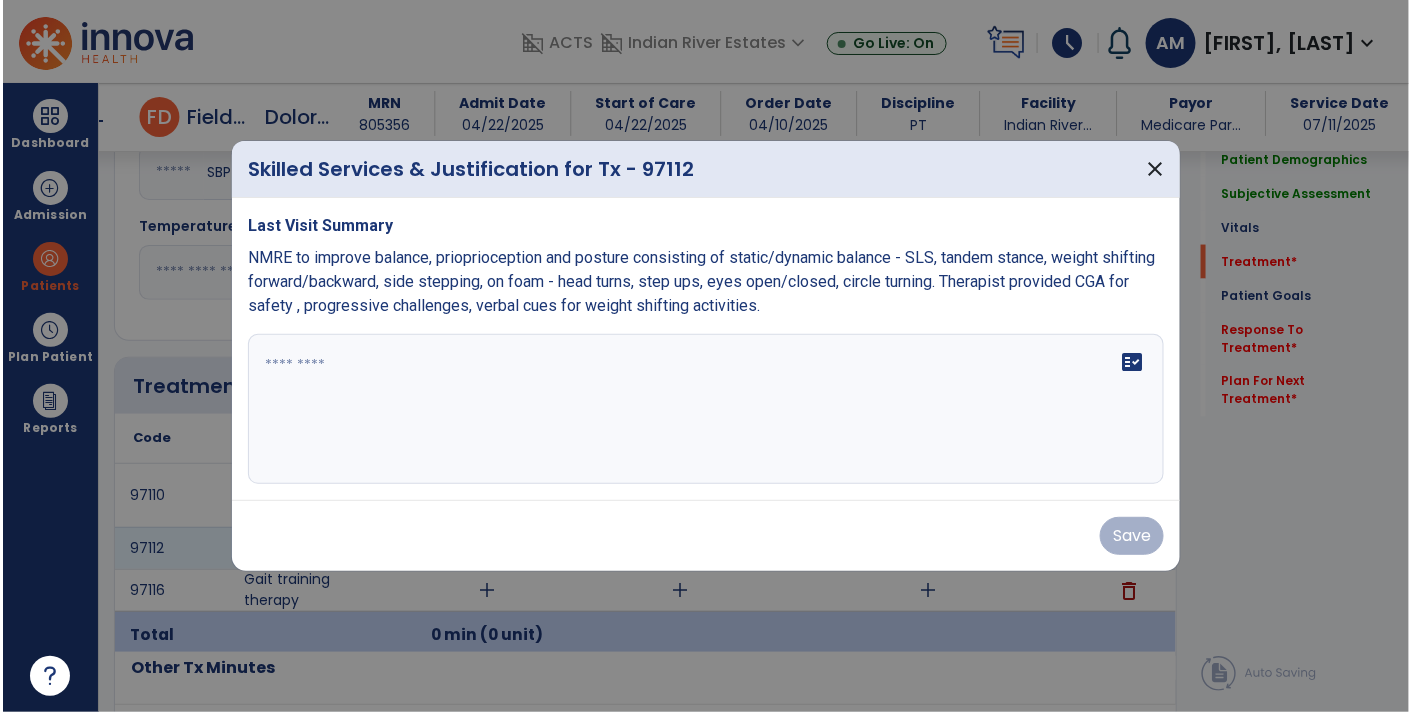 scroll, scrollTop: 892, scrollLeft: 0, axis: vertical 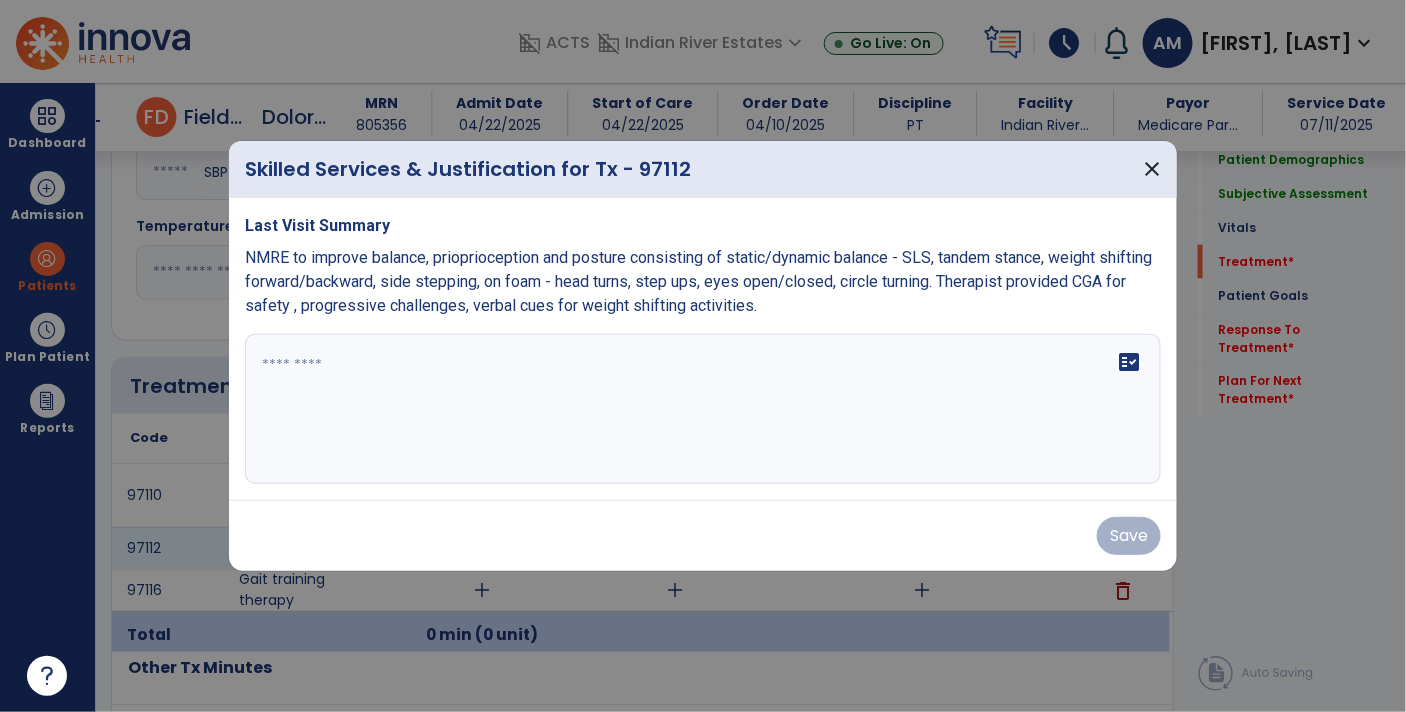 click on "fact_check" at bounding box center (703, 409) 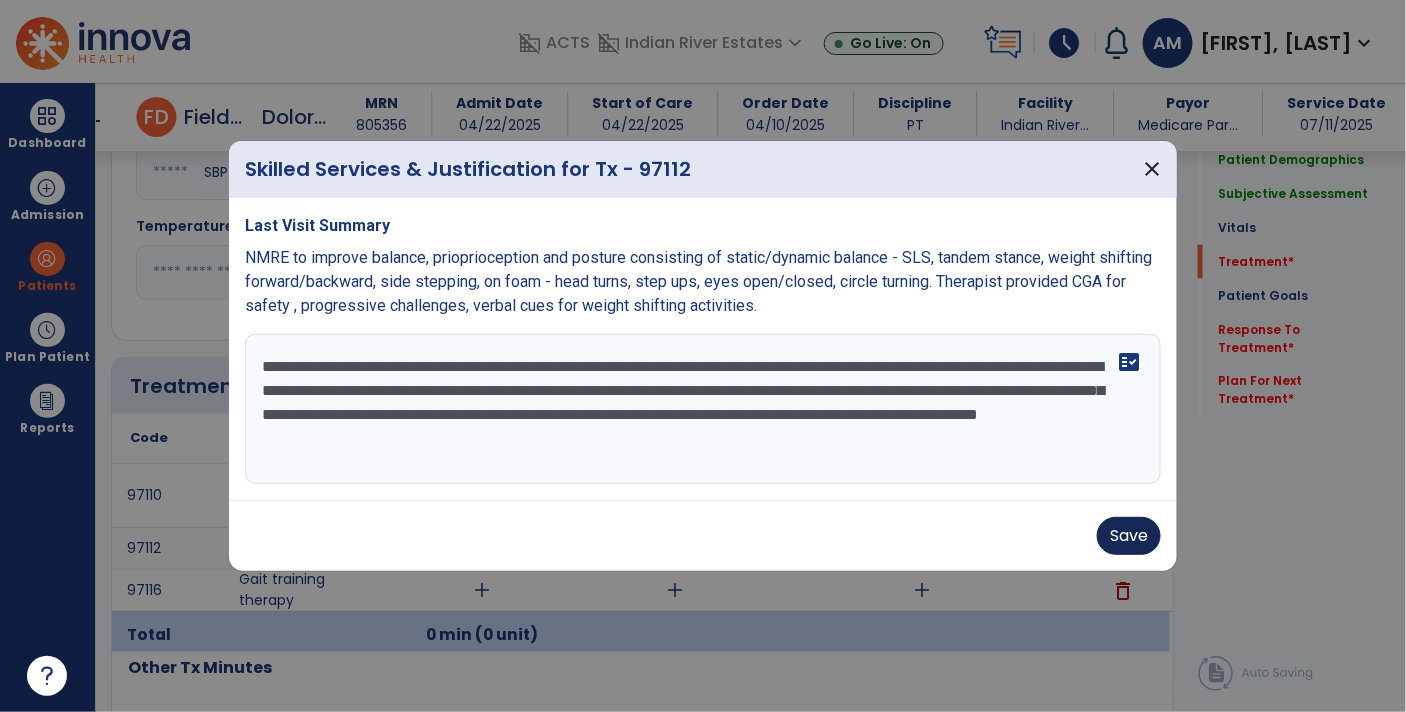 type on "**********" 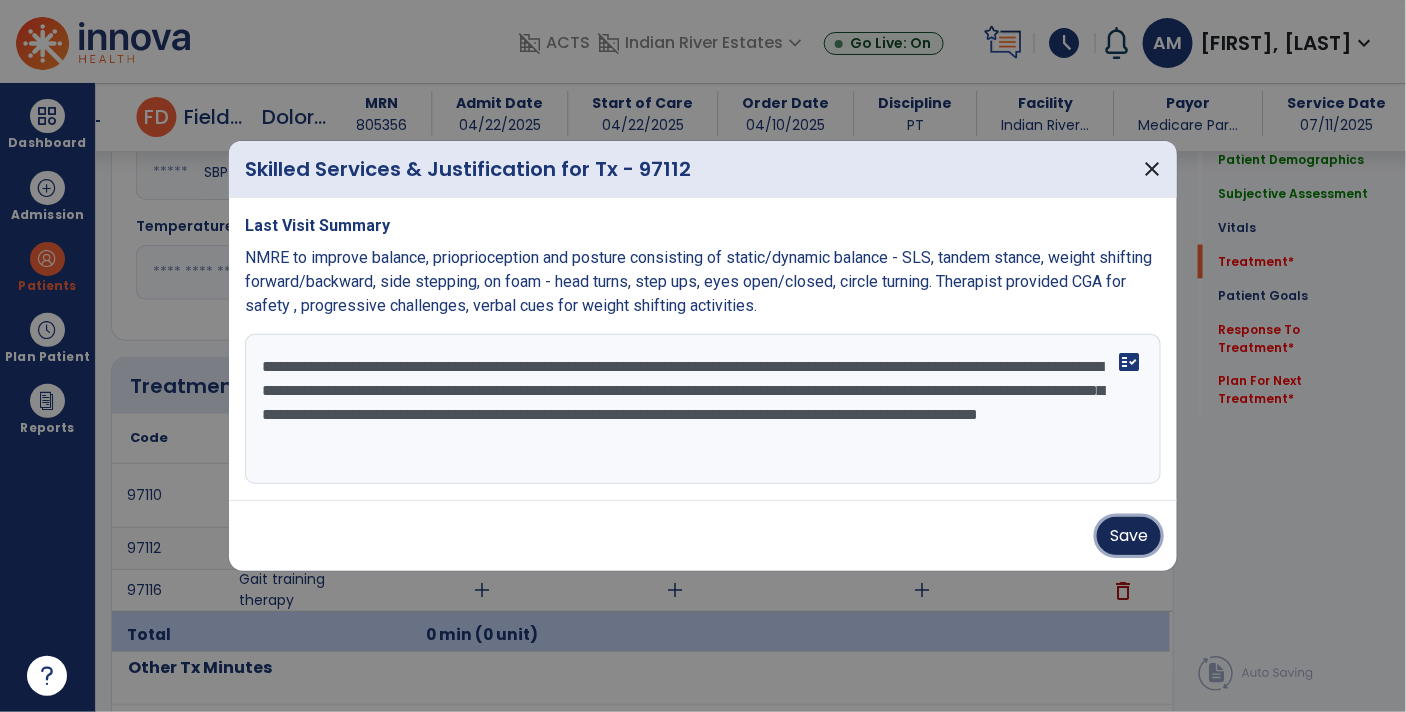 click on "Save" at bounding box center [1129, 536] 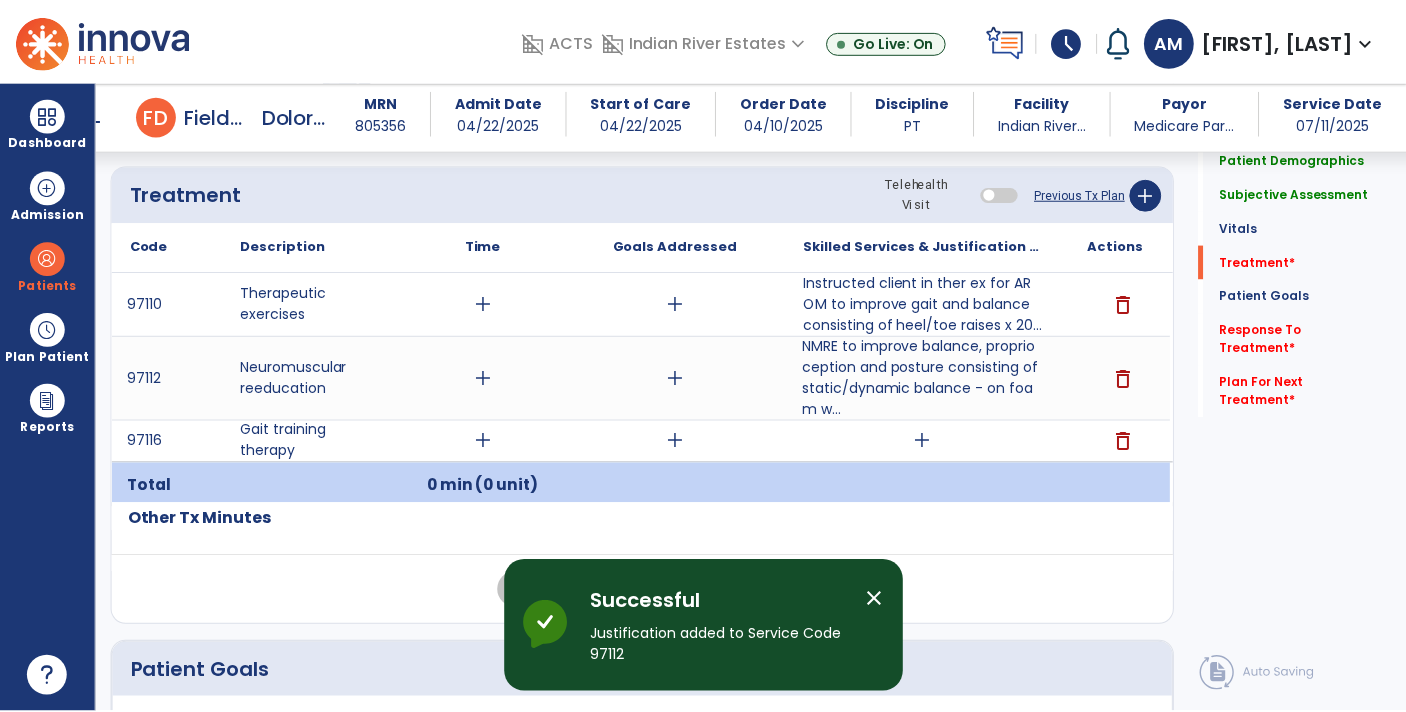 scroll, scrollTop: 1092, scrollLeft: 0, axis: vertical 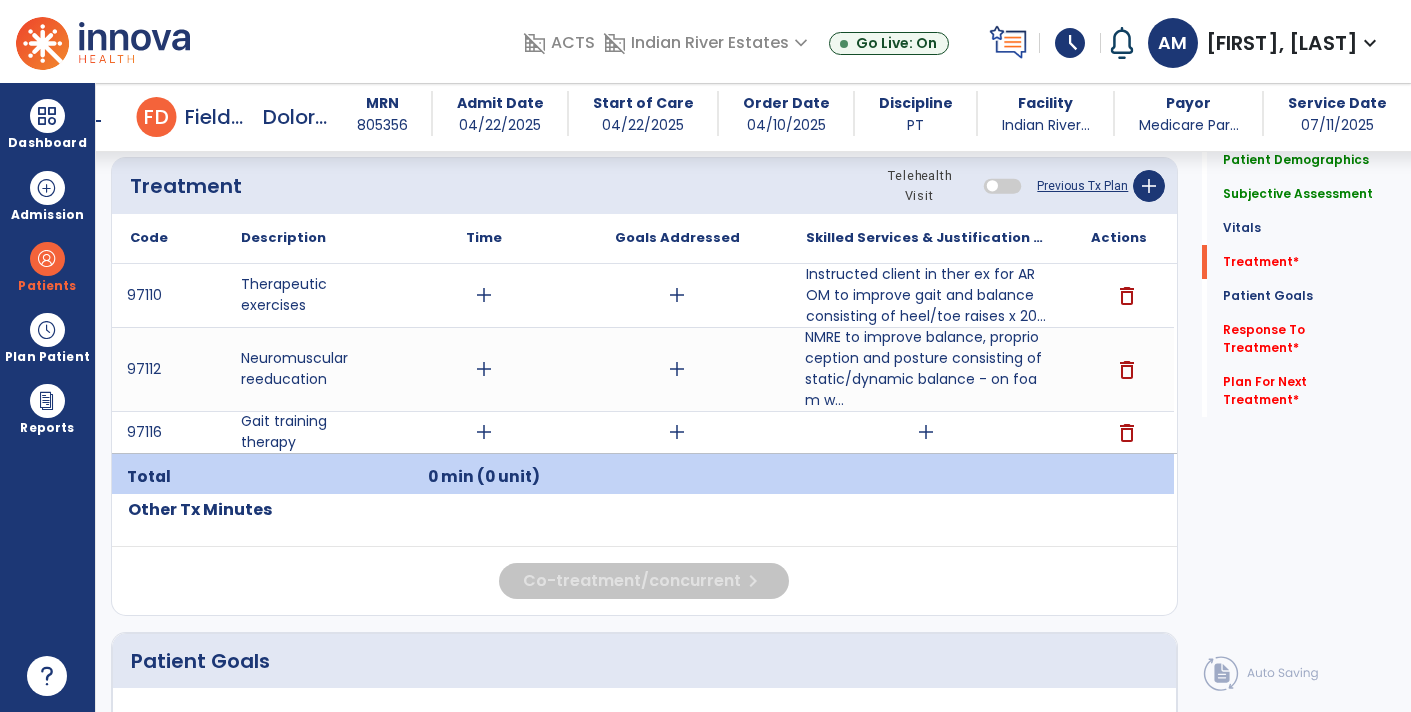 click on "delete" at bounding box center (1127, 433) 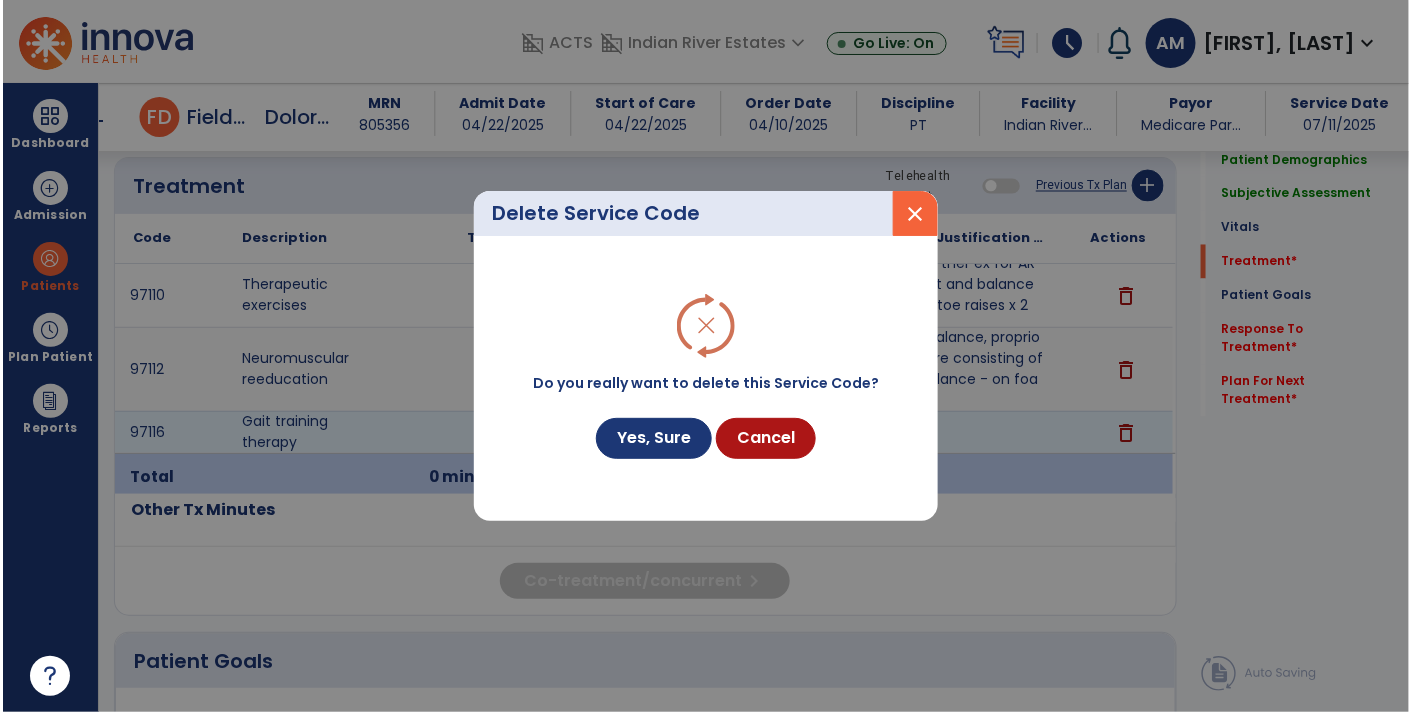 scroll, scrollTop: 1092, scrollLeft: 0, axis: vertical 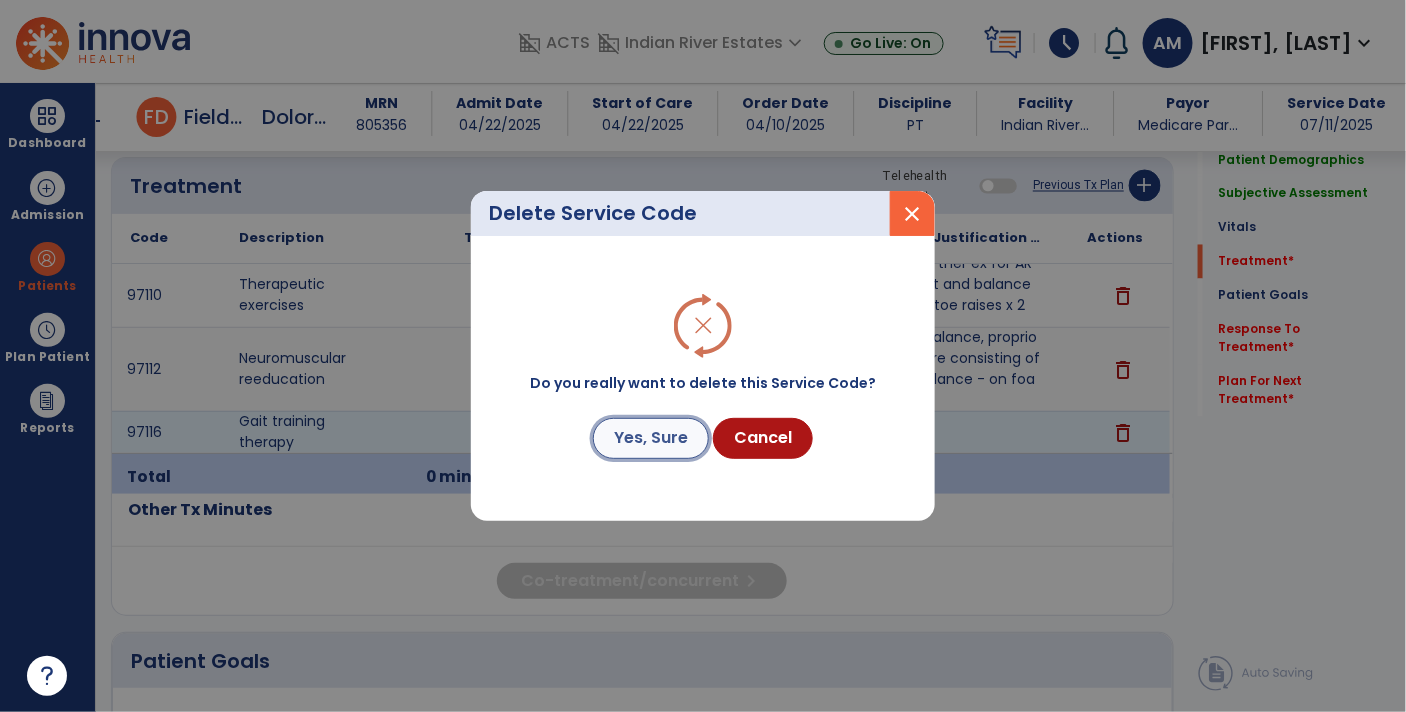 click on "Yes, Sure" at bounding box center [651, 438] 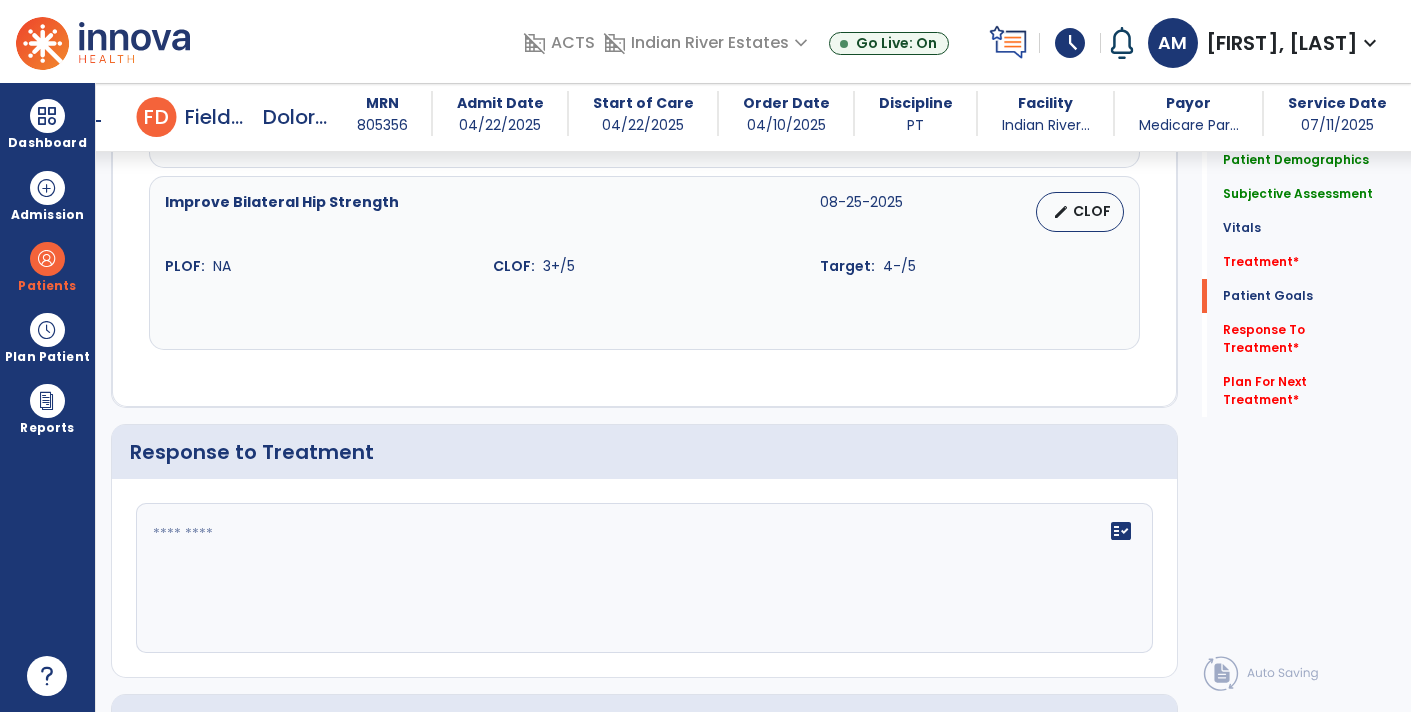 scroll, scrollTop: 2960, scrollLeft: 0, axis: vertical 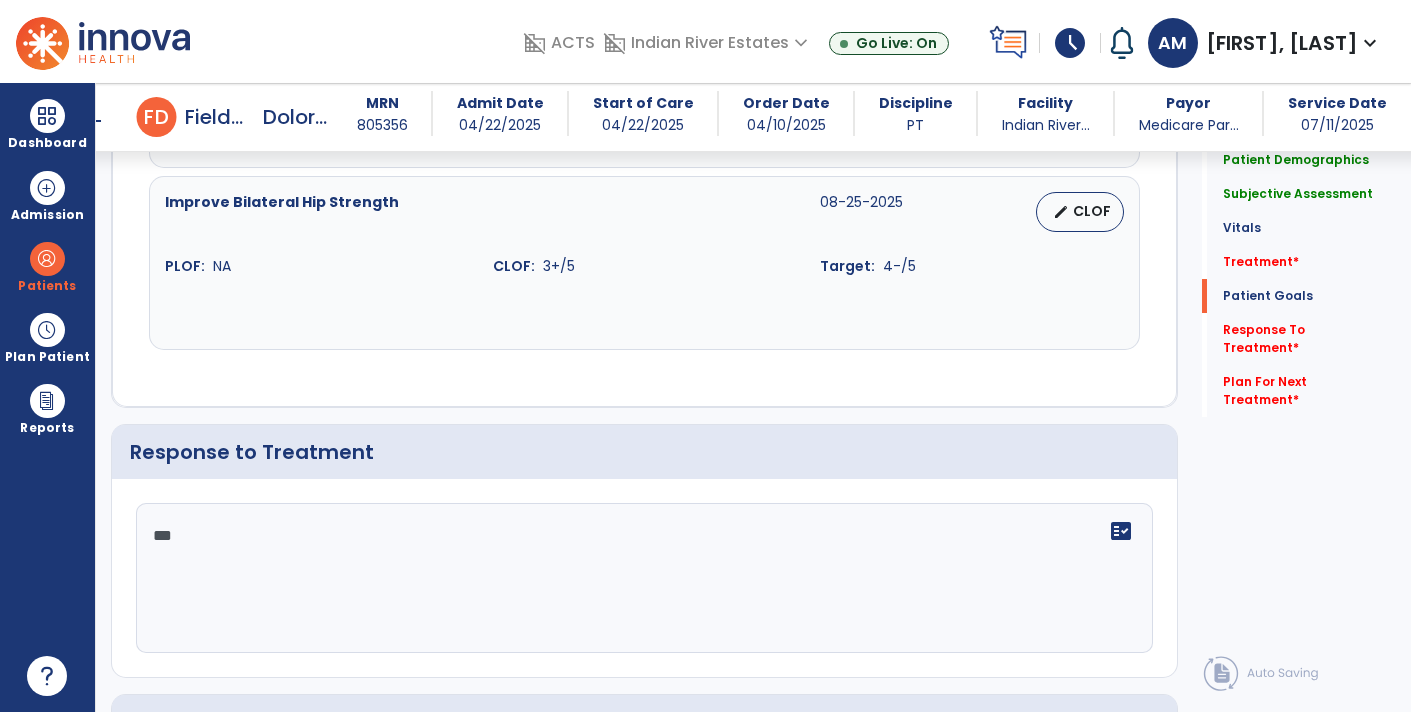 type on "****" 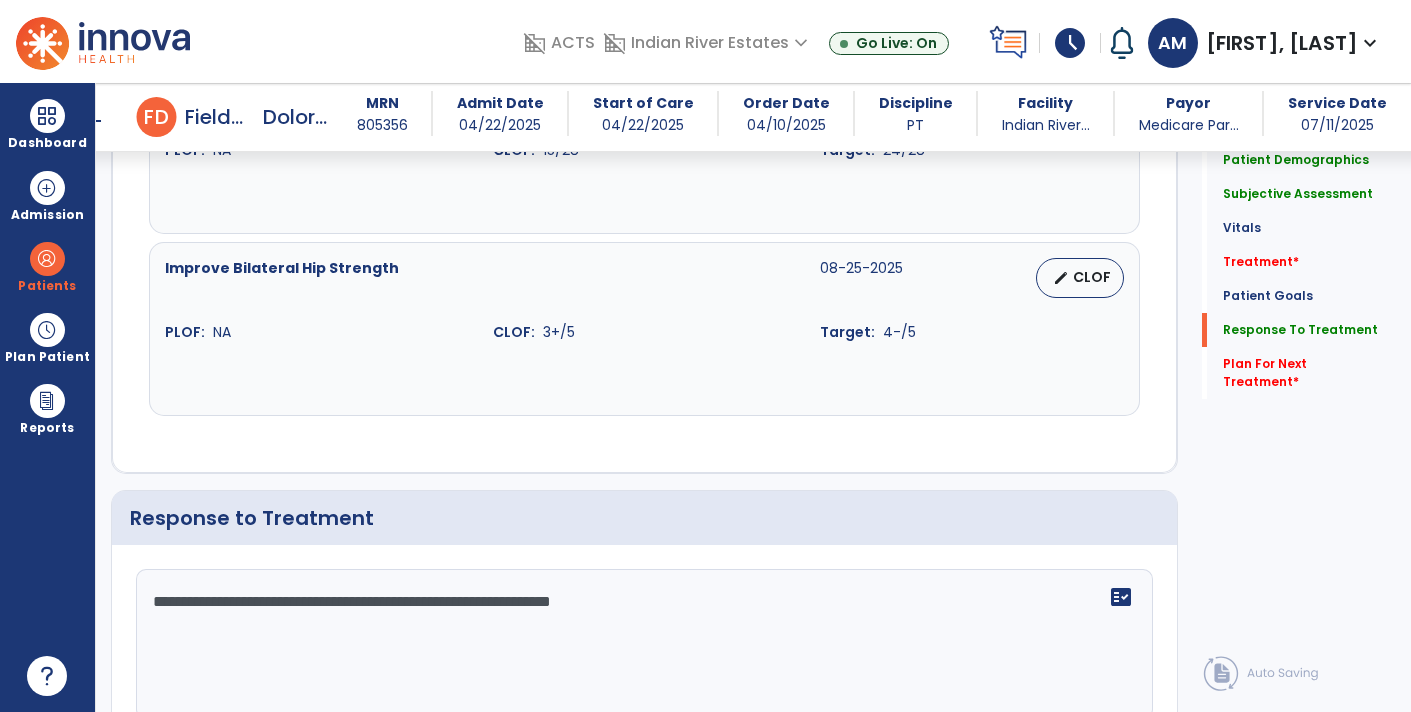 scroll, scrollTop: 3250, scrollLeft: 0, axis: vertical 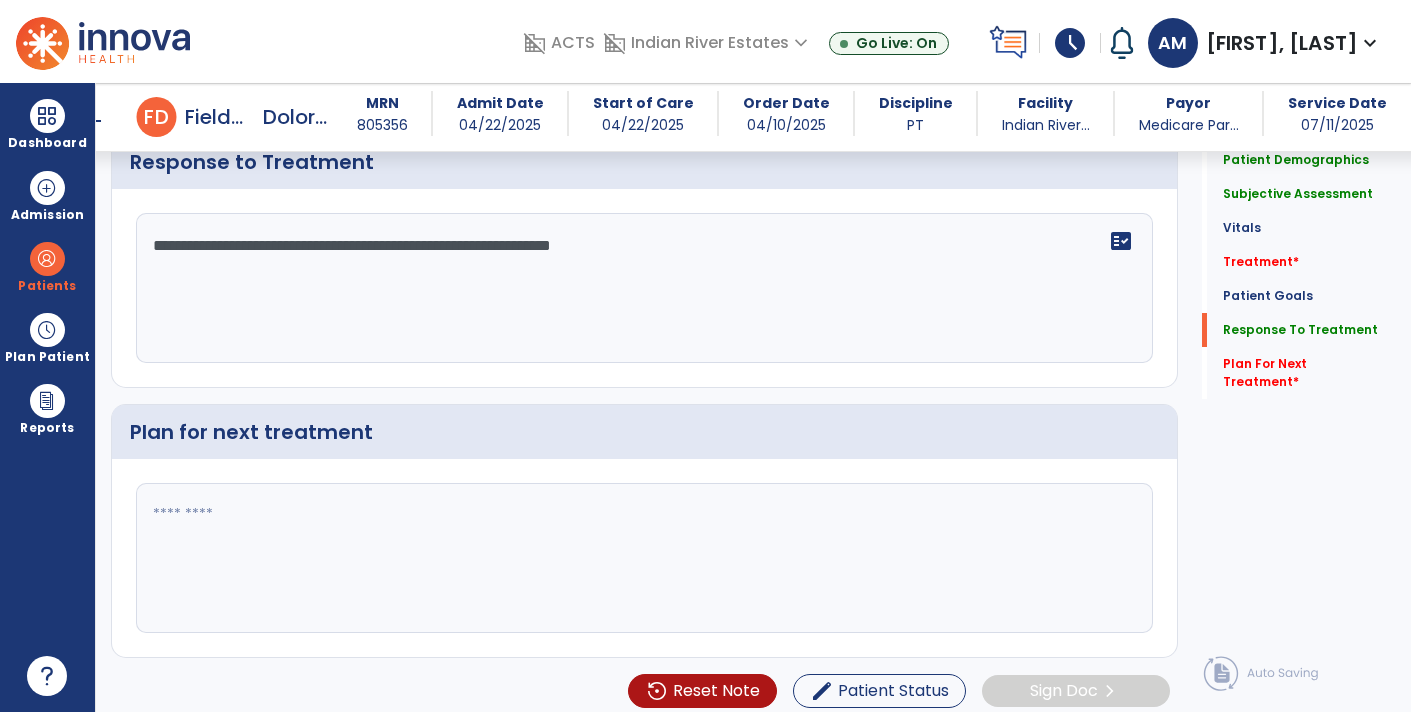 type on "**********" 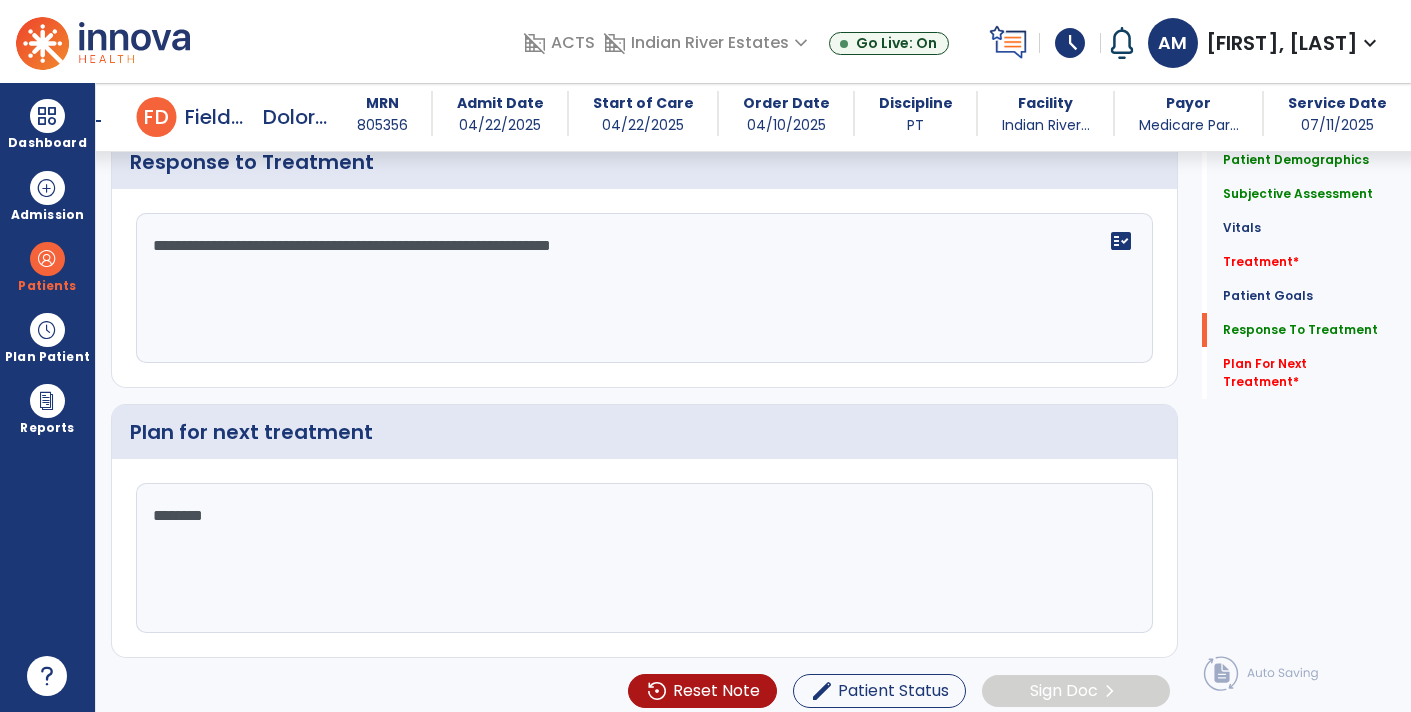 type on "*********" 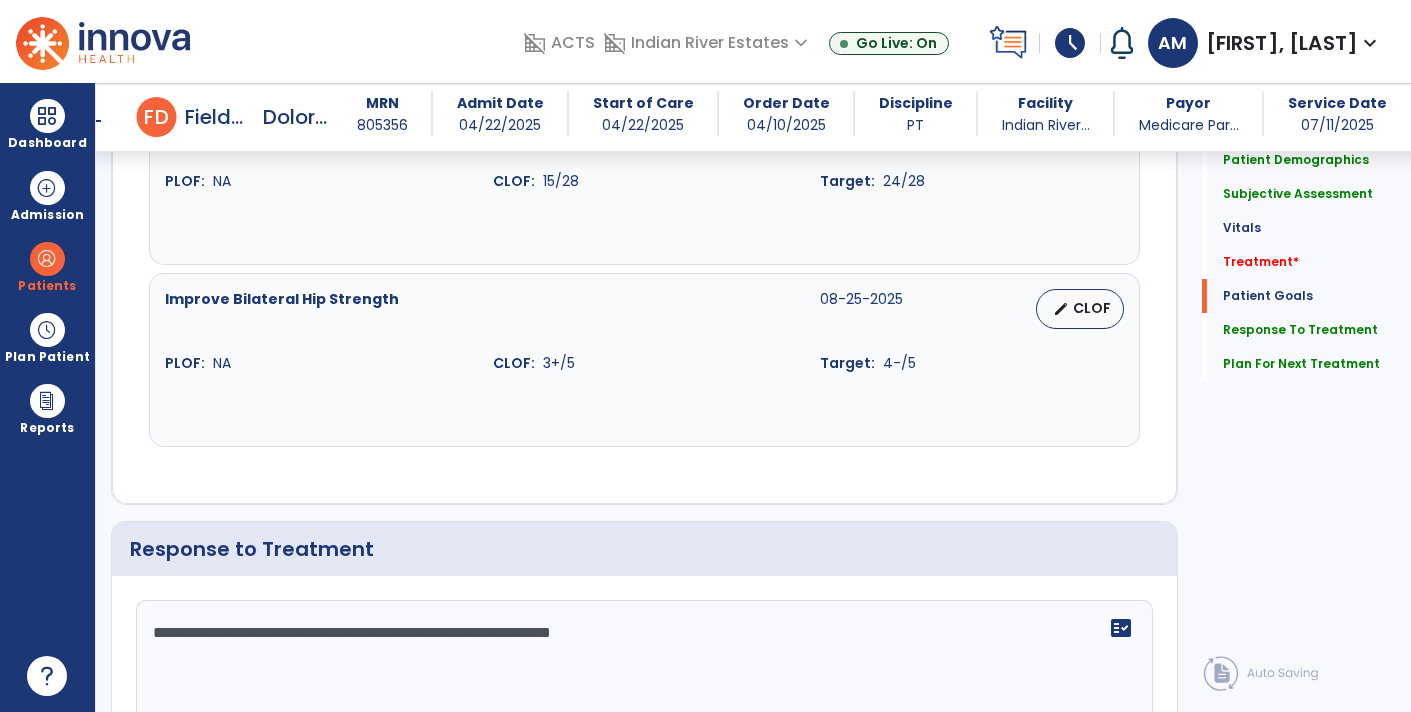scroll, scrollTop: 2856, scrollLeft: 0, axis: vertical 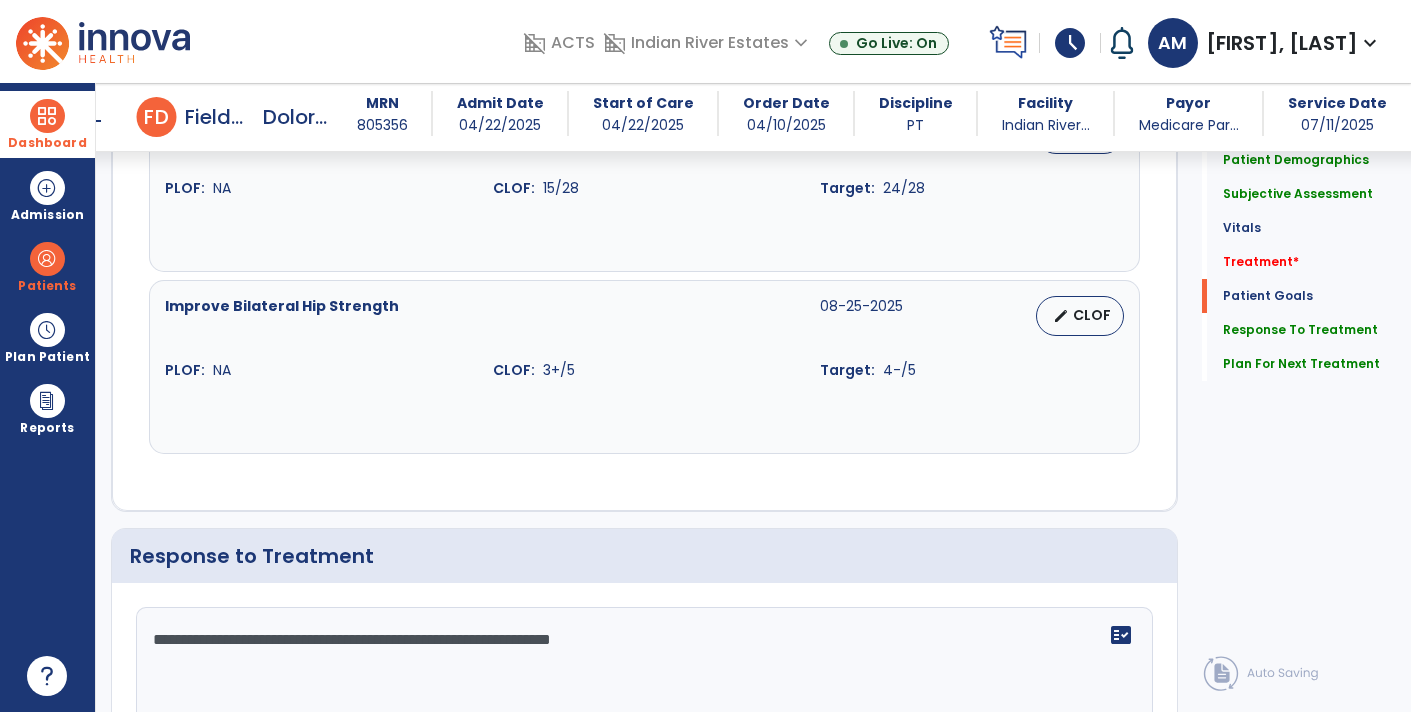 type on "**********" 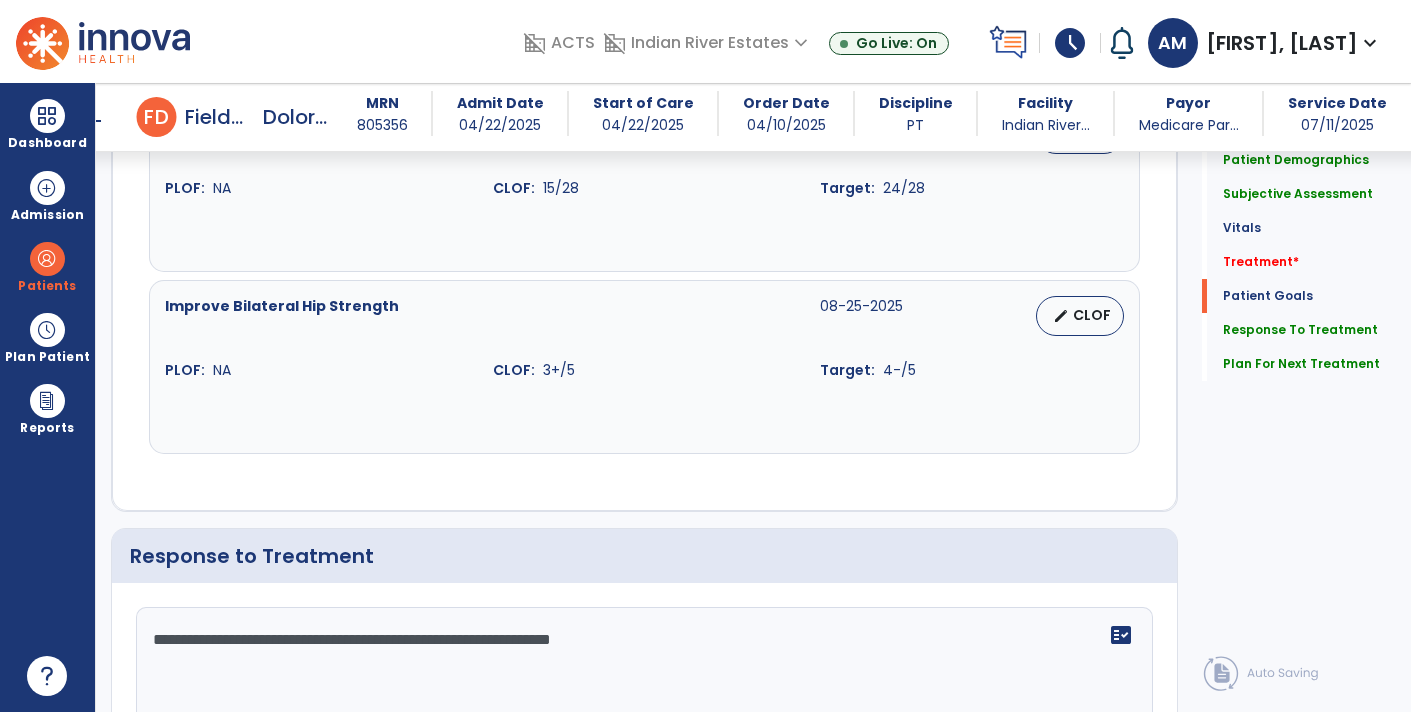 click on "arrow_back" at bounding box center [93, 121] 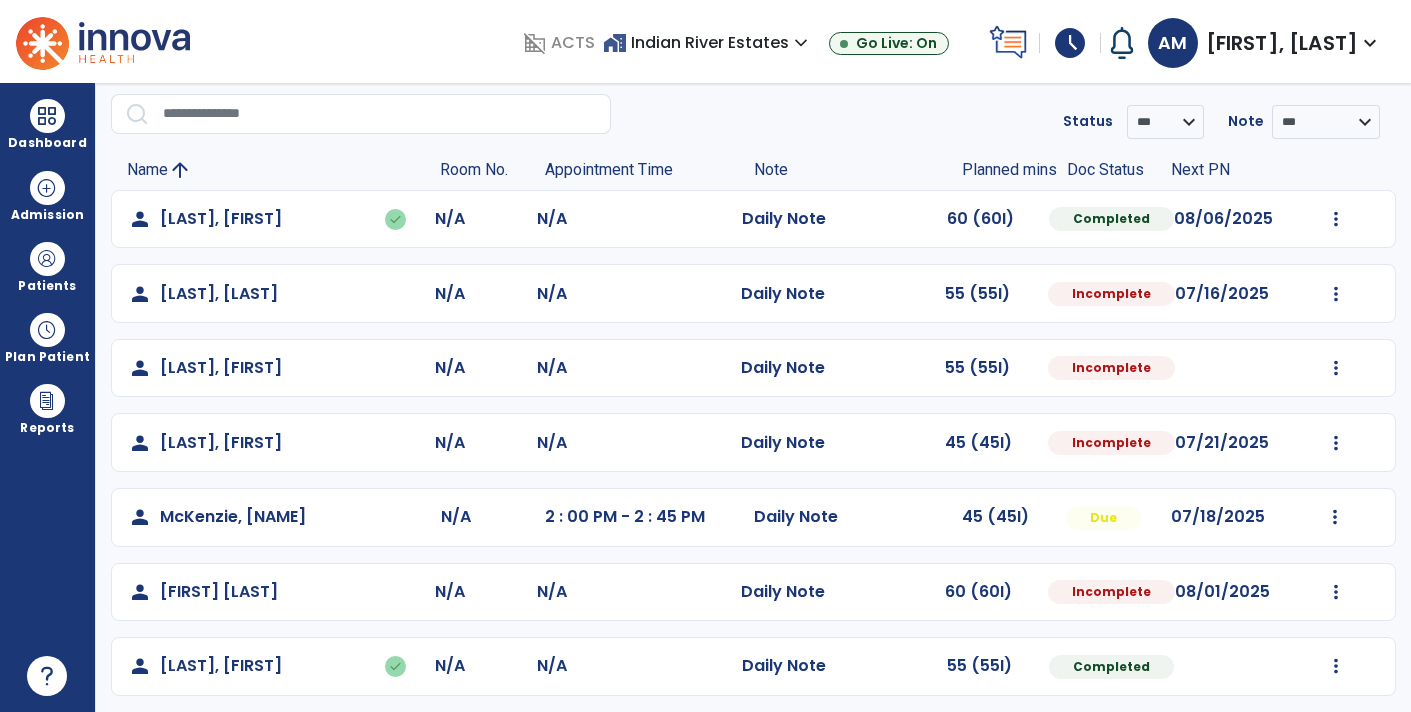 scroll, scrollTop: 72, scrollLeft: 0, axis: vertical 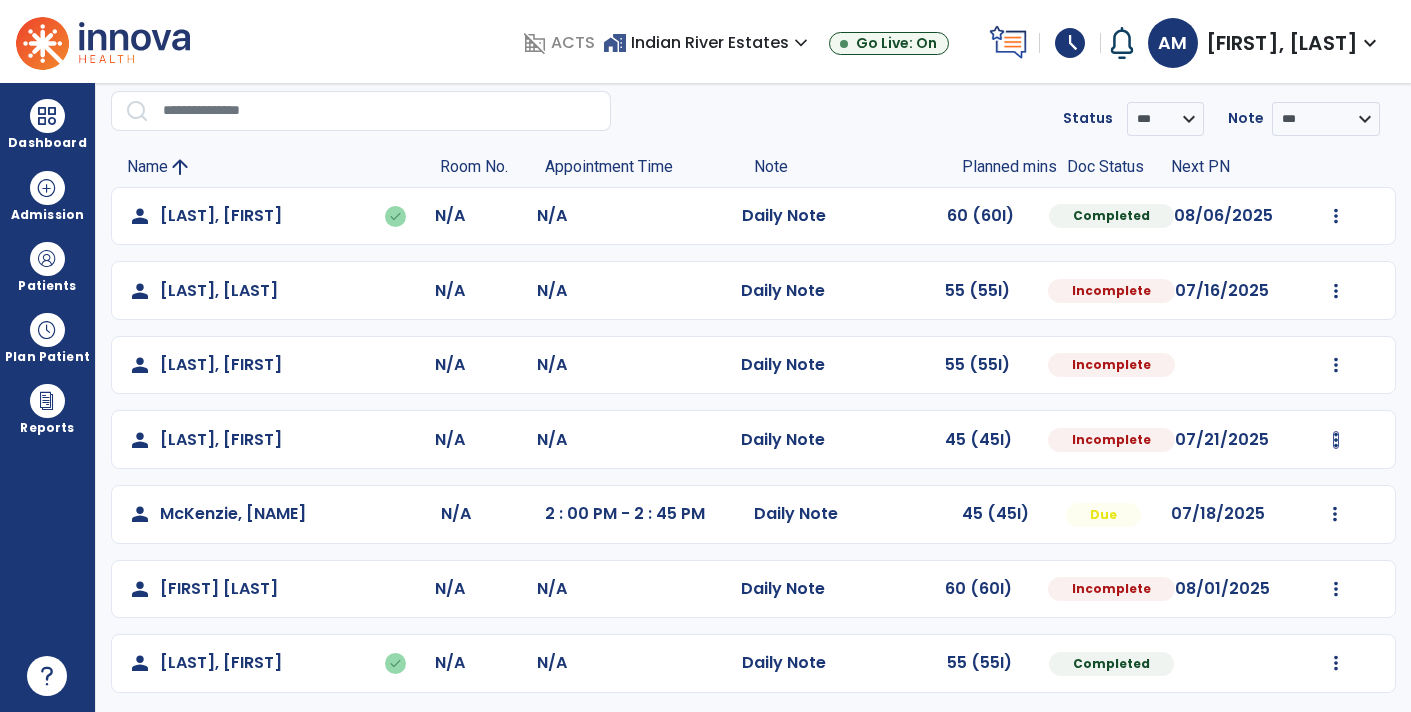 click at bounding box center (1336, 216) 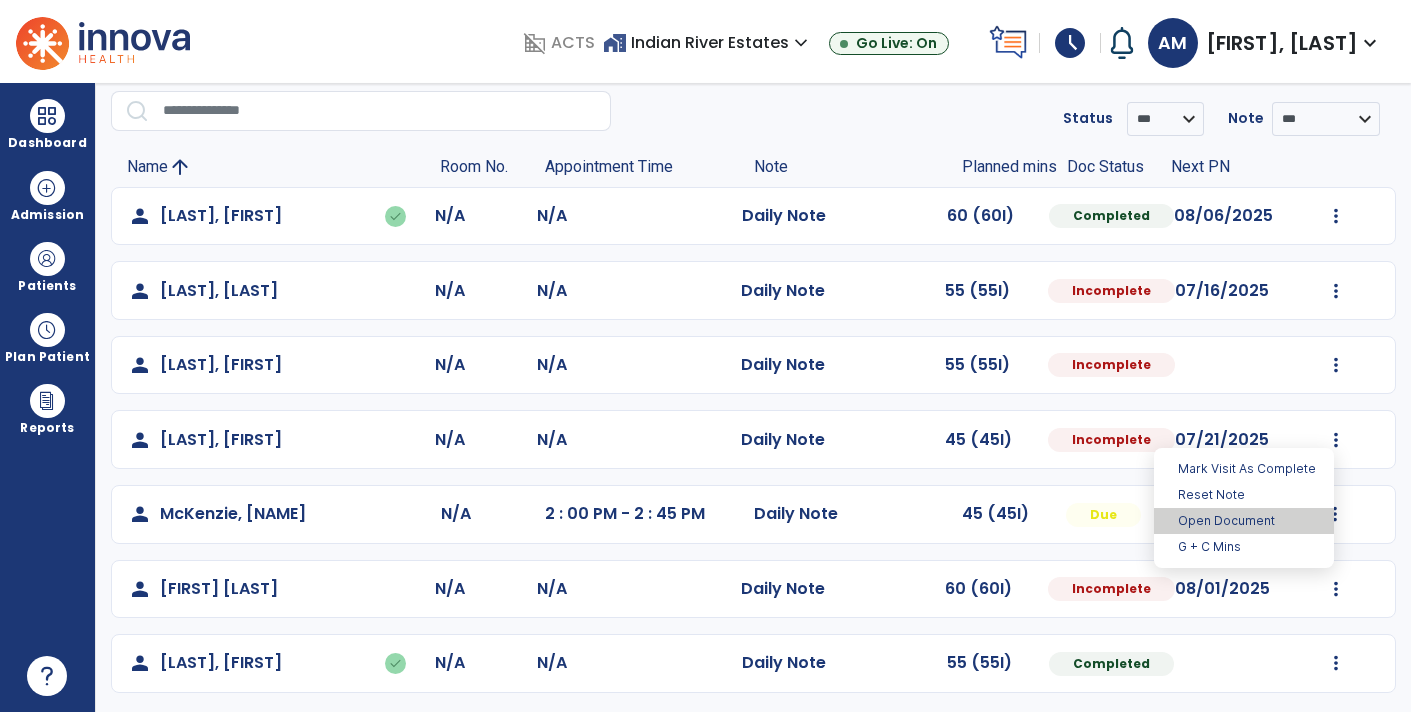 click on "Open Document" at bounding box center [1244, 521] 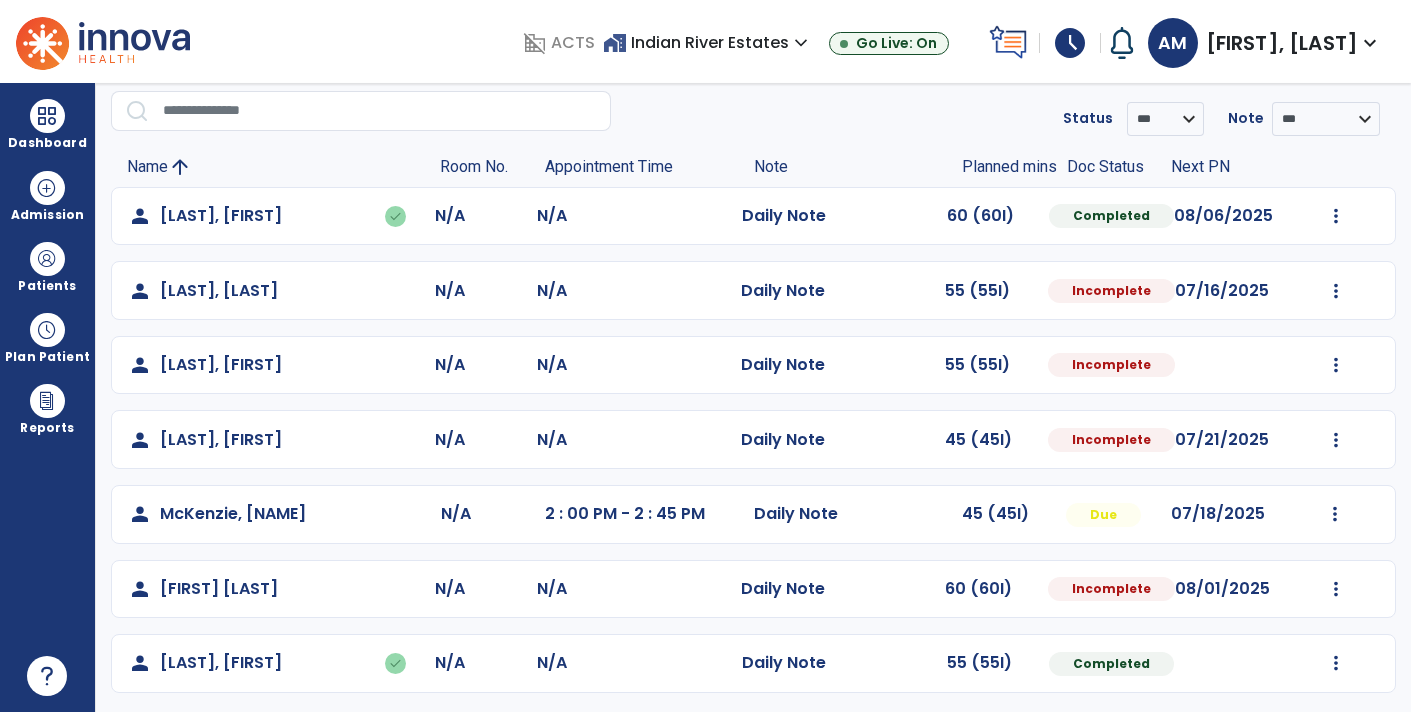 select on "*" 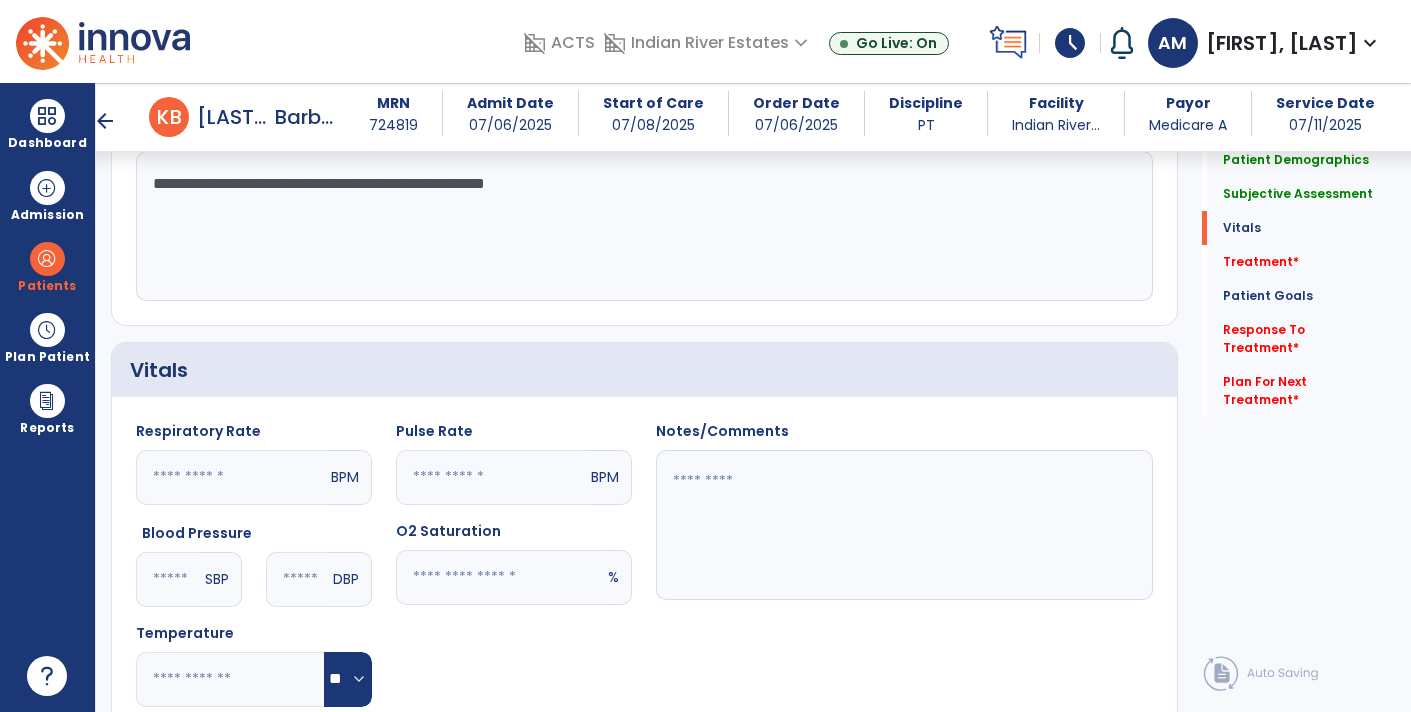 scroll, scrollTop: 490, scrollLeft: 0, axis: vertical 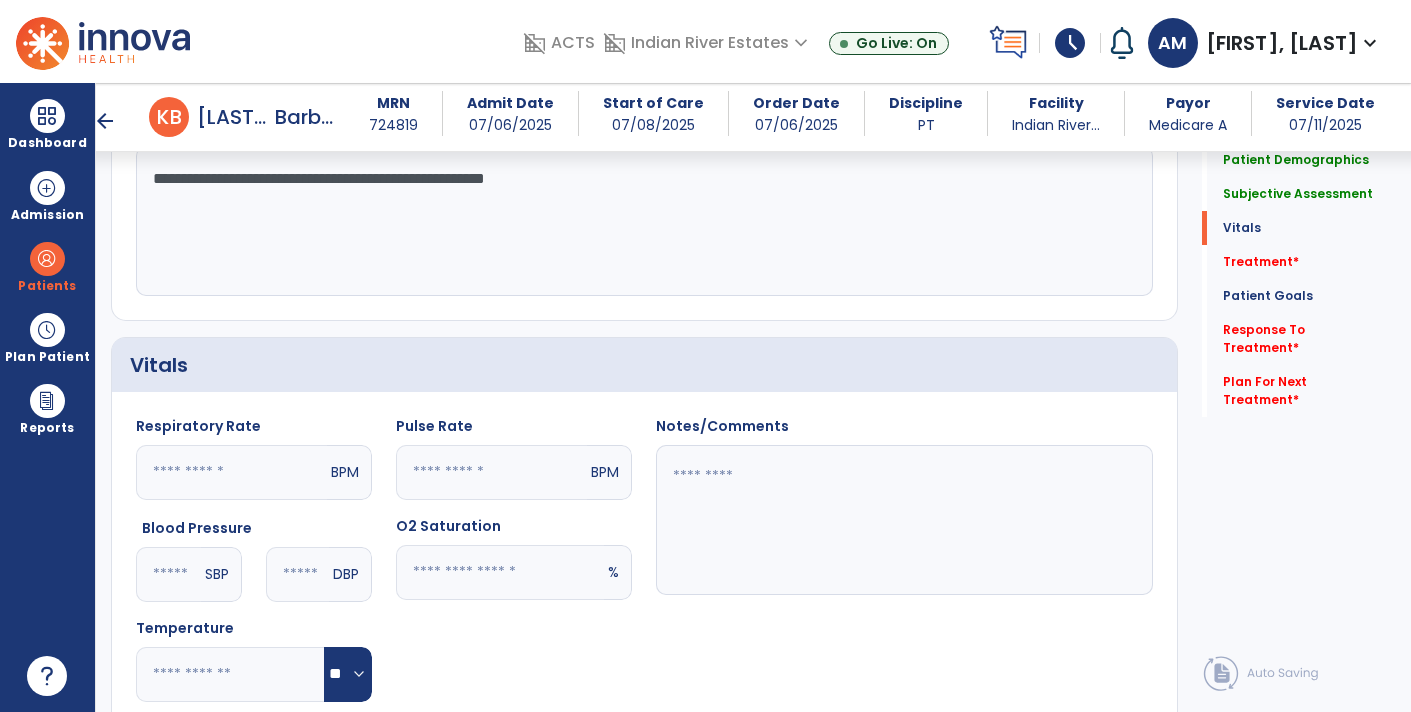 click on "**********" 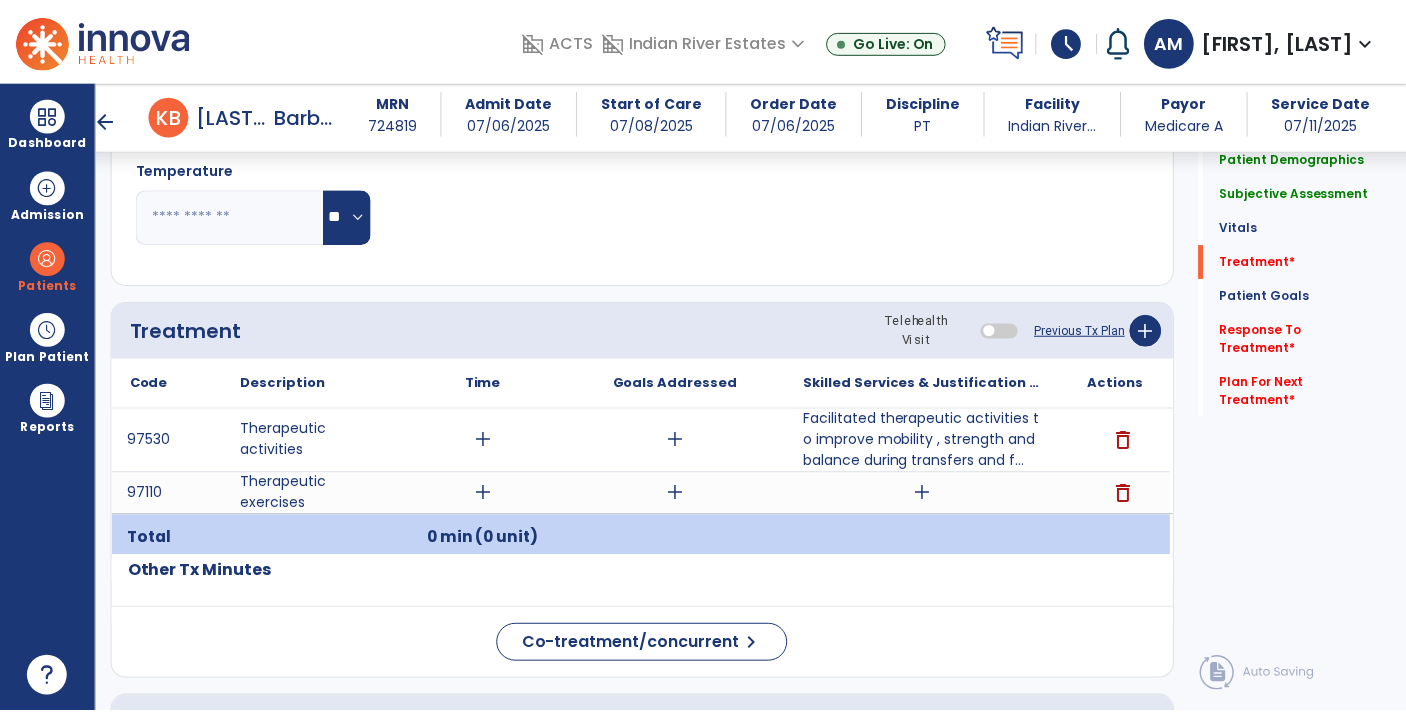 scroll, scrollTop: 944, scrollLeft: 0, axis: vertical 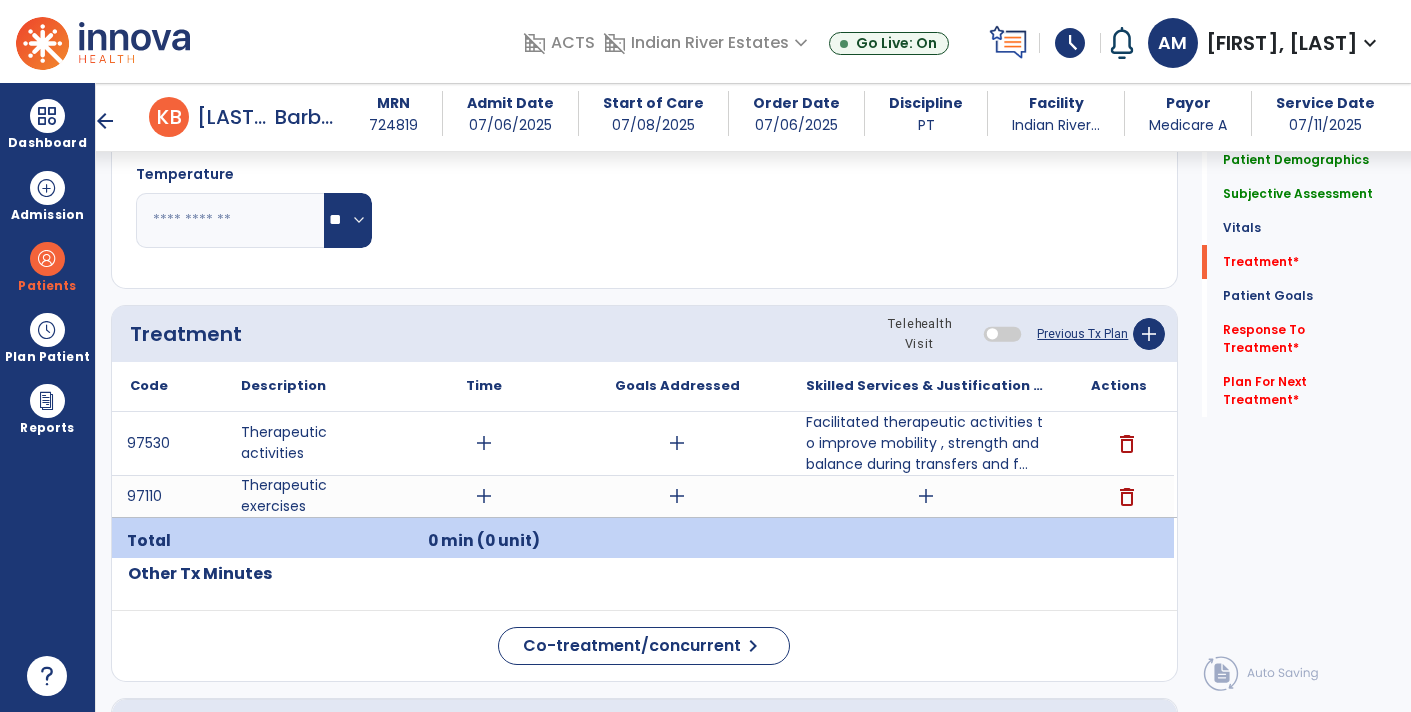 type on "**********" 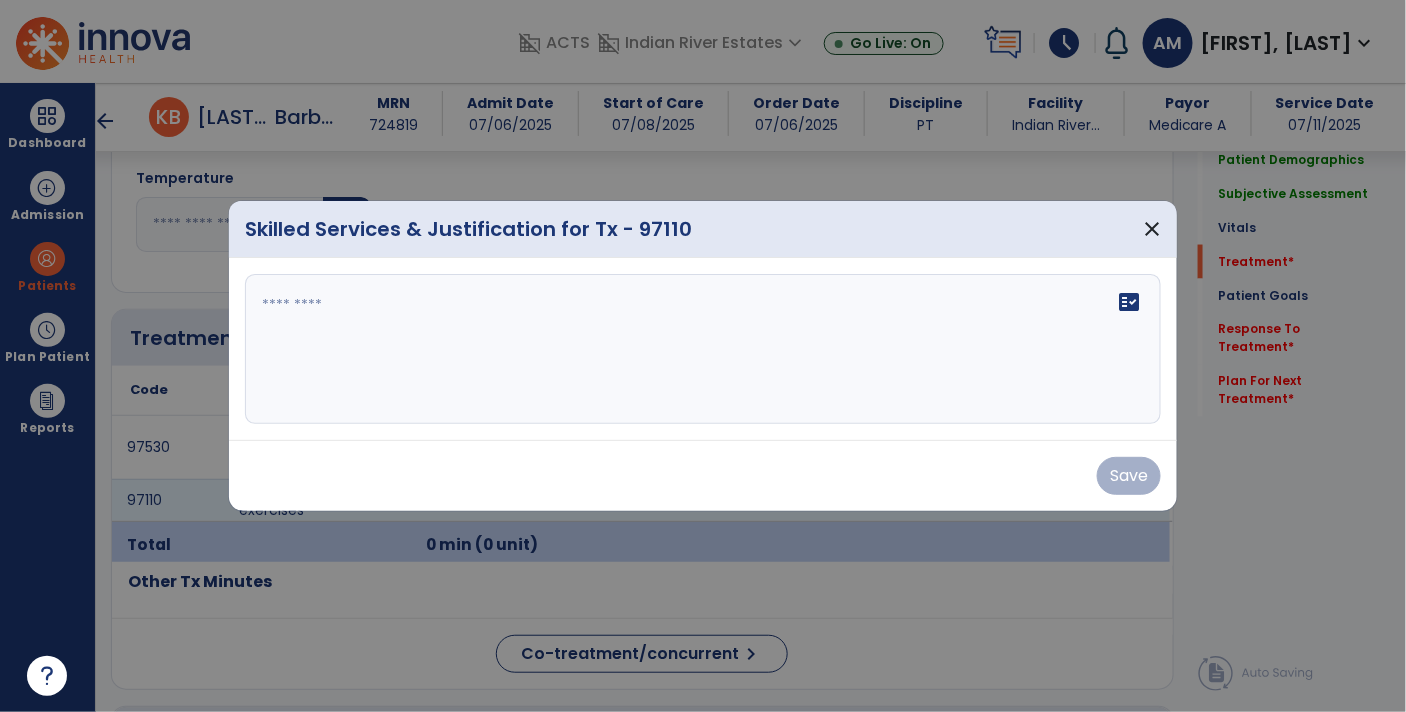 scroll, scrollTop: 944, scrollLeft: 0, axis: vertical 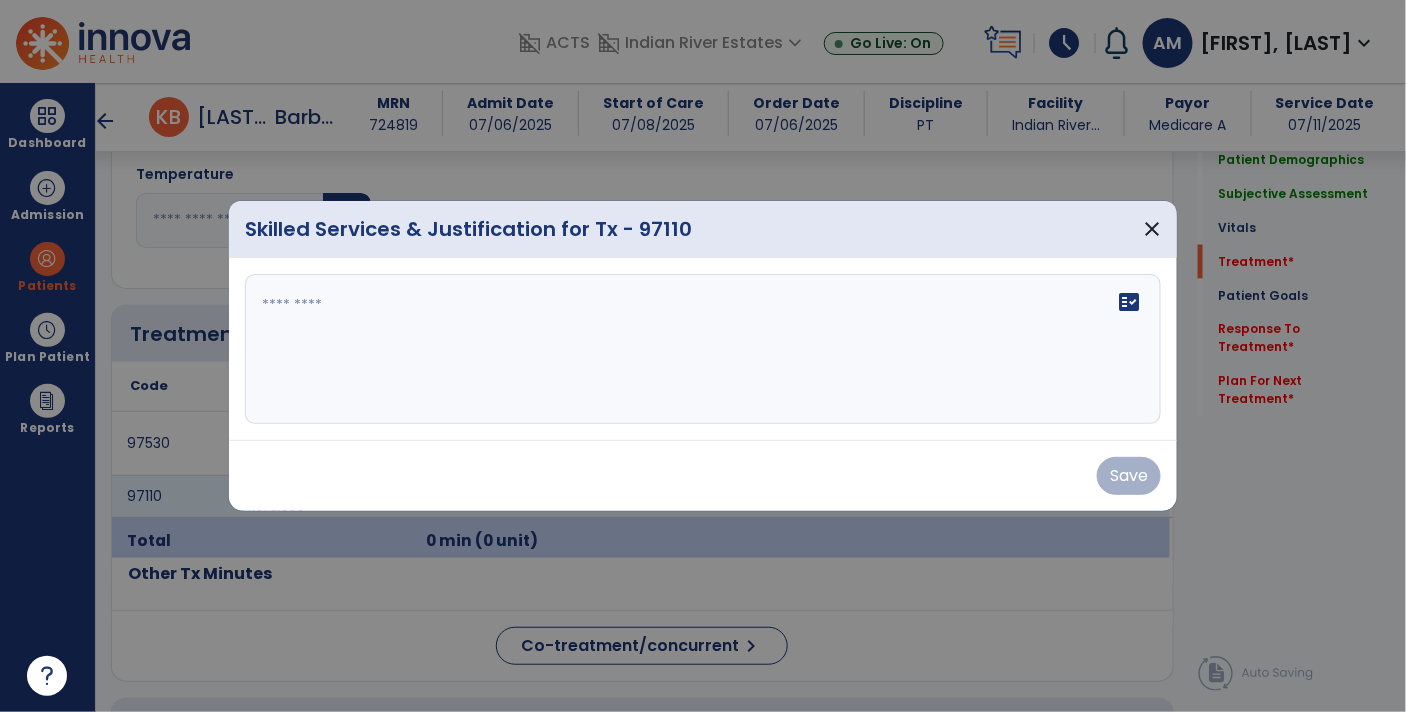 click at bounding box center (703, 349) 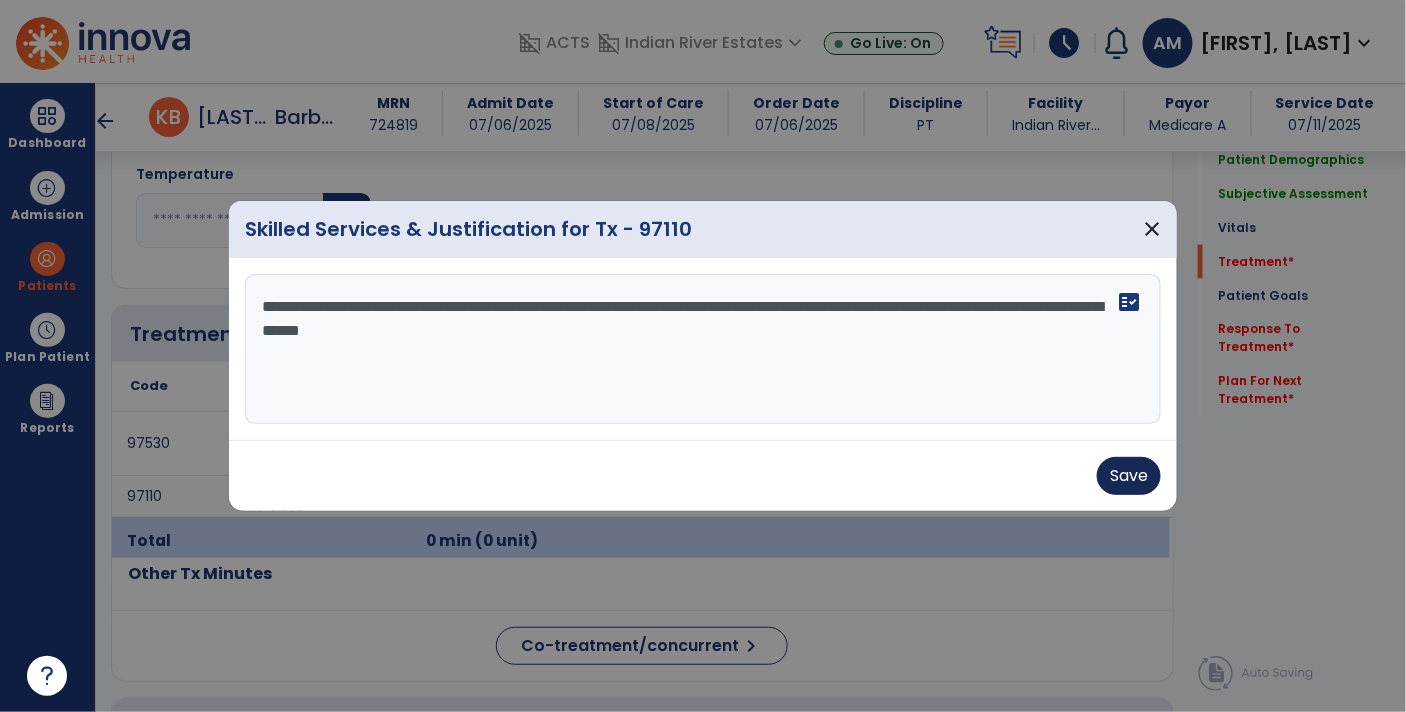 type on "**********" 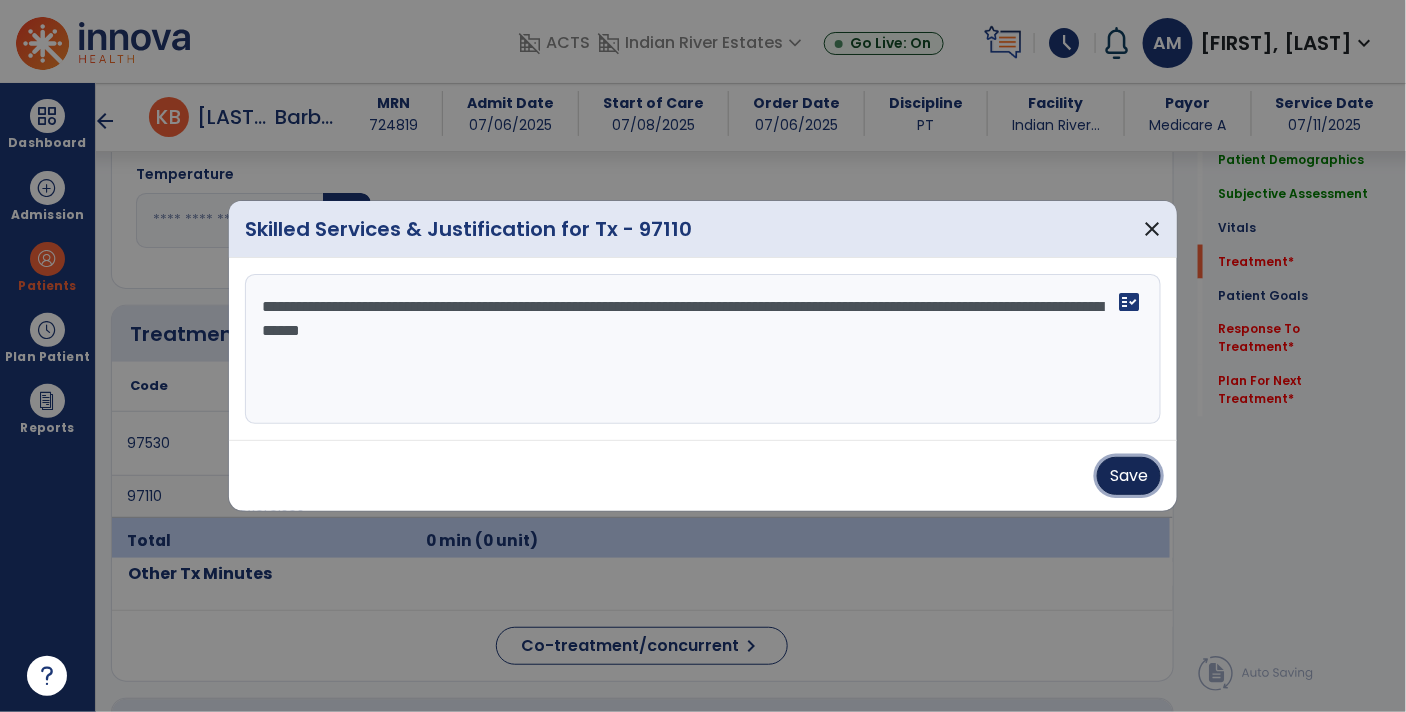 click on "Save" at bounding box center [1129, 476] 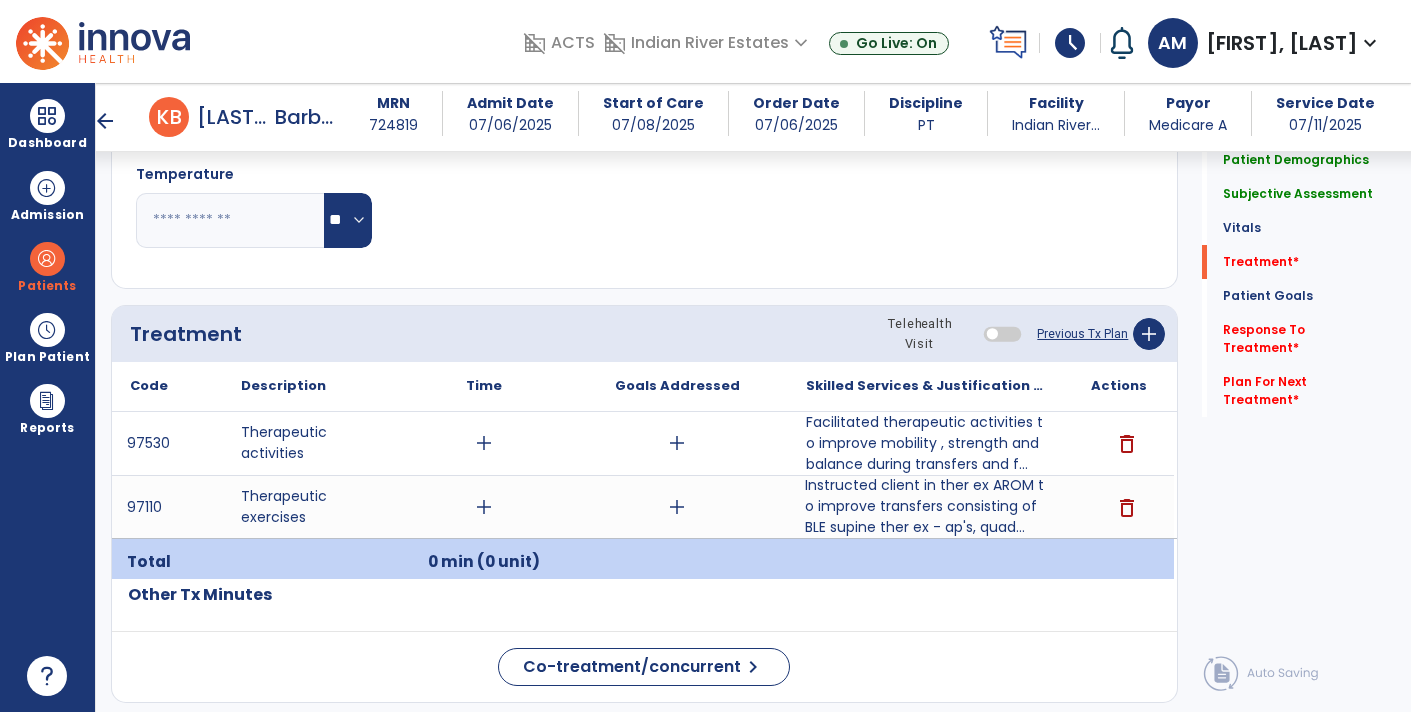 click on "Instructed client in ther ex AROM to improve transfers consisting of BLE supine ther ex - ap's, quad..." at bounding box center [926, 506] 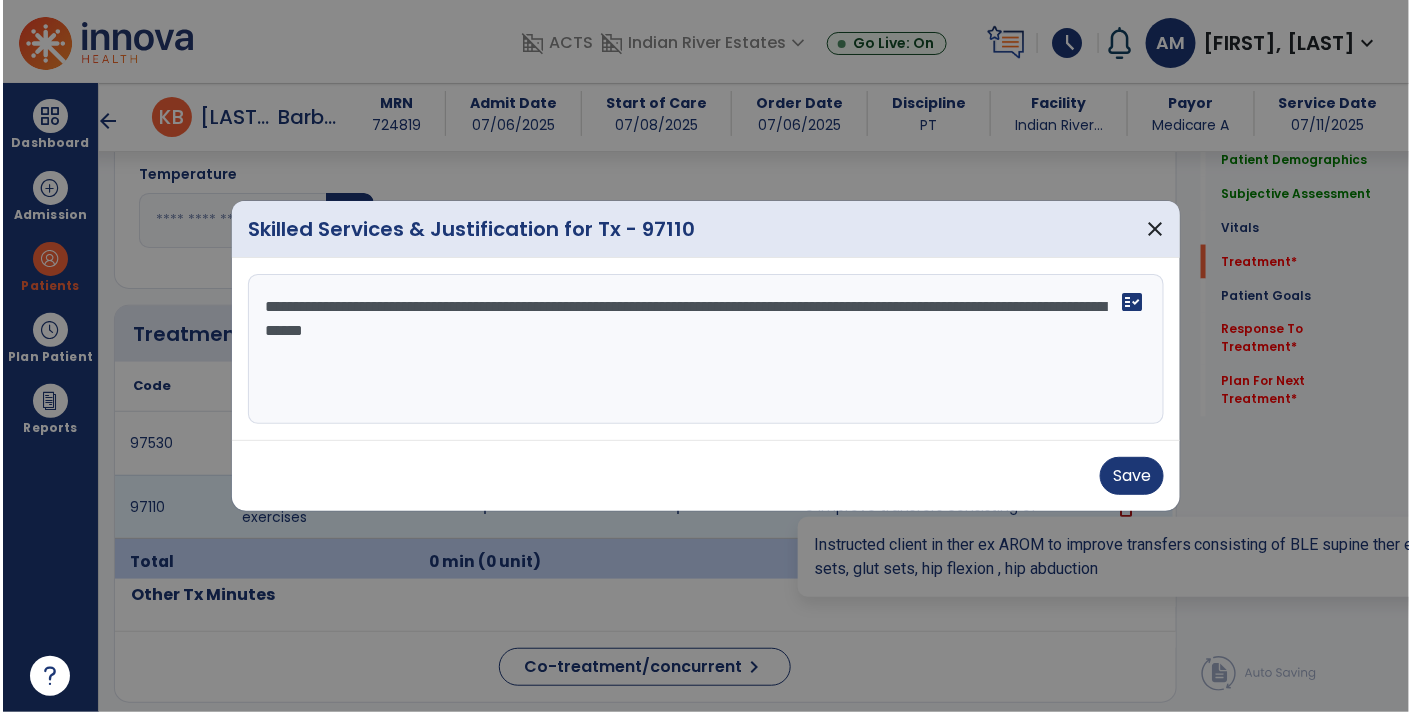 scroll, scrollTop: 944, scrollLeft: 0, axis: vertical 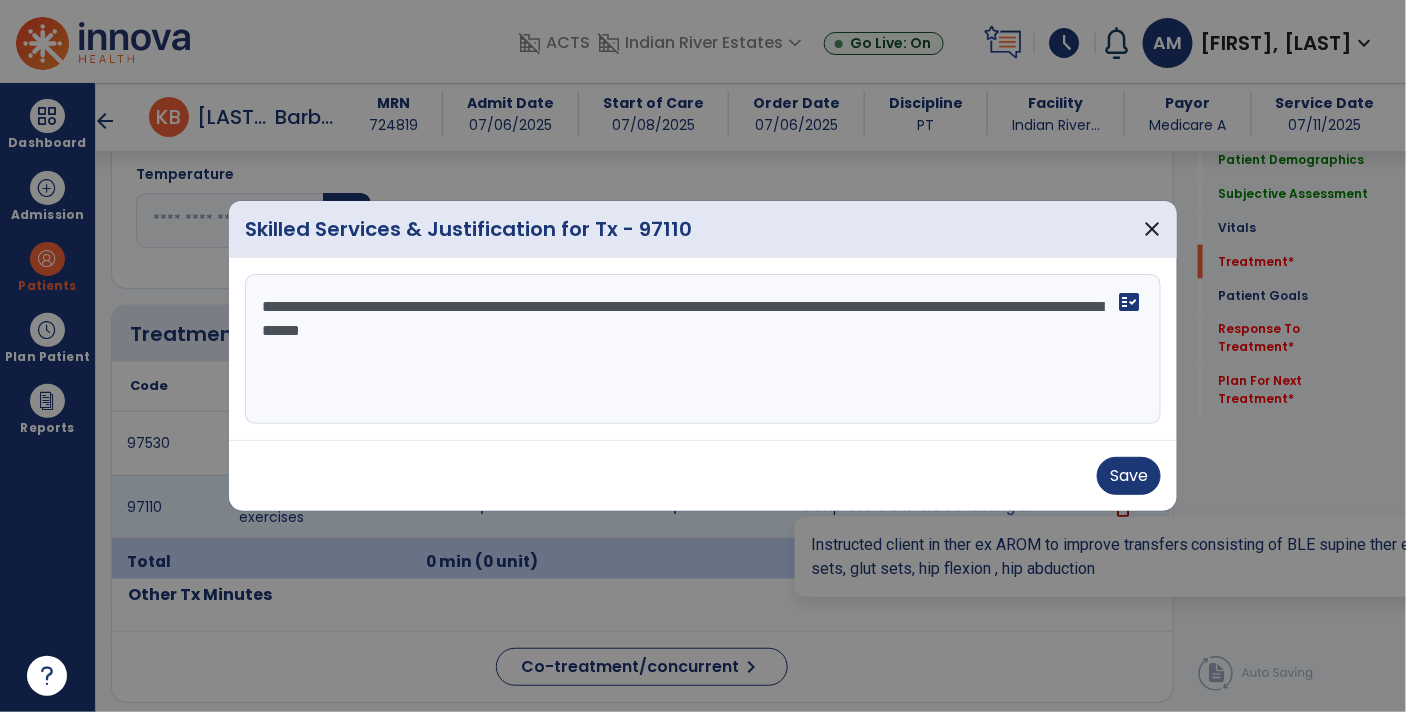 click on "**********" at bounding box center (703, 349) 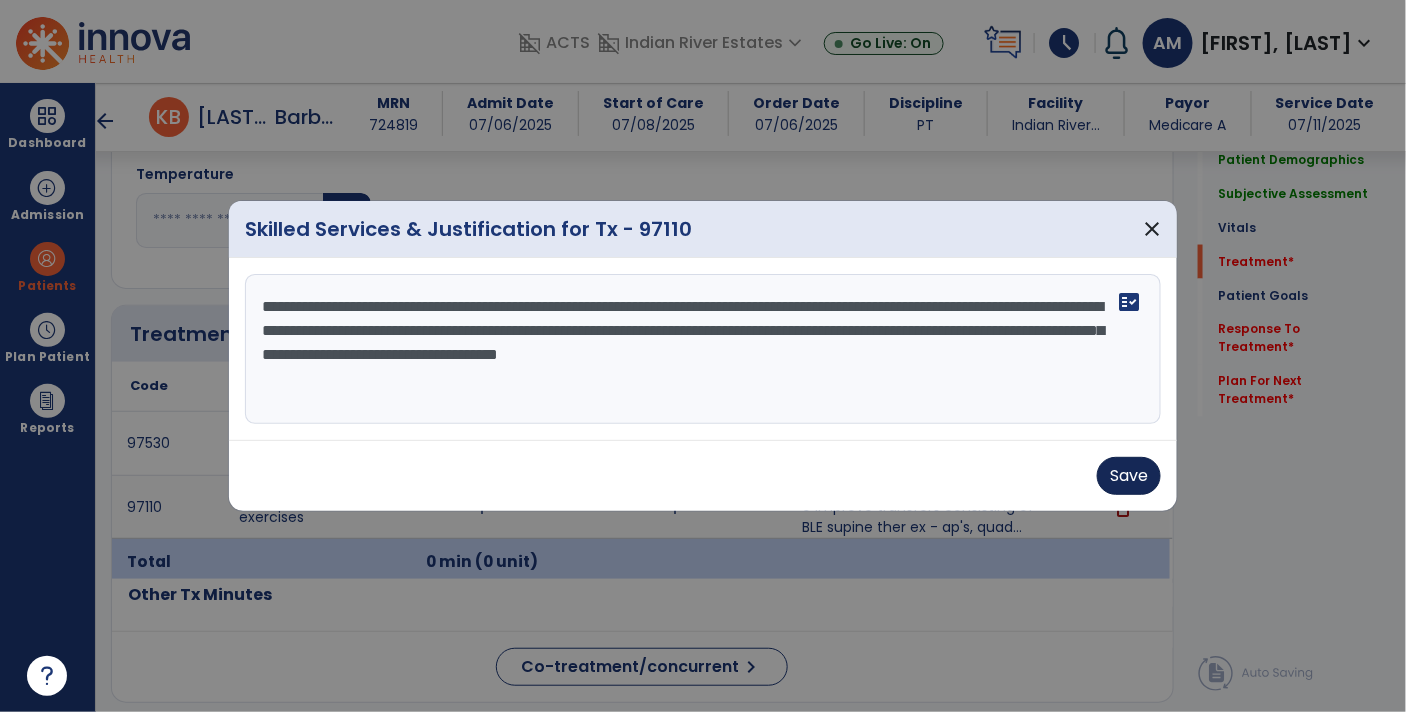 type on "**********" 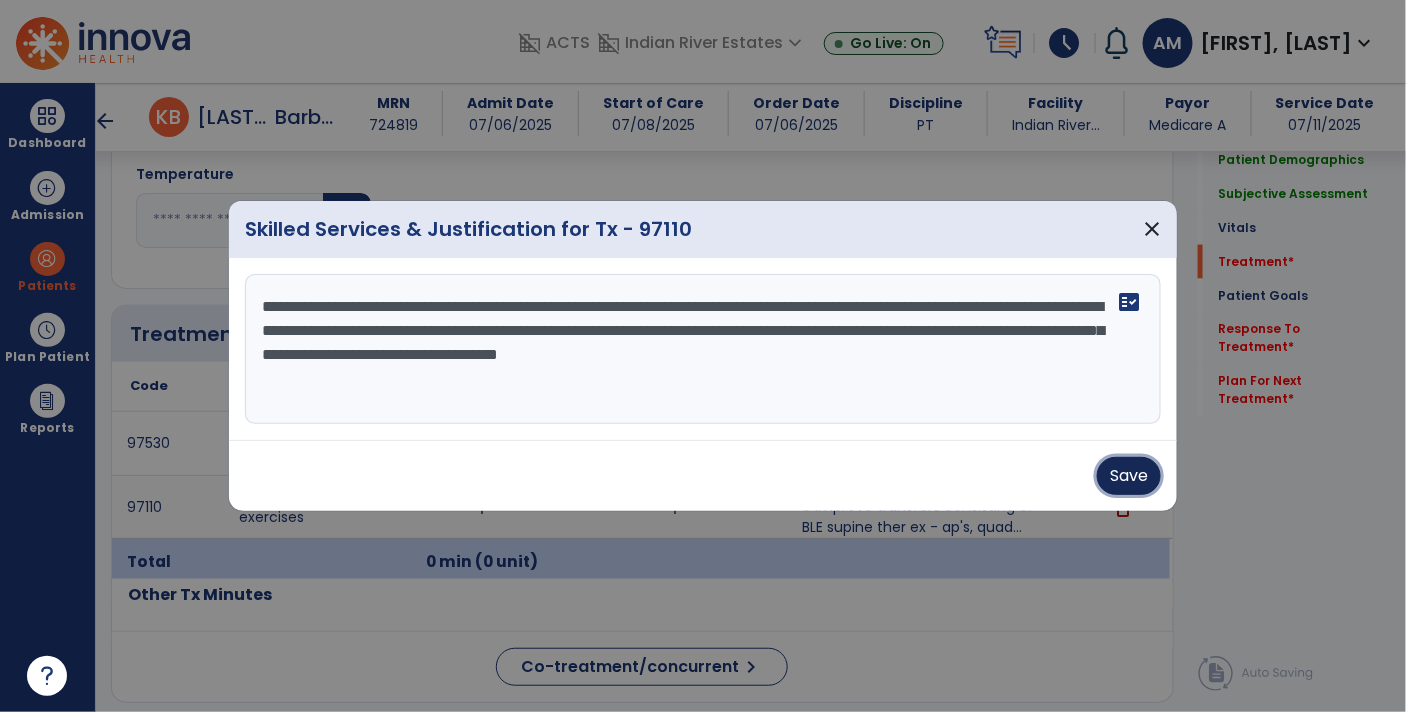 click on "Save" at bounding box center (1129, 476) 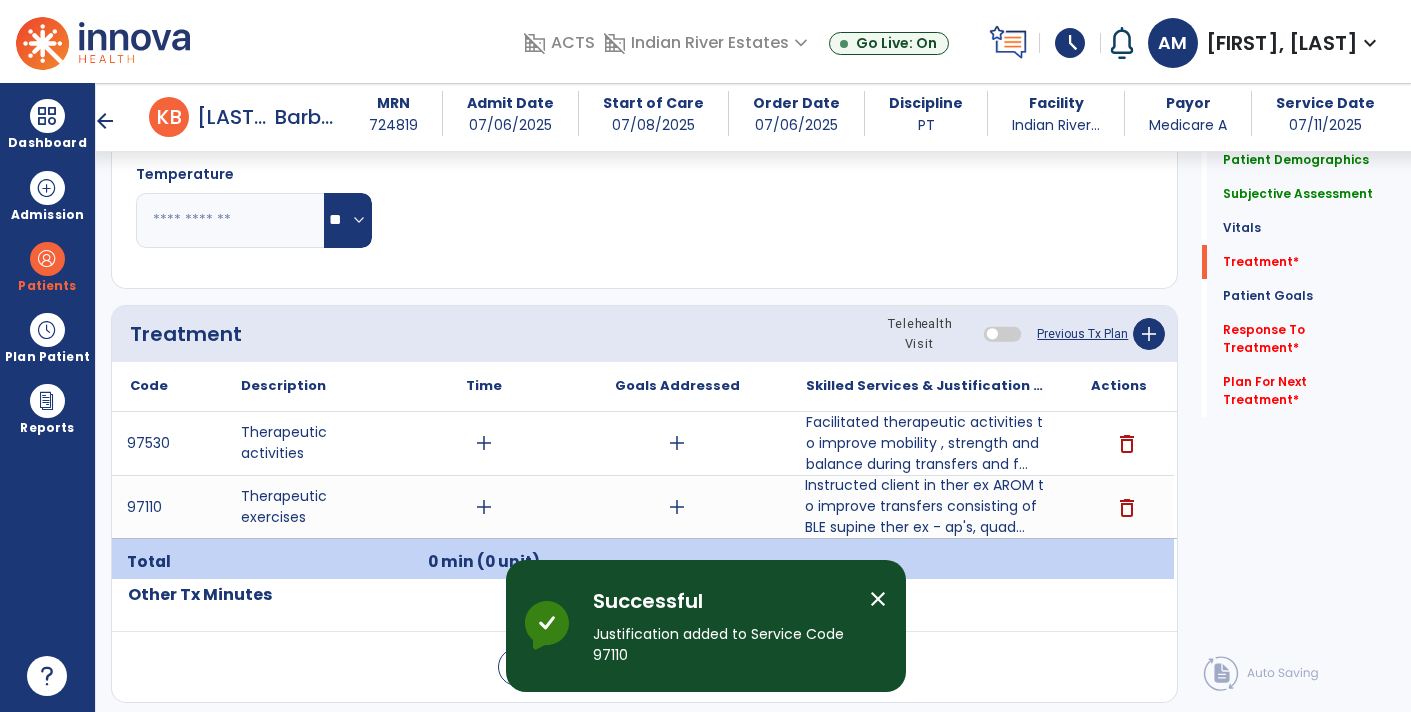 click on "add" at bounding box center [484, 443] 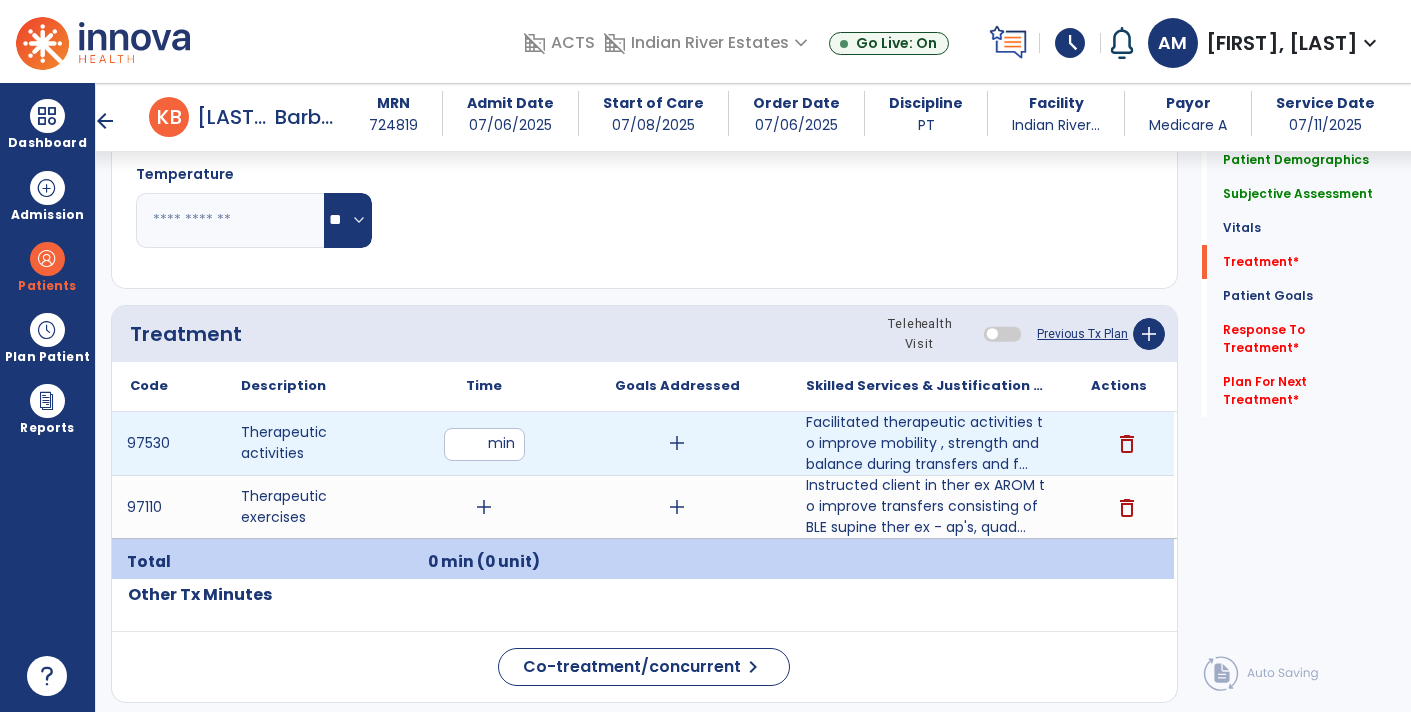 type on "**" 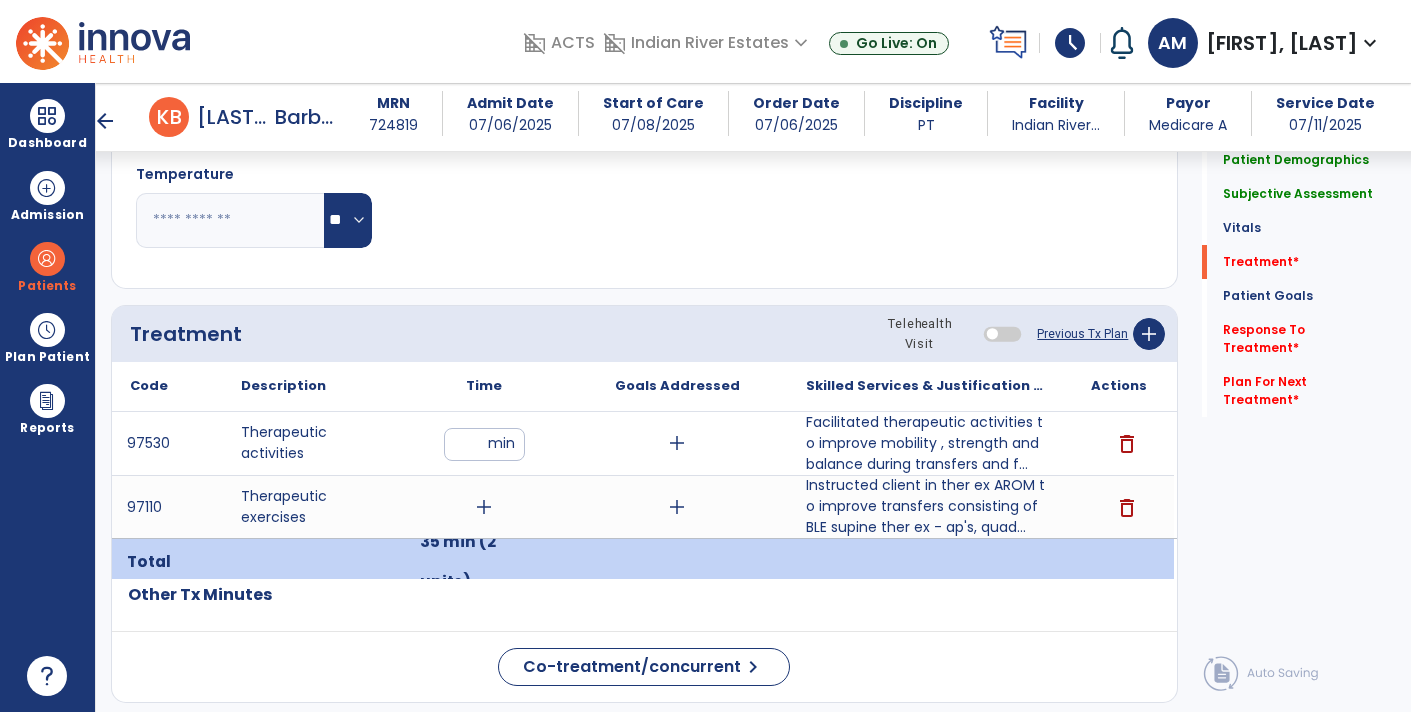 click on "add" at bounding box center [484, 507] 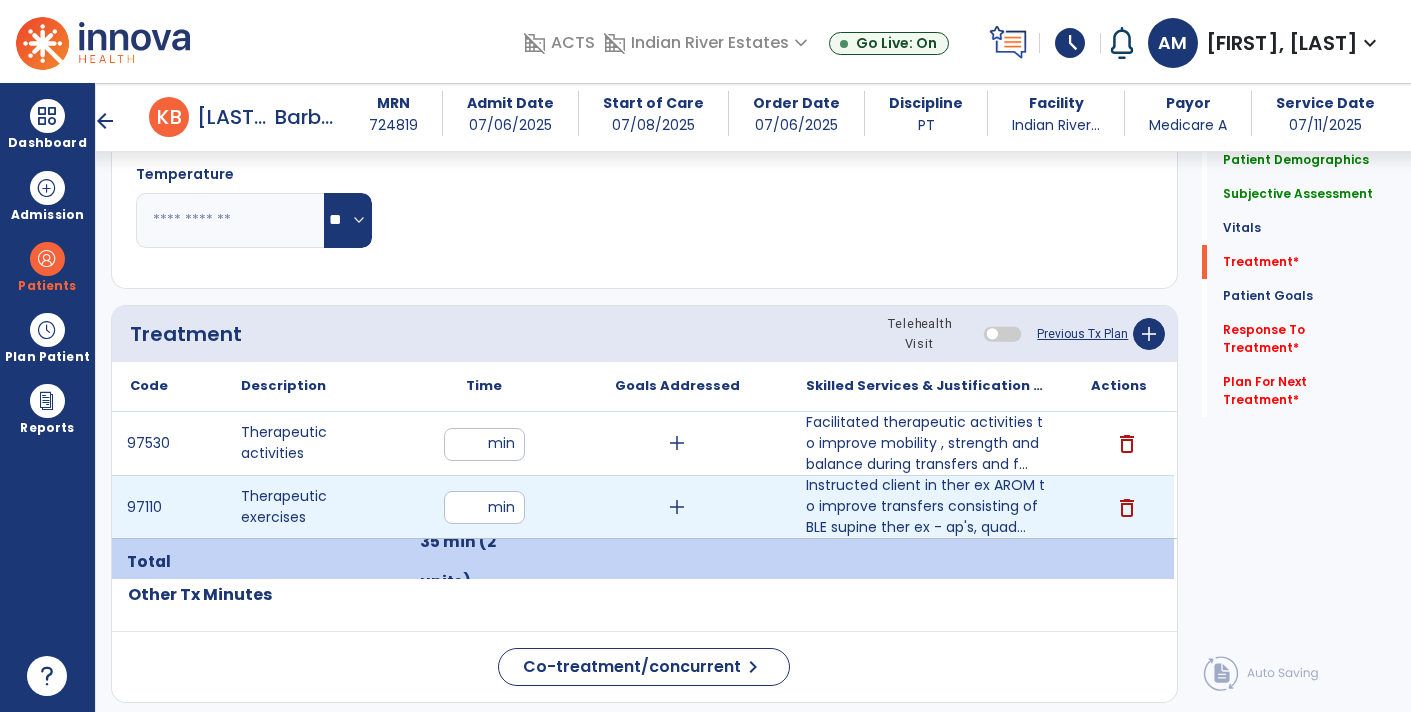 type on "**" 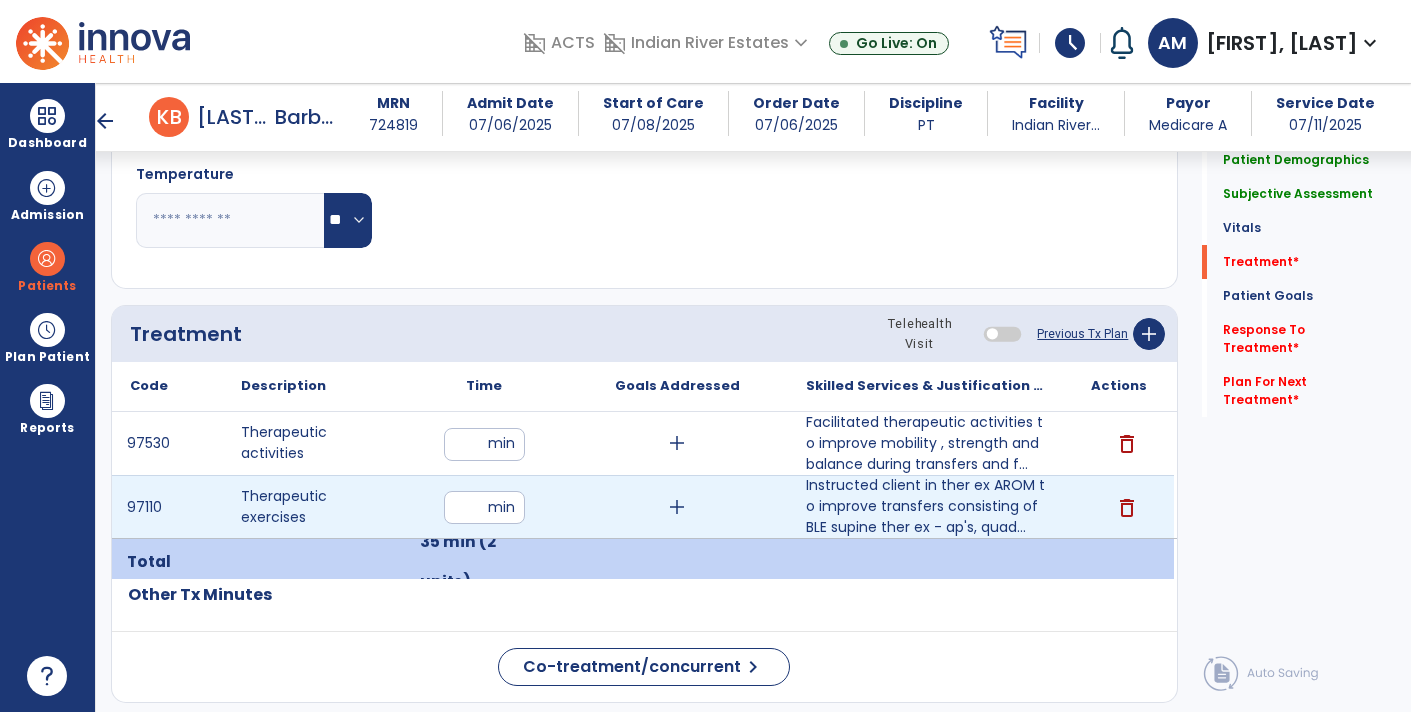 click on "Treatment Telehealth Visit  Previous Tx Plan   add
Code
Description
Time" 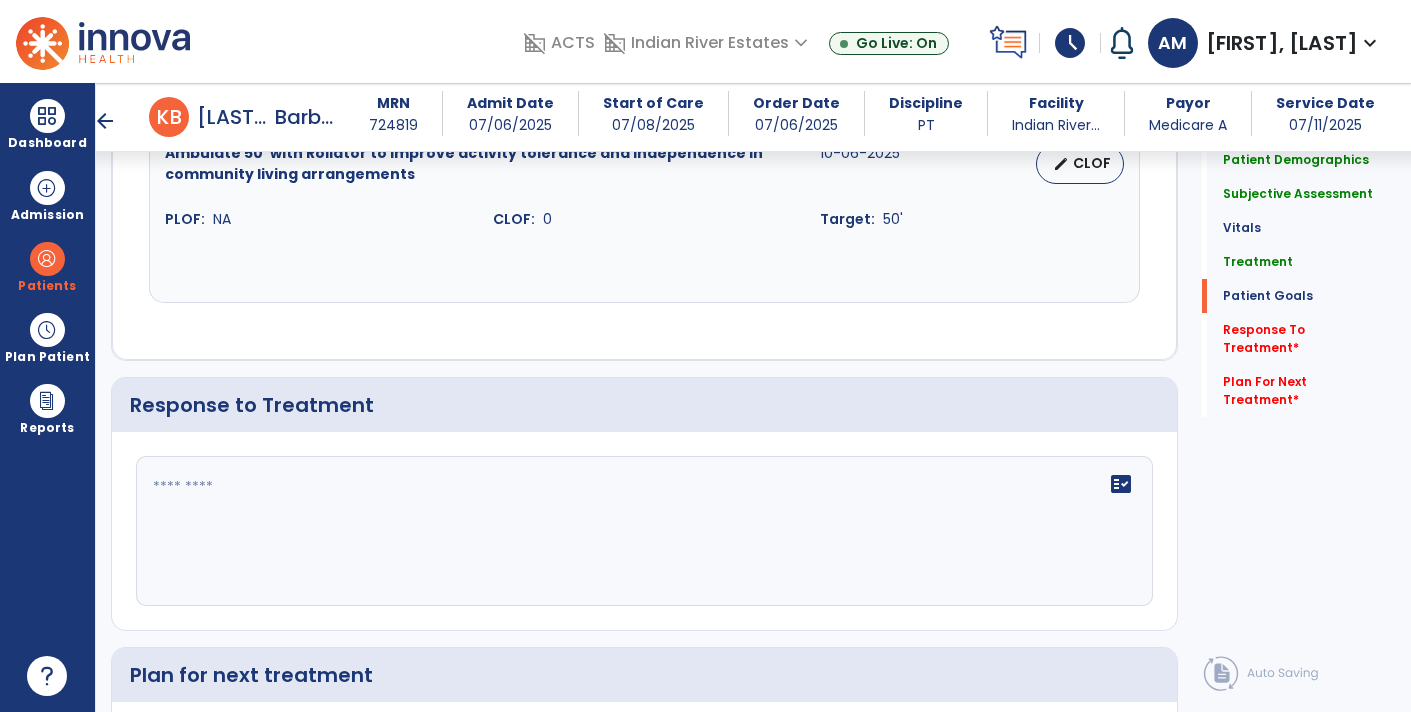 scroll, scrollTop: 2663, scrollLeft: 0, axis: vertical 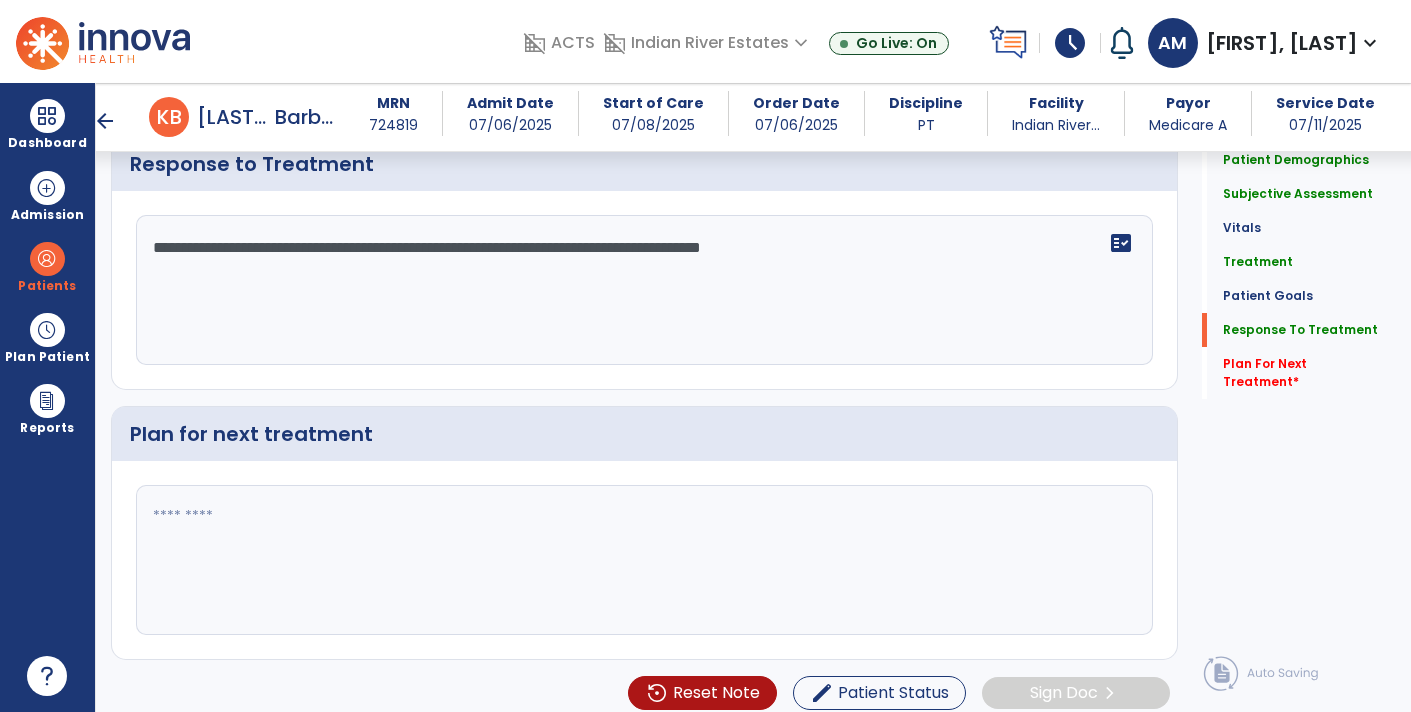 type on "**********" 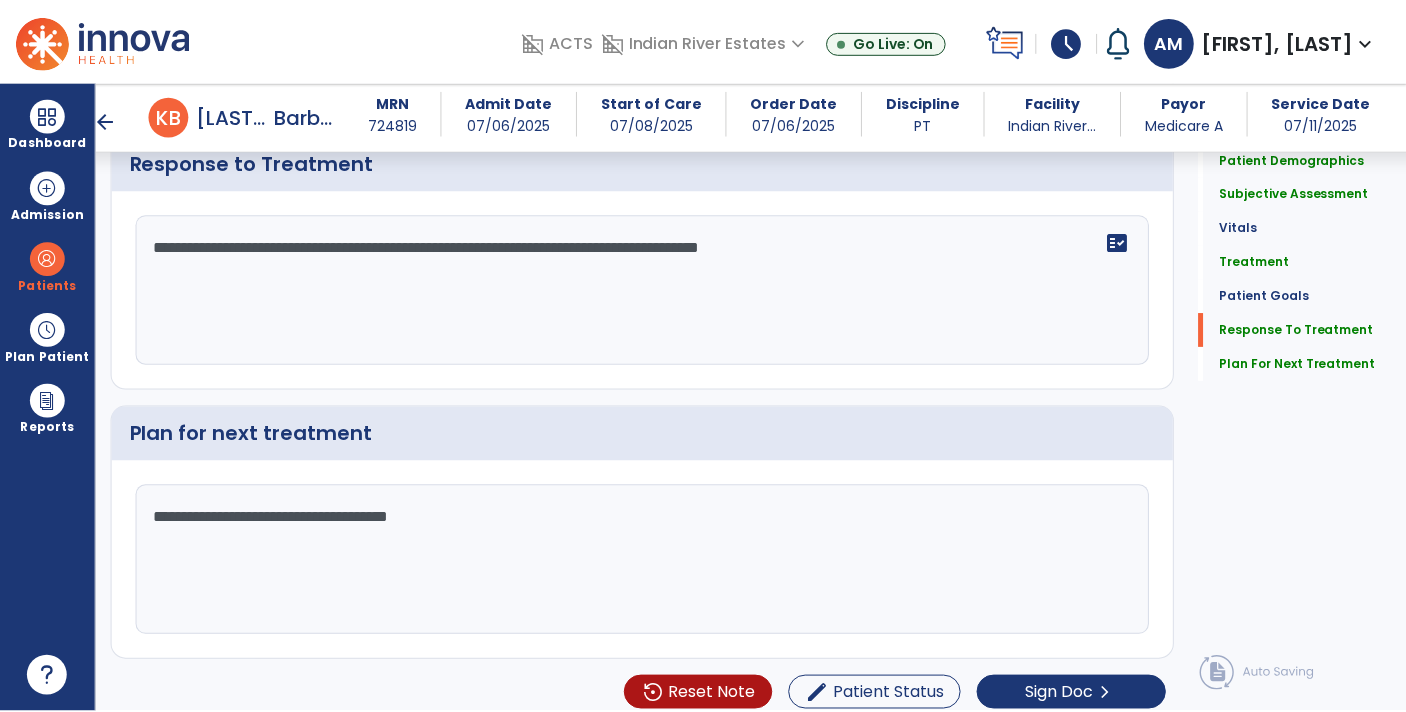 scroll, scrollTop: 2904, scrollLeft: 0, axis: vertical 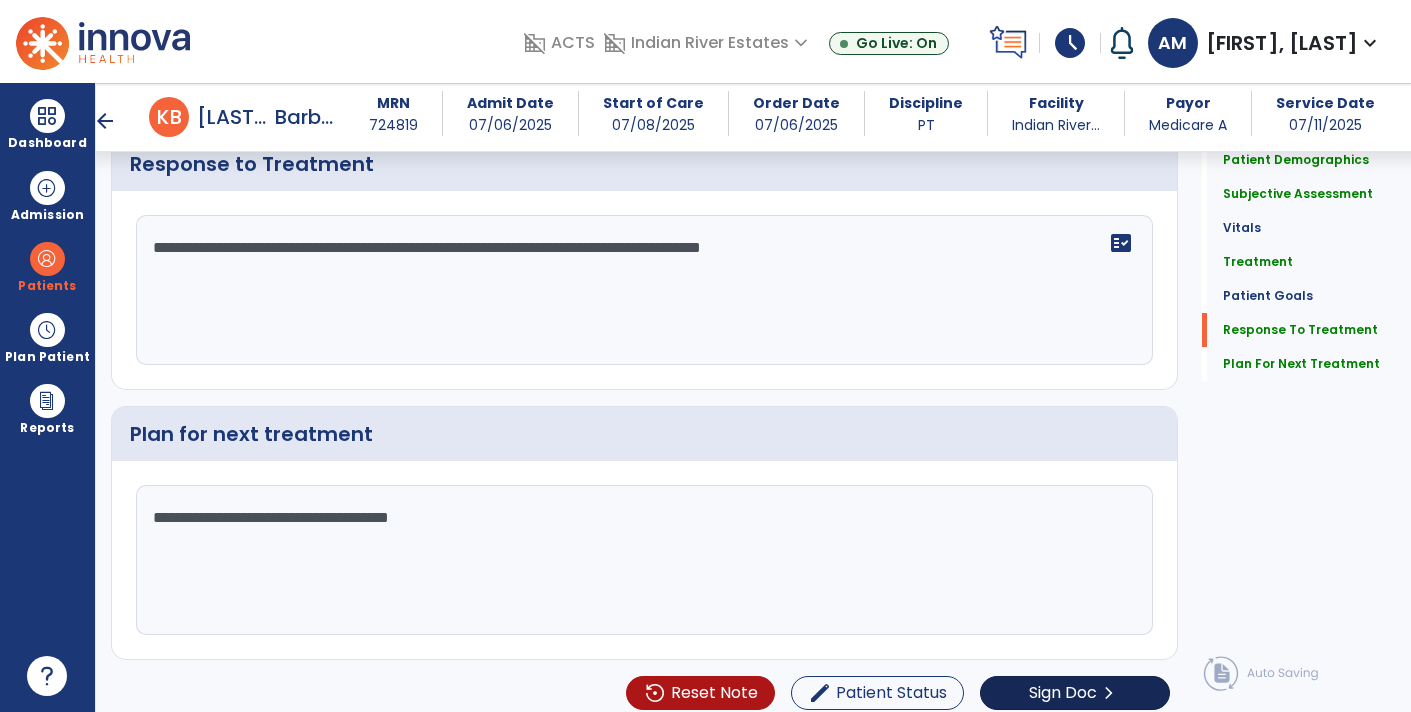 type on "**********" 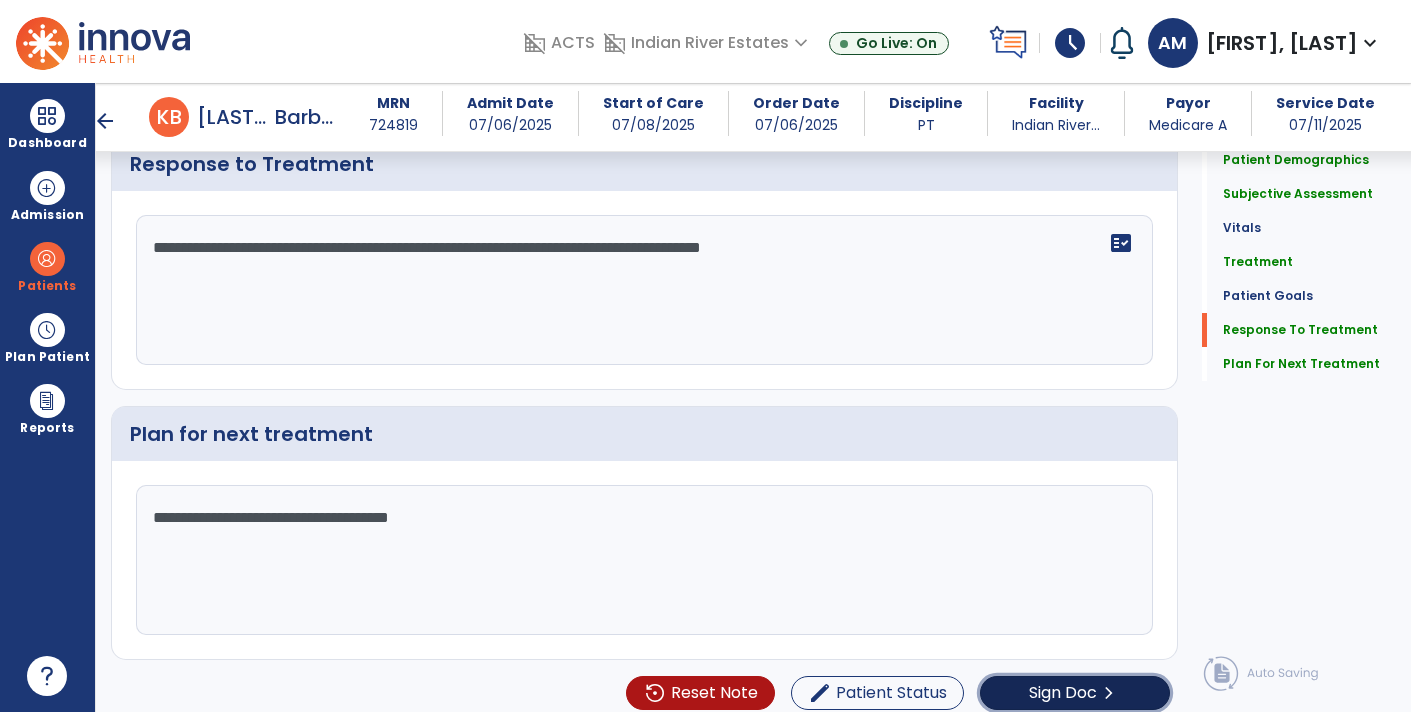 click on "Sign Doc" 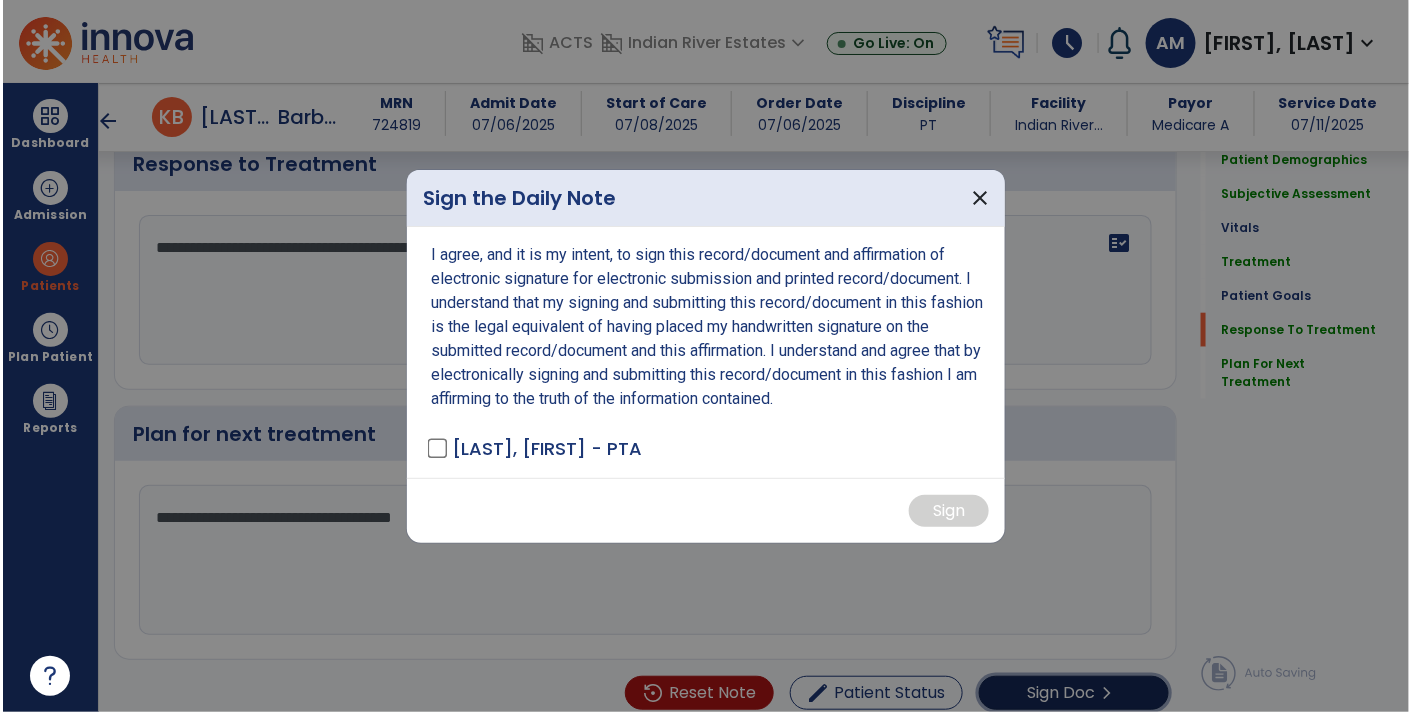 scroll, scrollTop: 2904, scrollLeft: 0, axis: vertical 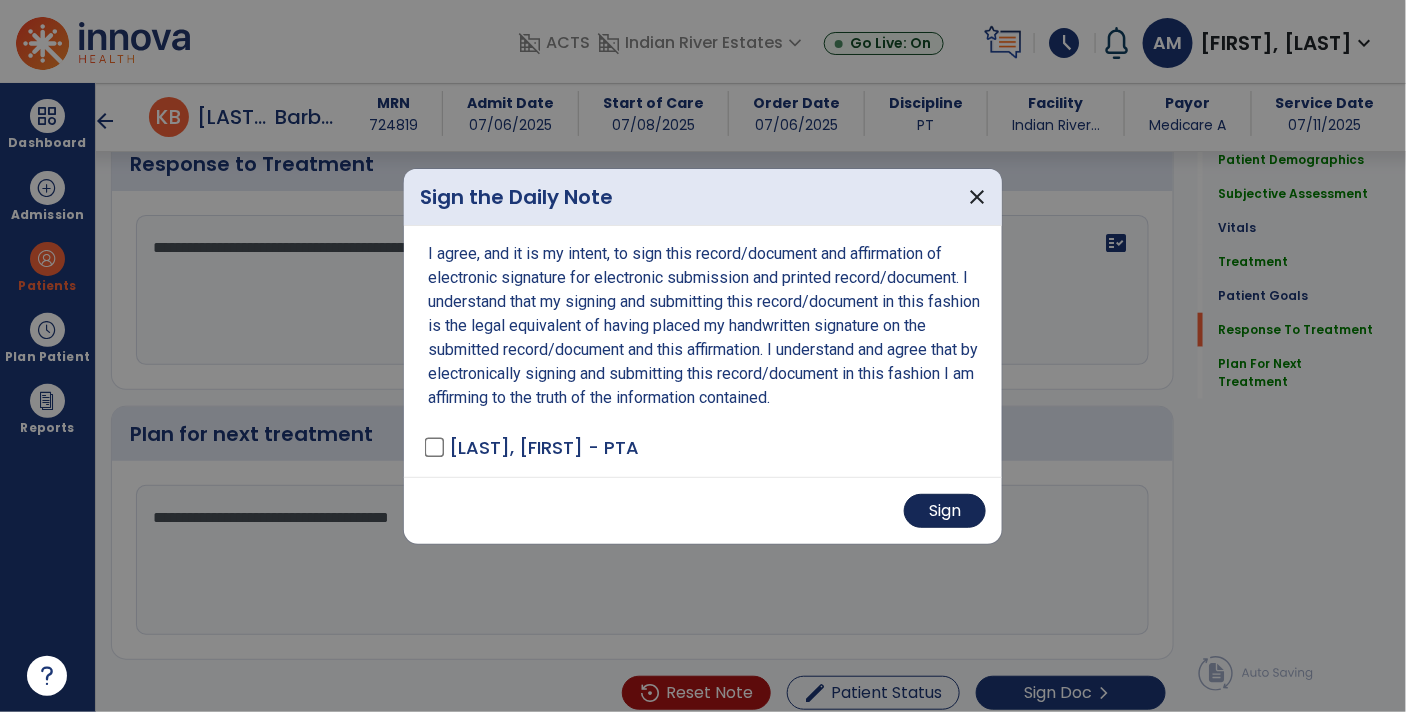 click on "Sign" at bounding box center [945, 511] 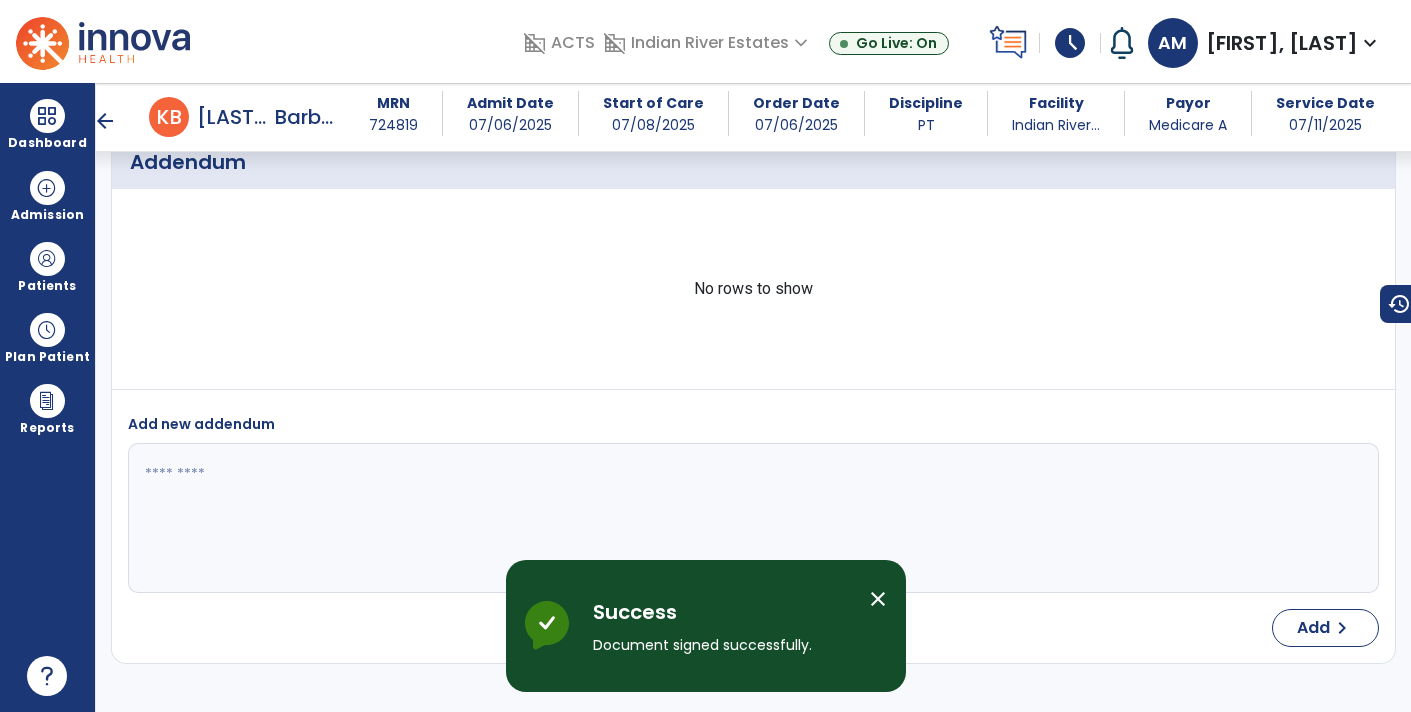 scroll, scrollTop: 4323, scrollLeft: 0, axis: vertical 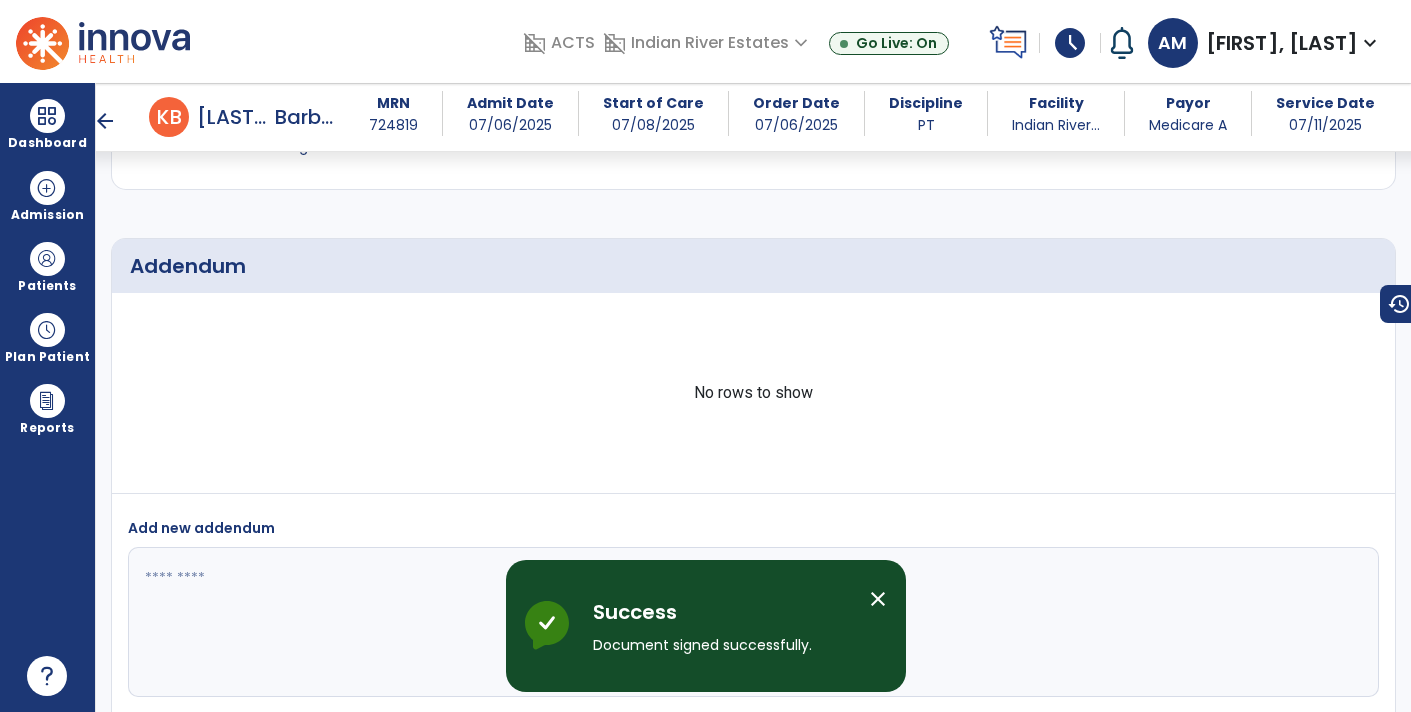 click on "arrow_back" at bounding box center (105, 121) 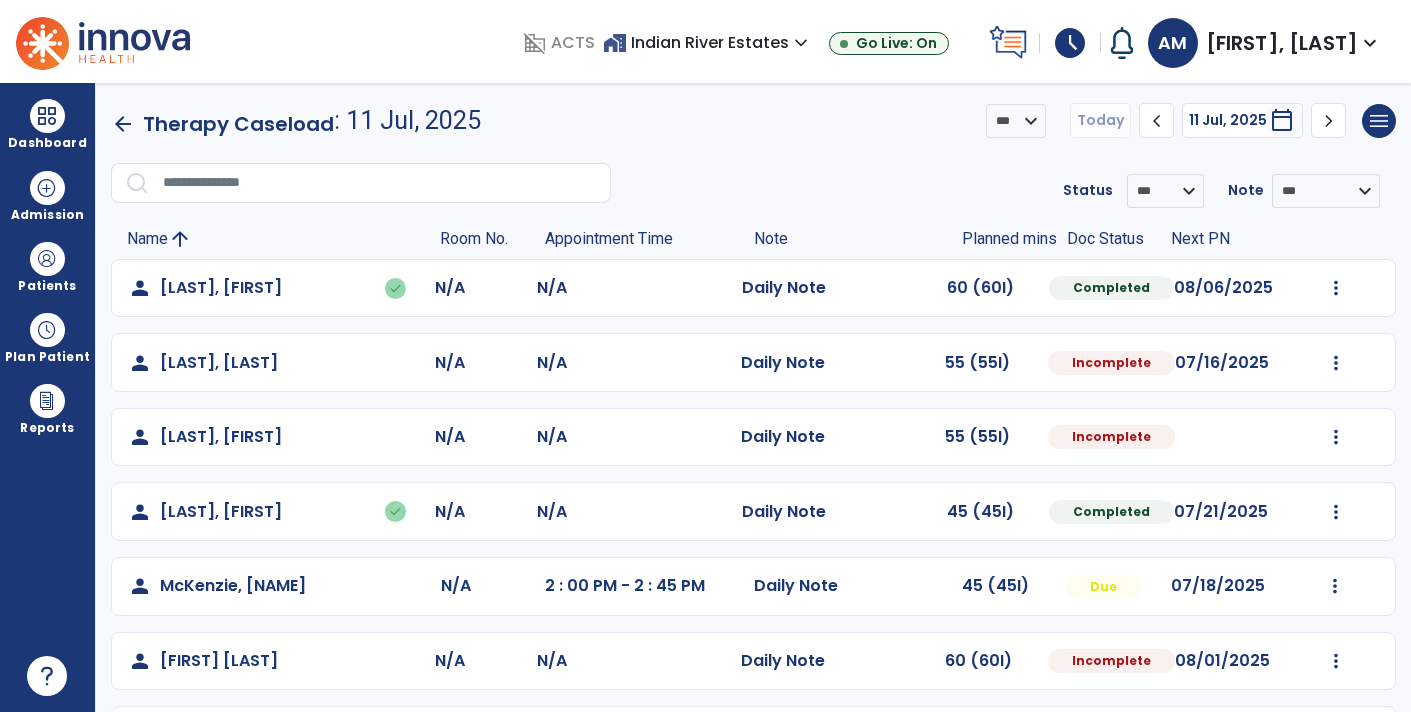 scroll, scrollTop: 72, scrollLeft: 0, axis: vertical 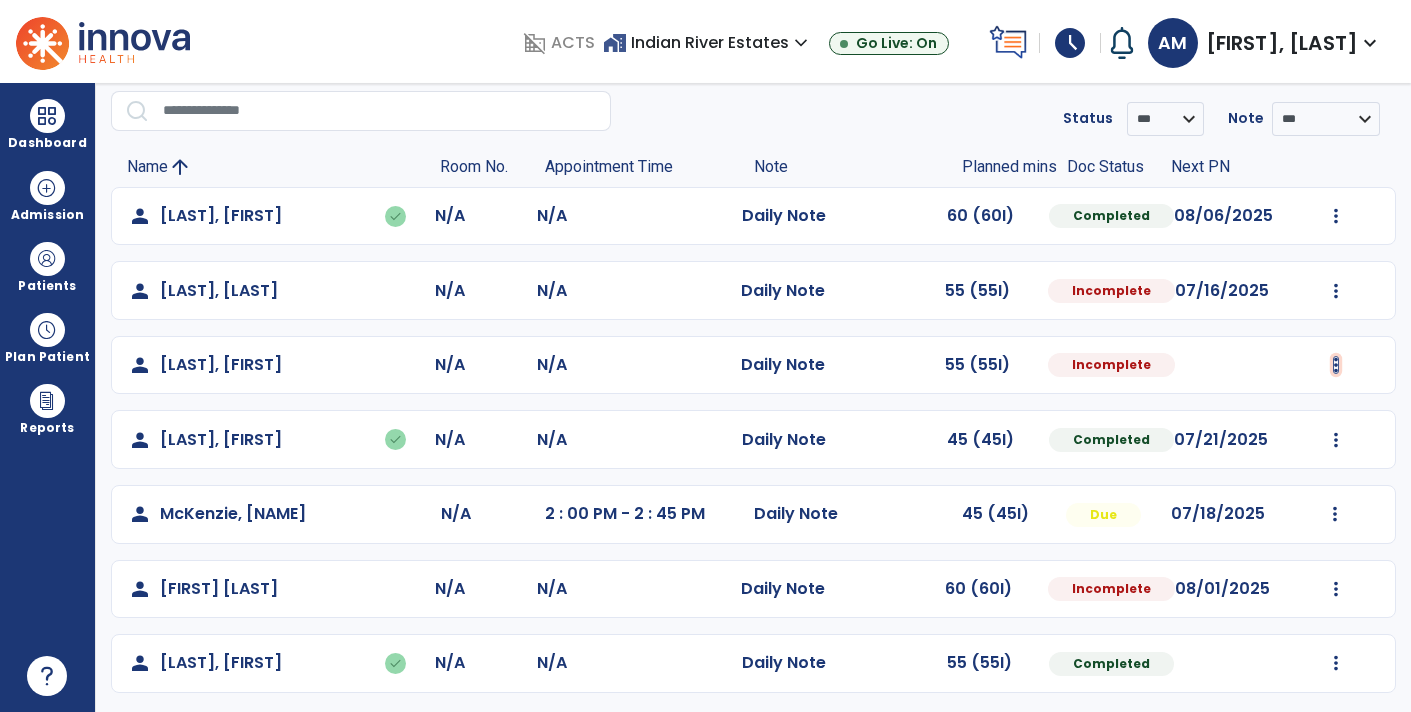 click at bounding box center (1336, 216) 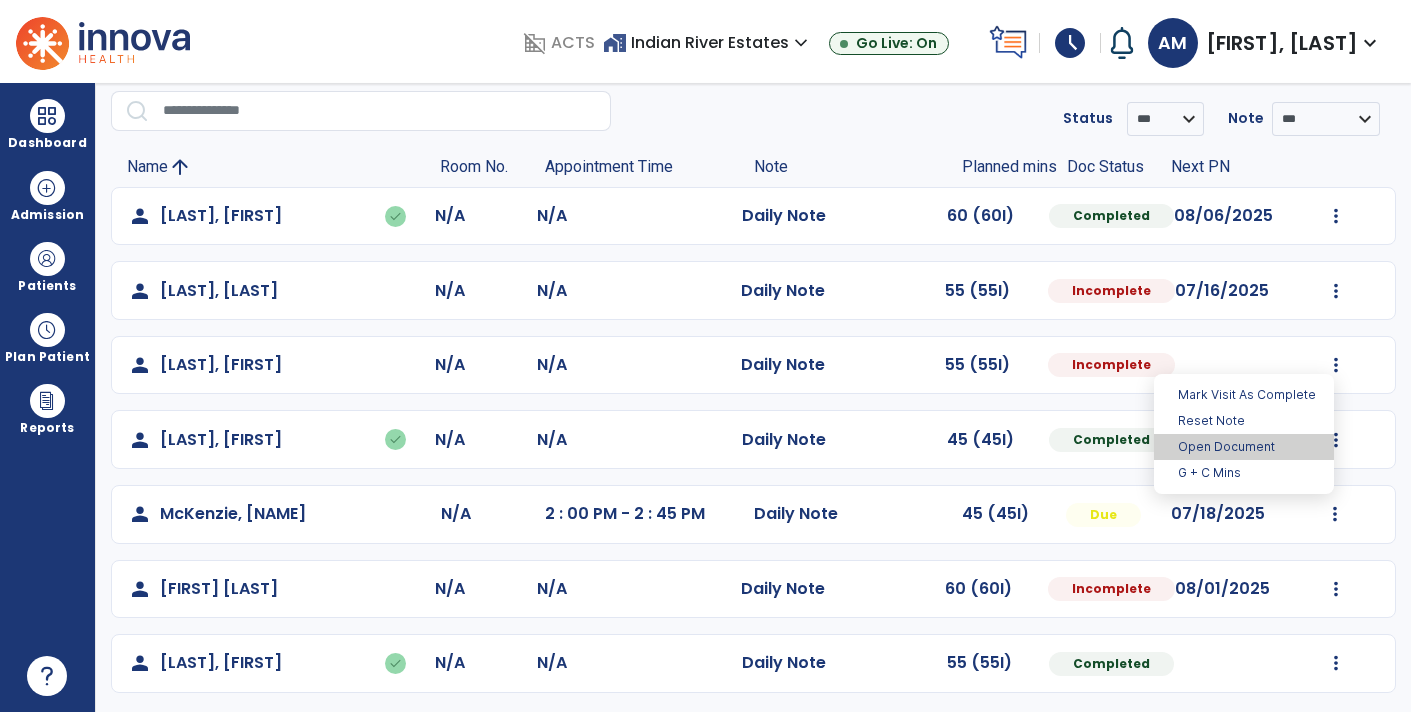 click on "Open Document" at bounding box center (1244, 447) 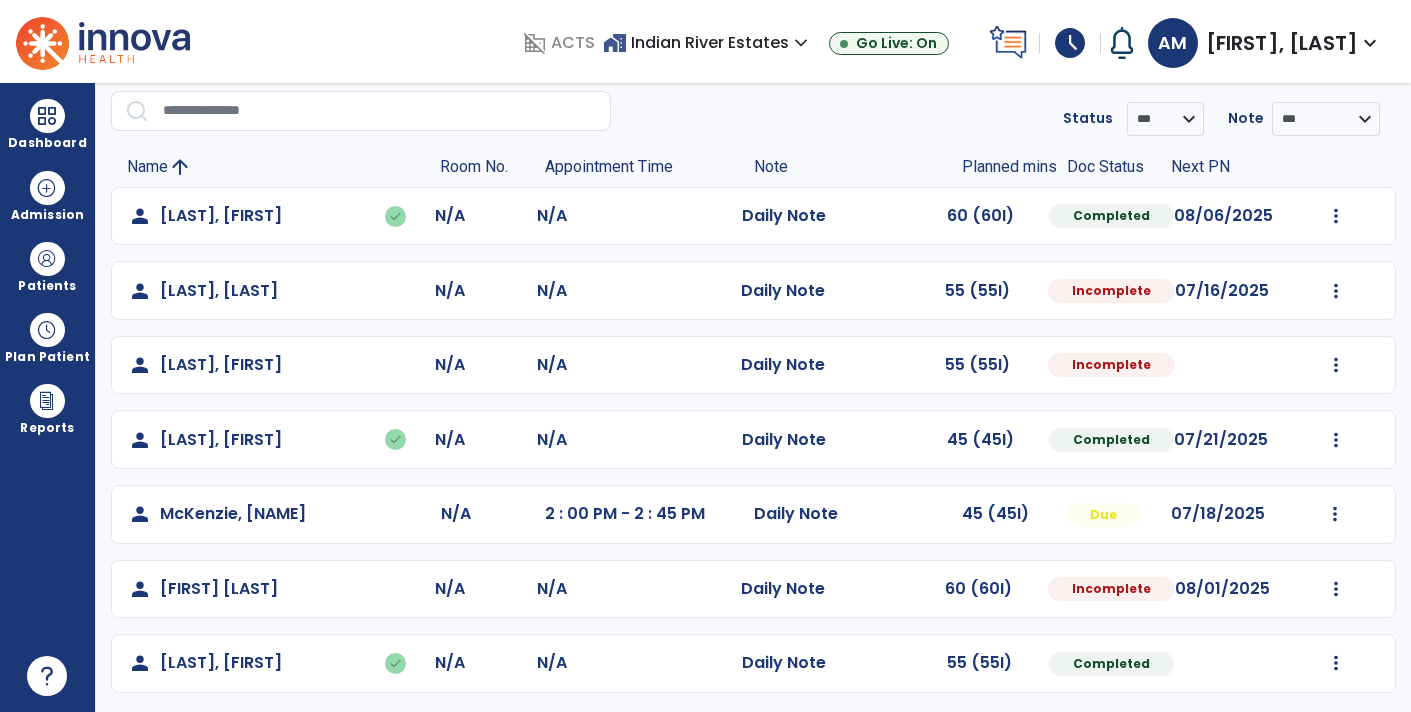select on "*" 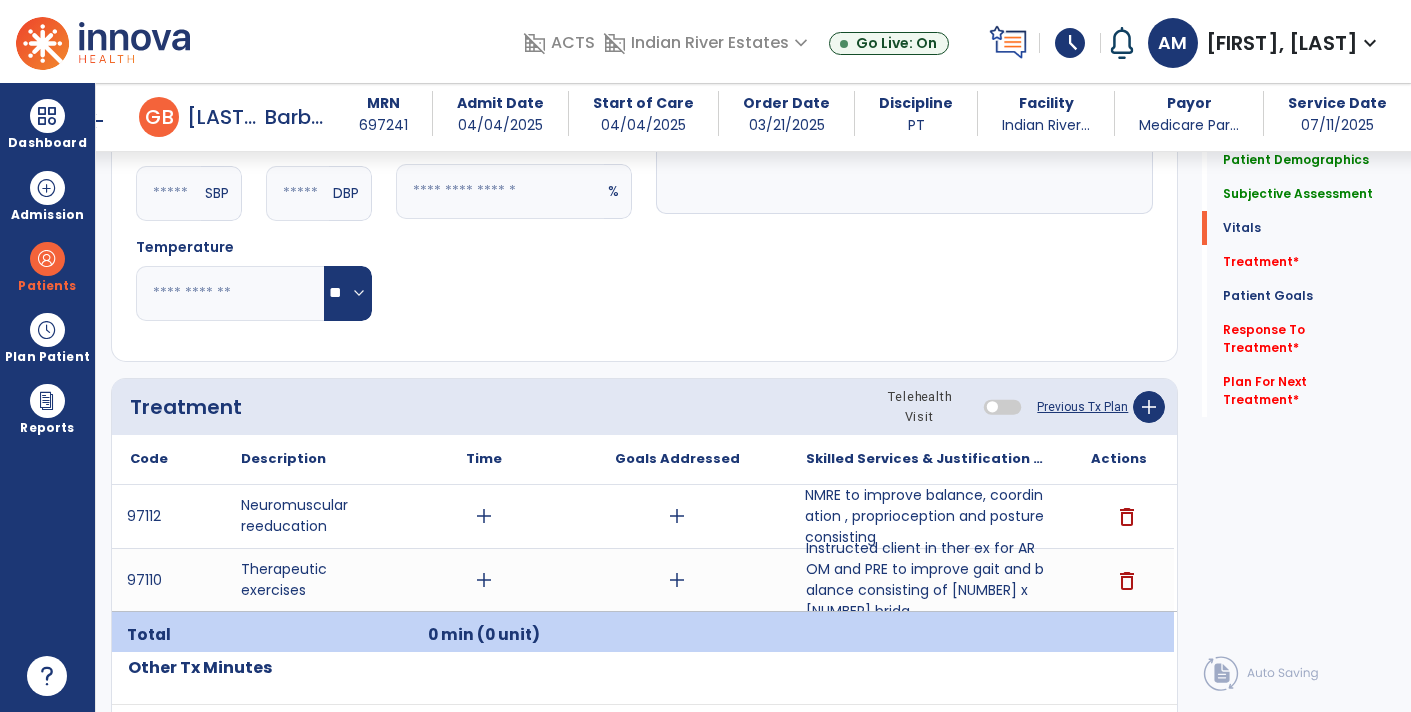 click on "NMRE to improve balance, coordination , proprioception and posture consisting" at bounding box center (926, 516) 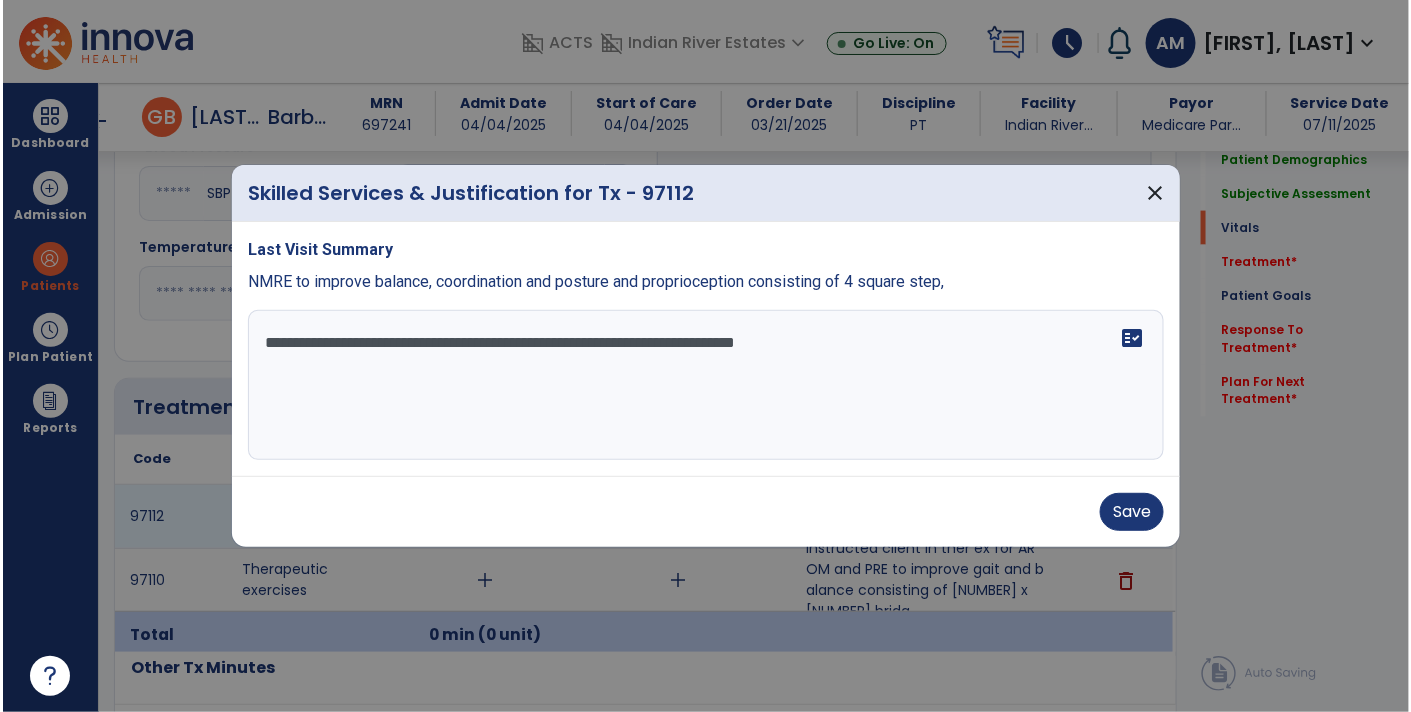 scroll, scrollTop: 871, scrollLeft: 0, axis: vertical 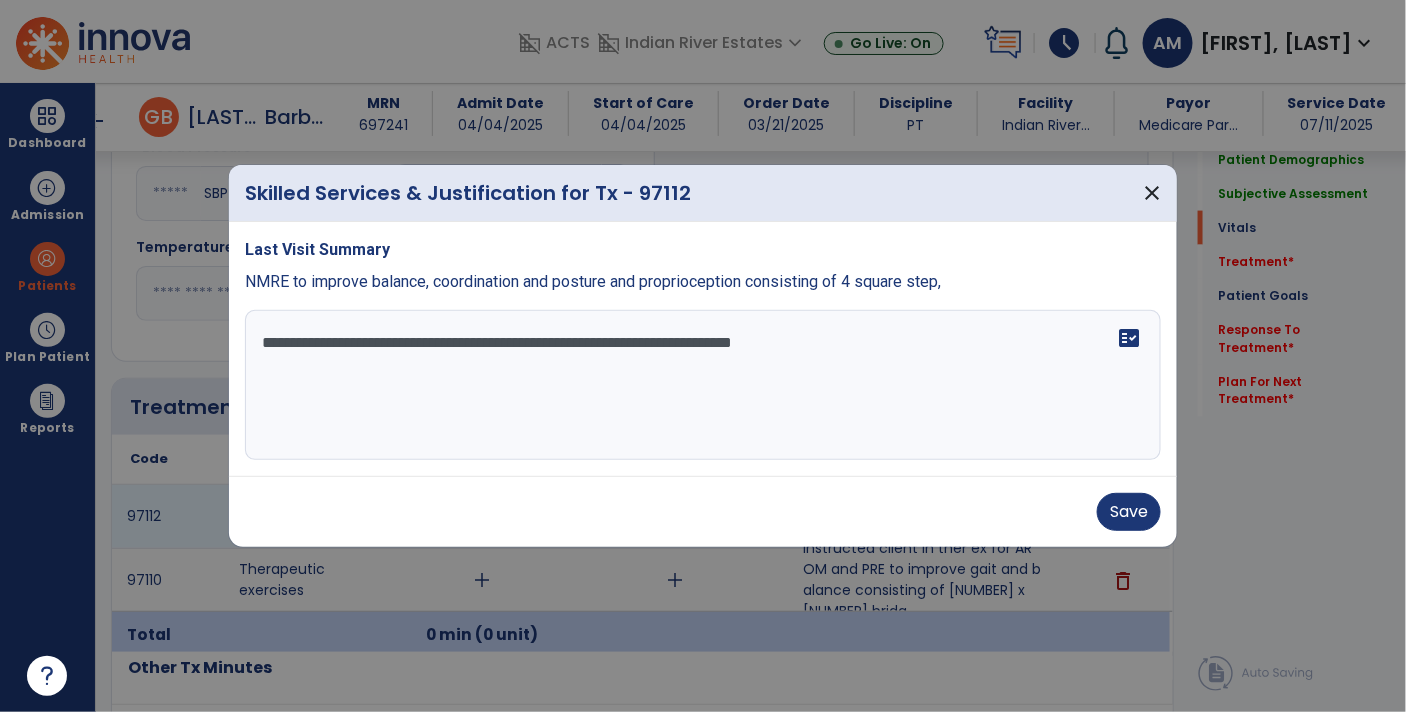 click on "**********" at bounding box center (703, 385) 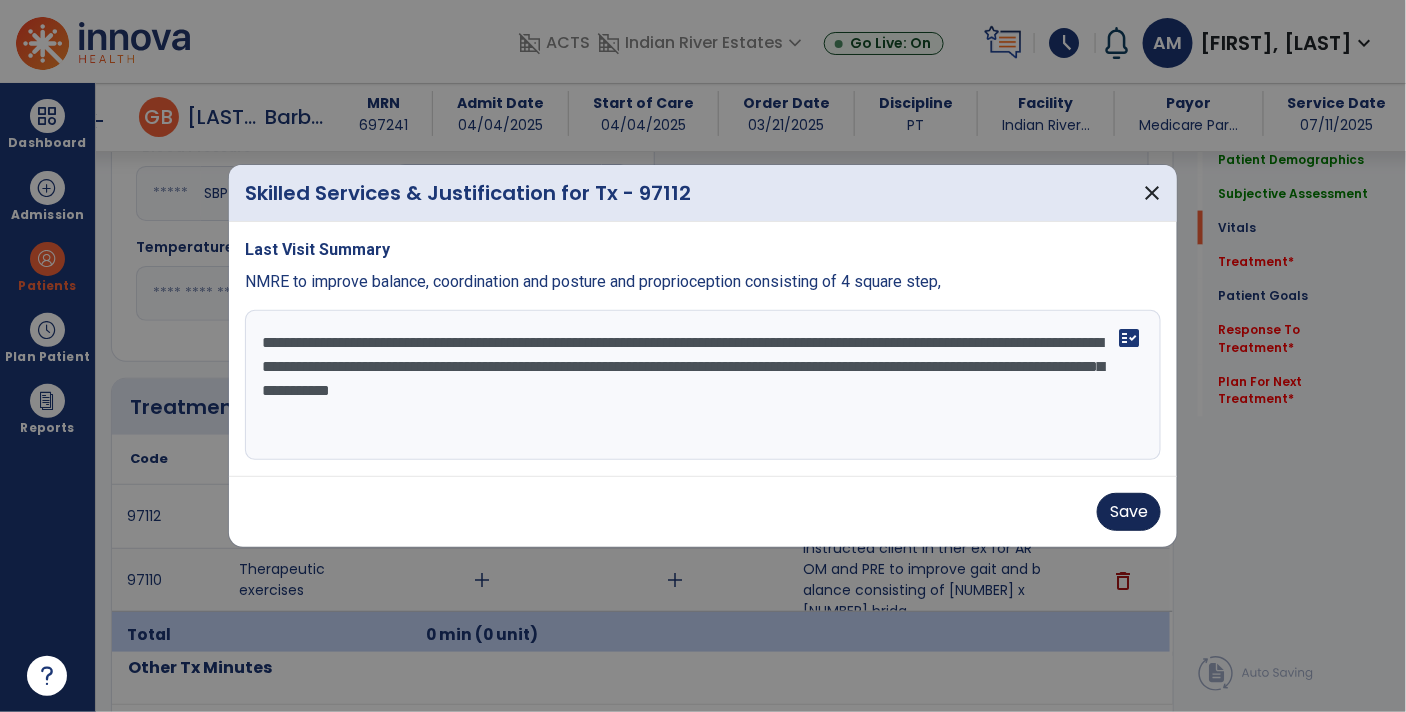type on "**********" 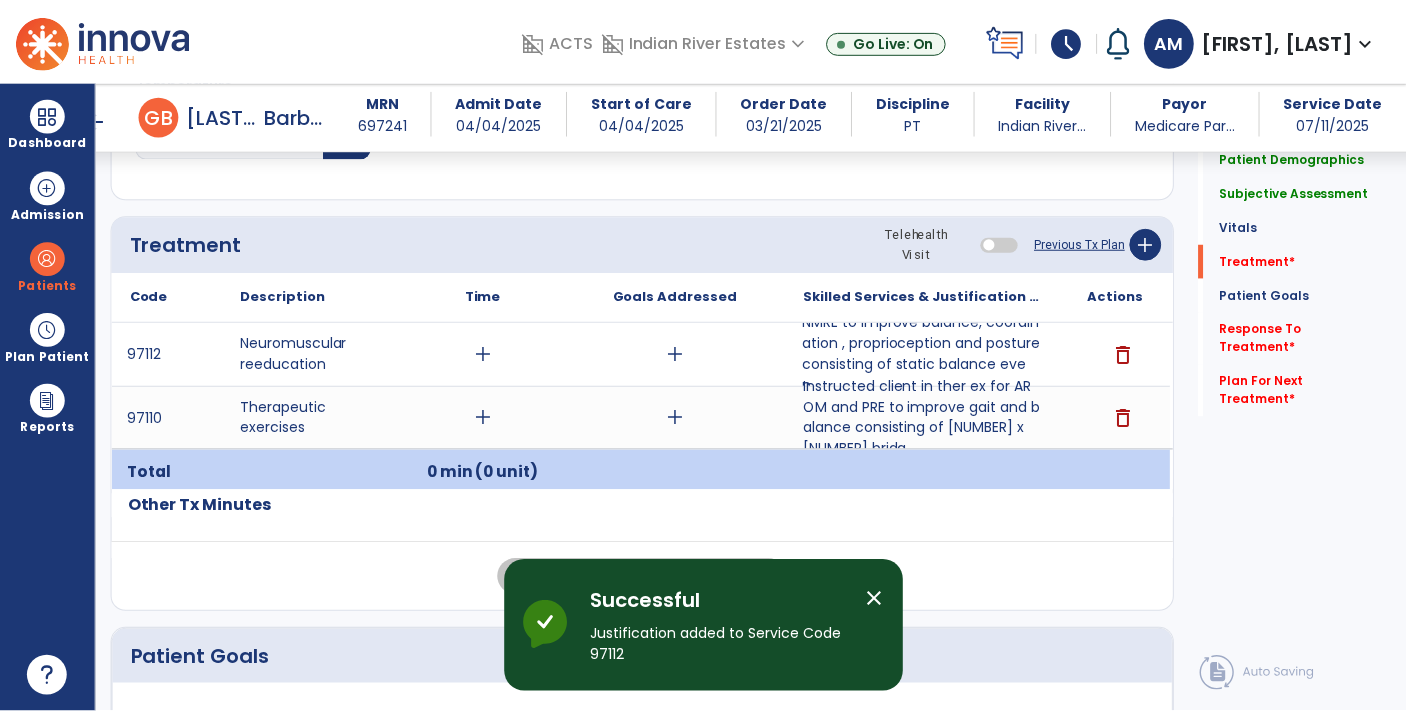 scroll, scrollTop: 1042, scrollLeft: 0, axis: vertical 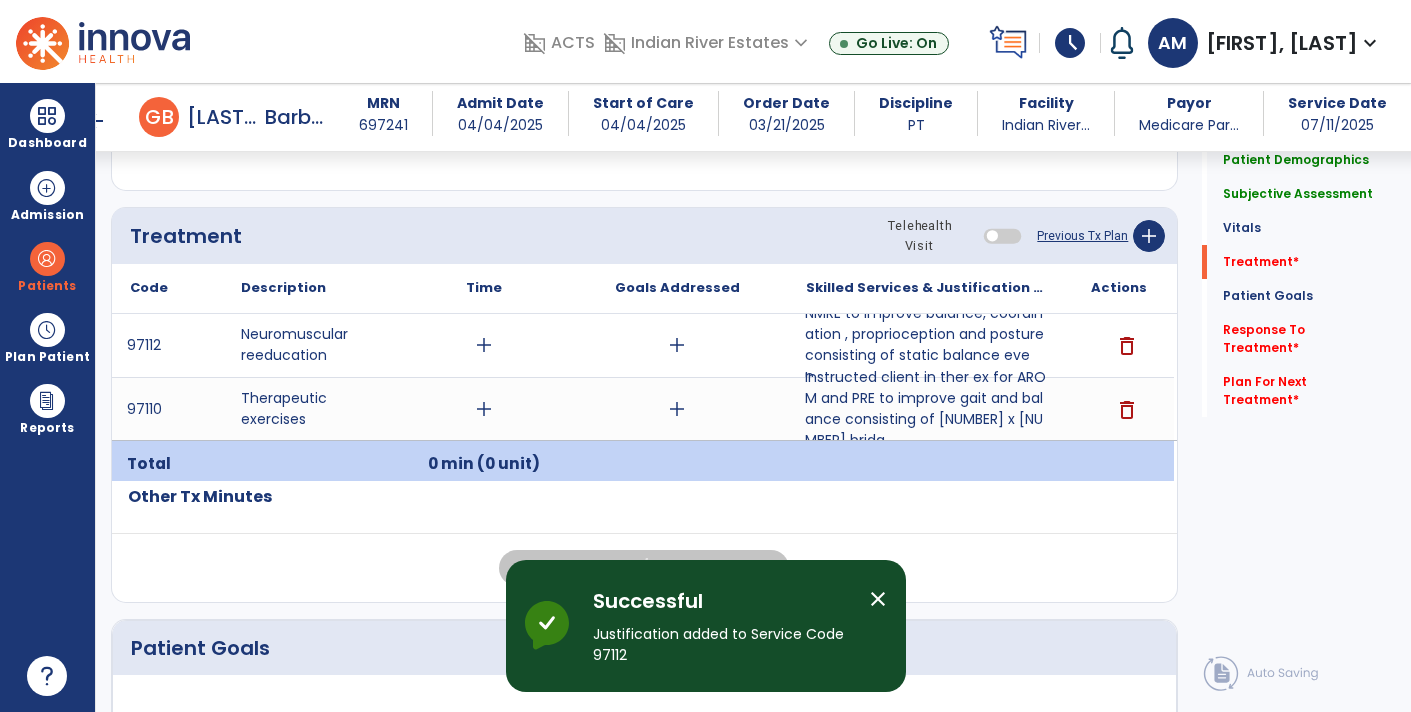 click on "Instructed client in ther ex for AROM and PRE to improve gait and balance consisting of [NUMBER] x [NUMBER] bridg..." at bounding box center [926, 409] 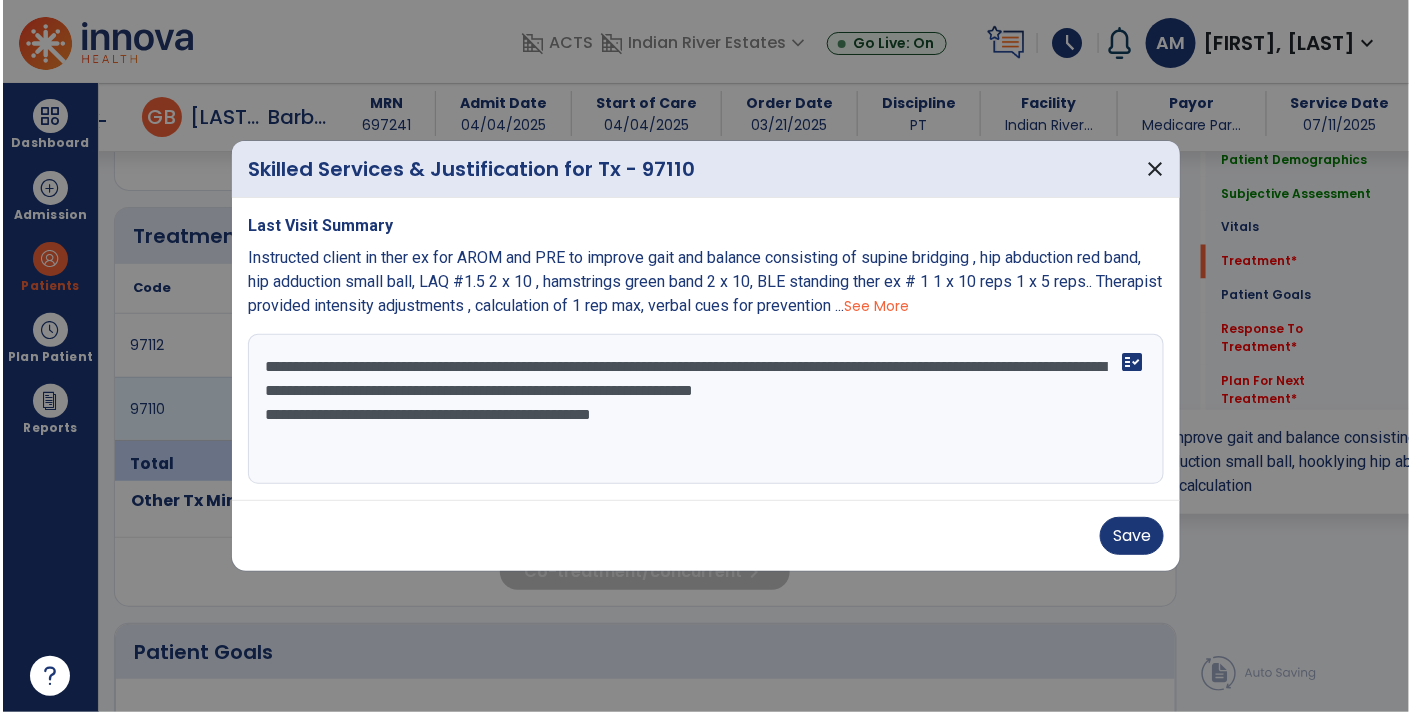 scroll, scrollTop: 1042, scrollLeft: 0, axis: vertical 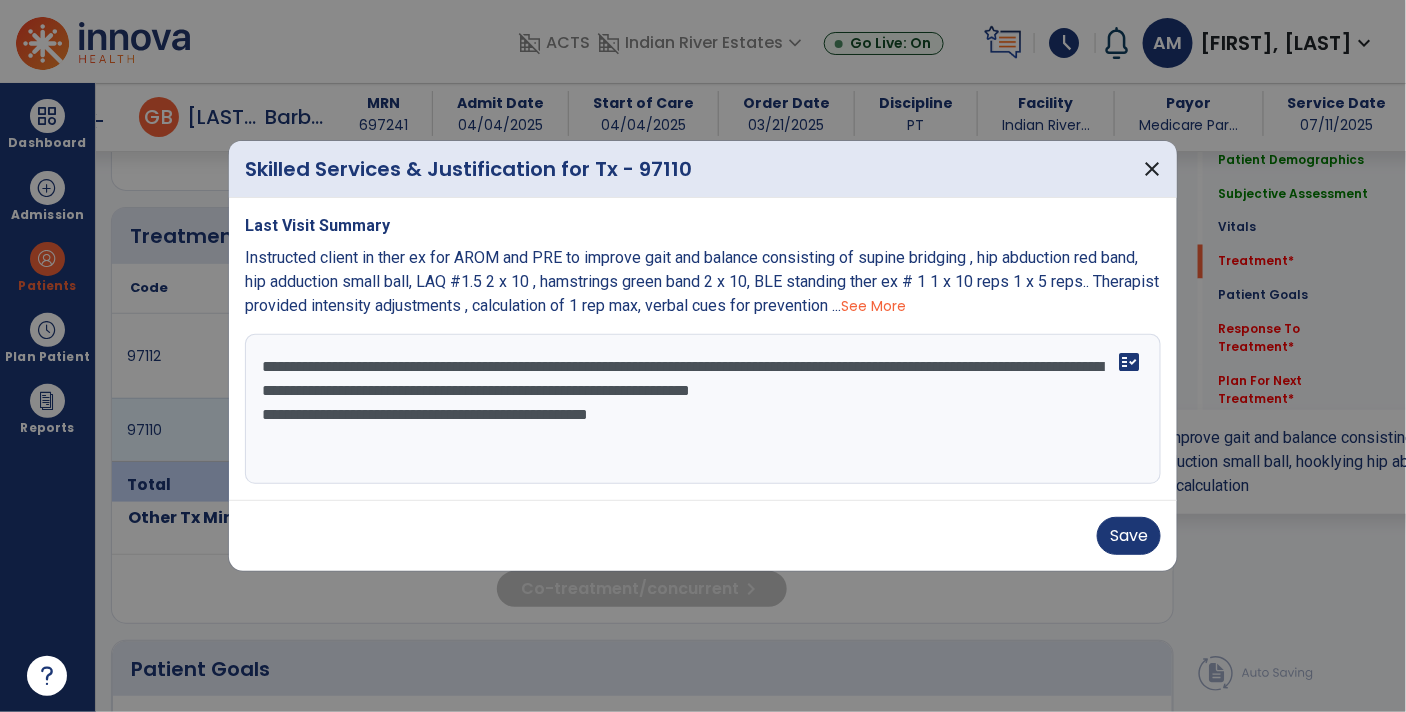 click on "**********" at bounding box center [703, 409] 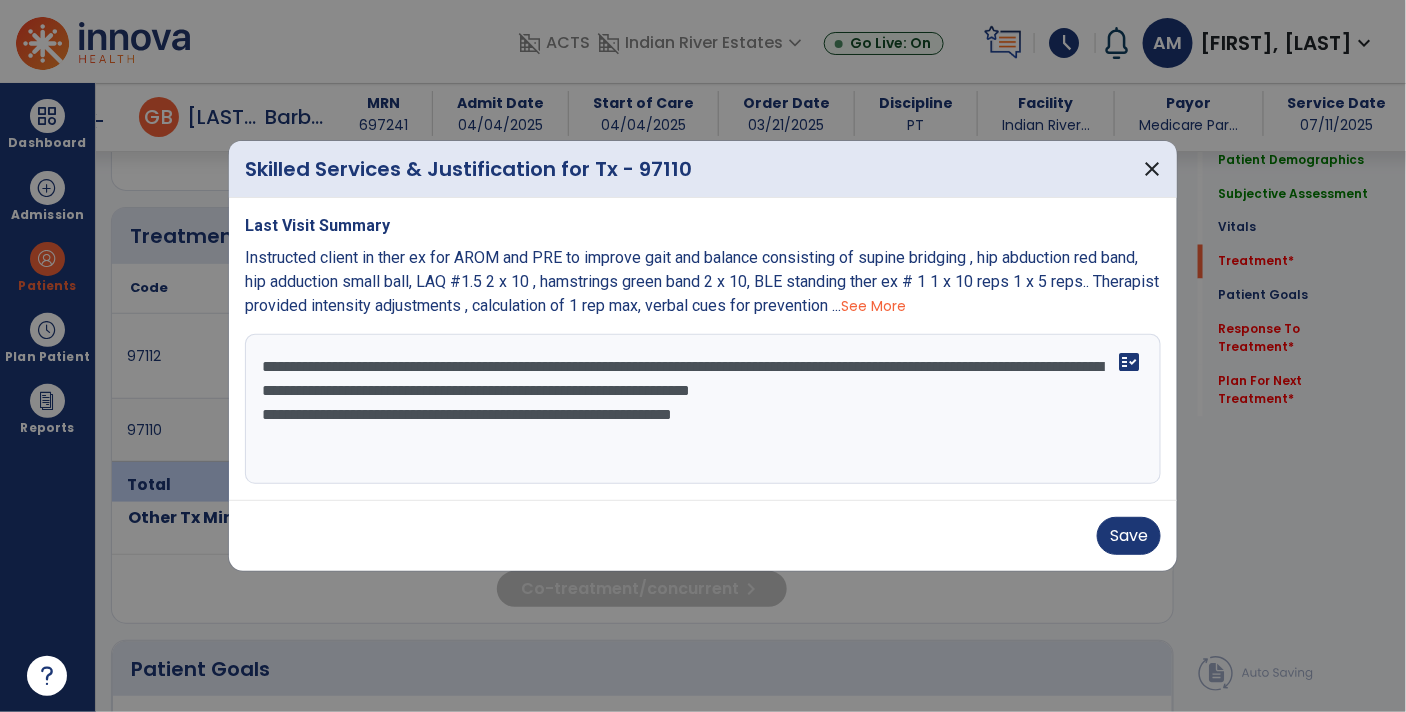 type on "**********" 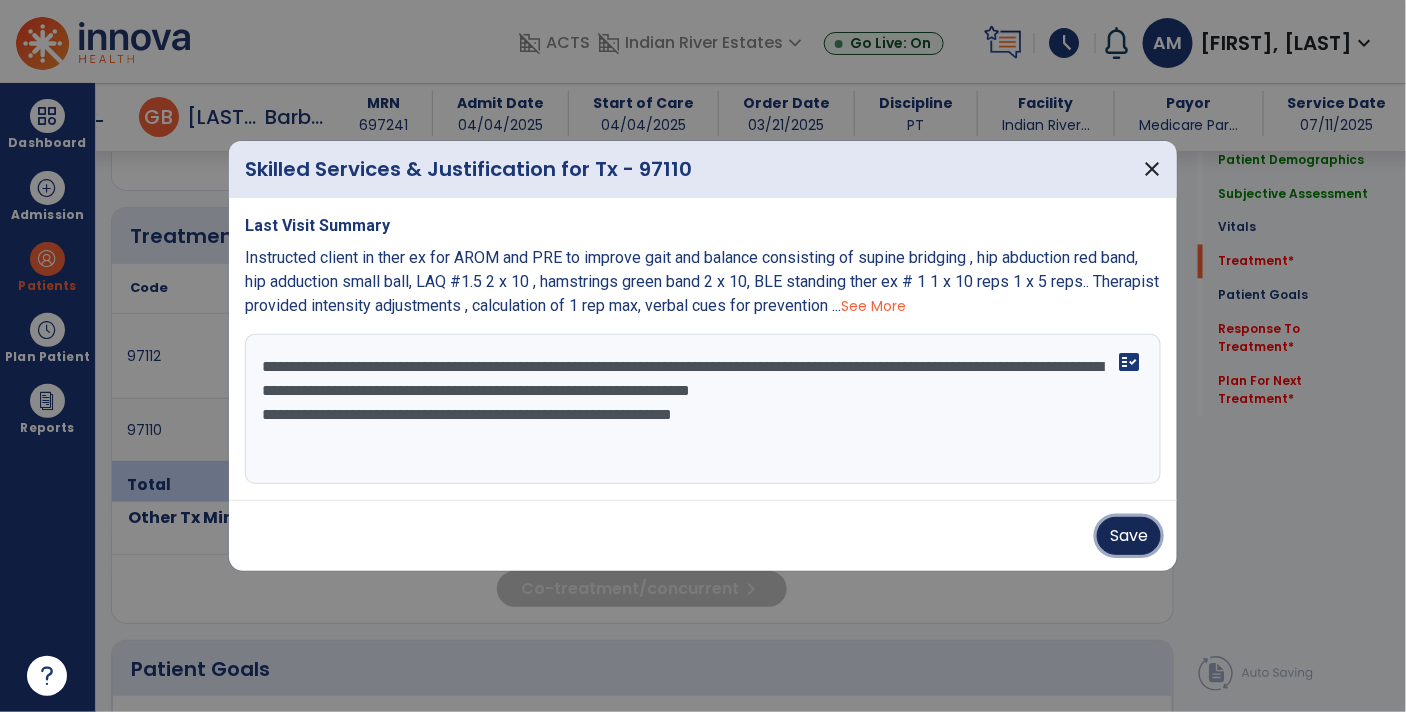 click on "Save" at bounding box center [1129, 536] 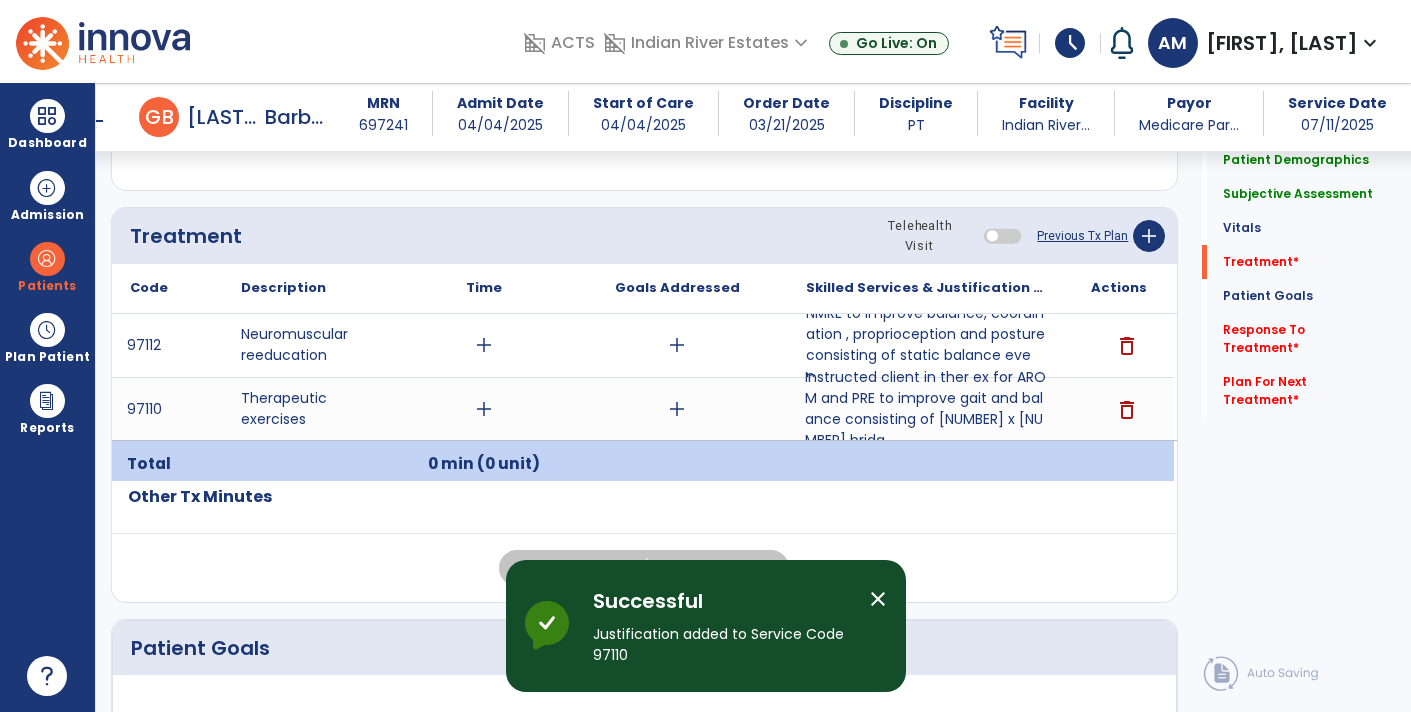 click on "add" at bounding box center (484, 345) 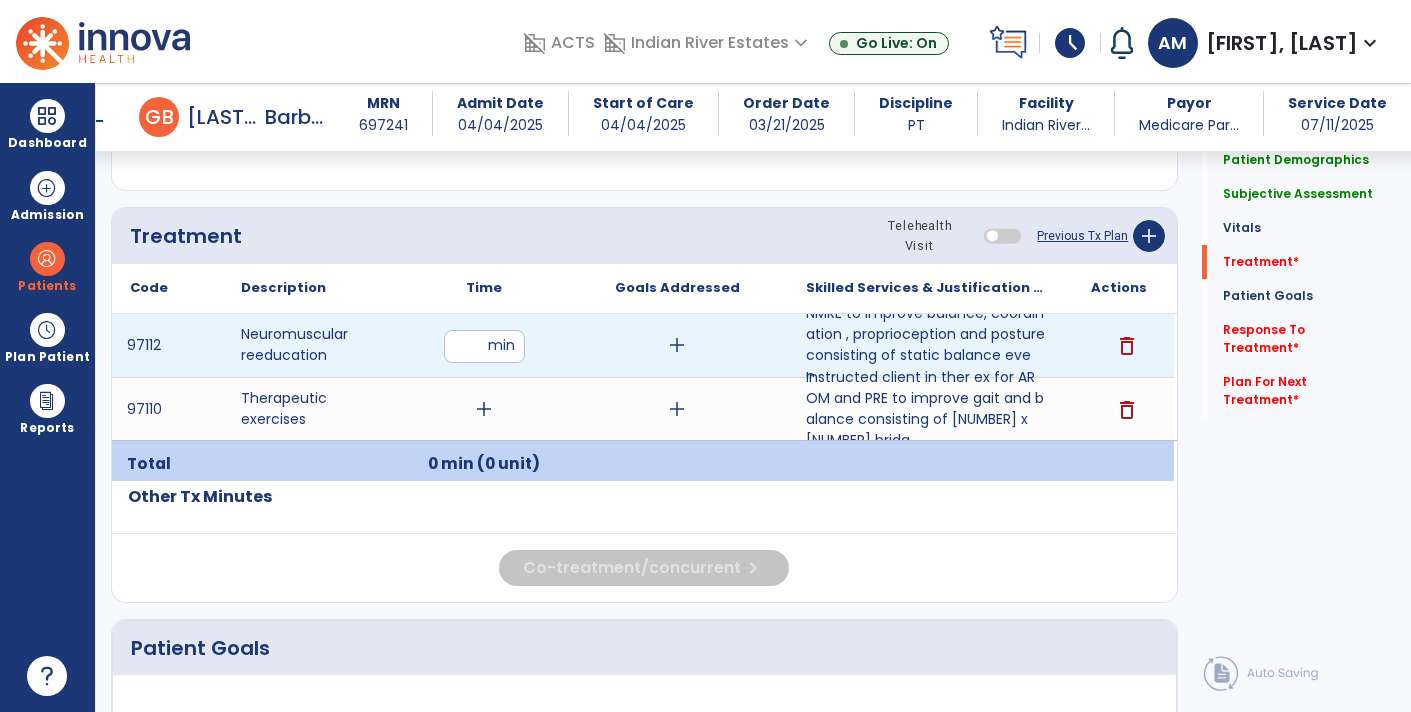 type on "**" 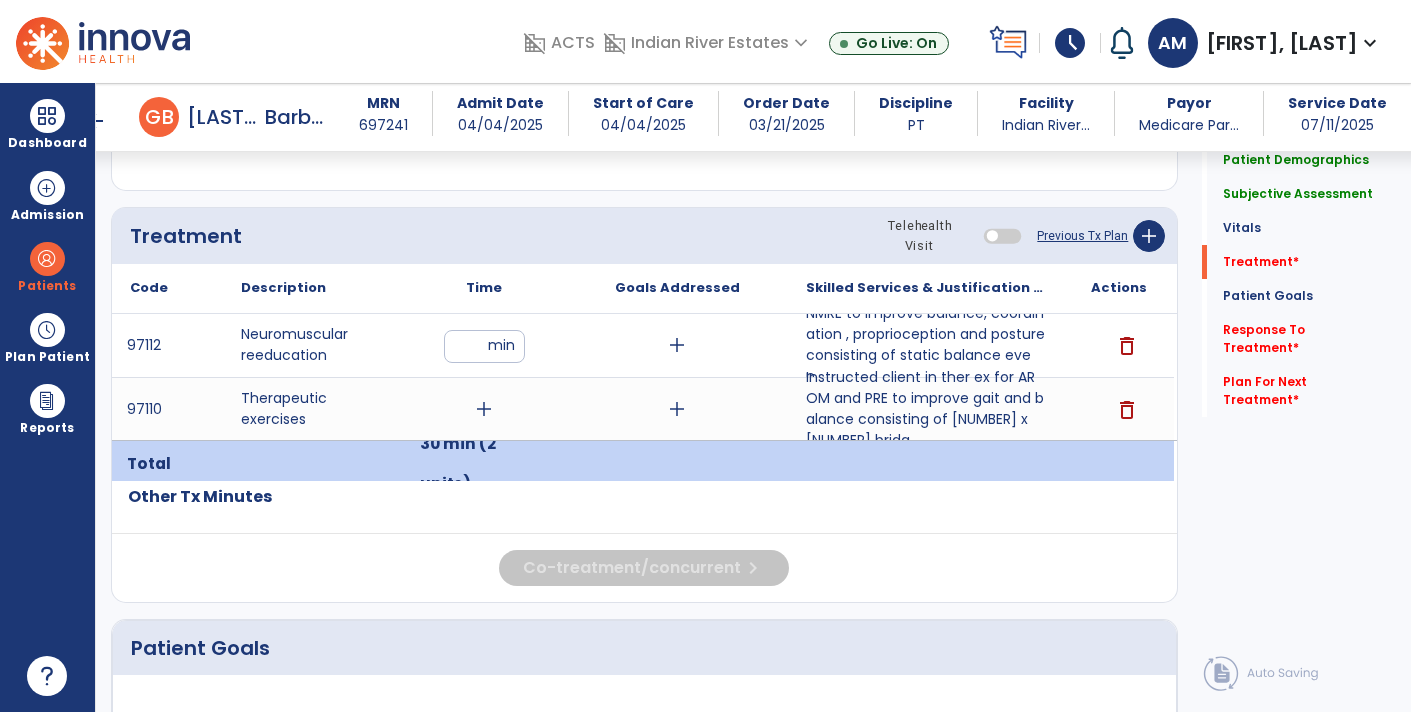 click on "add" at bounding box center (484, 409) 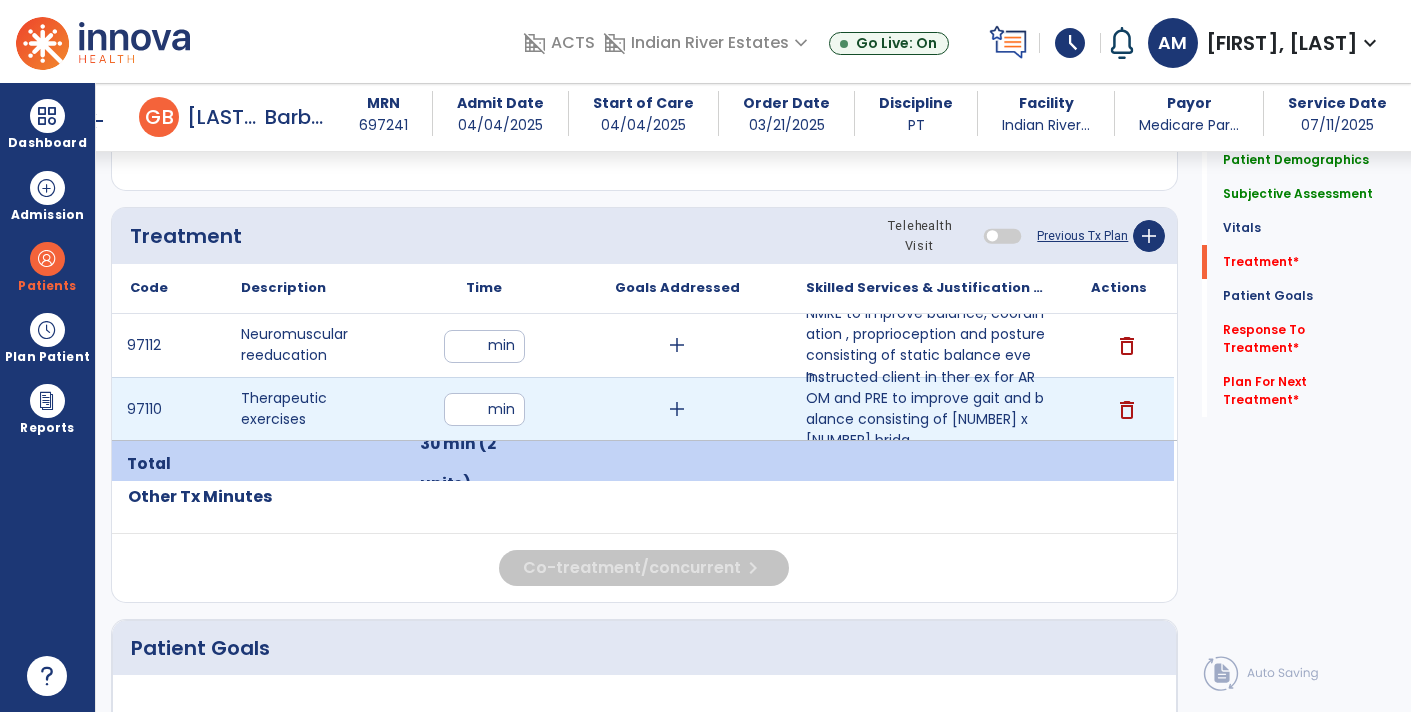 type on "**" 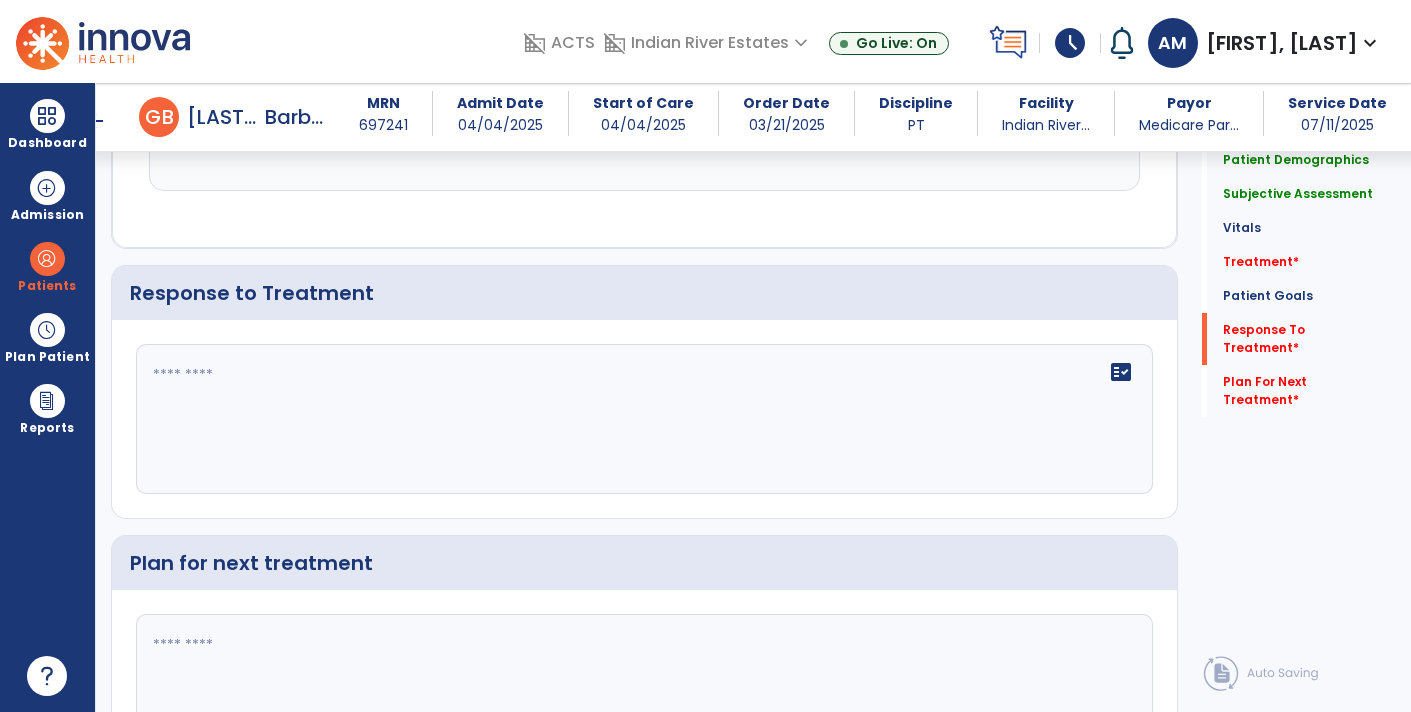 scroll, scrollTop: 3924, scrollLeft: 0, axis: vertical 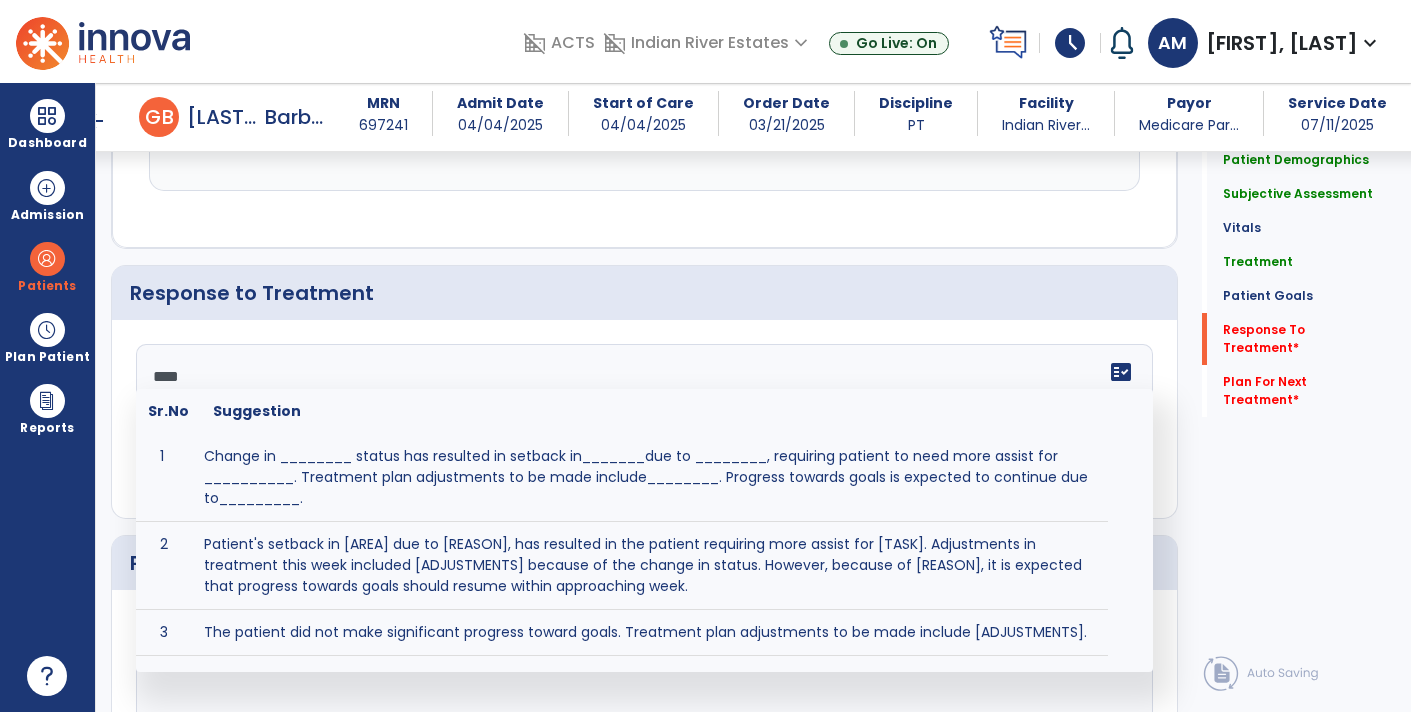 type on "*****" 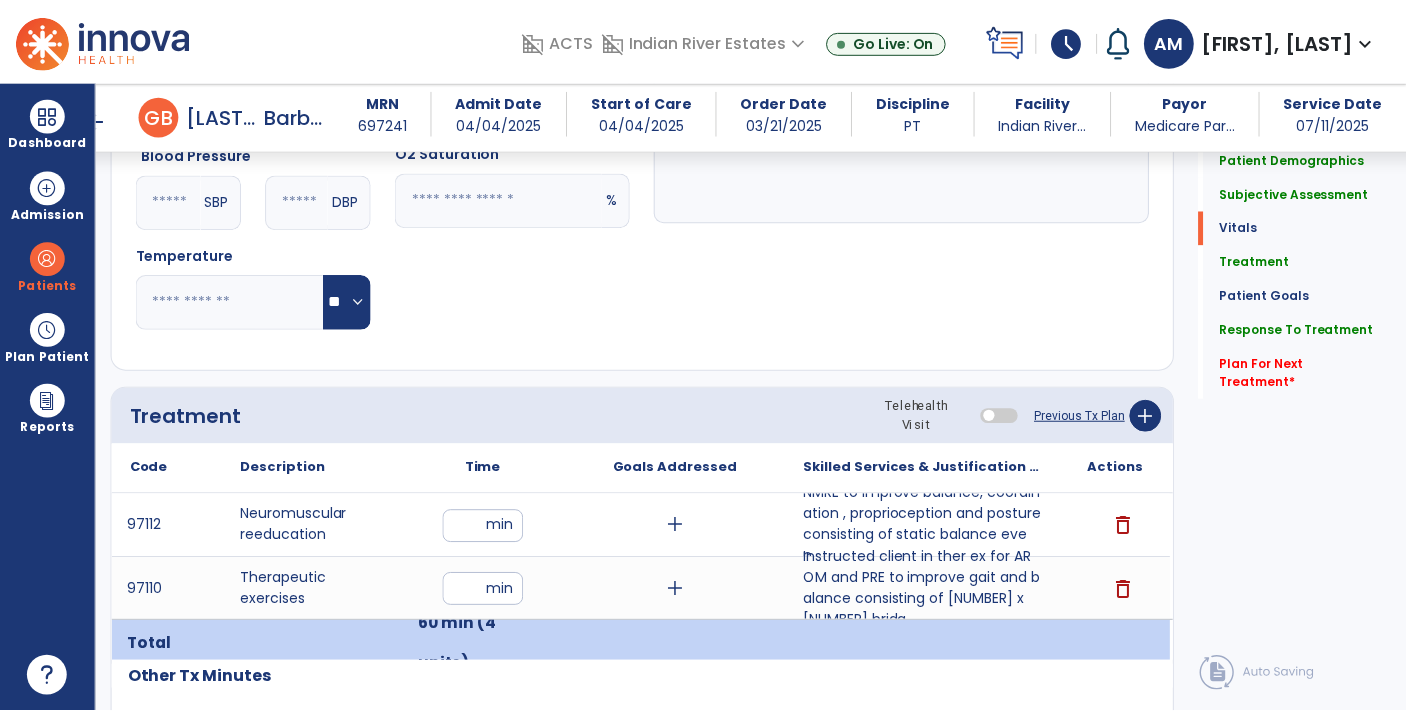 scroll, scrollTop: 859, scrollLeft: 0, axis: vertical 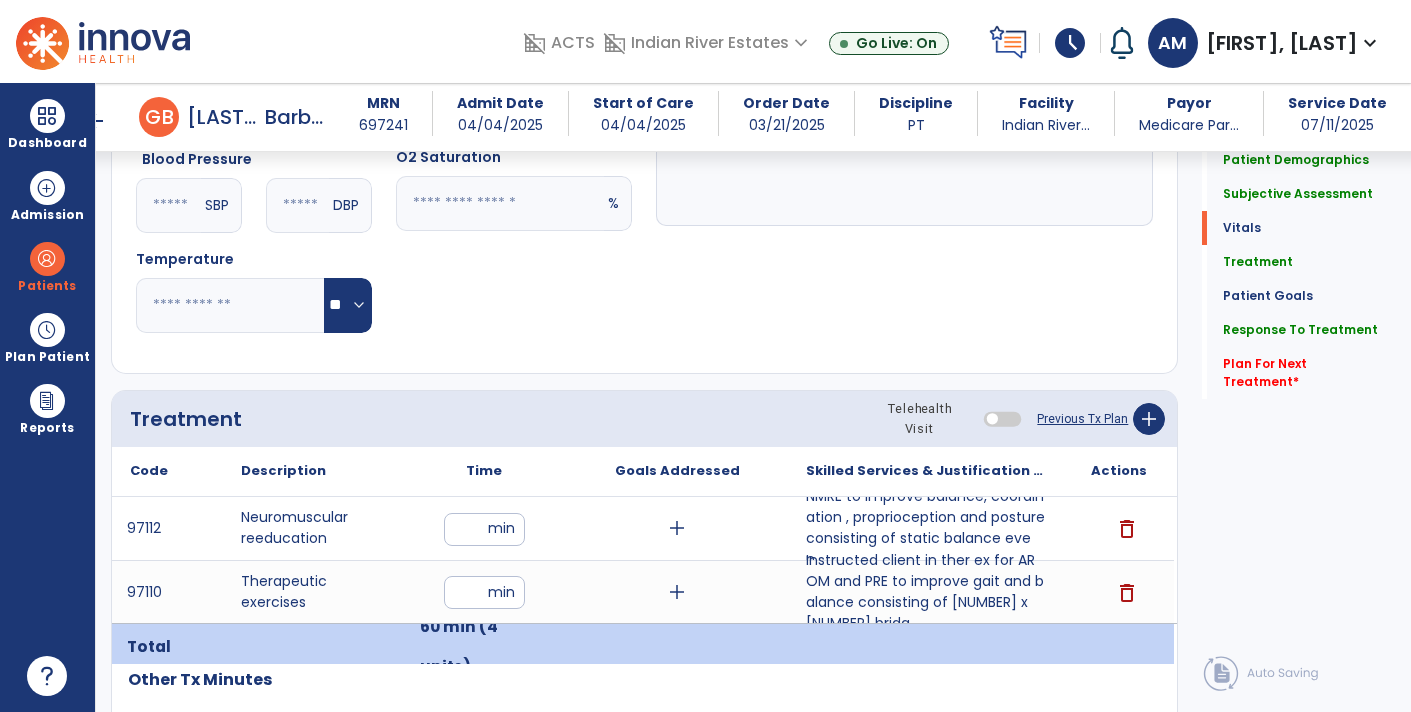 type on "**********" 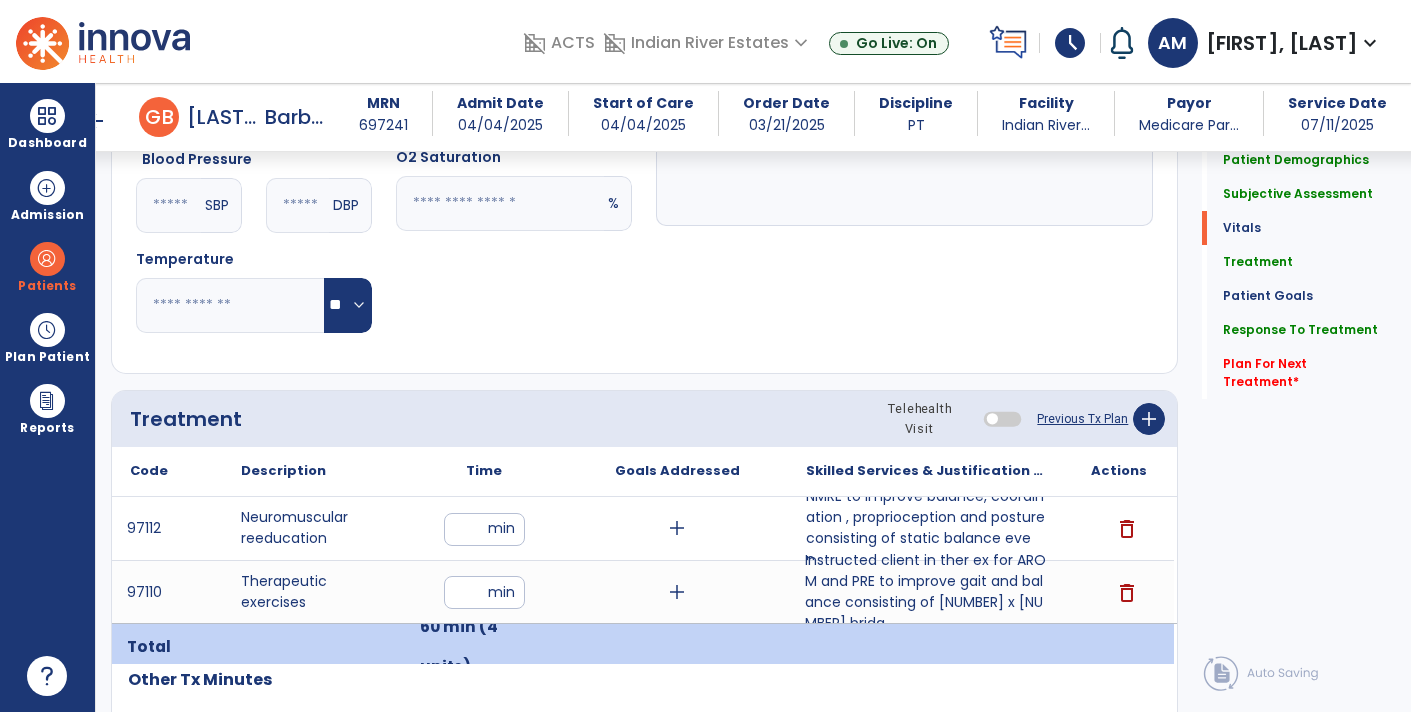 click on "Instructed client in ther ex for AROM and PRE to improve gait and balance consisting of [NUMBER] x [NUMBER] bridg..." at bounding box center [926, 592] 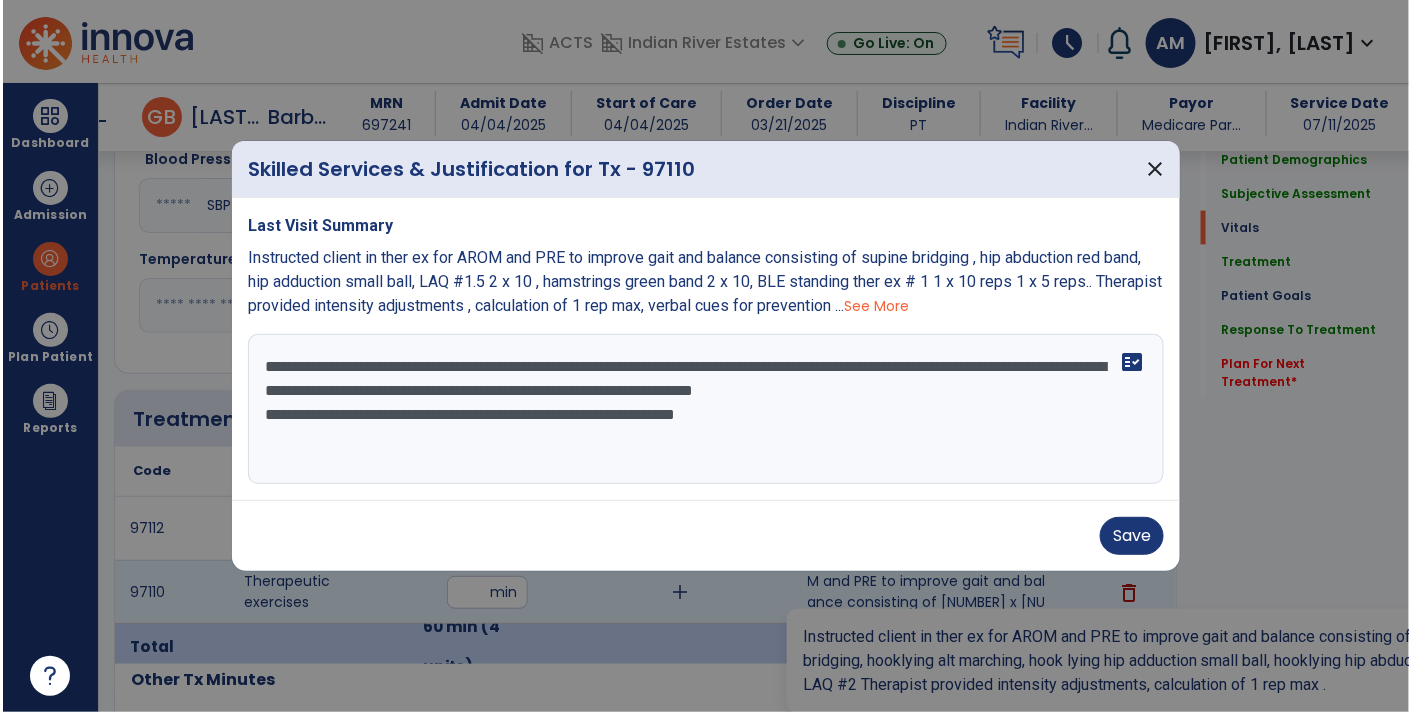 scroll, scrollTop: 859, scrollLeft: 0, axis: vertical 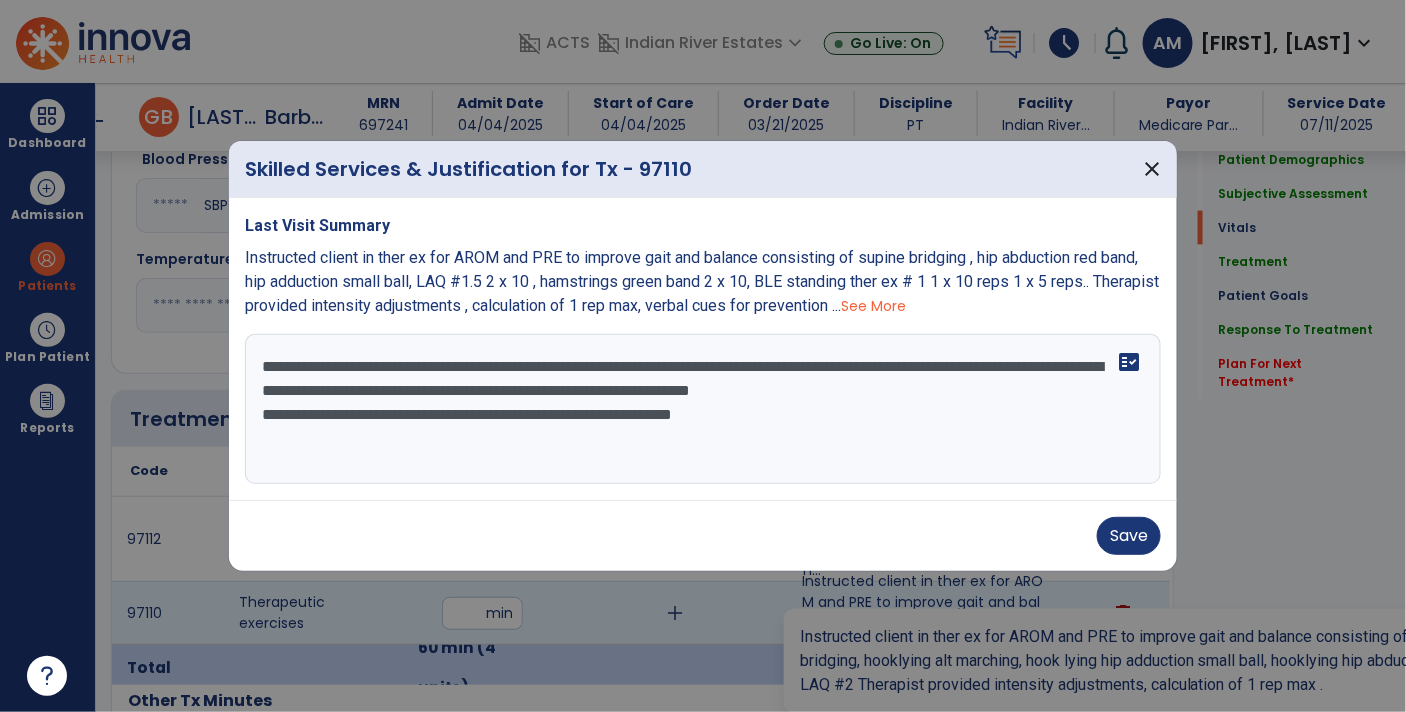 click on "**********" at bounding box center [703, 409] 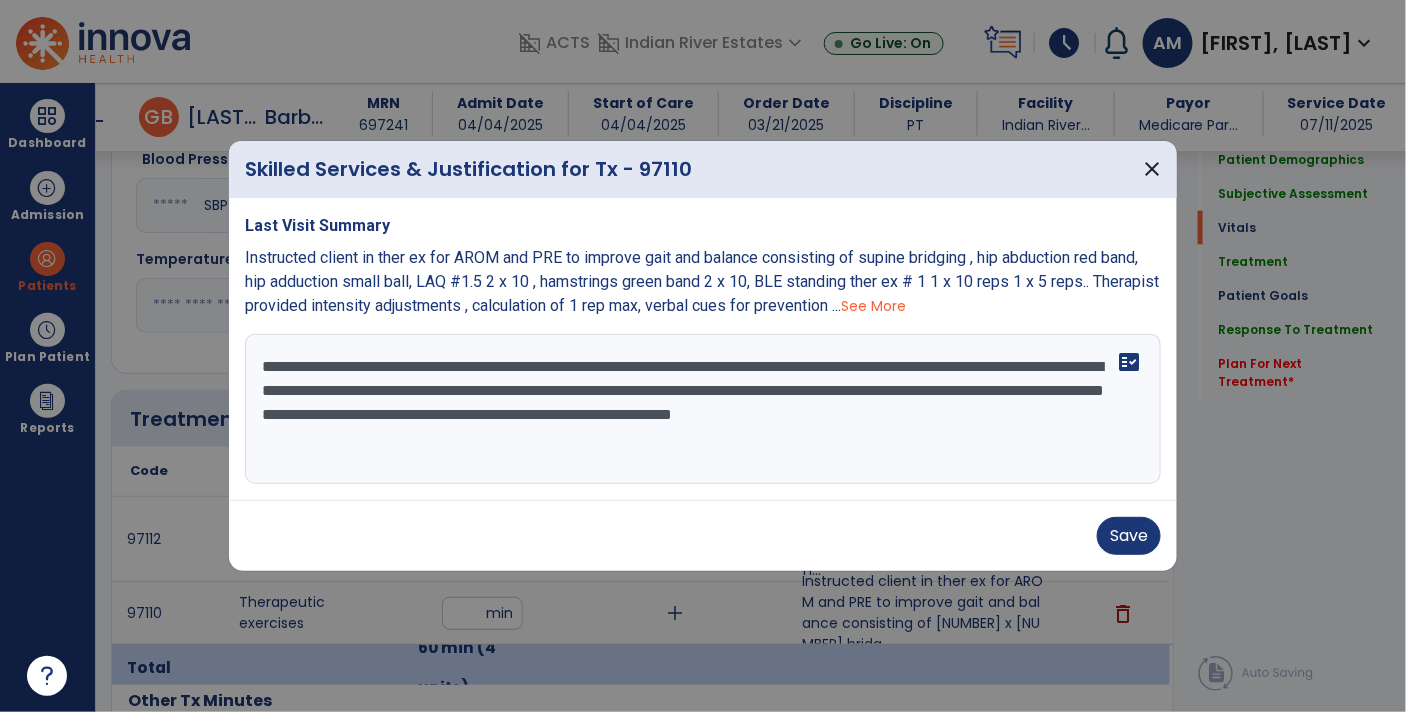 click on "**********" at bounding box center (703, 409) 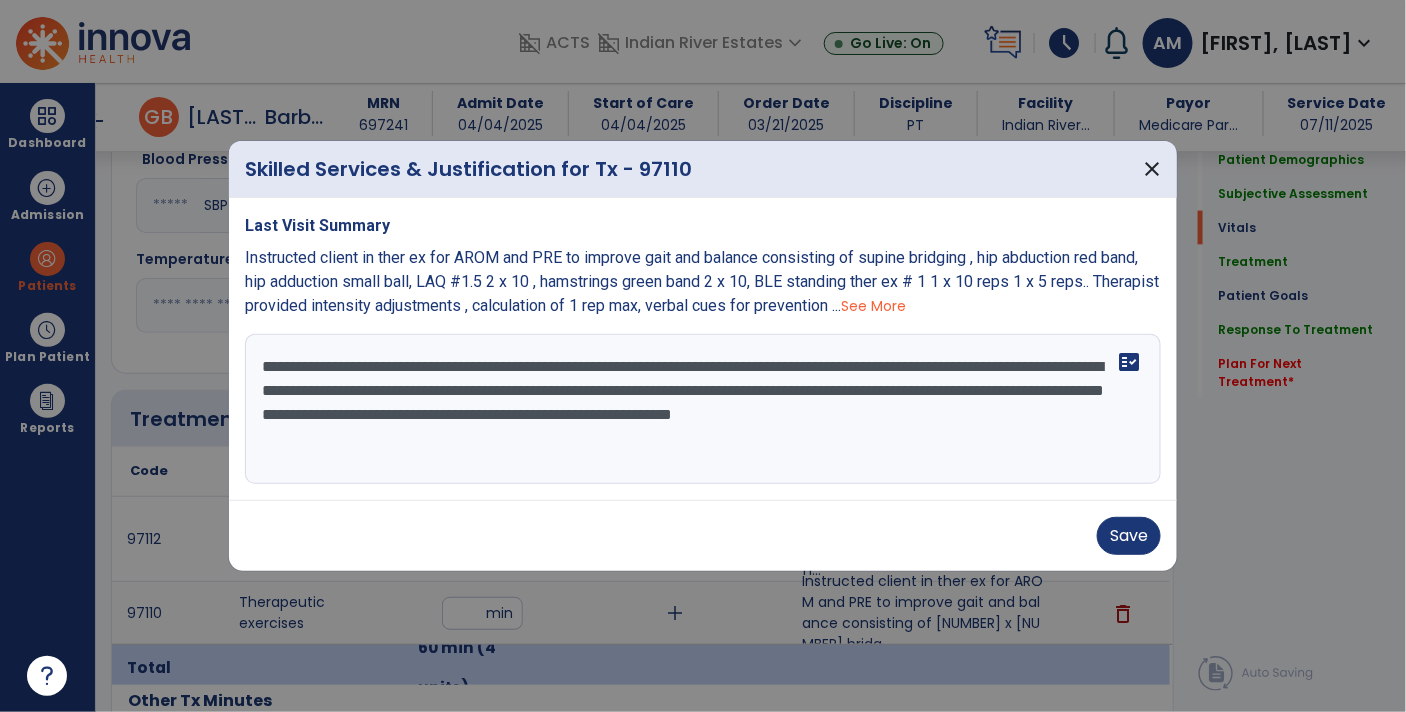click on "**********" at bounding box center [703, 409] 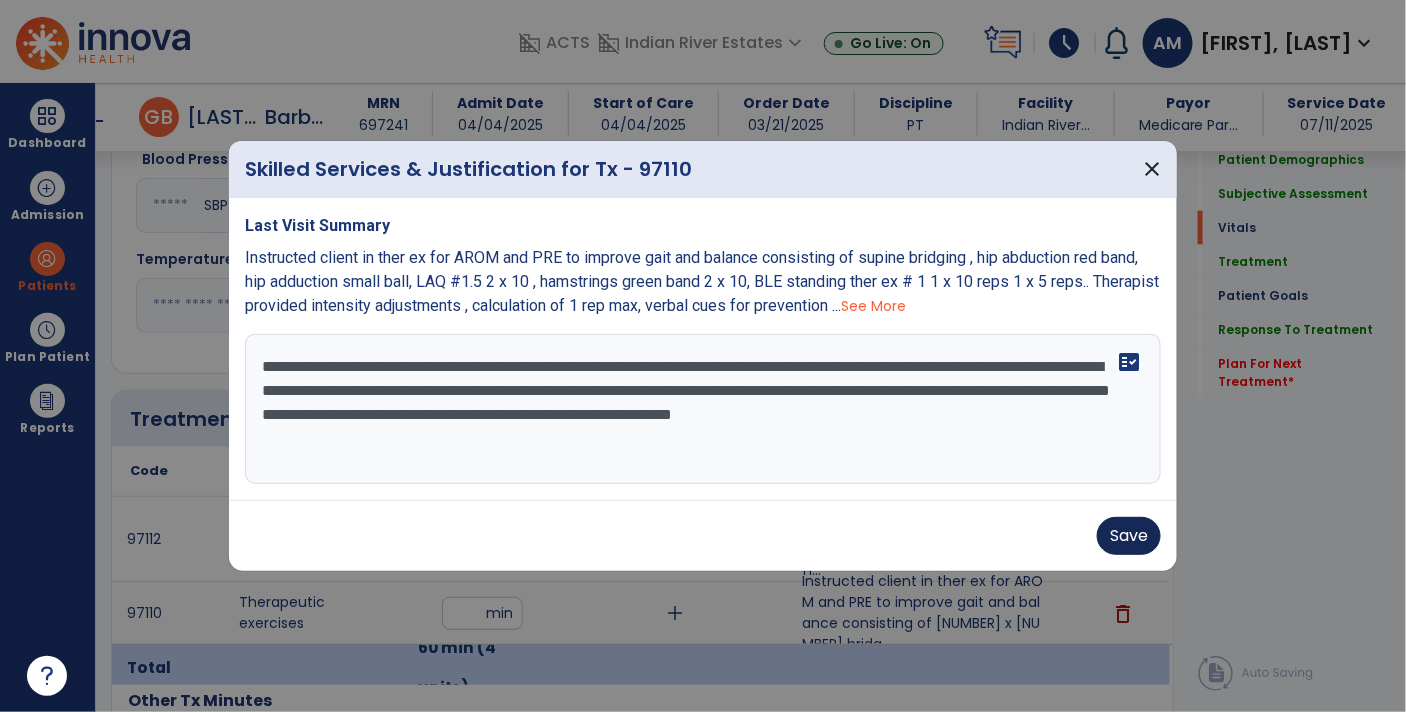 type on "**********" 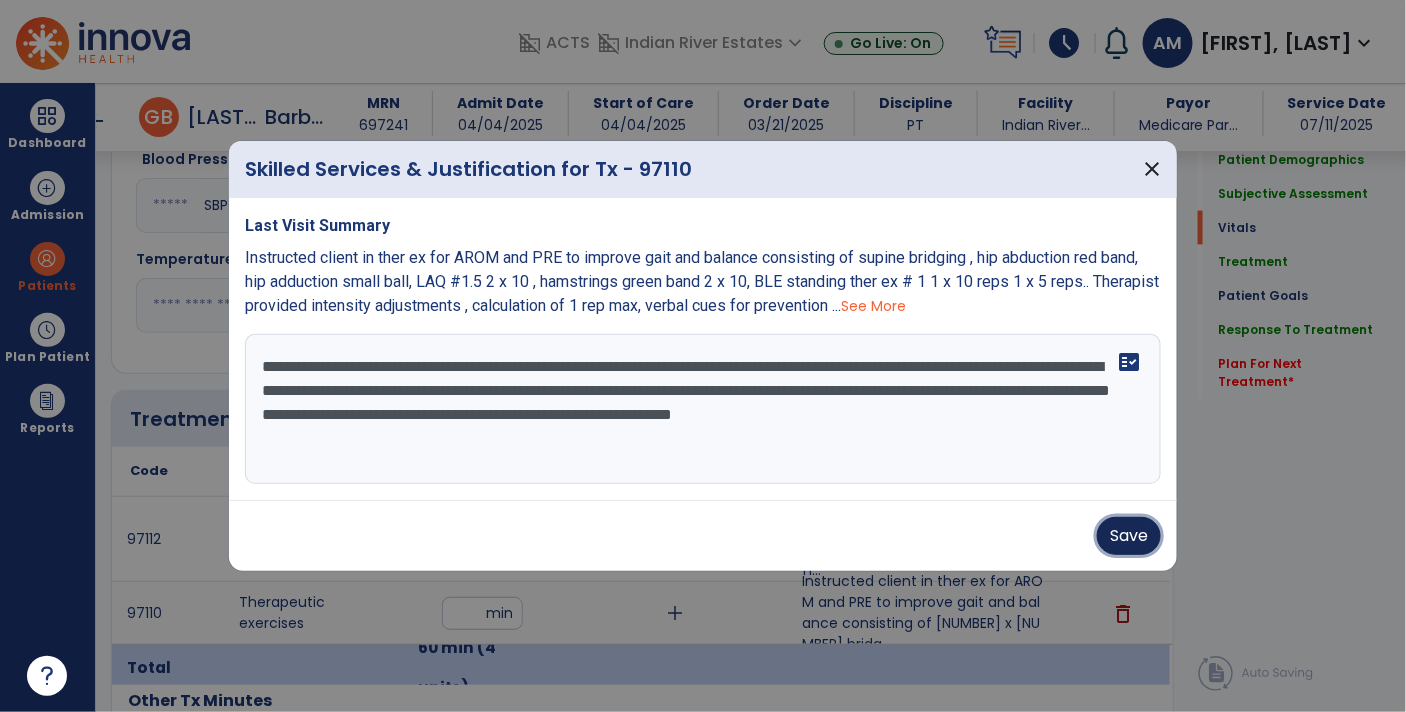 click on "Save" at bounding box center [1129, 536] 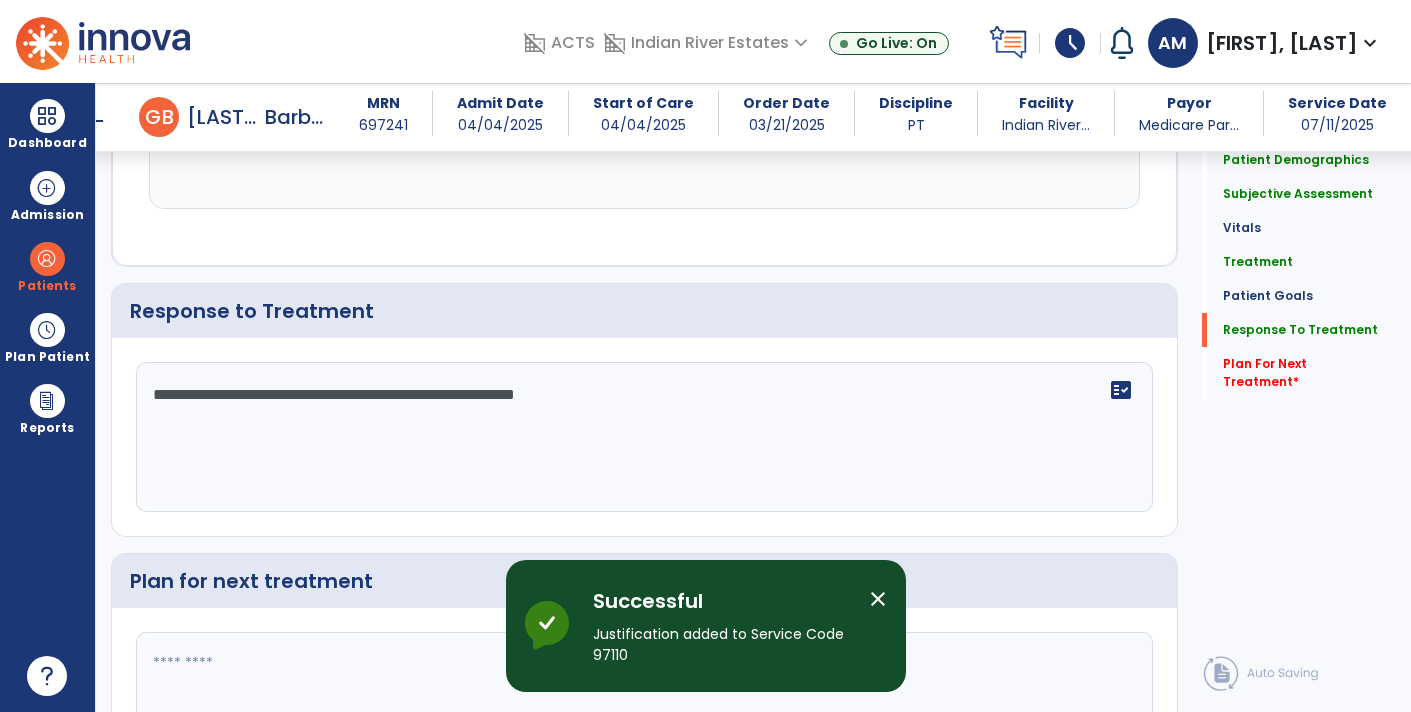 scroll, scrollTop: 4054, scrollLeft: 0, axis: vertical 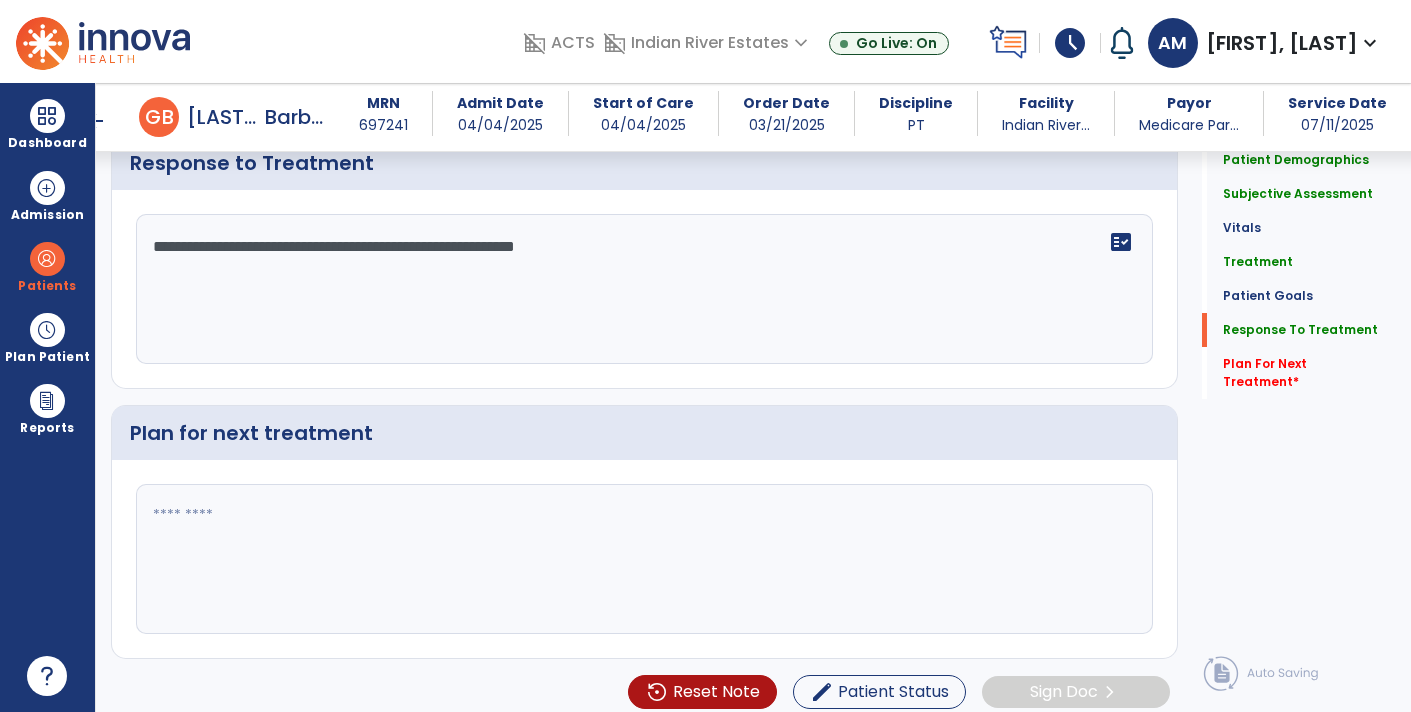 click 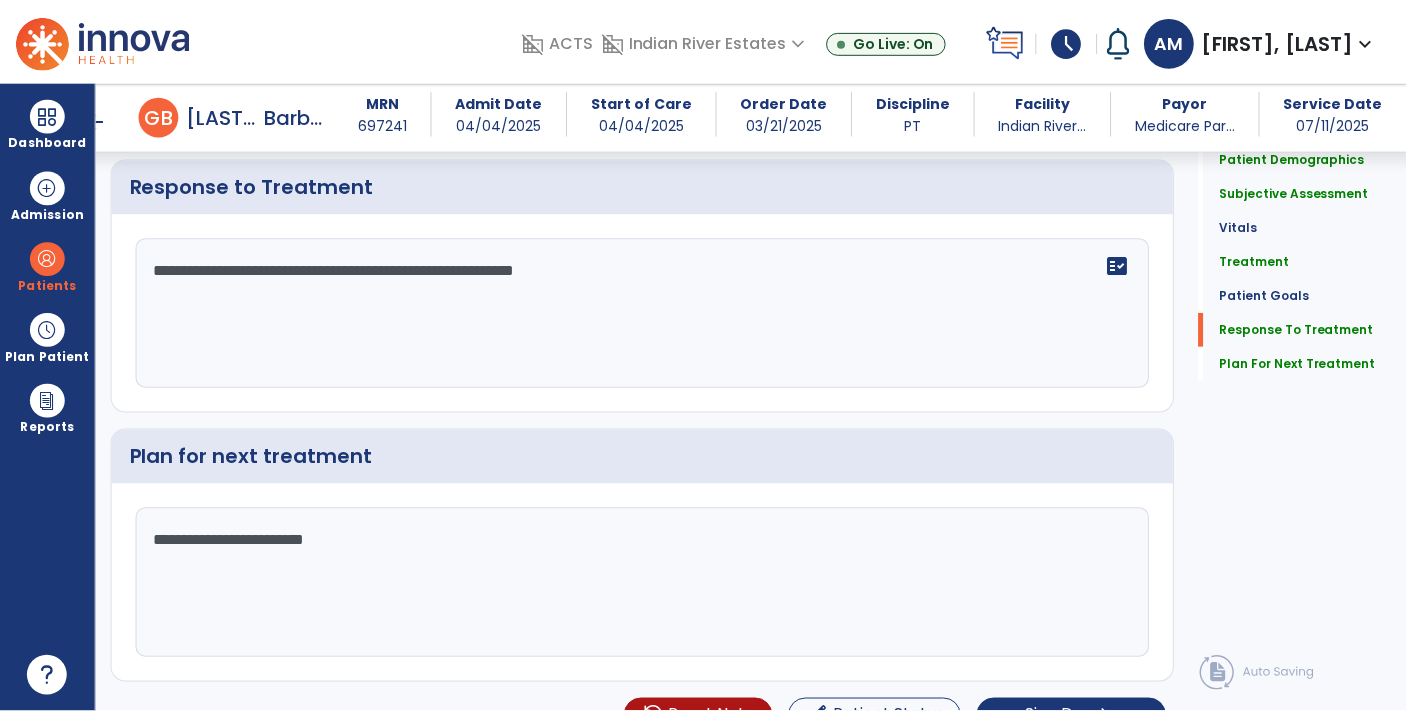 scroll, scrollTop: 4054, scrollLeft: 0, axis: vertical 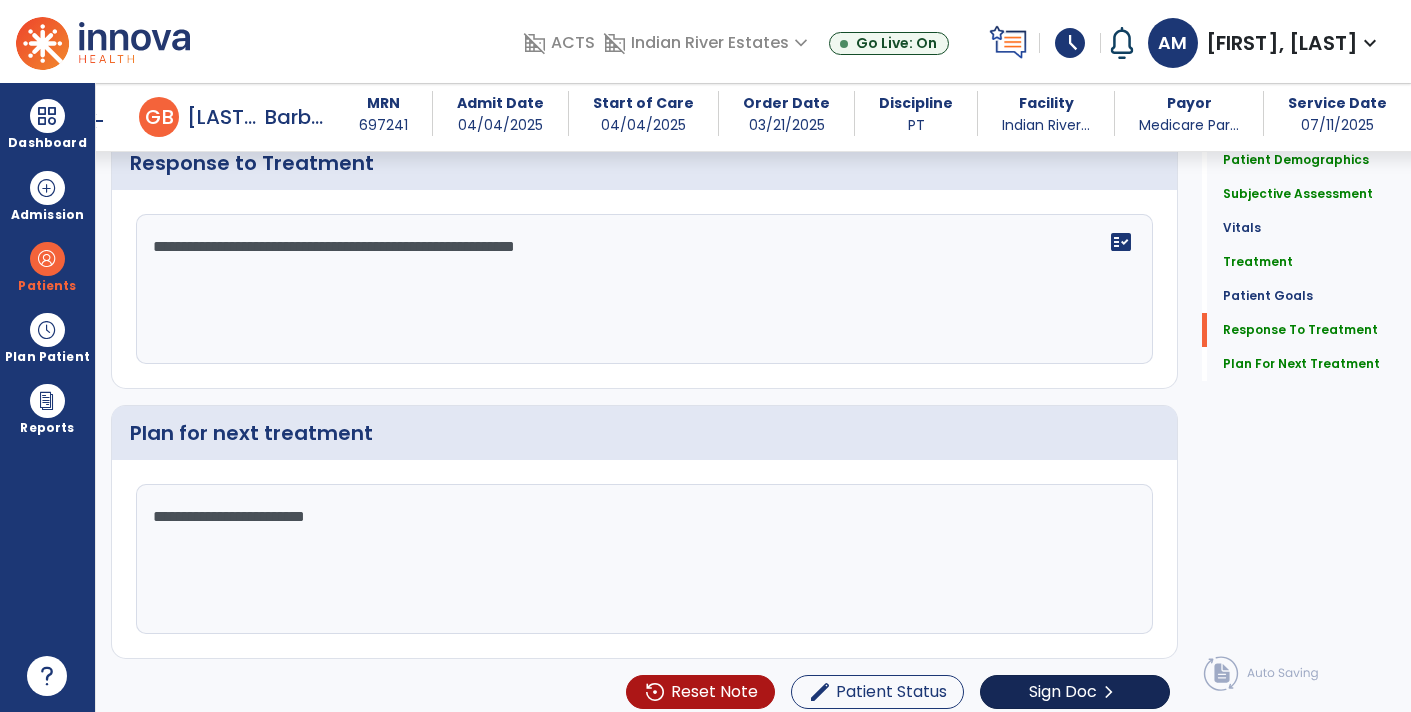 type on "**********" 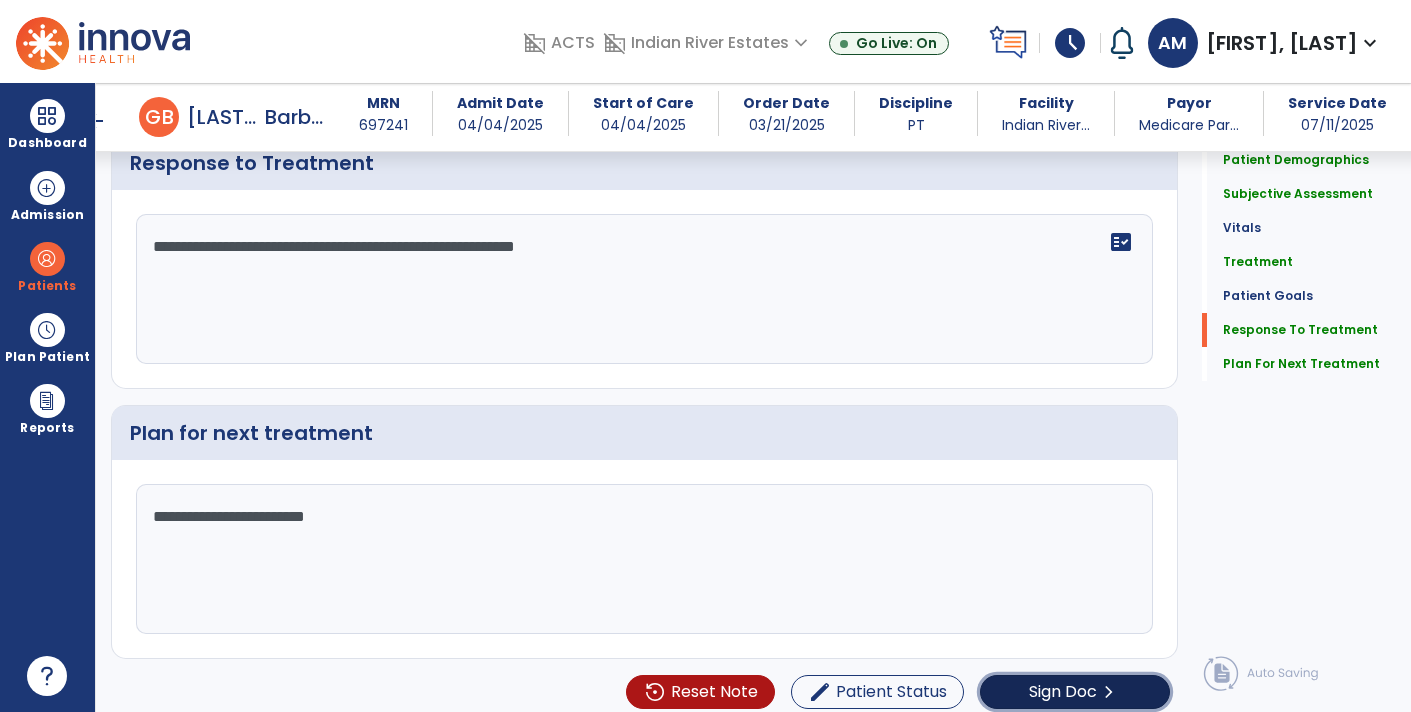 click on "Sign Doc" 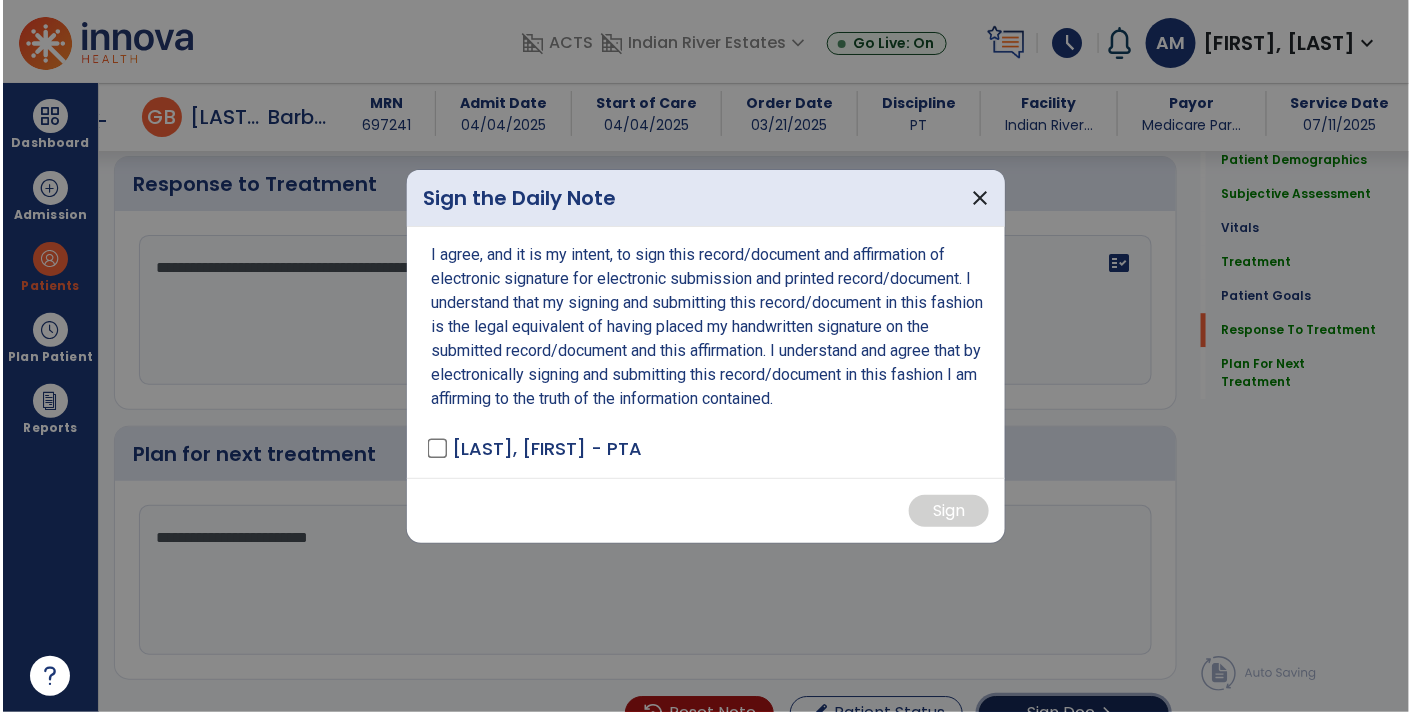 scroll, scrollTop: 4074, scrollLeft: 0, axis: vertical 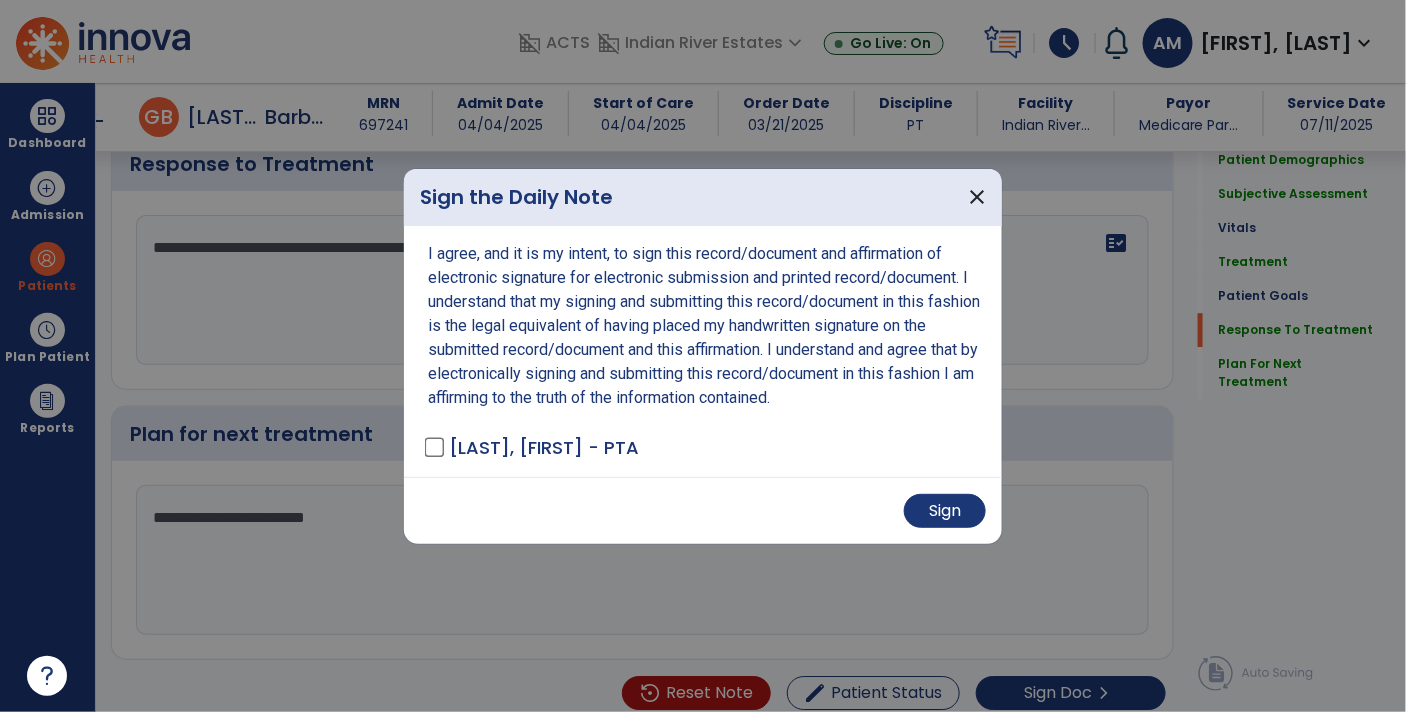 click on "Sign" at bounding box center (703, 510) 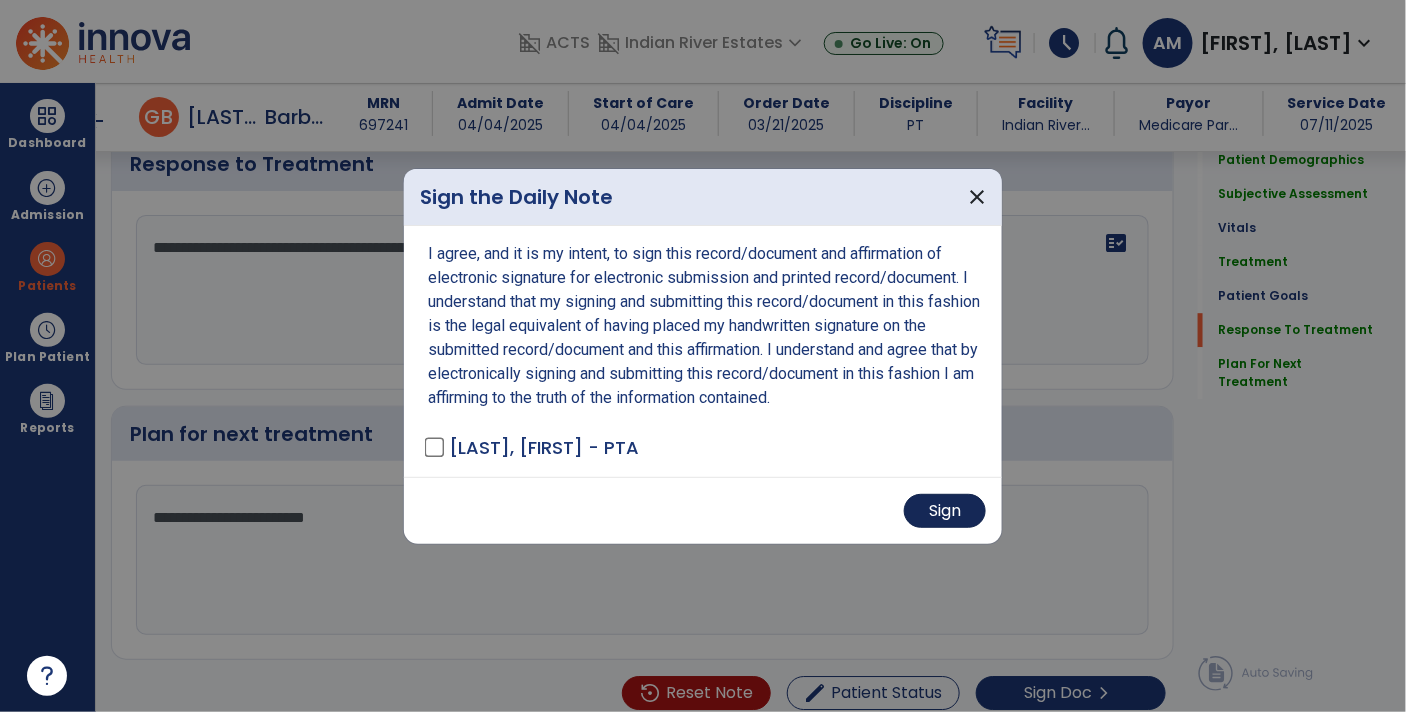 click on "Sign" at bounding box center [945, 511] 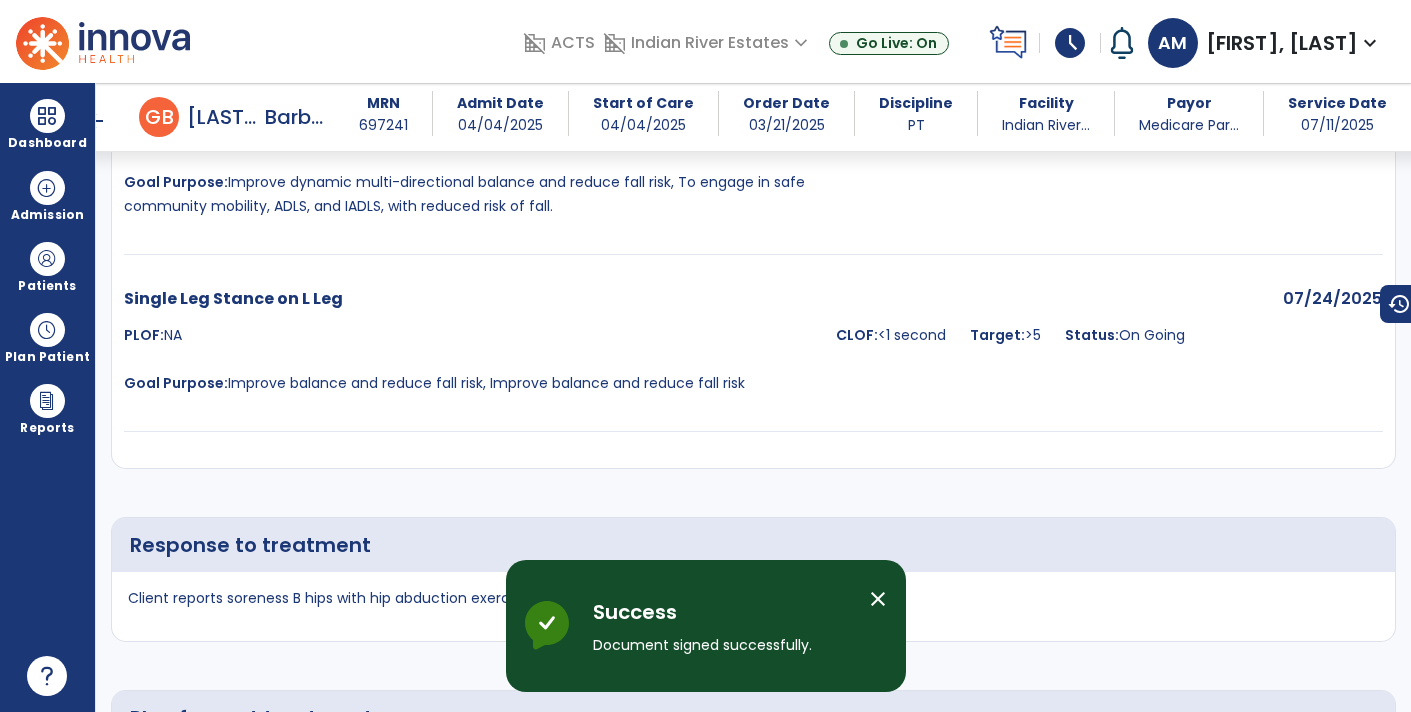 scroll, scrollTop: 5632, scrollLeft: 0, axis: vertical 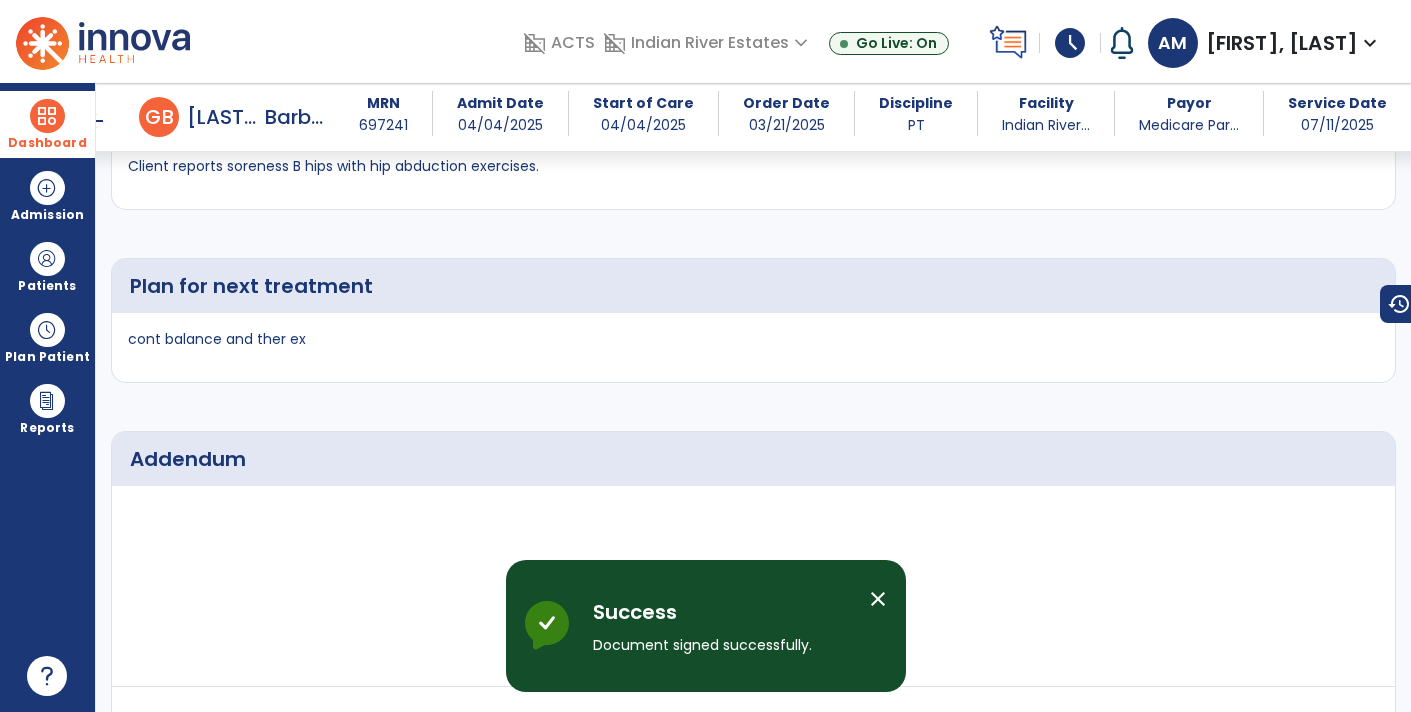 click on "Dashboard  dashboard  Therapist Dashboard  view_quilt  Operations Dashboard" at bounding box center [47, 124] 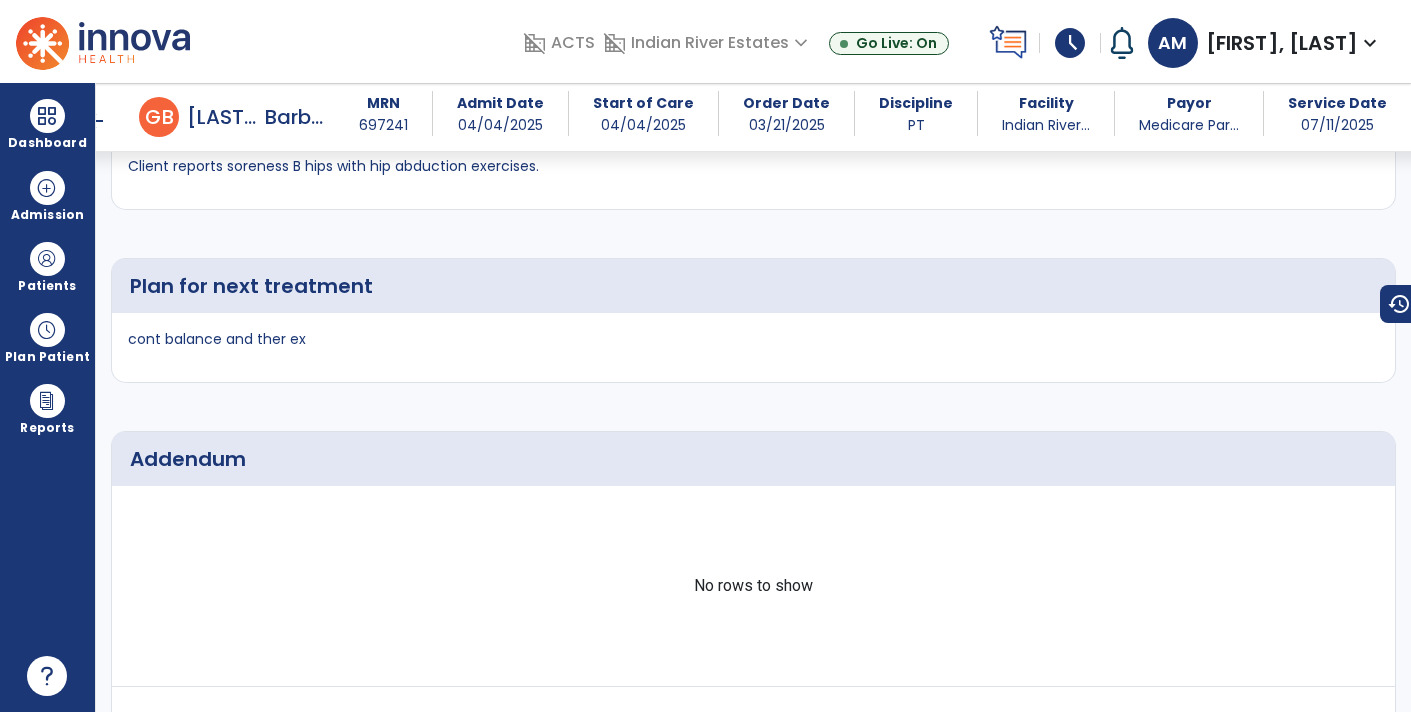 click on "arrow_back" at bounding box center [95, 121] 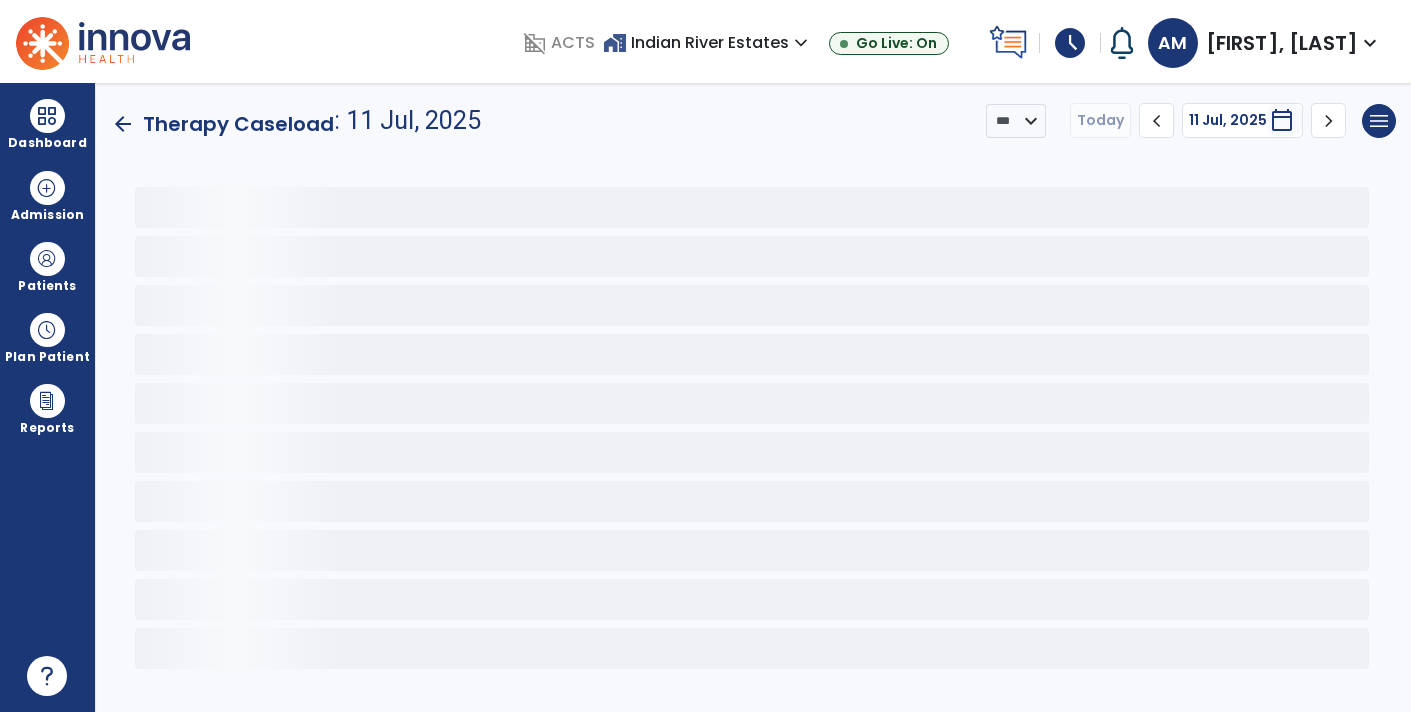 scroll, scrollTop: 0, scrollLeft: 0, axis: both 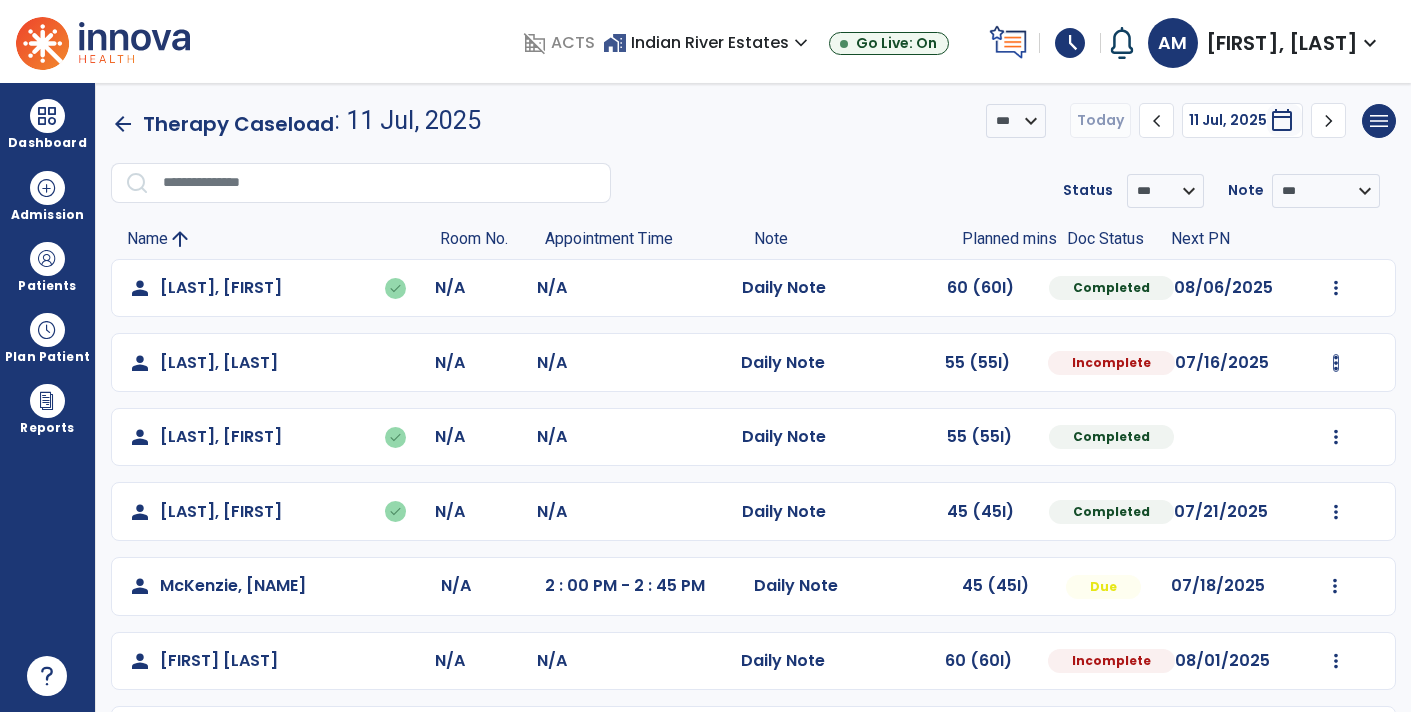 click at bounding box center [1336, 288] 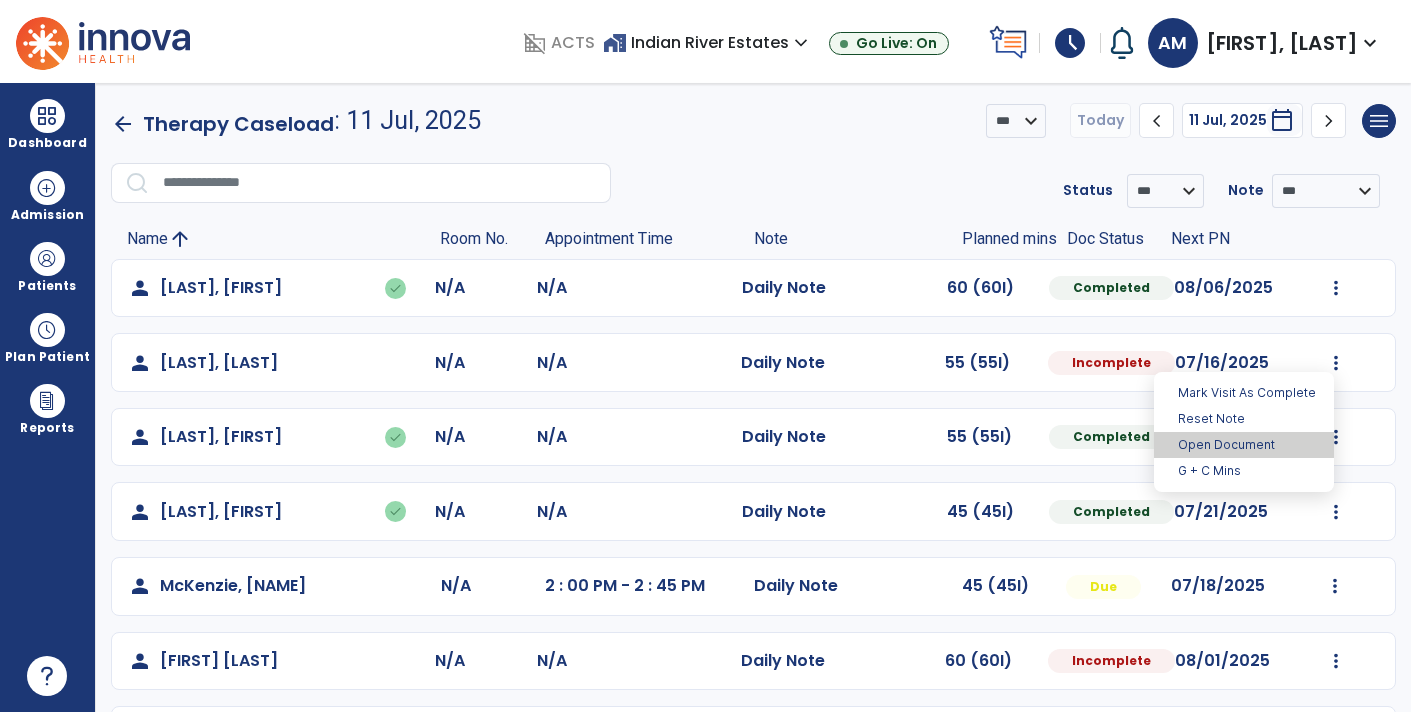 click on "Open Document" at bounding box center (1244, 445) 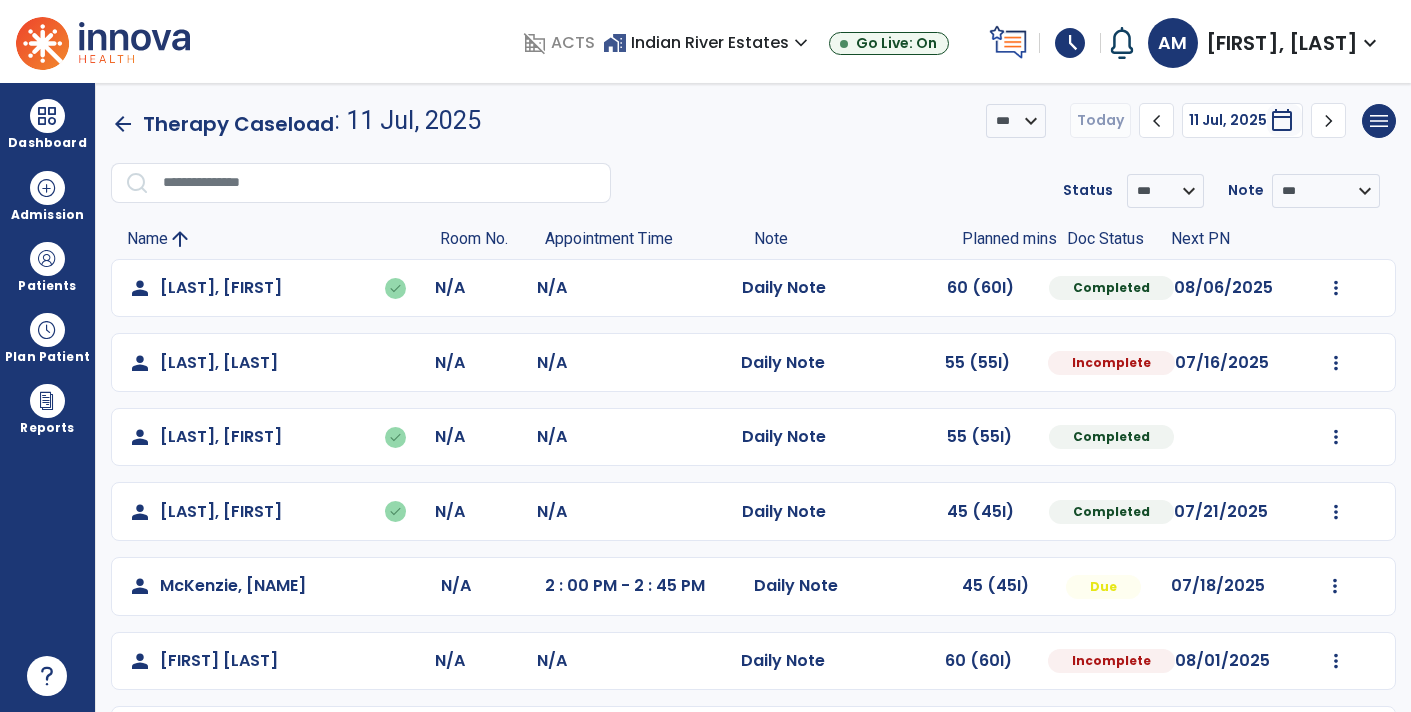 select on "*" 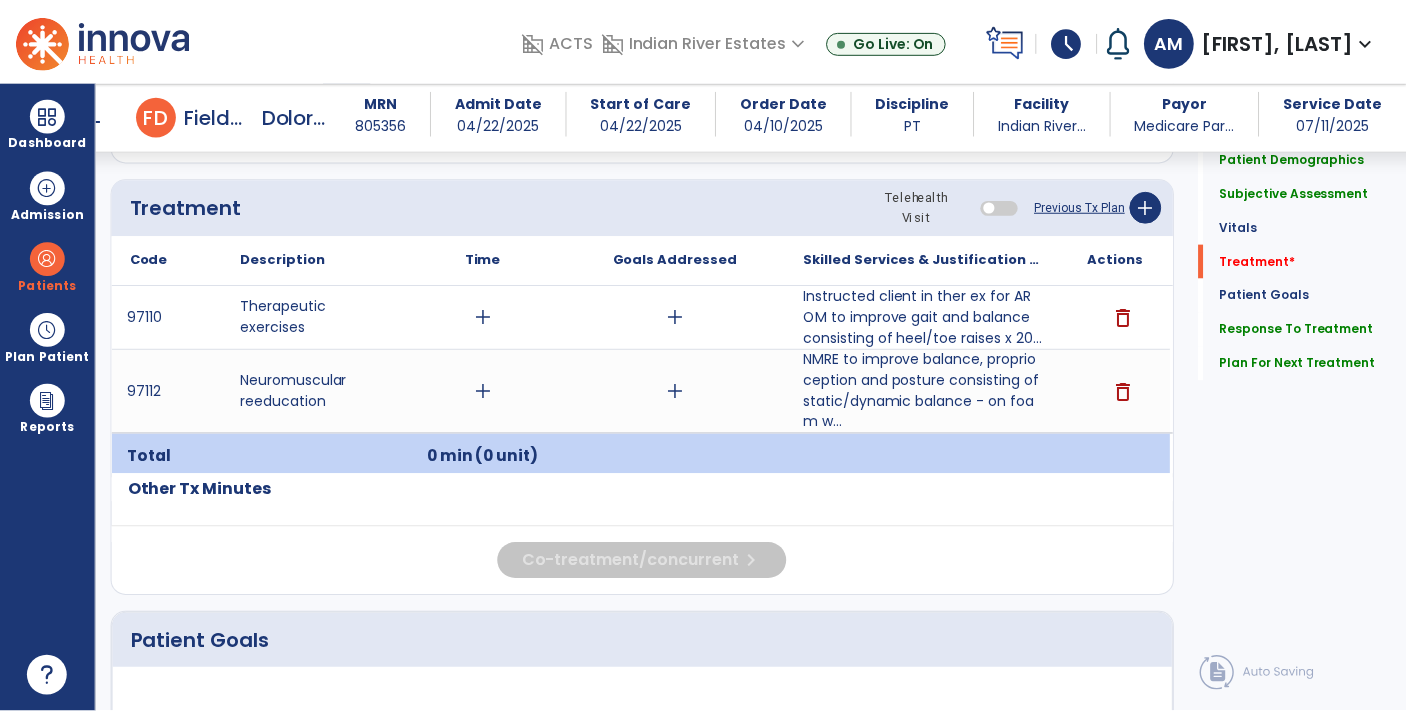 scroll, scrollTop: 1075, scrollLeft: 0, axis: vertical 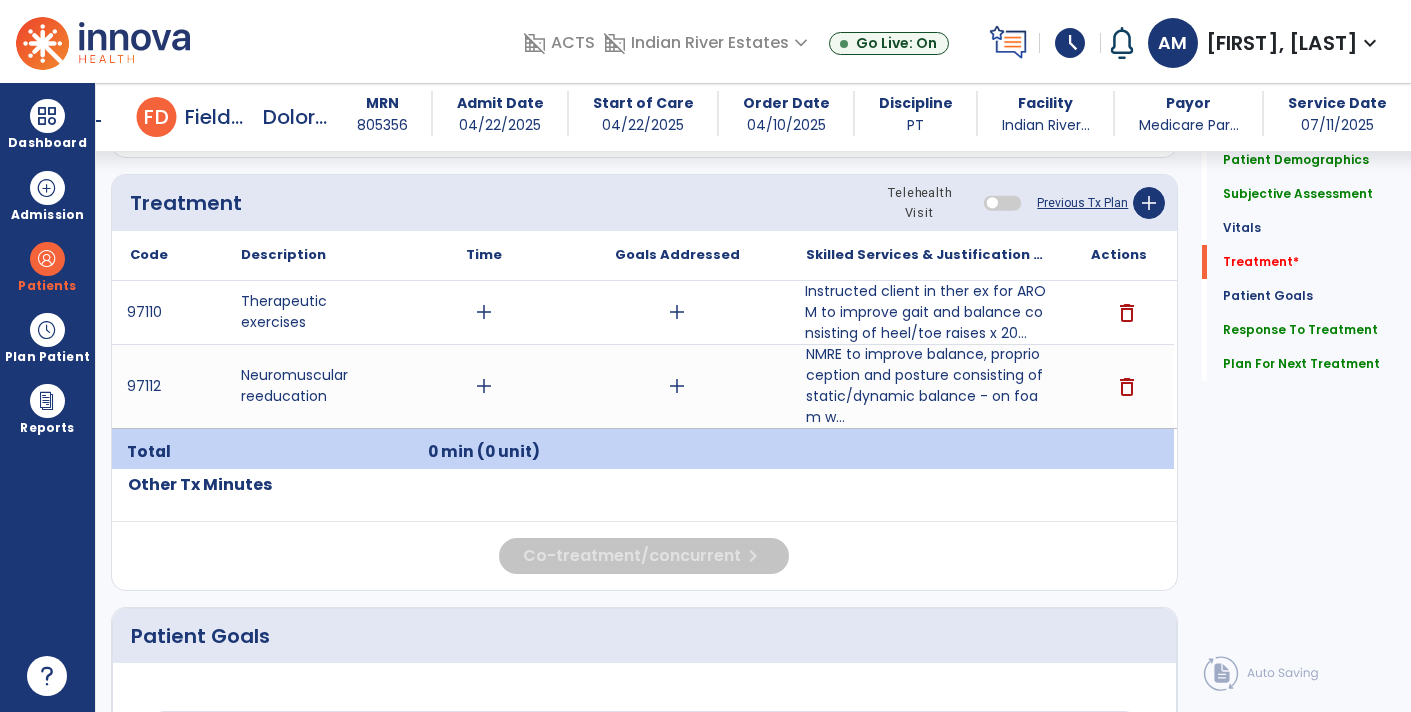 click on "Instructed client in ther ex for AROM to improve gait and balance consisting of heel/toe raises x 20..." at bounding box center (926, 312) 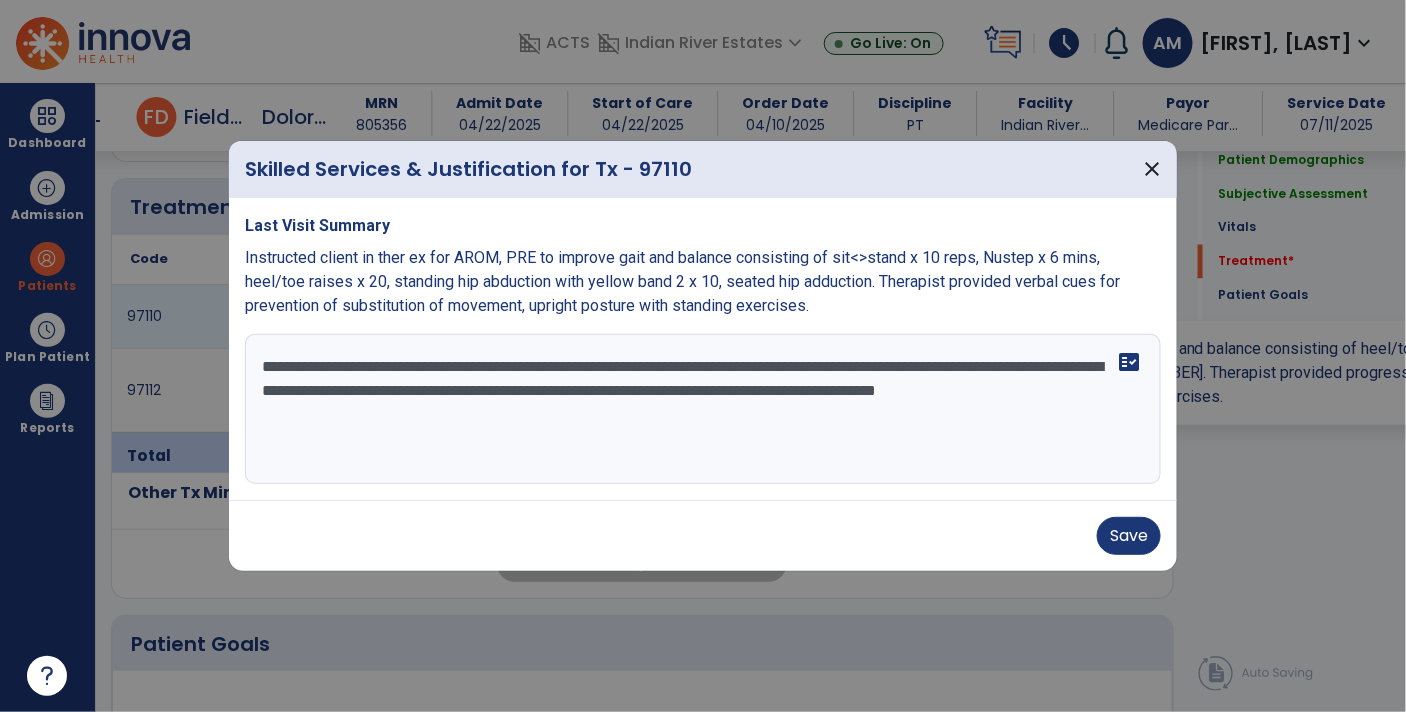 scroll, scrollTop: 1075, scrollLeft: 0, axis: vertical 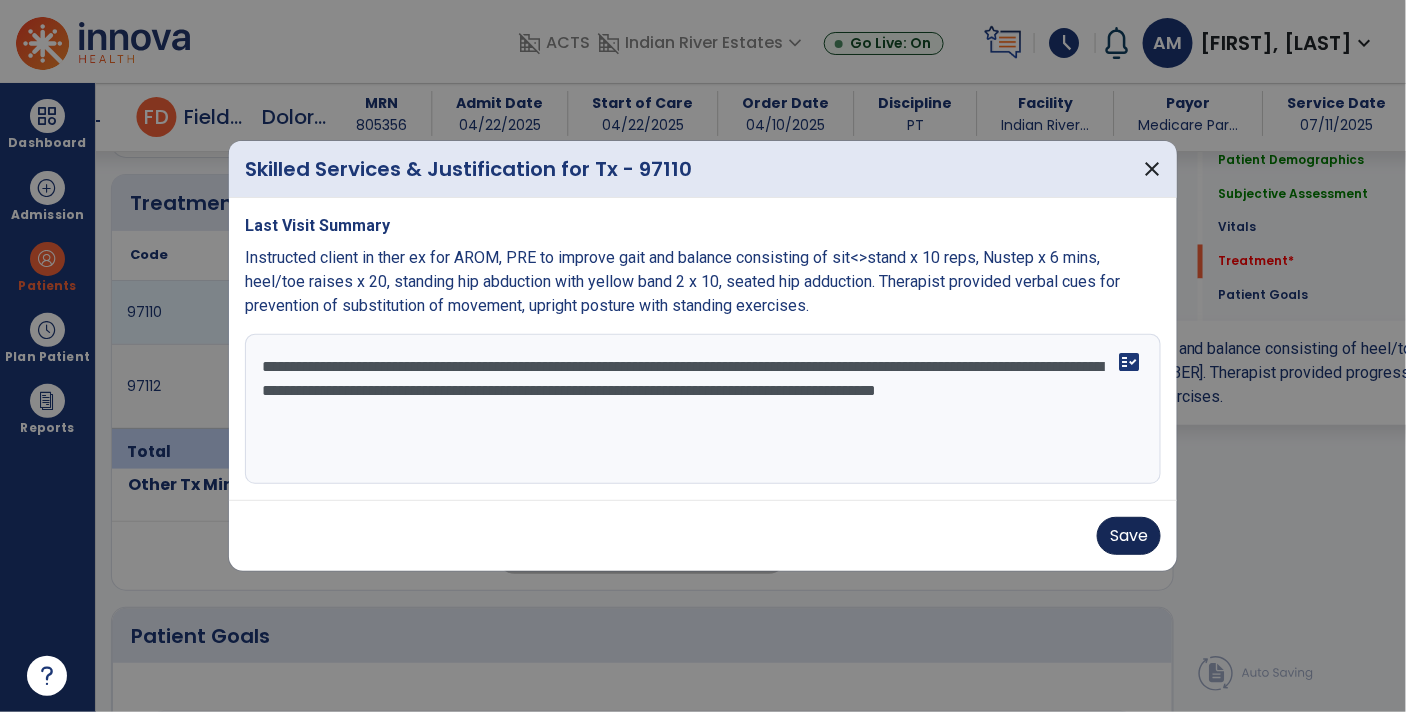 click on "Save" at bounding box center (1129, 536) 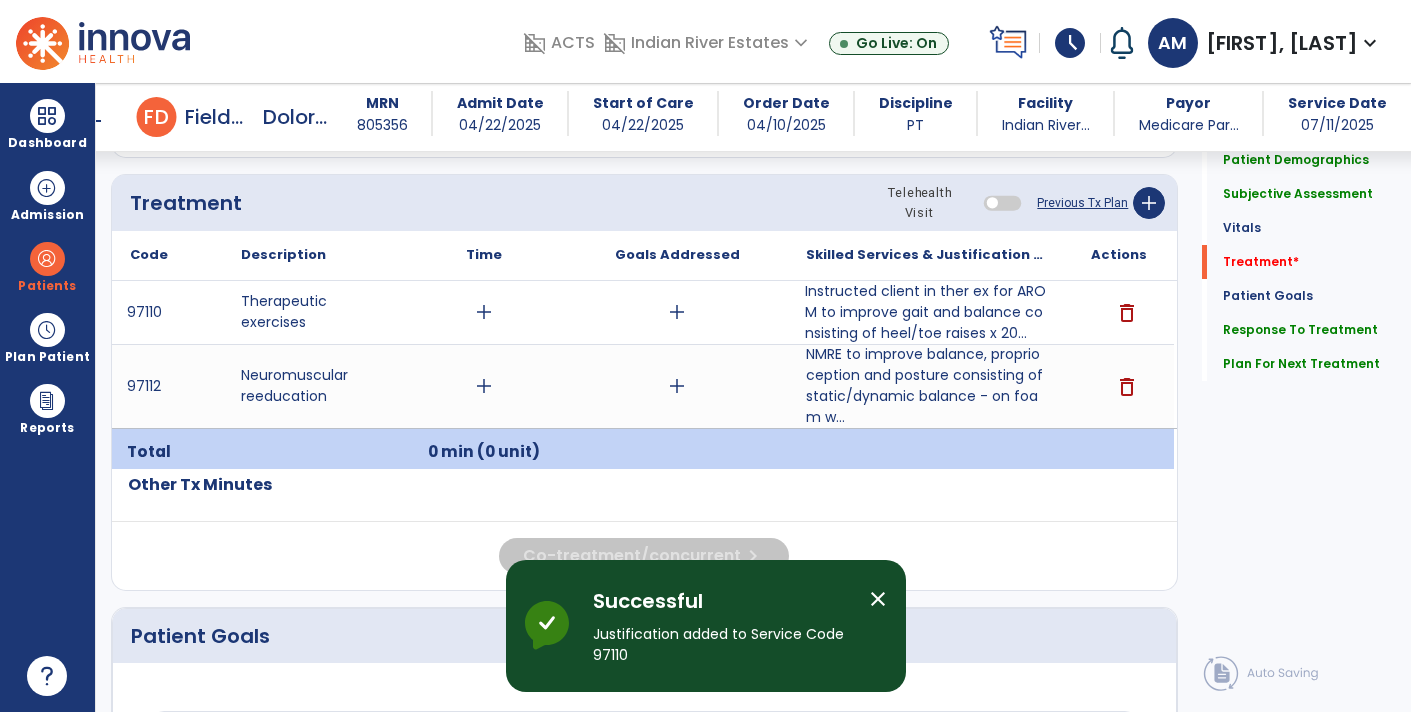 click on "add" at bounding box center [484, 312] 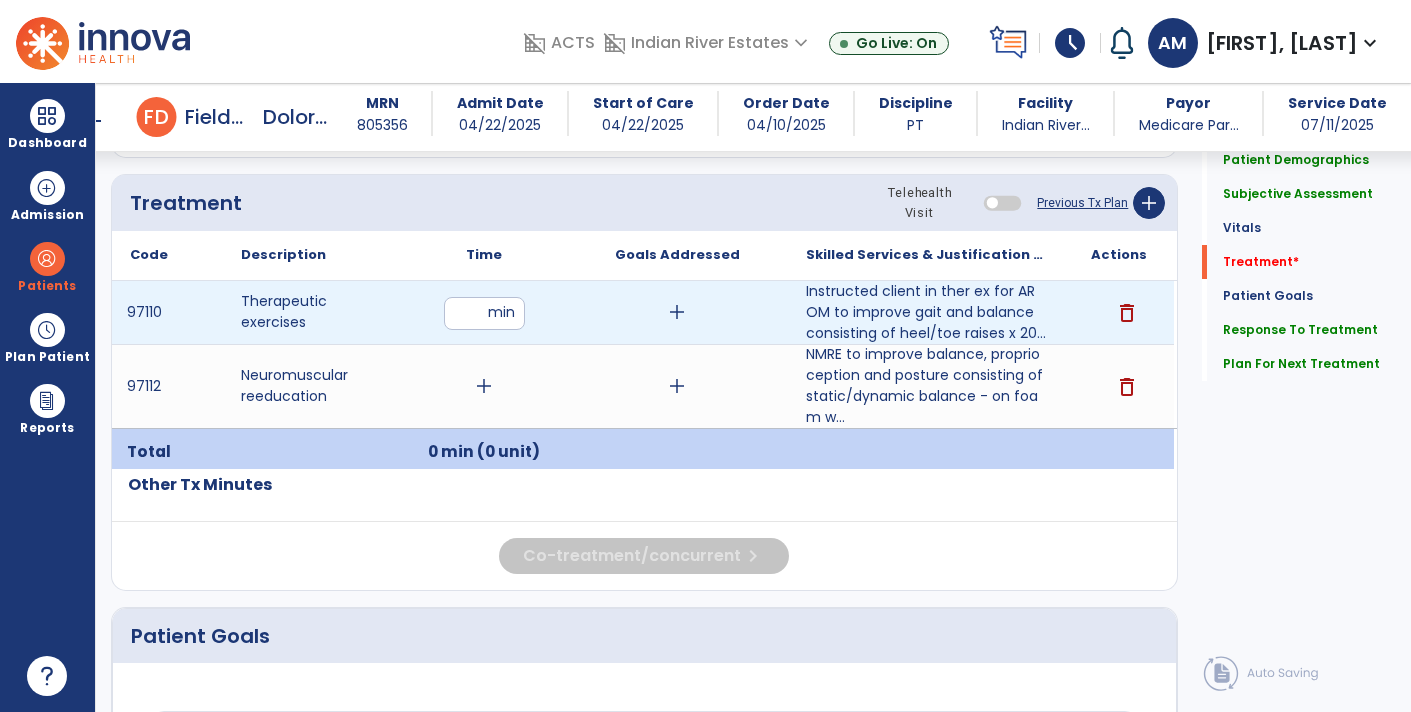 type on "**" 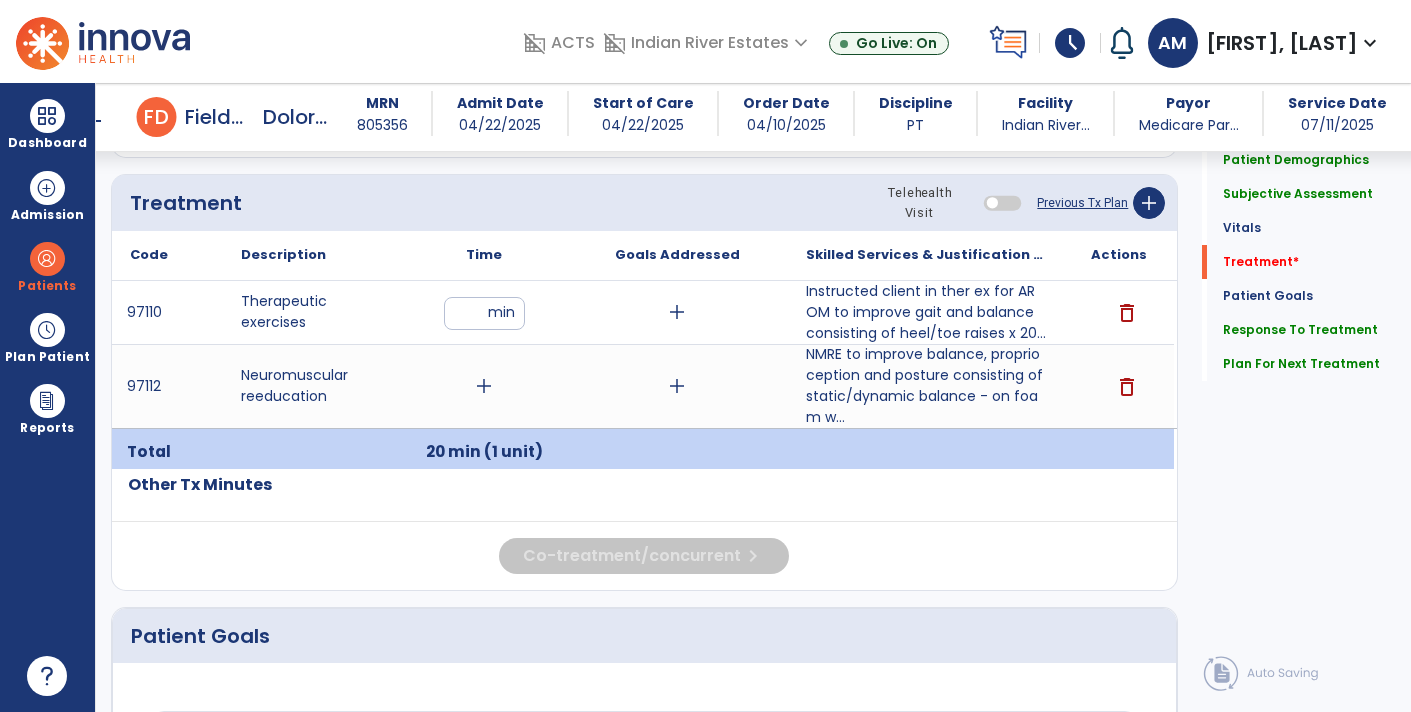 click on "add" at bounding box center [484, 386] 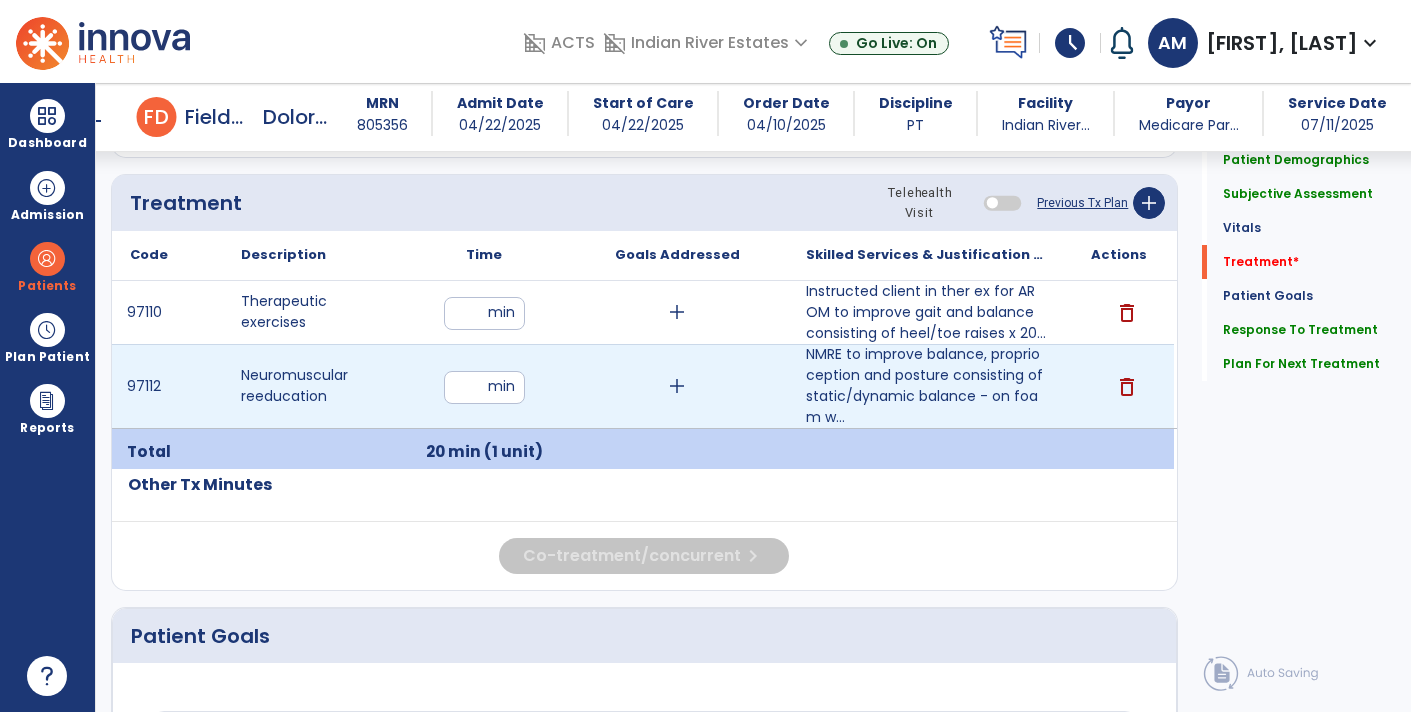 type on "*" 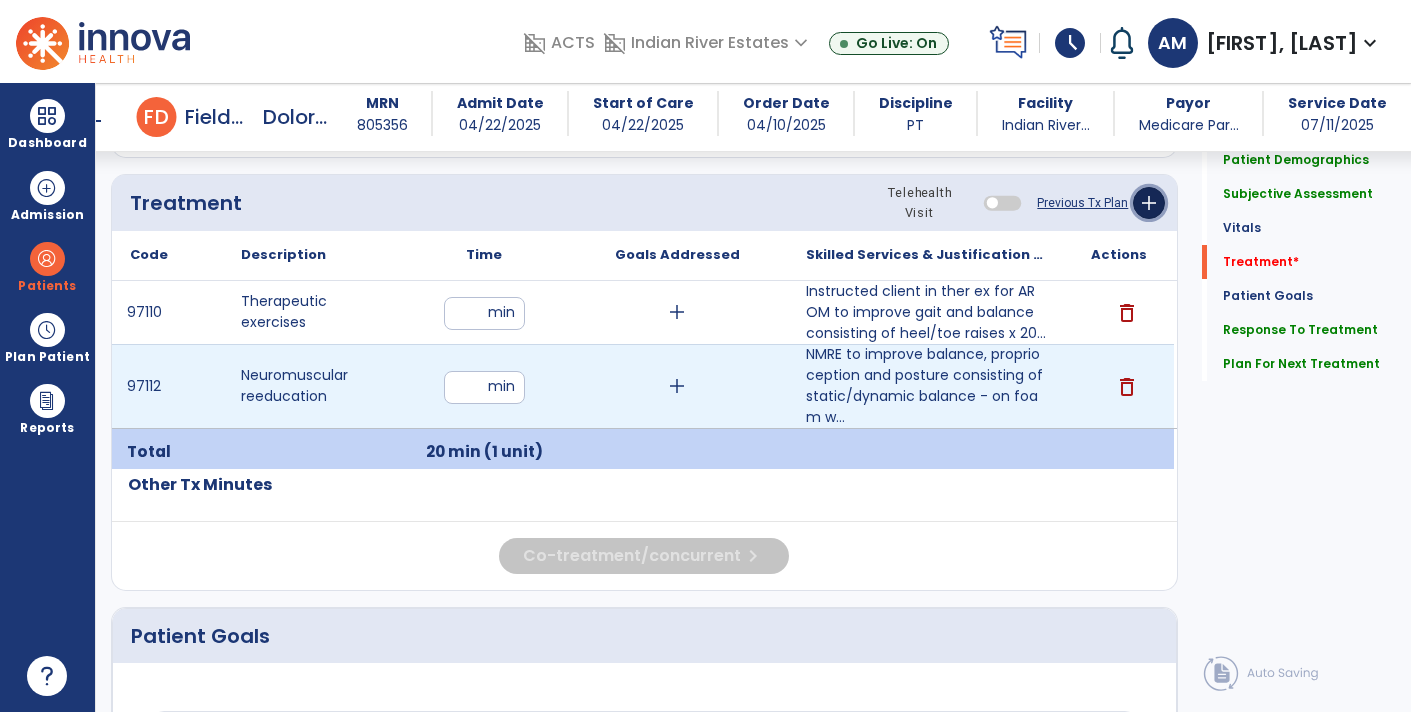 click on "add" 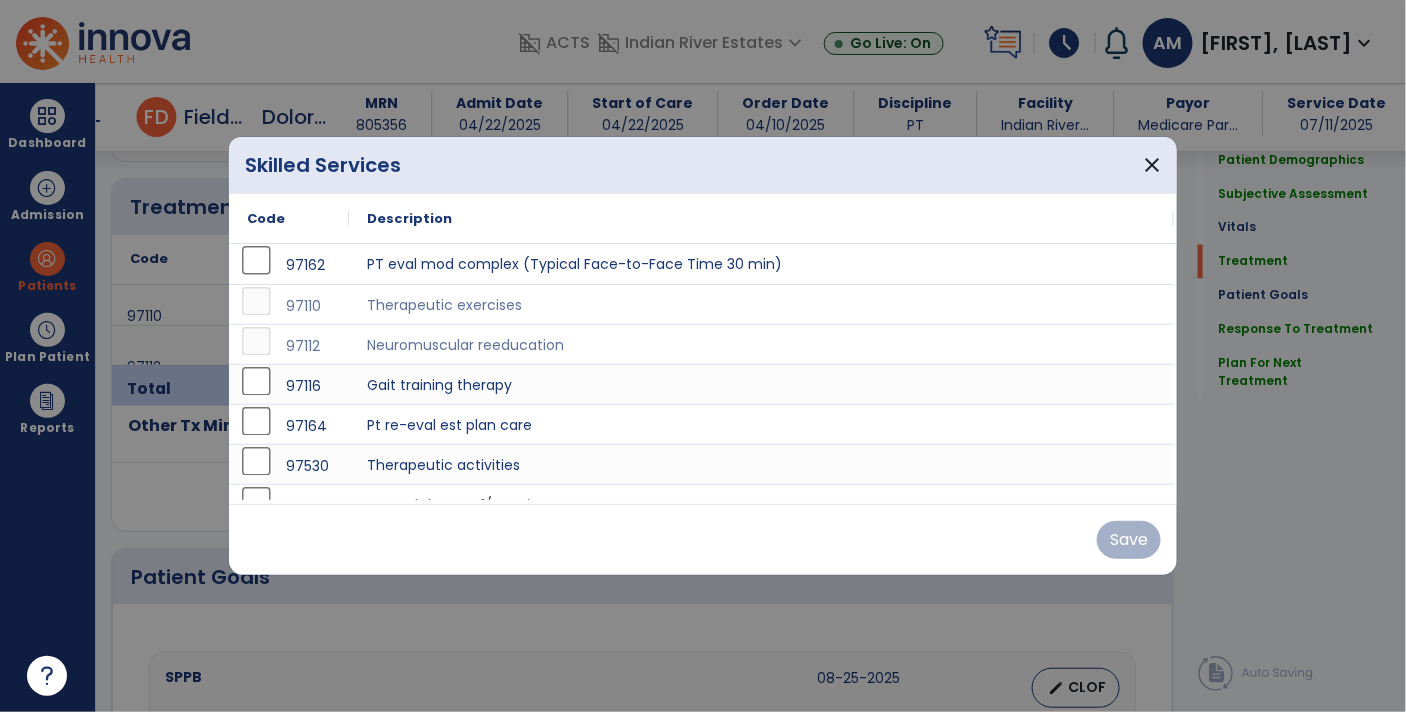 scroll, scrollTop: 1075, scrollLeft: 0, axis: vertical 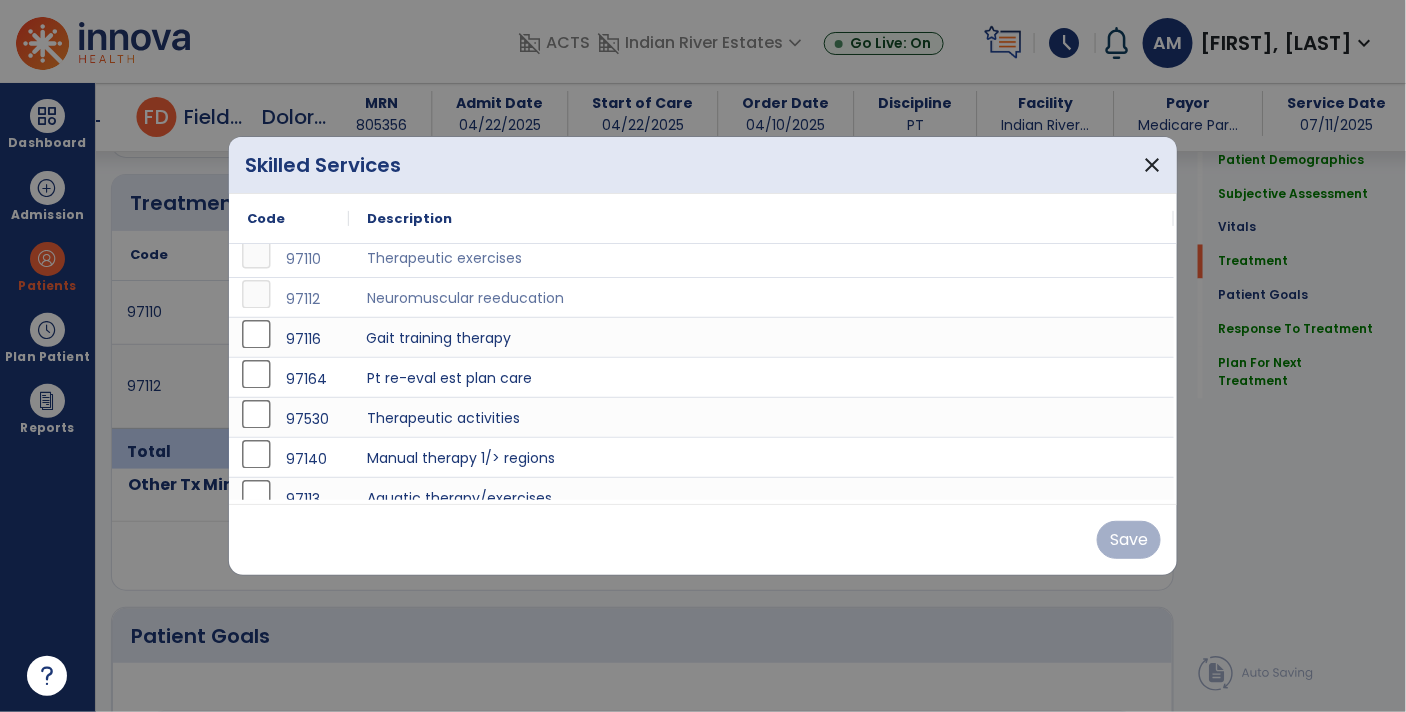 click on "Gait training therapy" at bounding box center (761, 337) 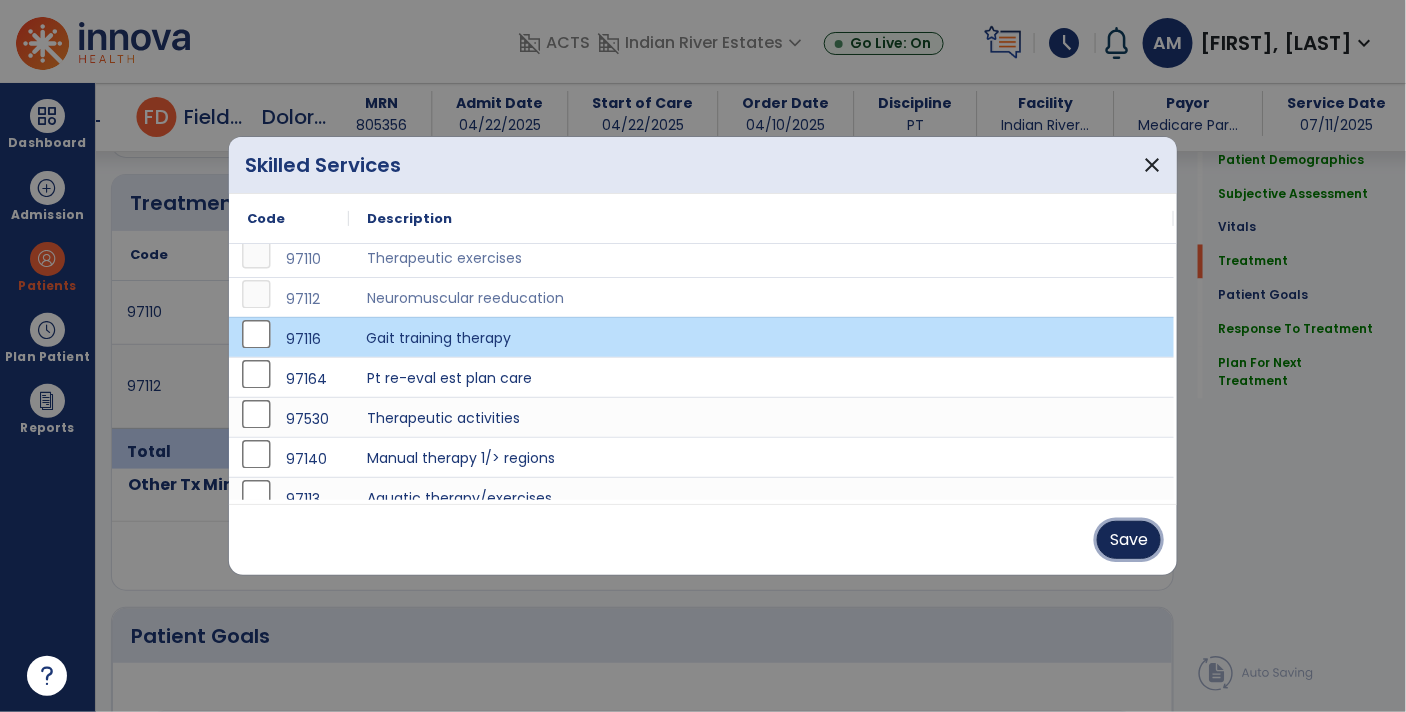 click on "Save" at bounding box center (1129, 540) 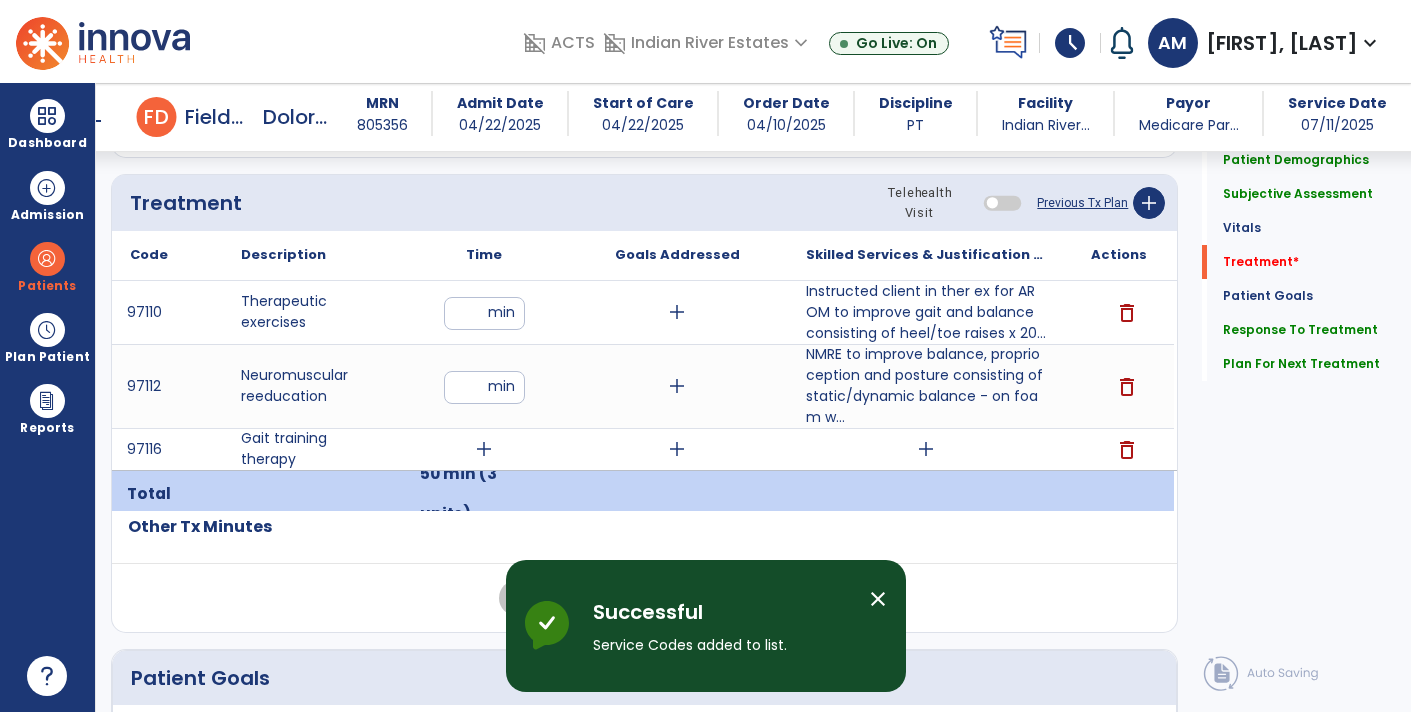 click on "add" at bounding box center [926, 449] 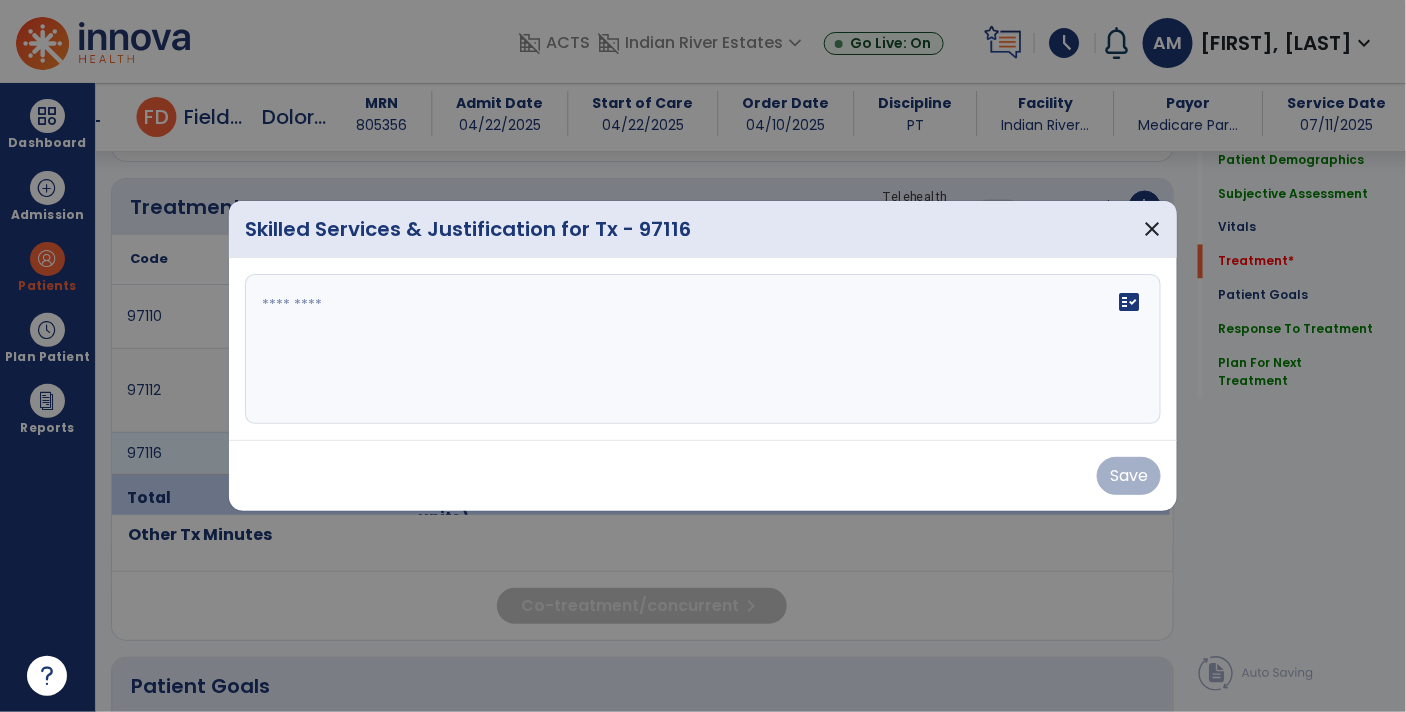 scroll, scrollTop: 1075, scrollLeft: 0, axis: vertical 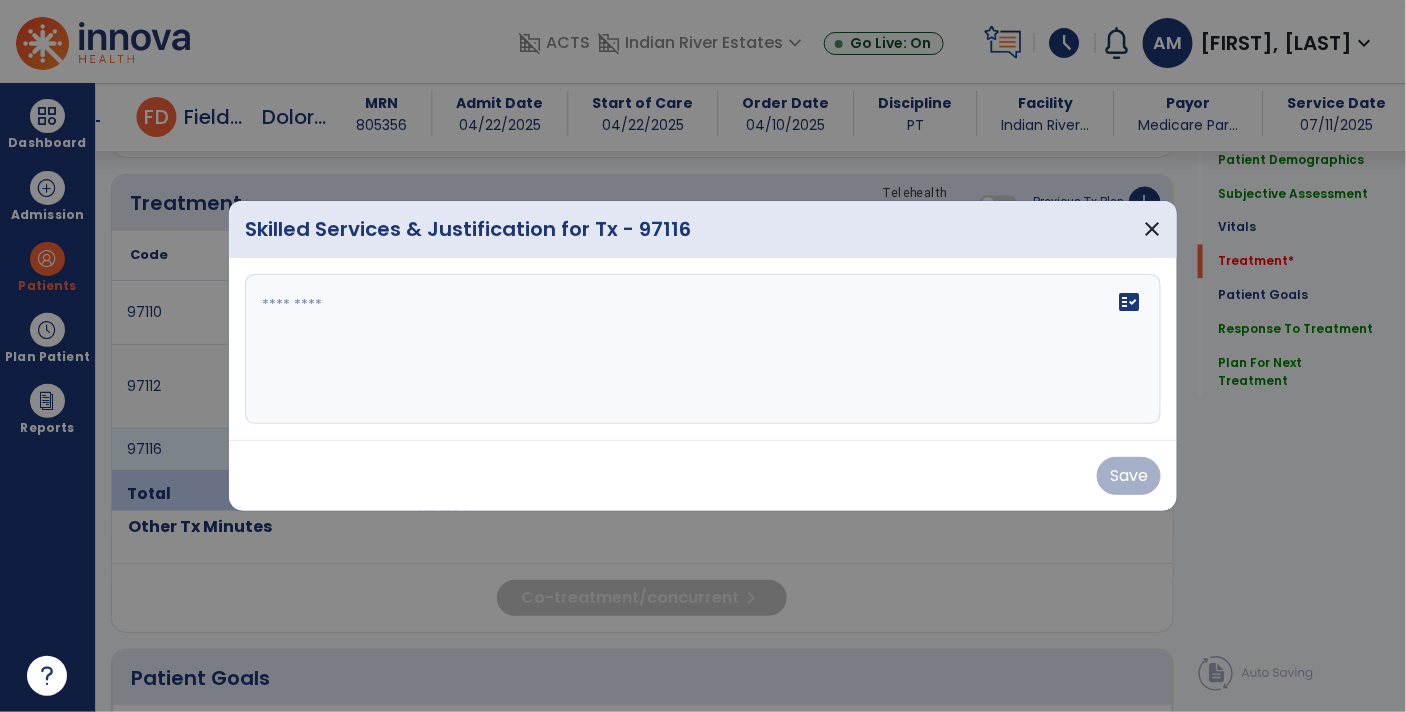 click on "fact_check" at bounding box center (703, 349) 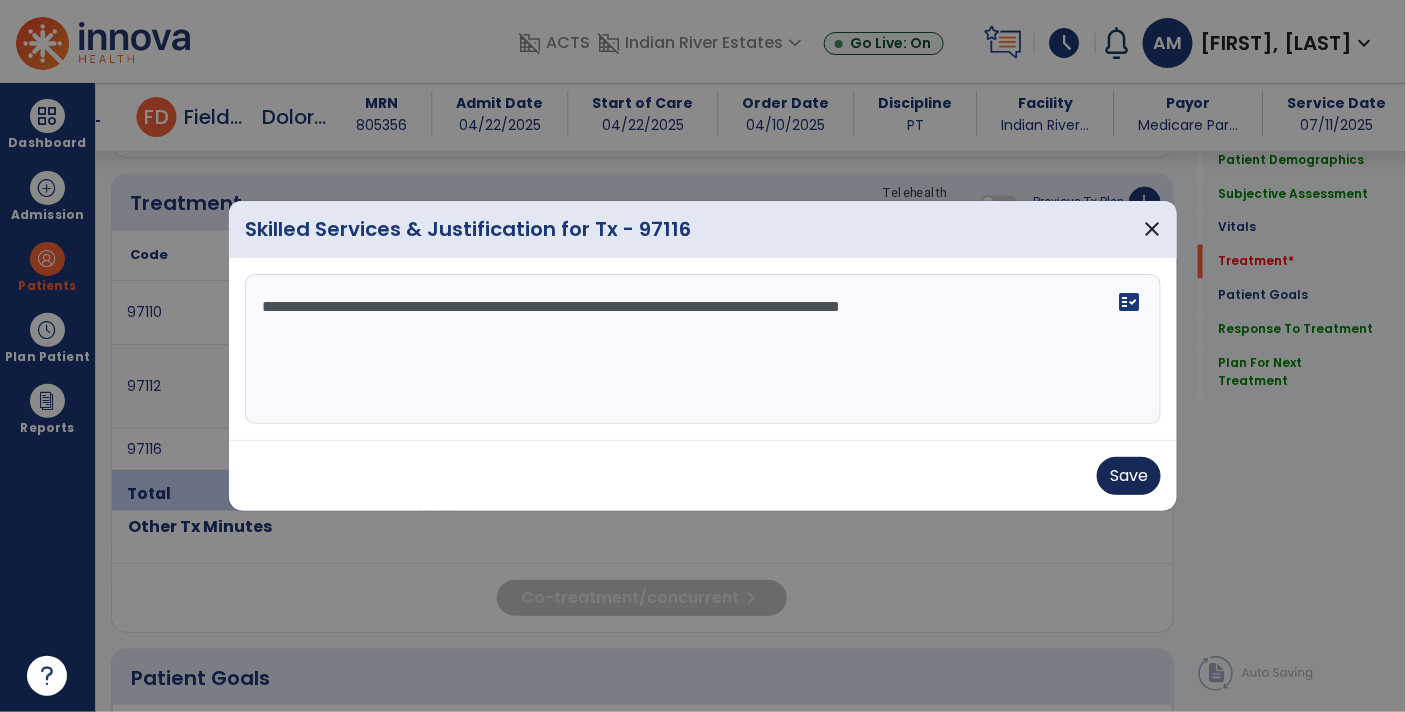 type on "**********" 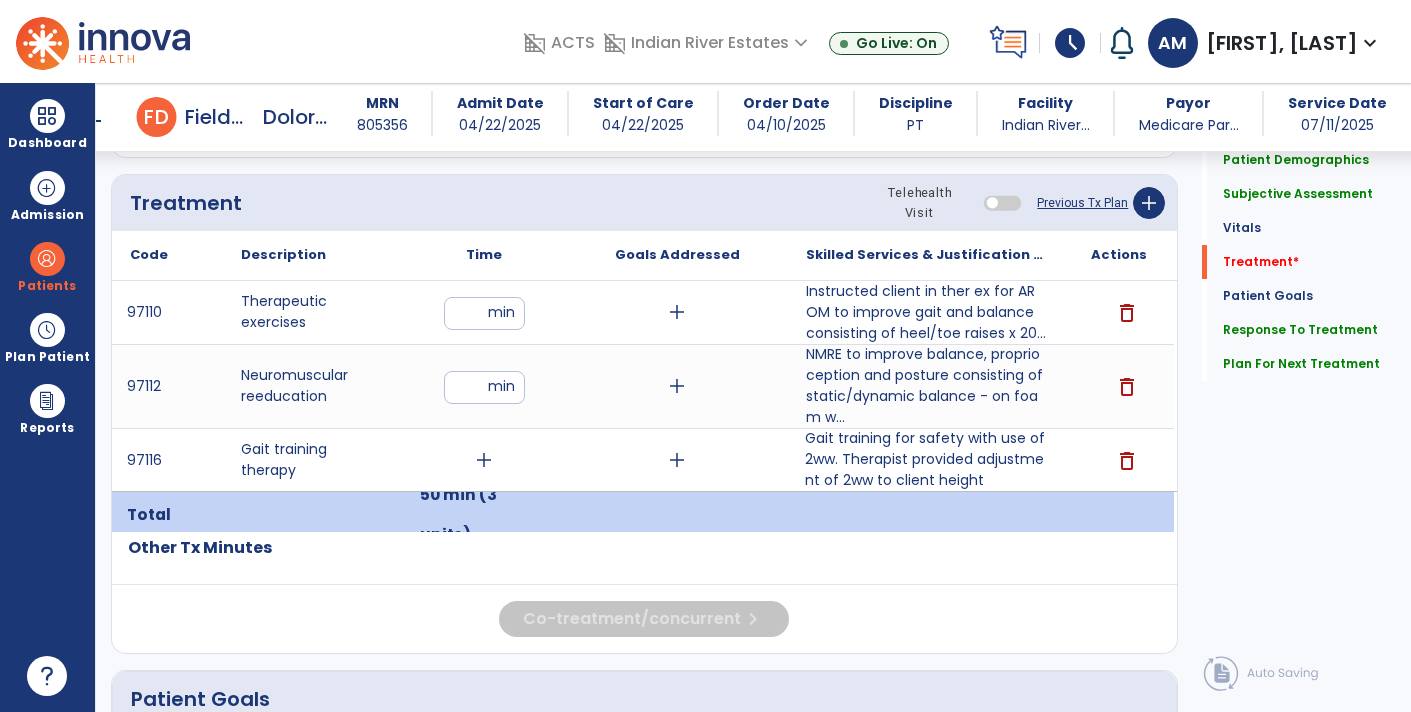 click on "Gait training for safety with use of 2ww. Therapist provided adjustment of 2ww to client height" at bounding box center (926, 459) 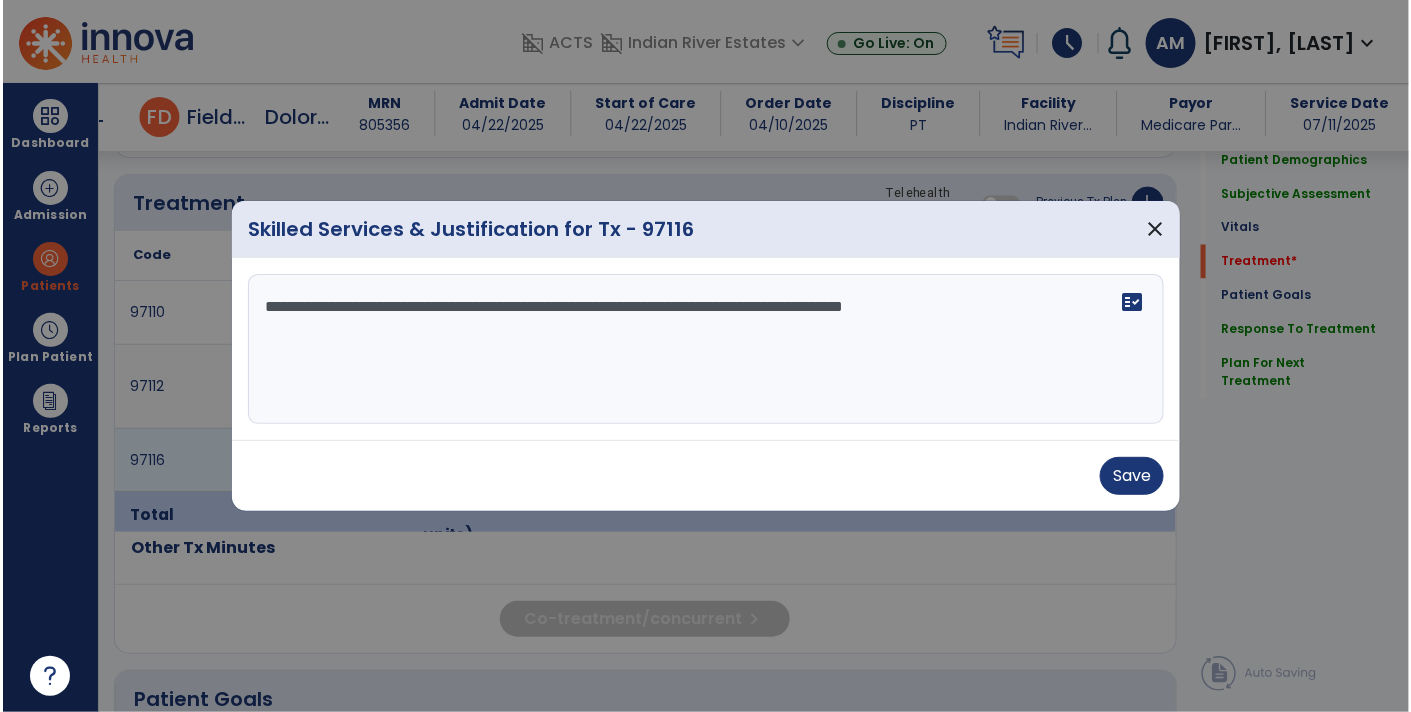 scroll, scrollTop: 1075, scrollLeft: 0, axis: vertical 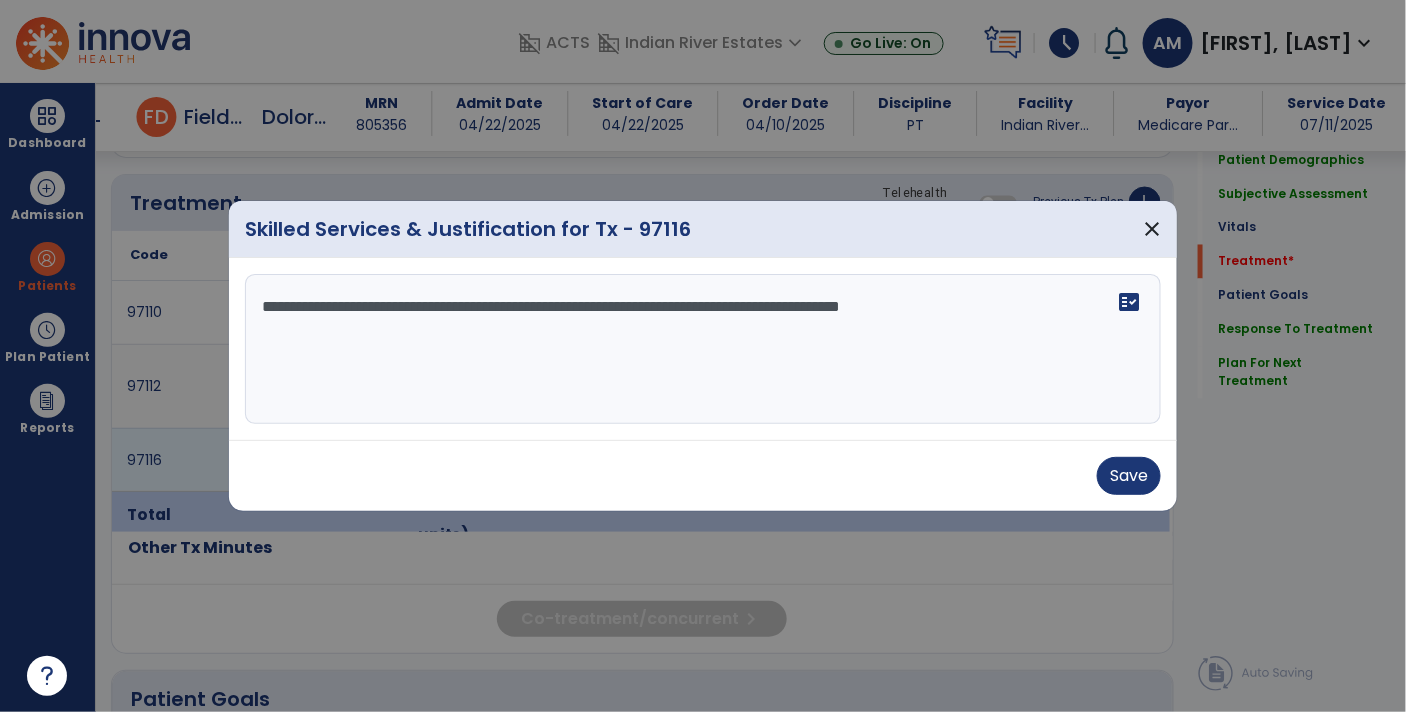 click on "**********" at bounding box center (703, 349) 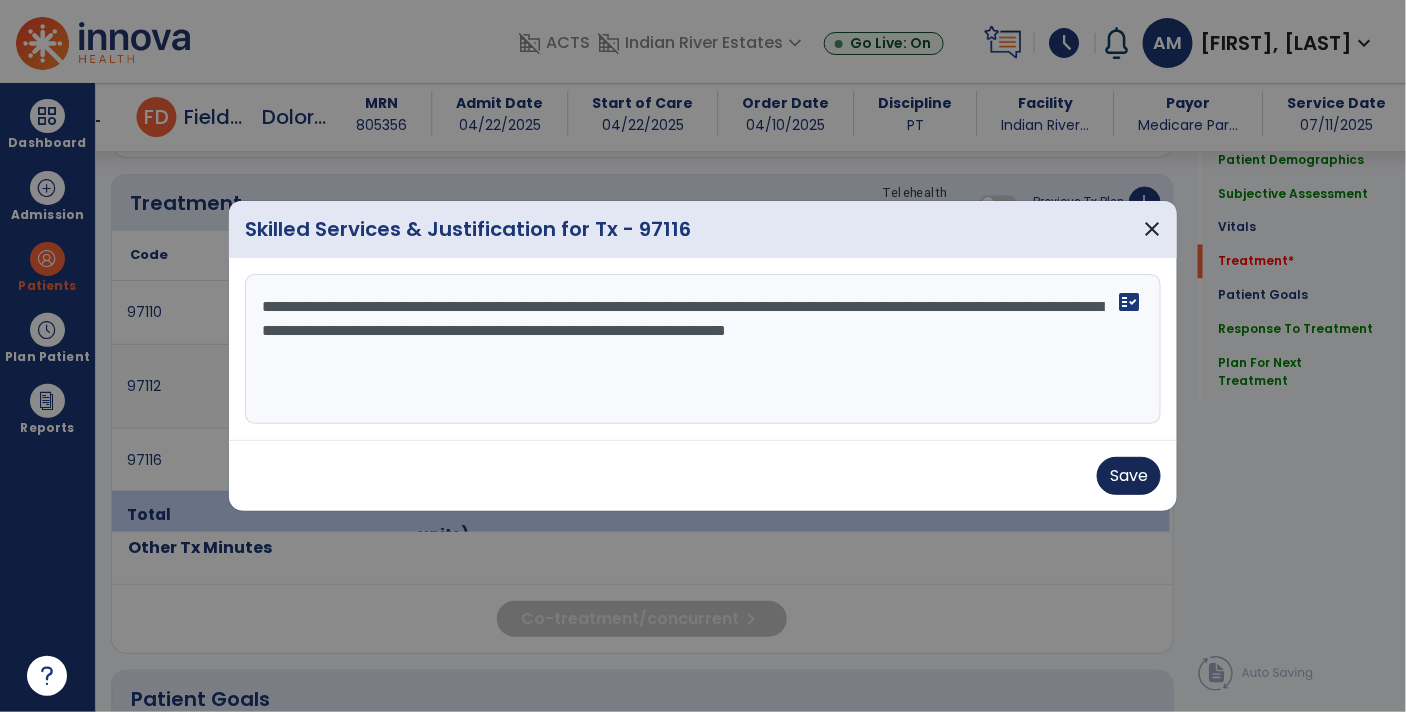 type on "**********" 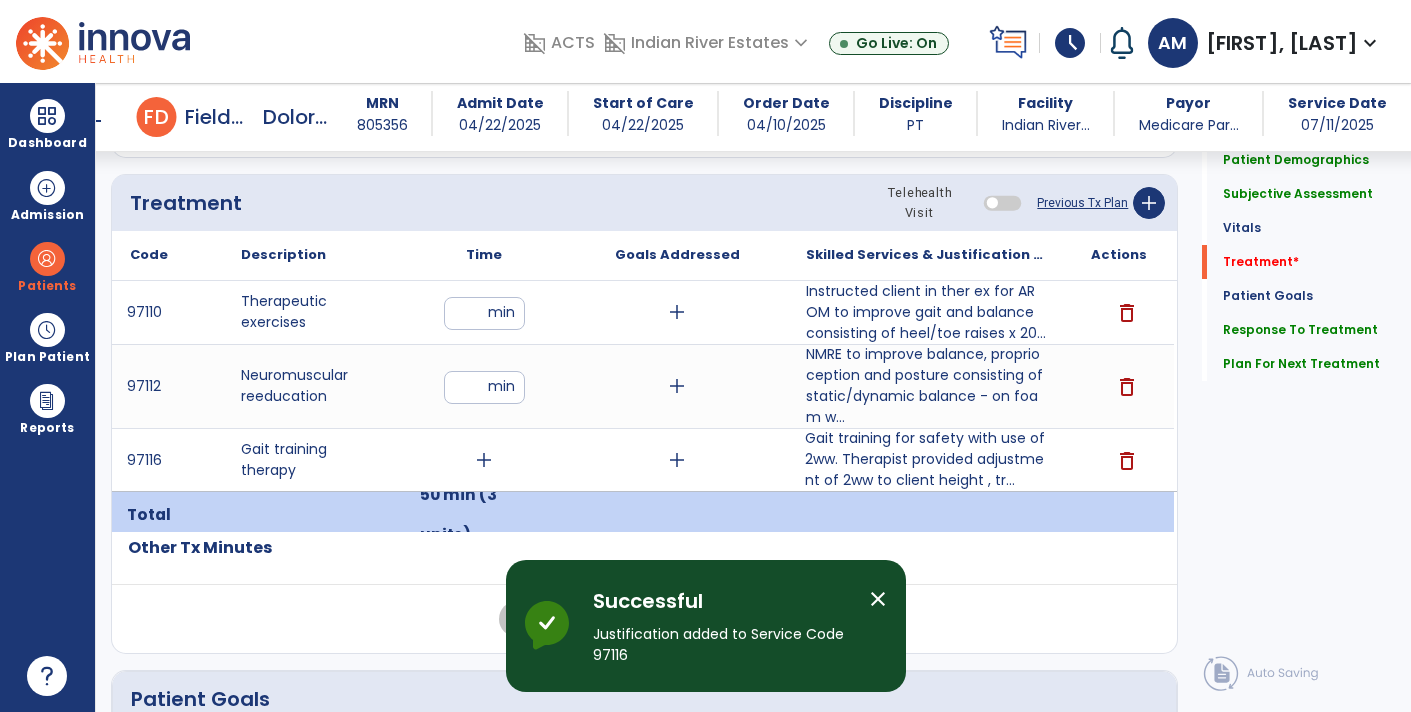 click on "add" at bounding box center [484, 460] 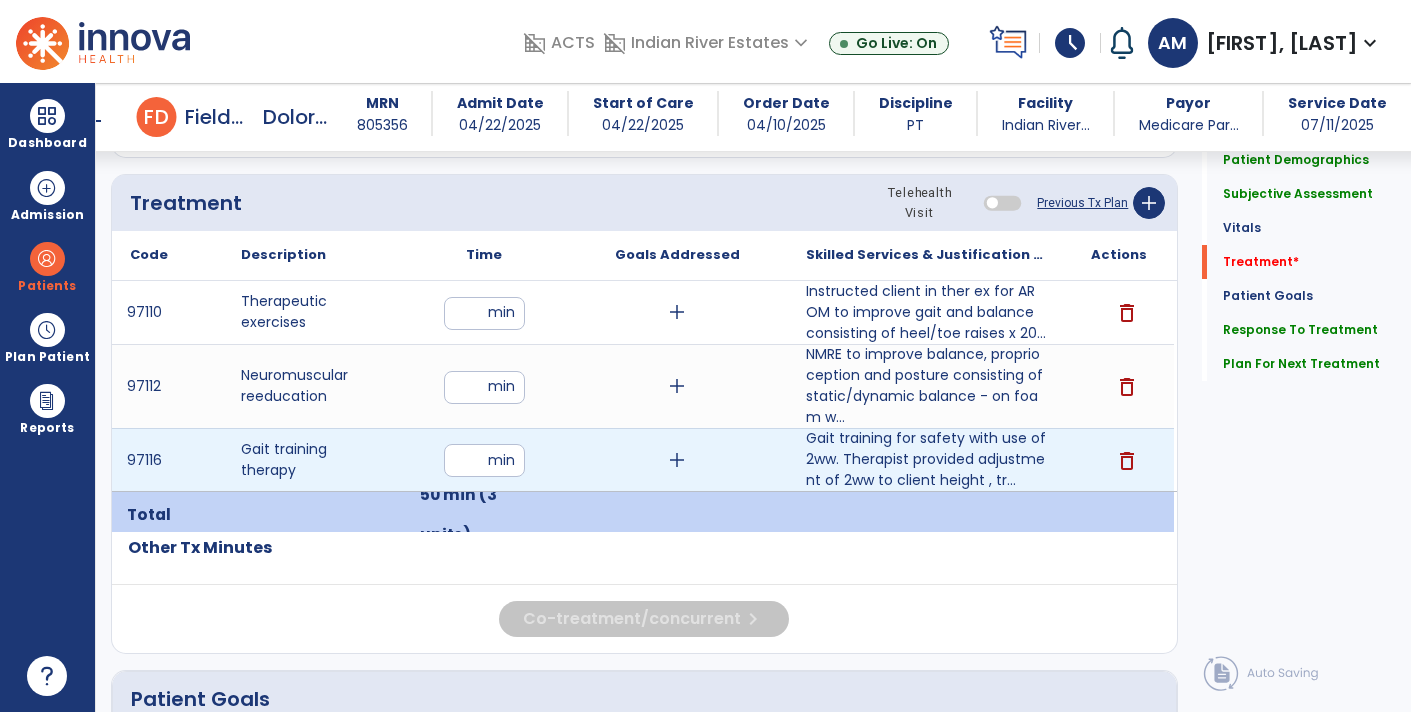 type on "*" 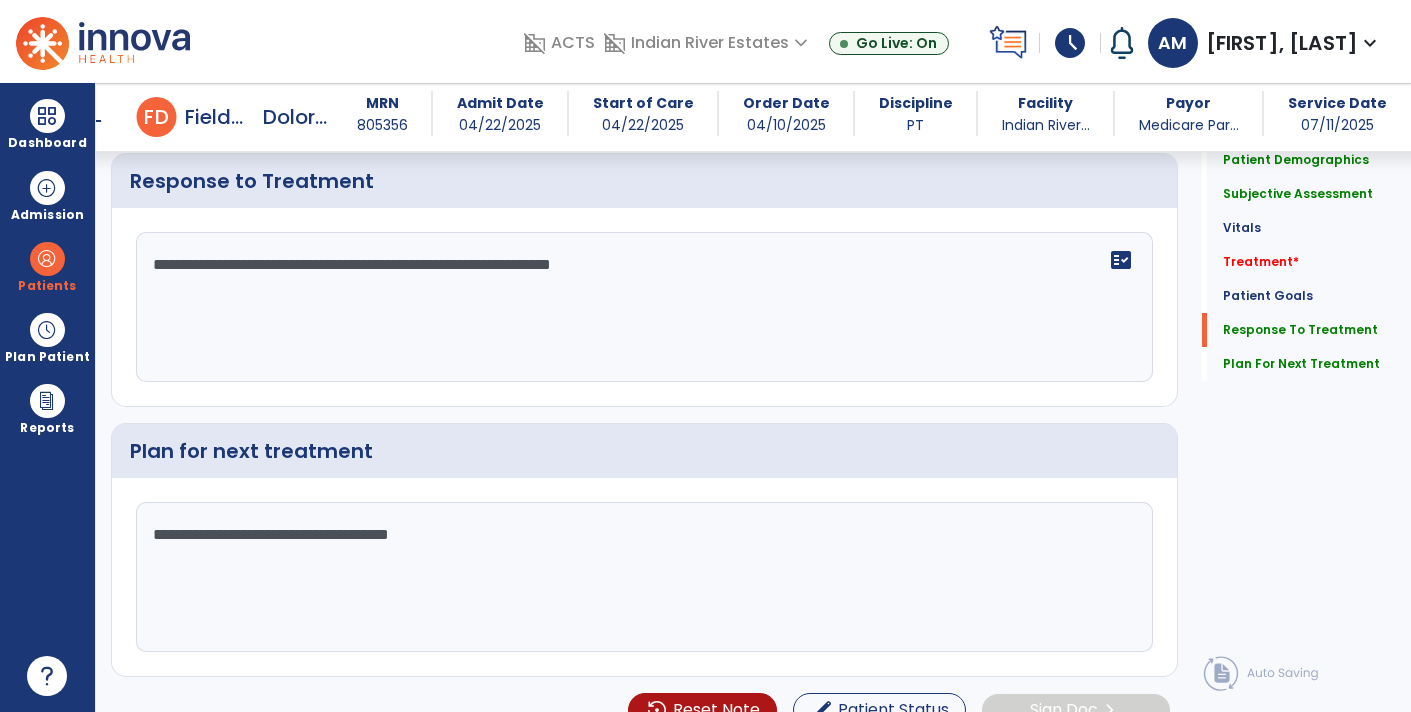 scroll, scrollTop: 3313, scrollLeft: 0, axis: vertical 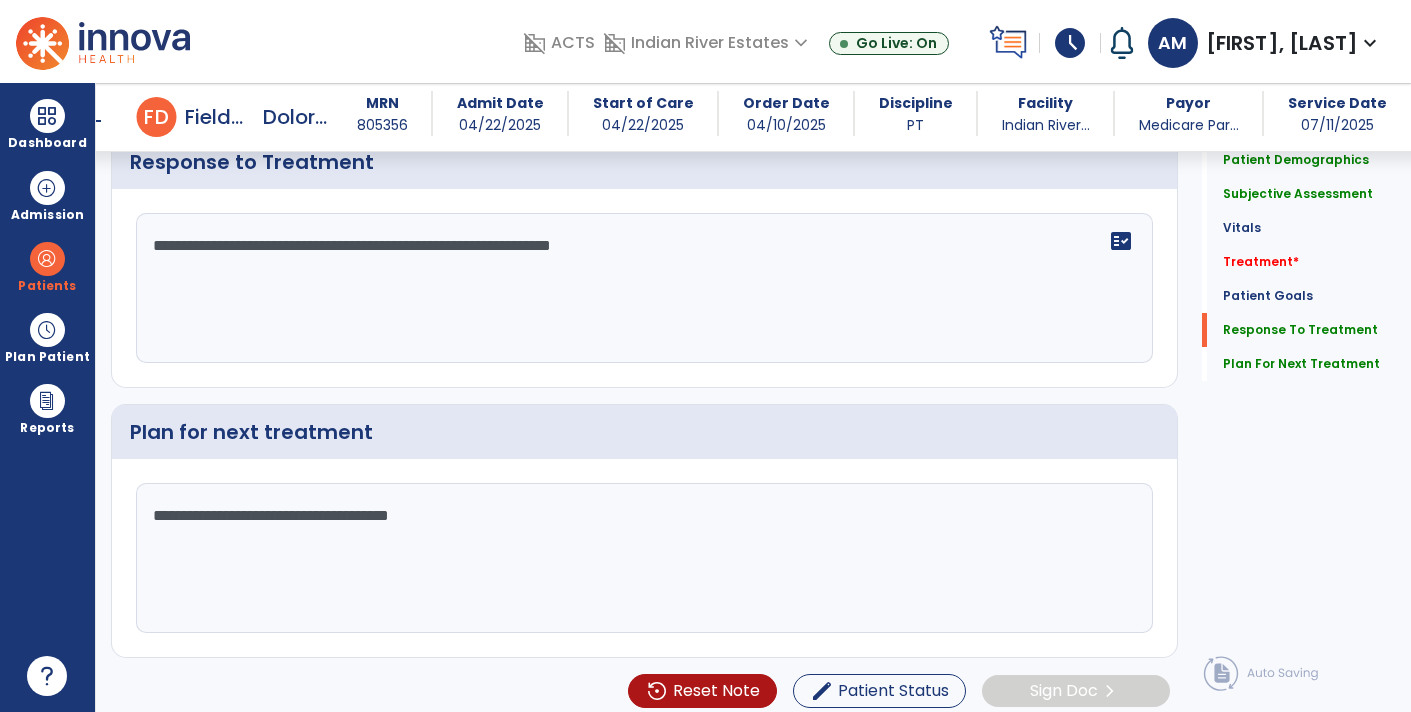 click on "**********" 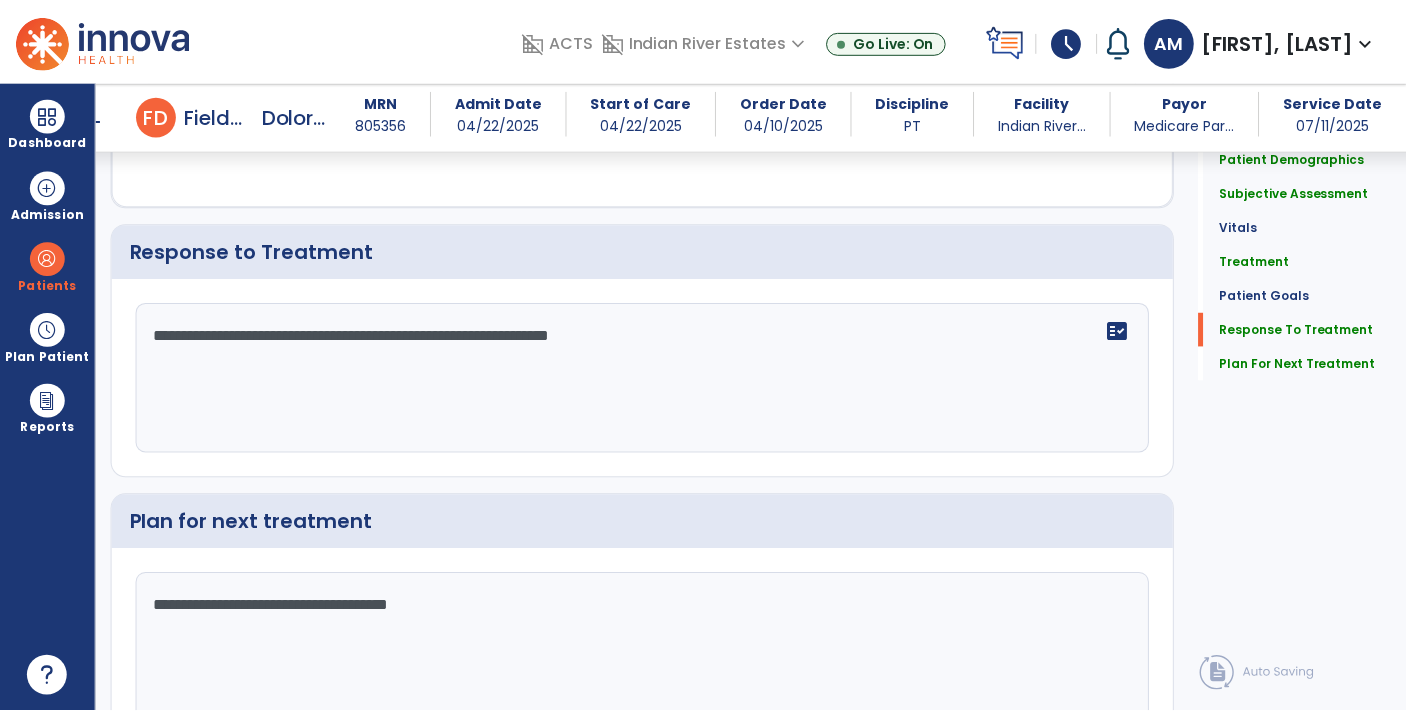 scroll, scrollTop: 3313, scrollLeft: 0, axis: vertical 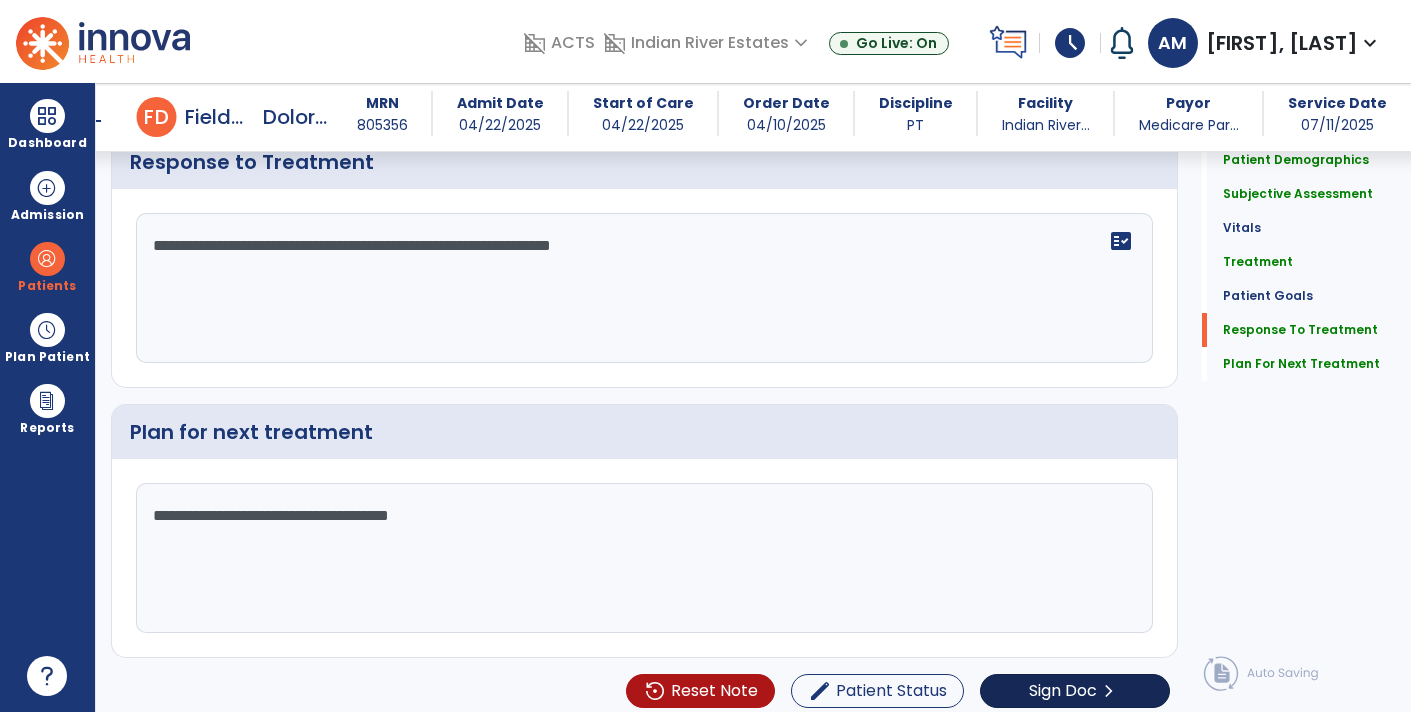 click on "Sign Doc" 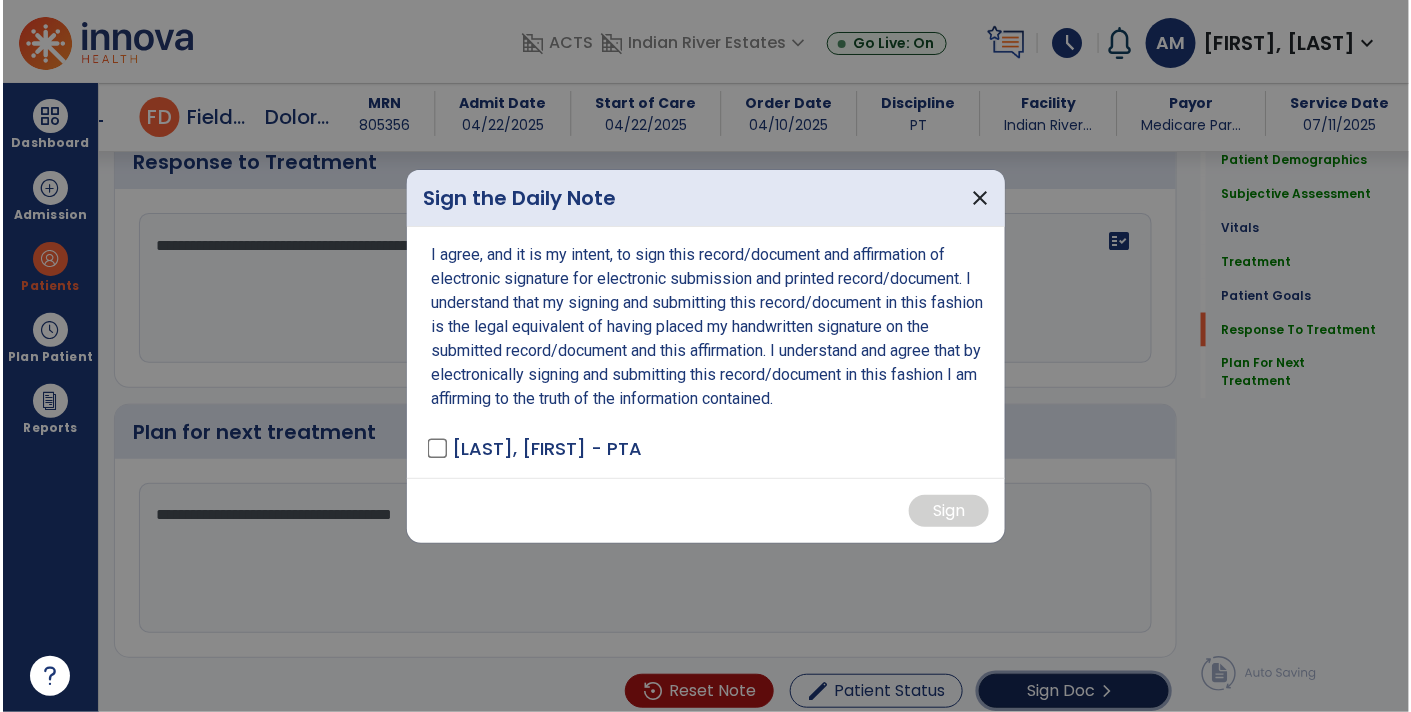 scroll, scrollTop: 3313, scrollLeft: 0, axis: vertical 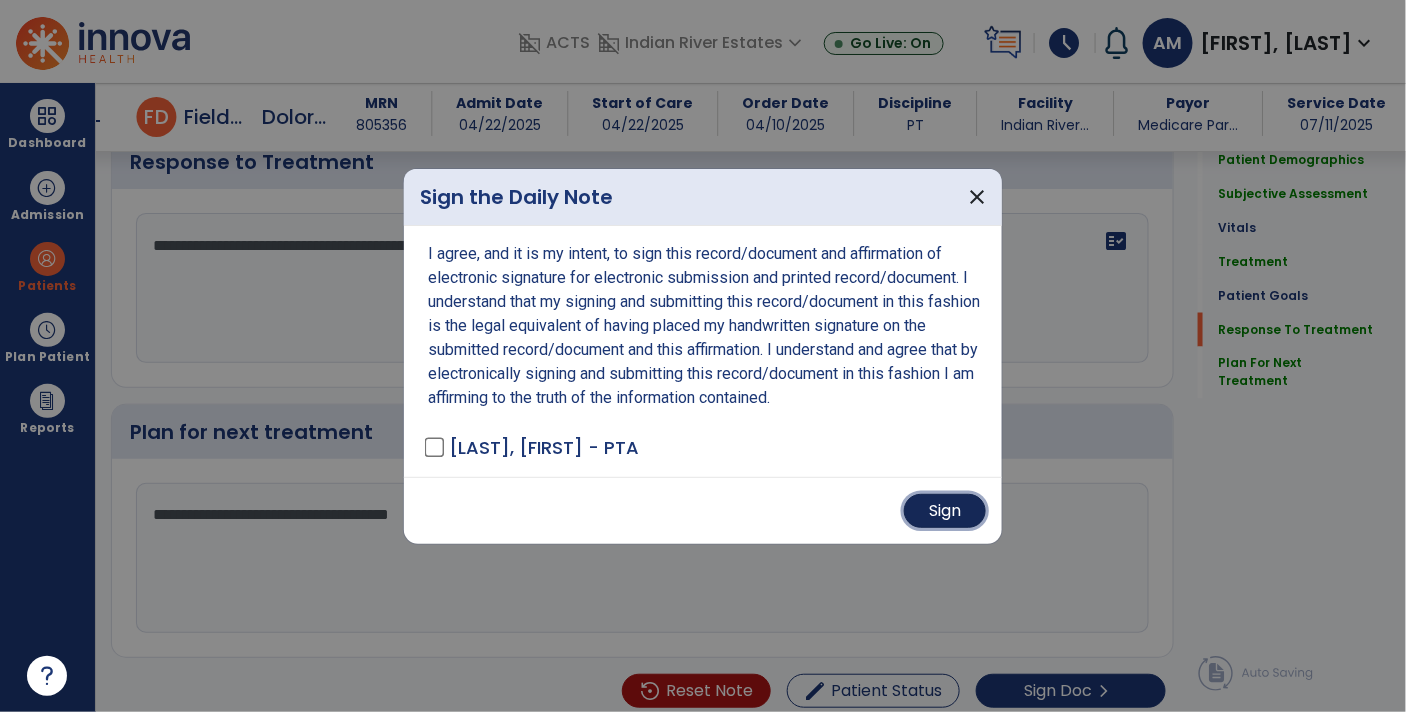 click on "Sign" at bounding box center (945, 511) 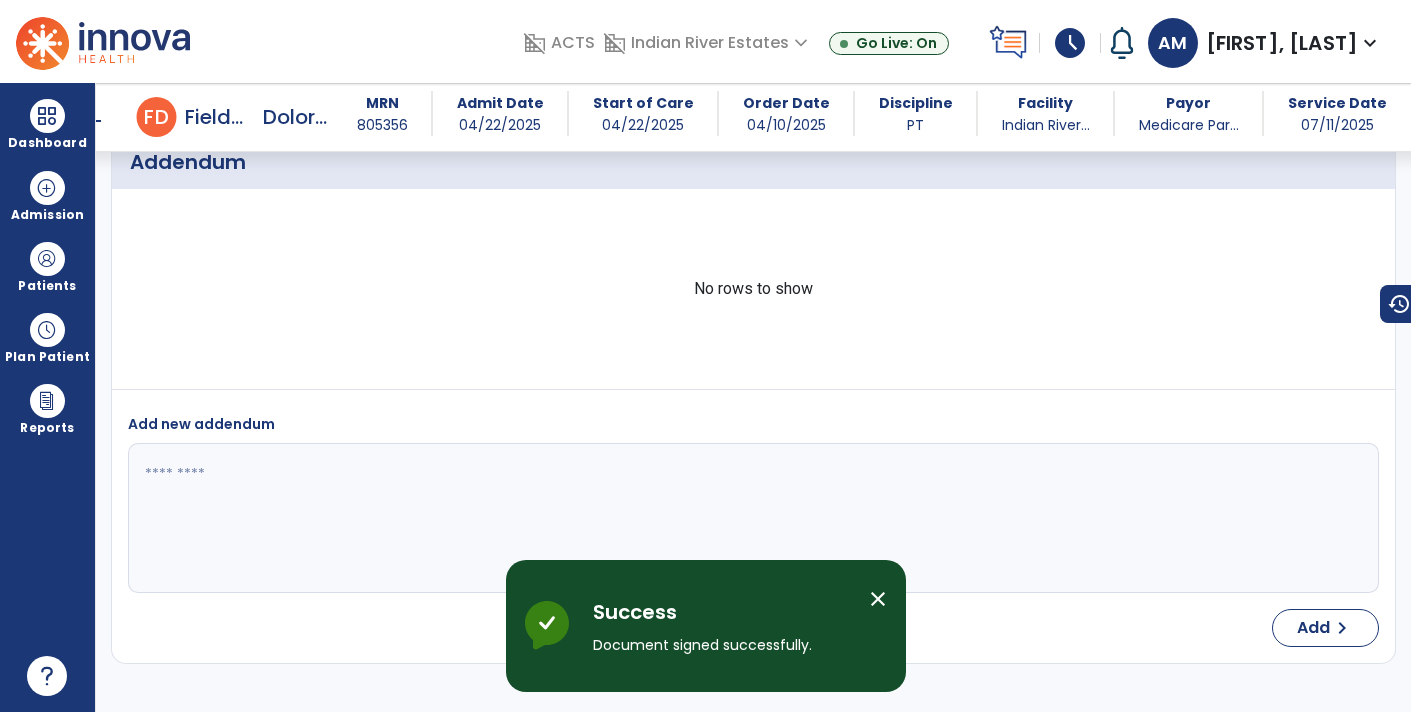scroll, scrollTop: 4550, scrollLeft: 0, axis: vertical 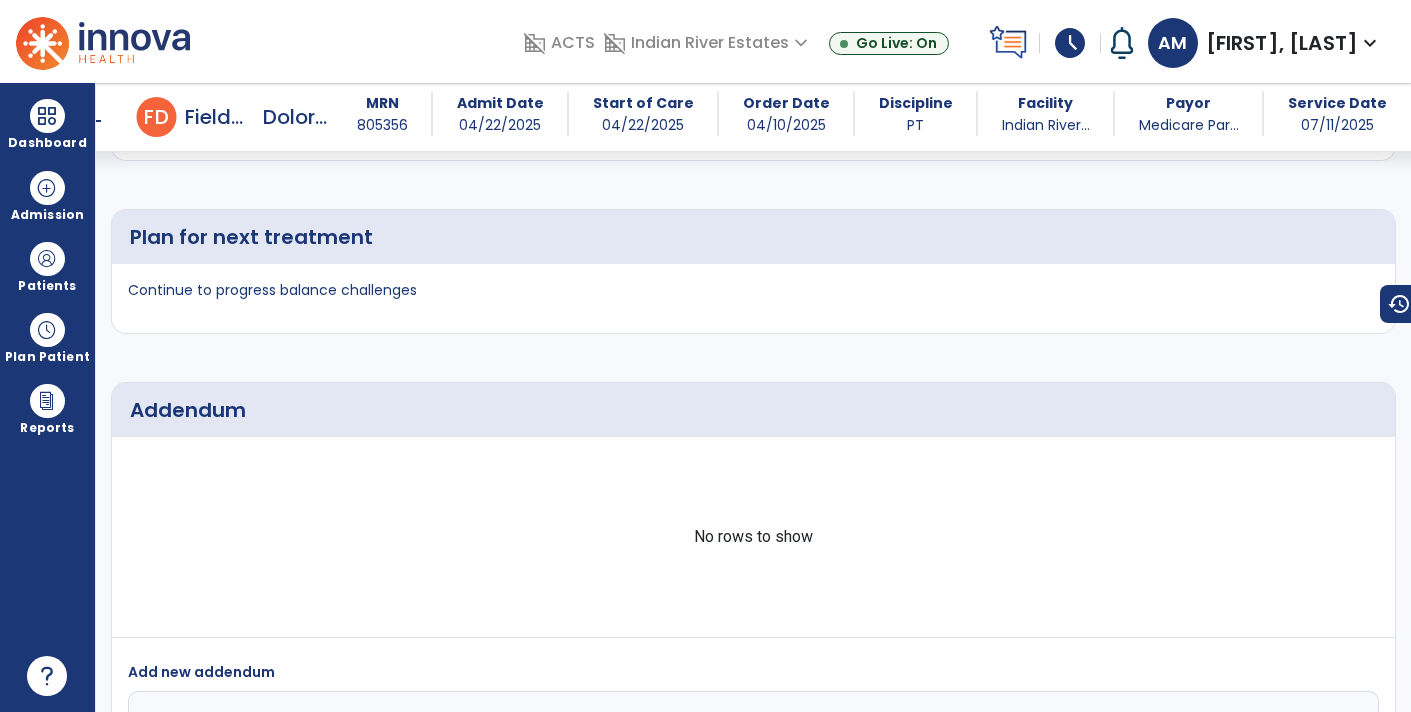 click on "arrow_back" at bounding box center [93, 121] 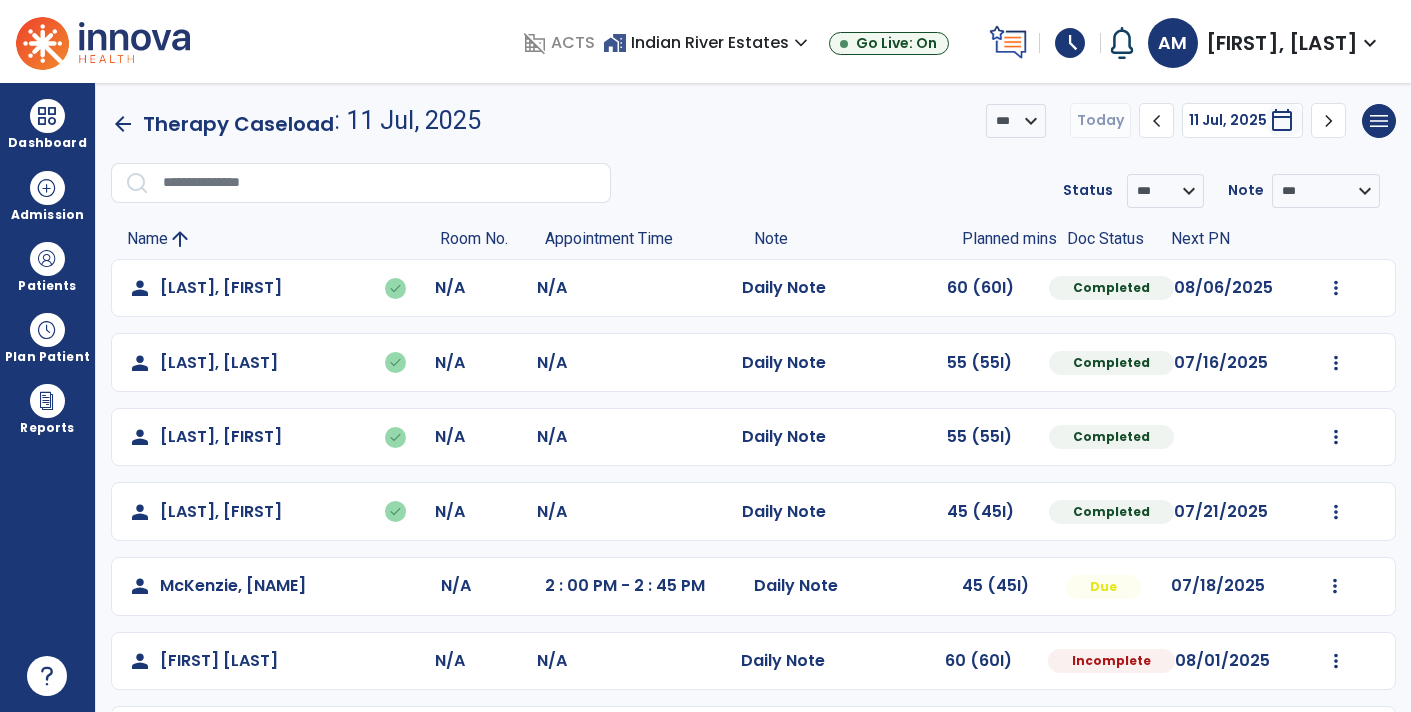 scroll, scrollTop: 72, scrollLeft: 0, axis: vertical 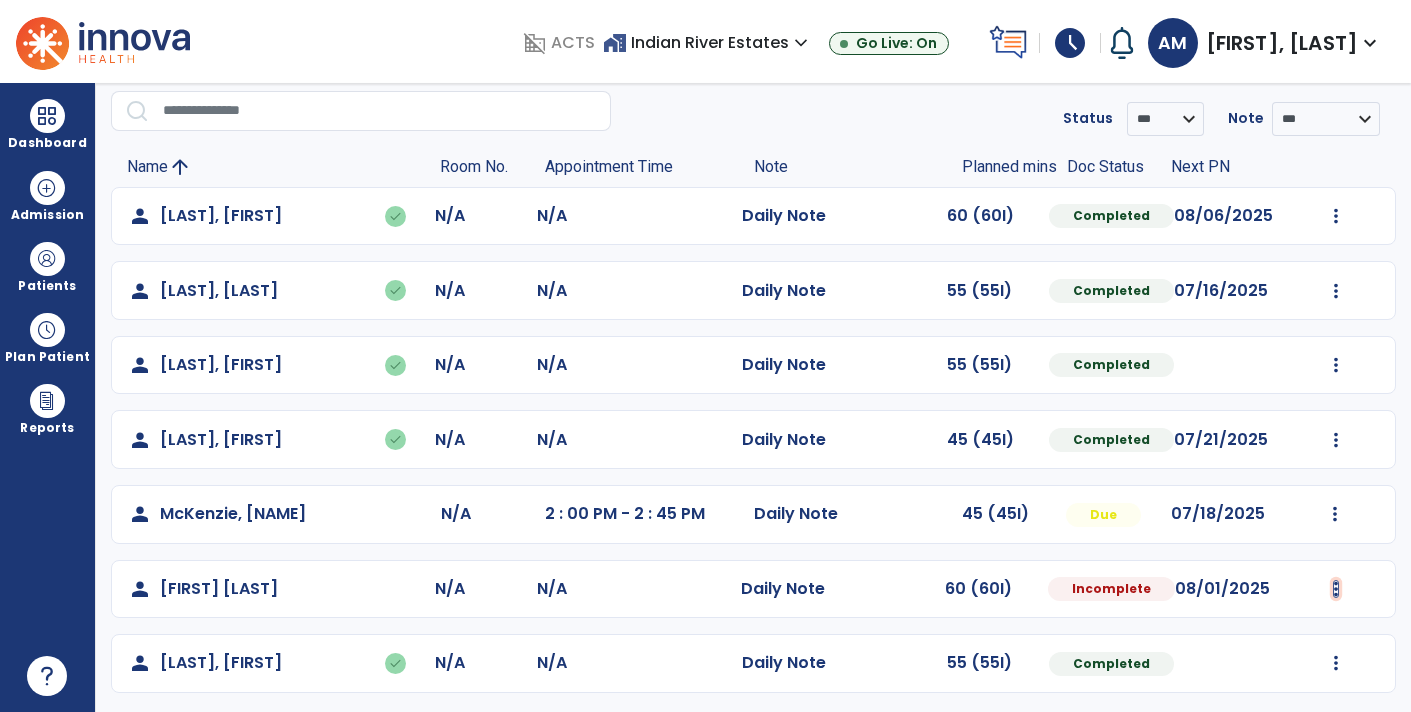 click at bounding box center (1336, 216) 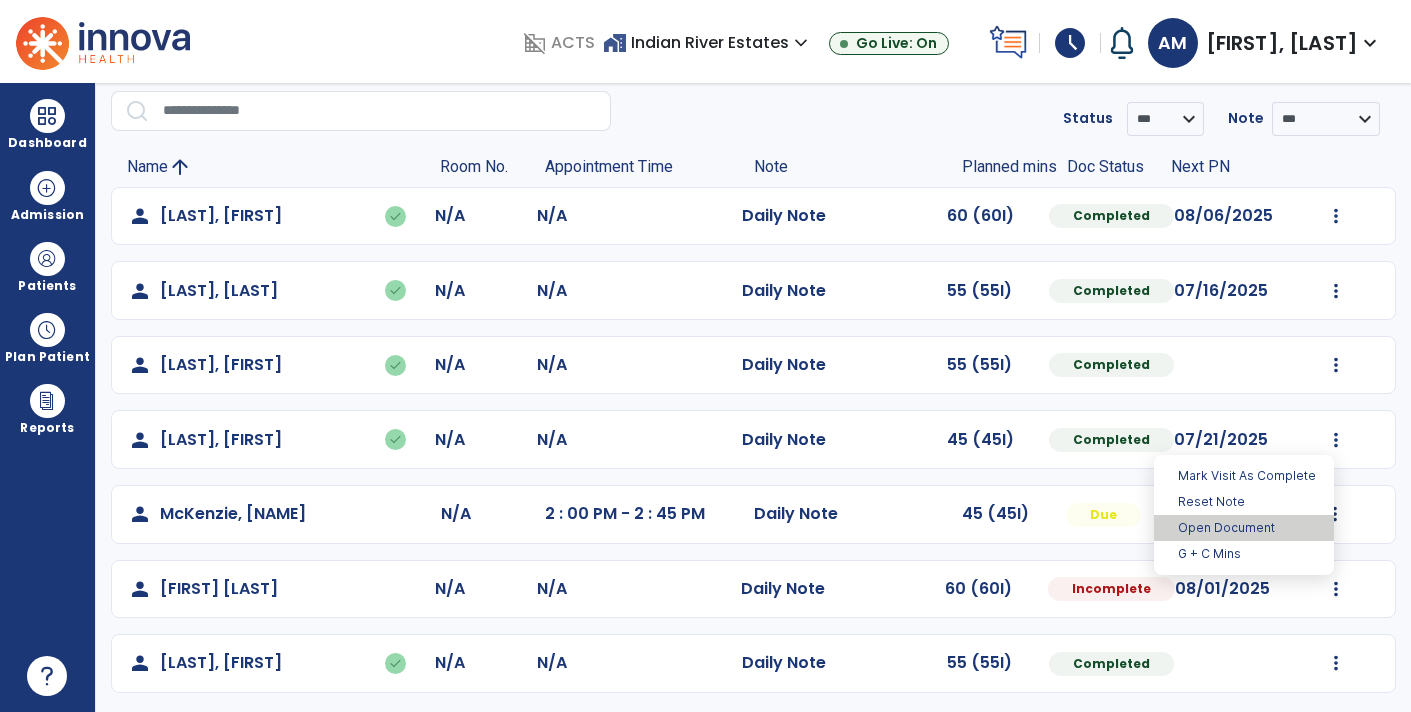 click on "Open Document" at bounding box center [1244, 528] 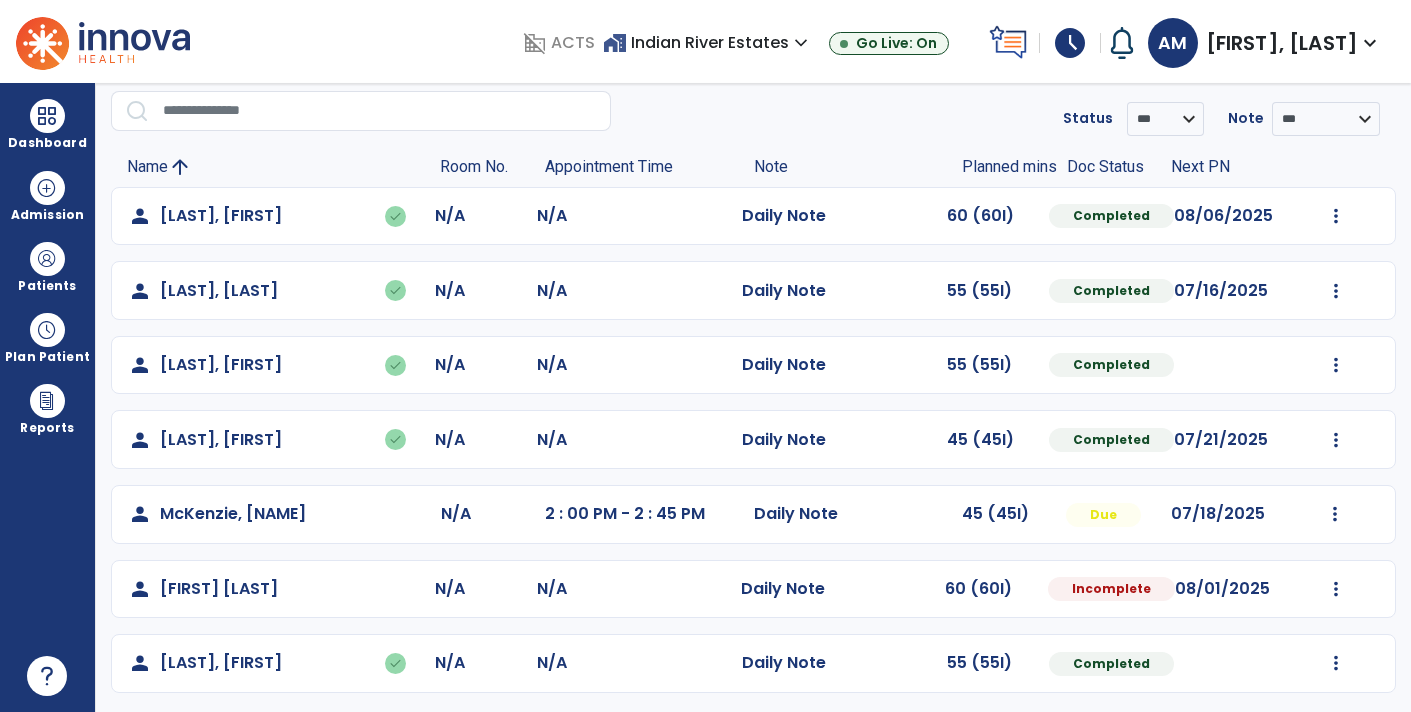 select on "*" 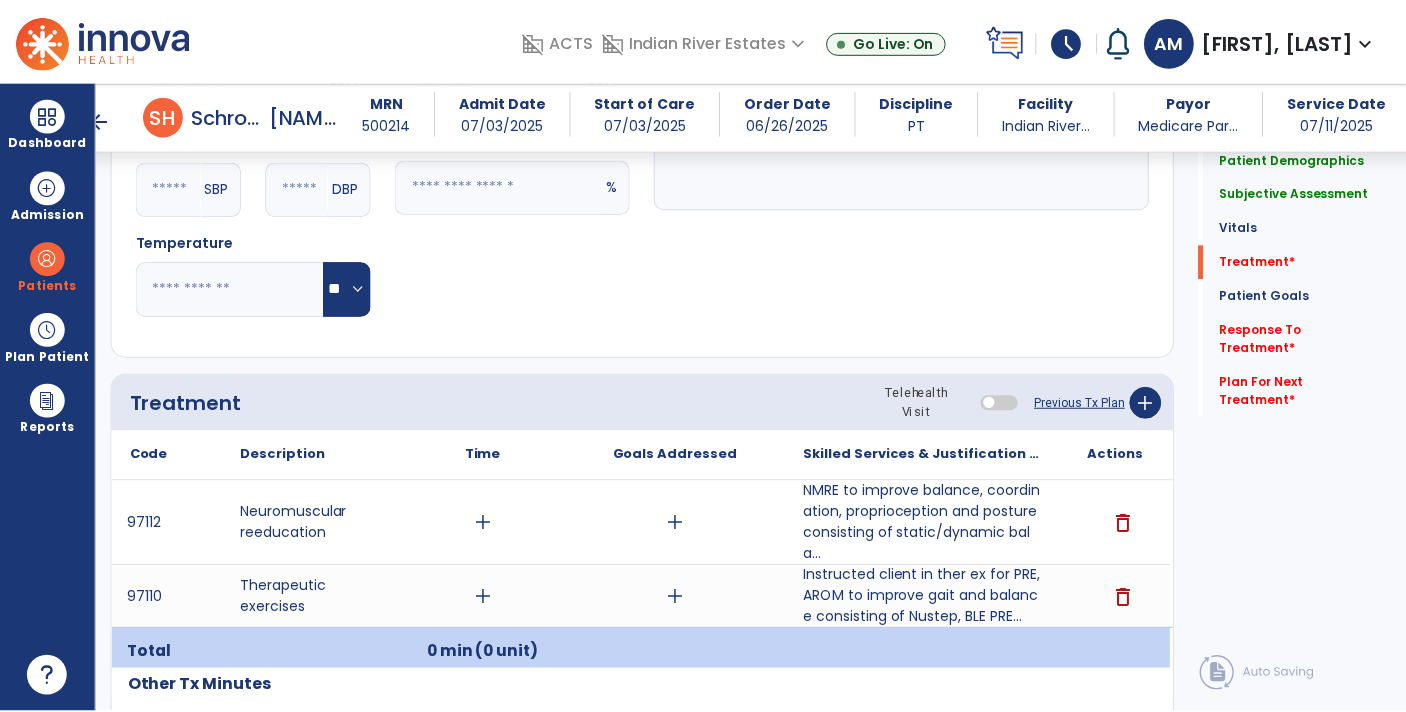 scroll, scrollTop: 872, scrollLeft: 0, axis: vertical 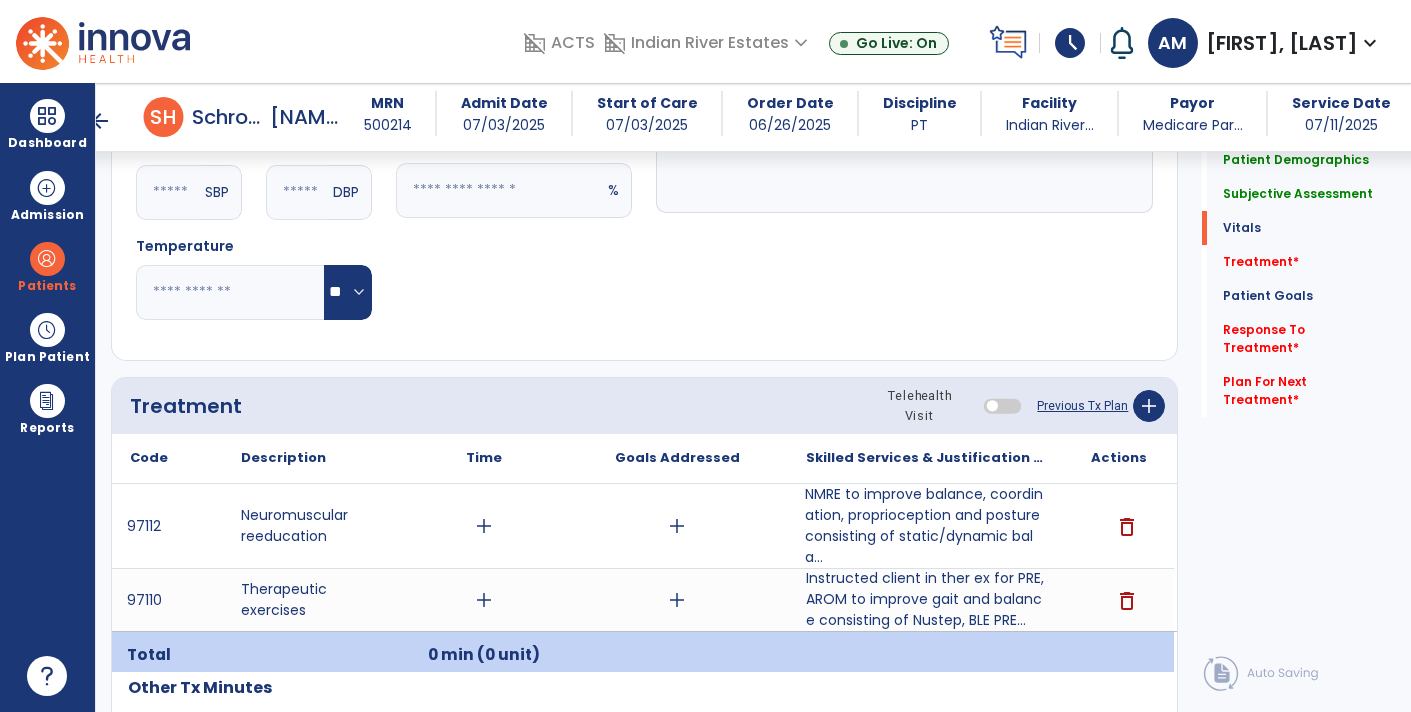 click on "NMRE to improve balance, coordination, proprioception  and posture consisting of static/dynamic bala..." at bounding box center [926, 526] 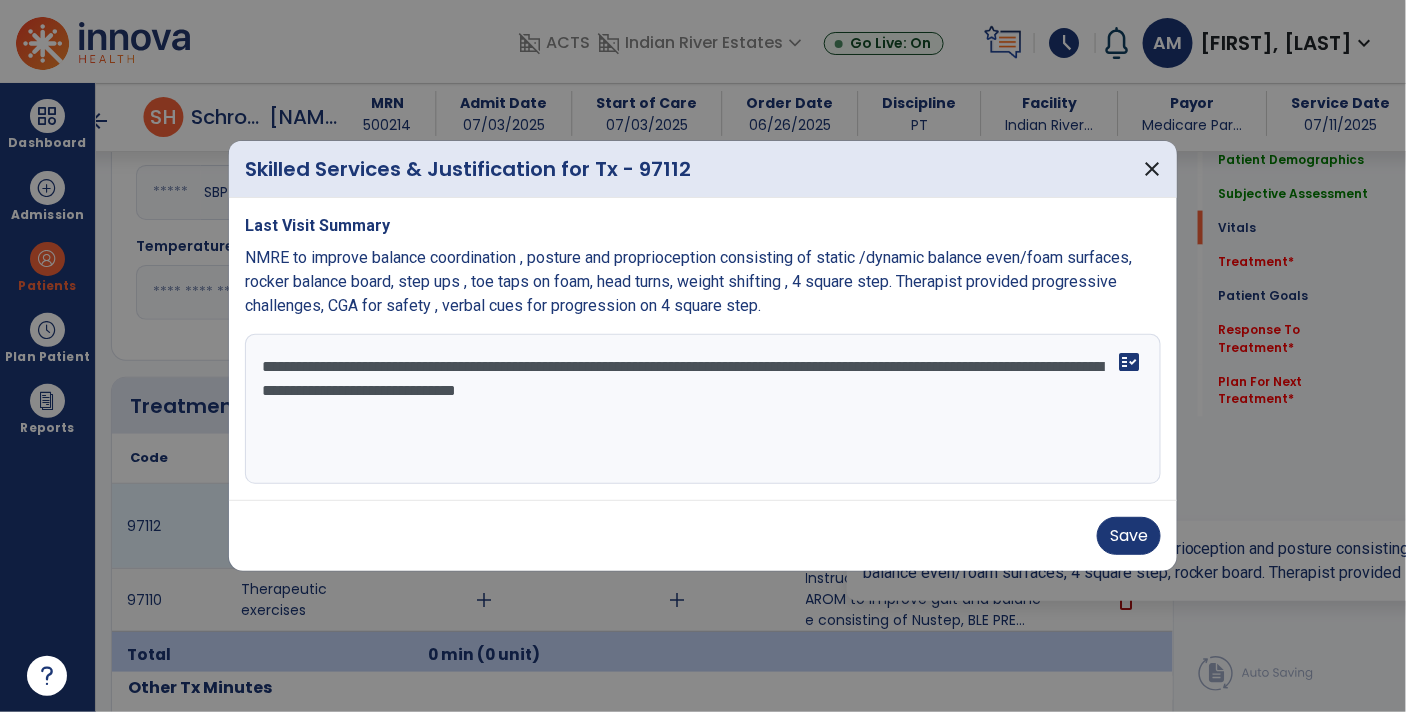 scroll, scrollTop: 872, scrollLeft: 0, axis: vertical 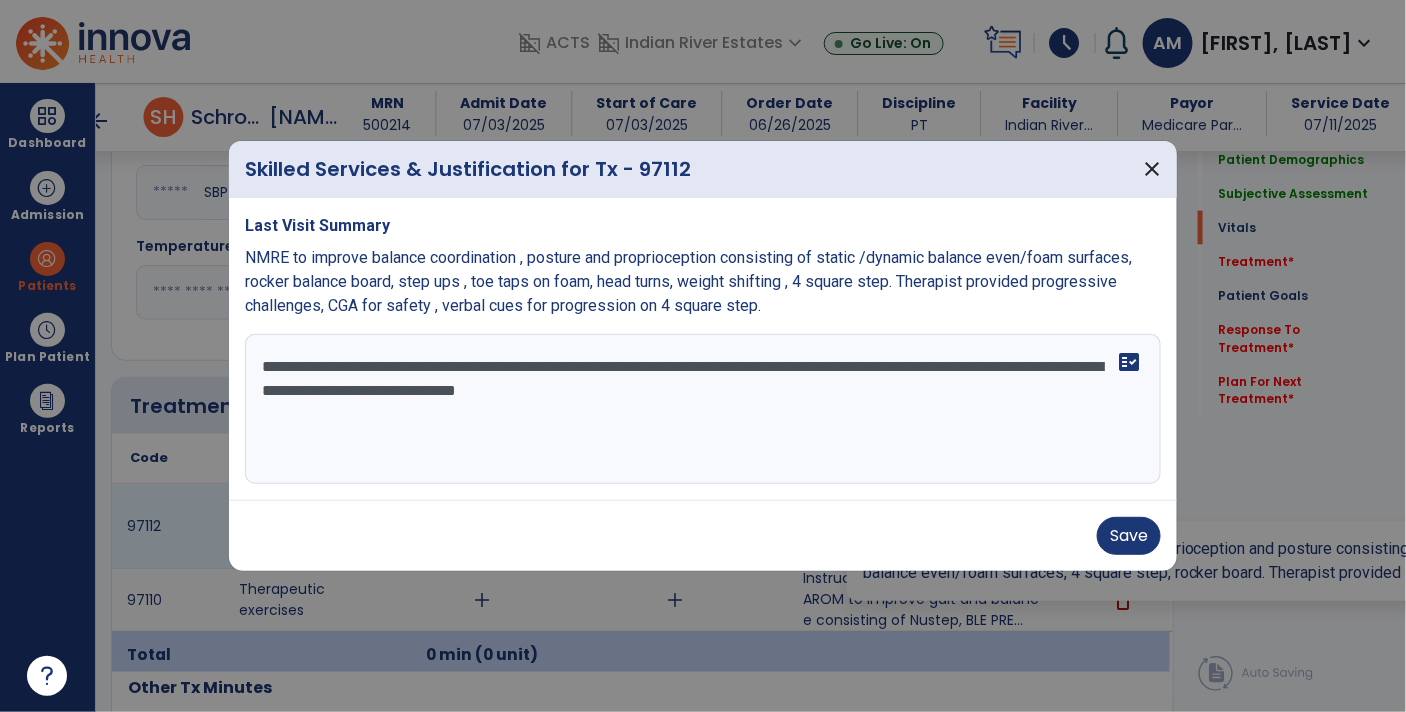 click on "**********" at bounding box center (703, 409) 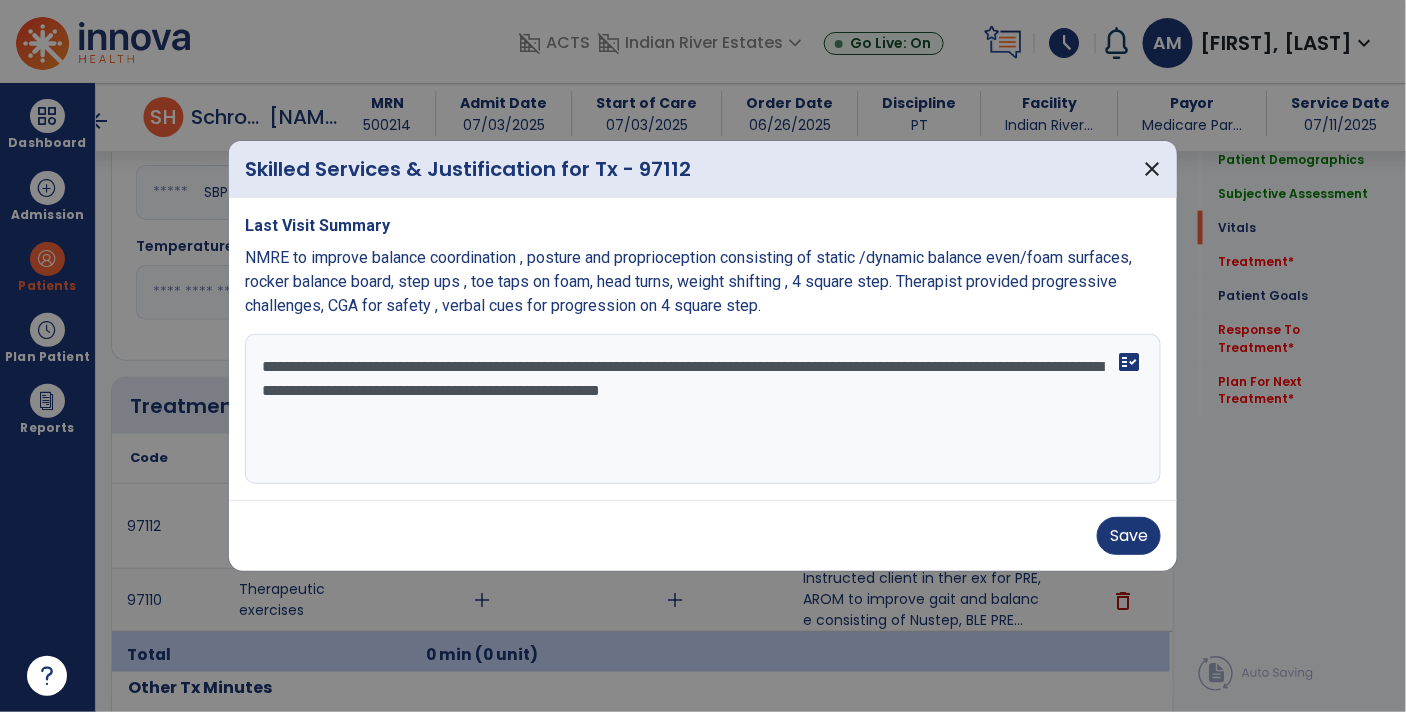 click on "**********" at bounding box center [703, 409] 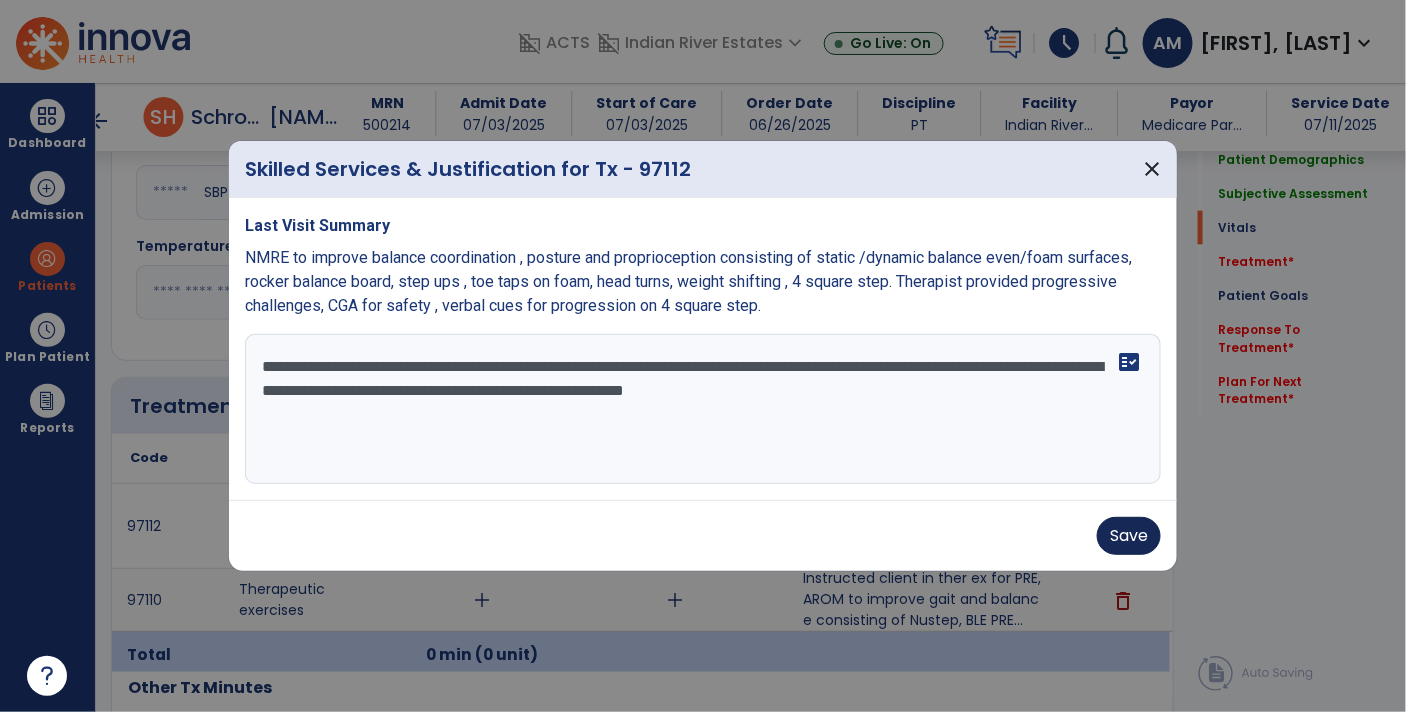 type on "**********" 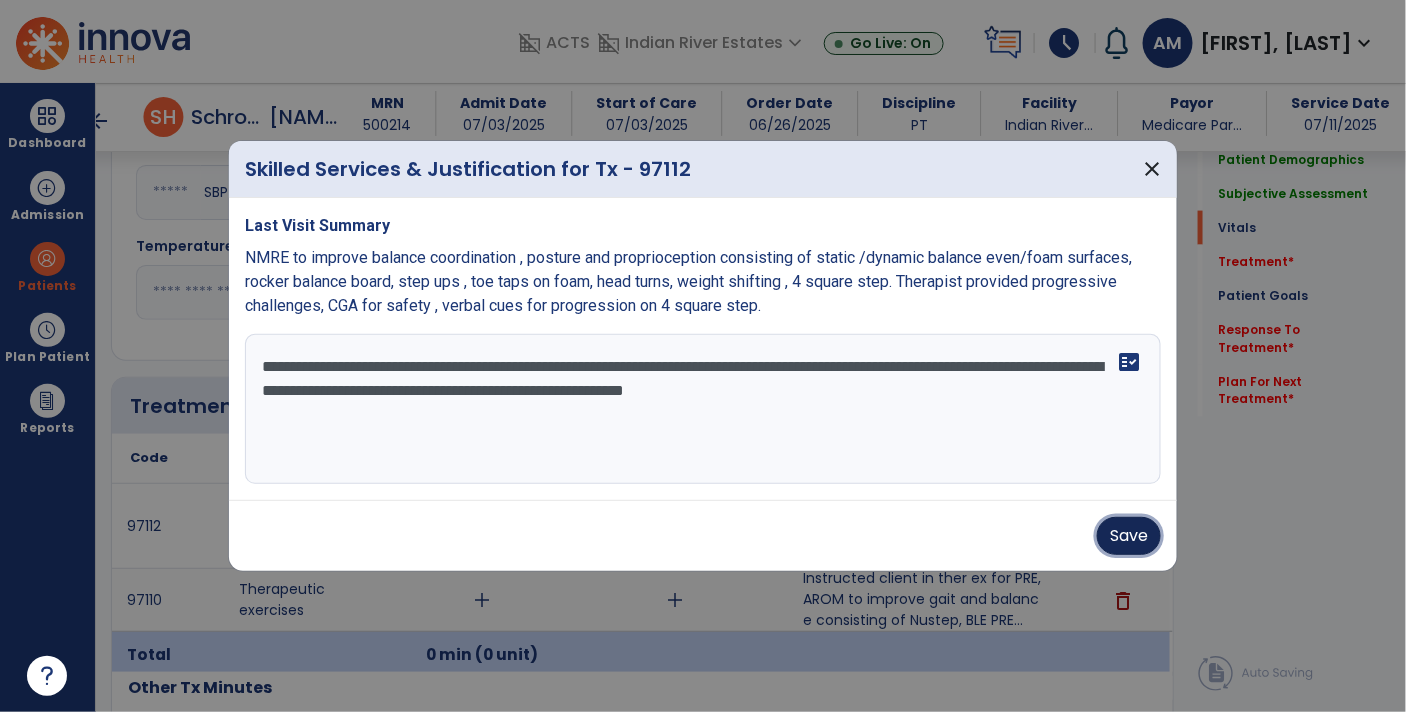 click on "Save" at bounding box center [1129, 536] 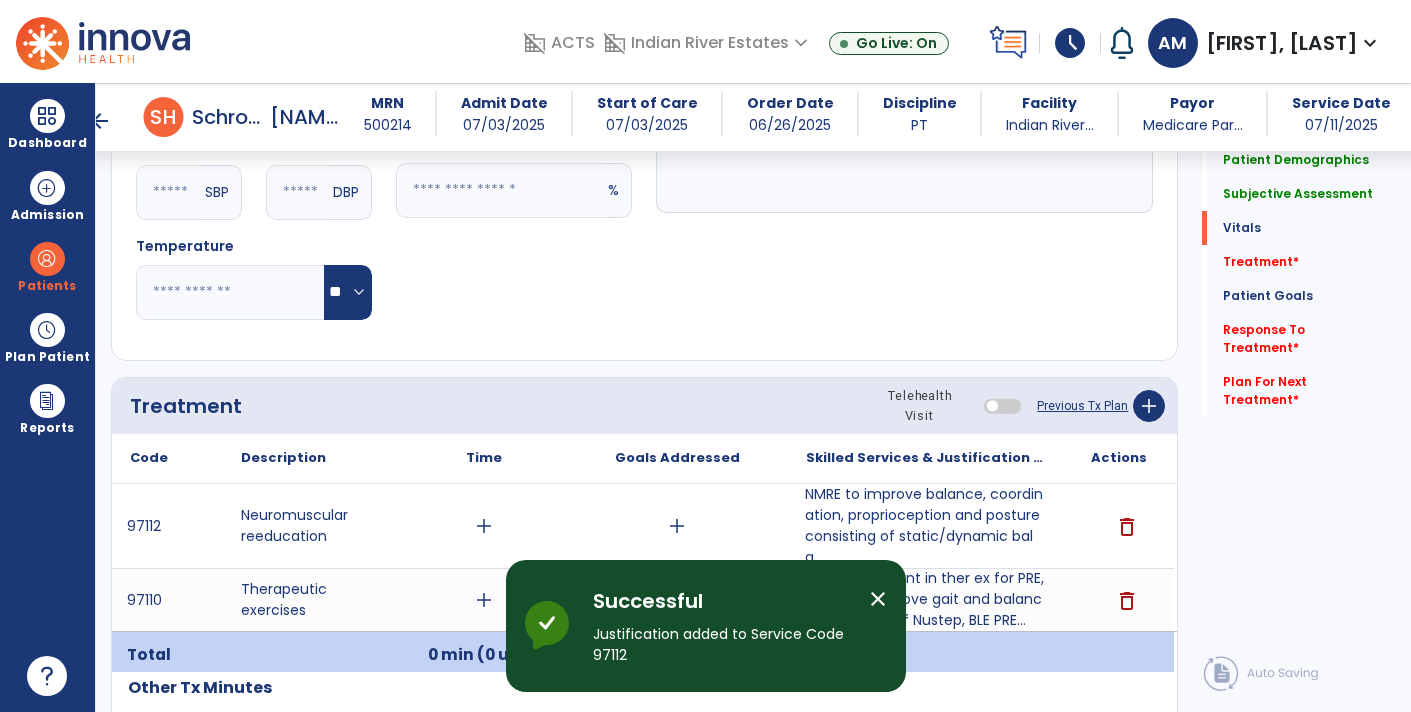 click on "schedule" at bounding box center (1070, 43) 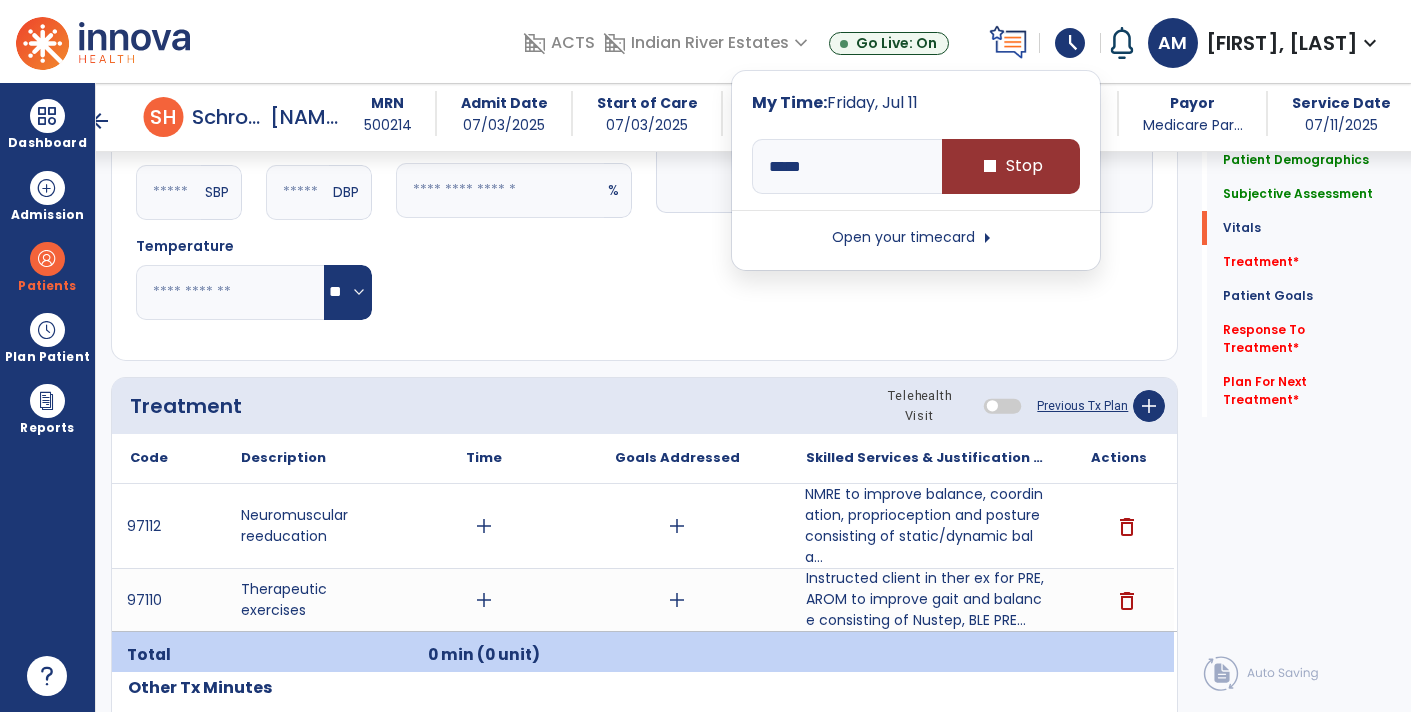 click on "stop  Stop" at bounding box center [1011, 166] 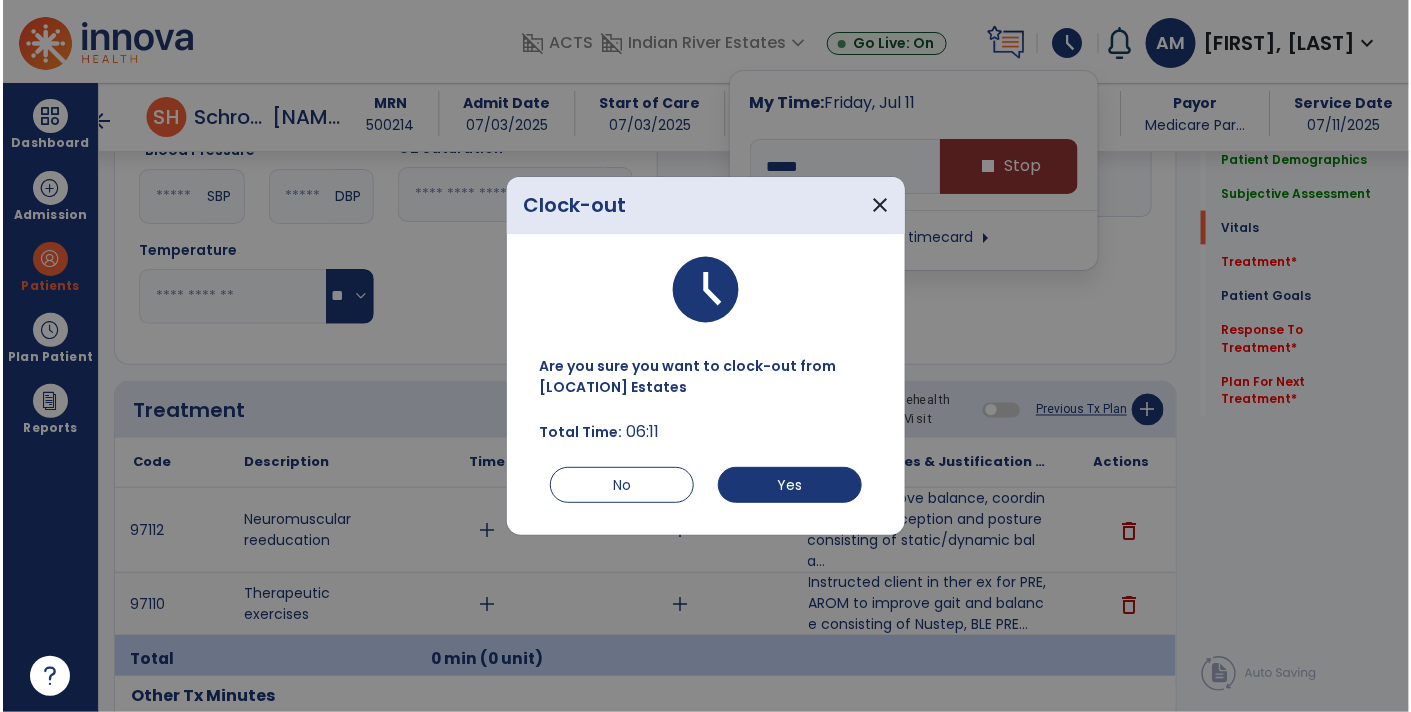scroll, scrollTop: 872, scrollLeft: 0, axis: vertical 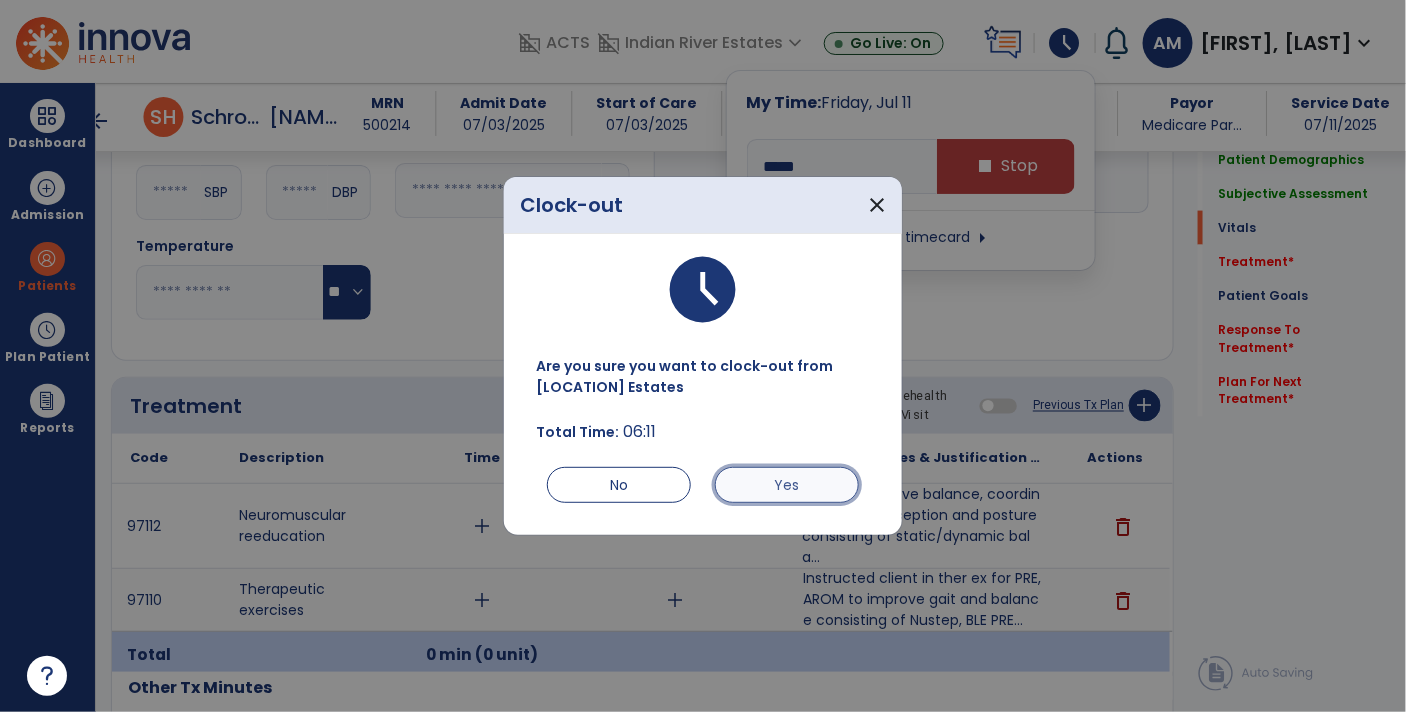 click on "Yes" at bounding box center (787, 485) 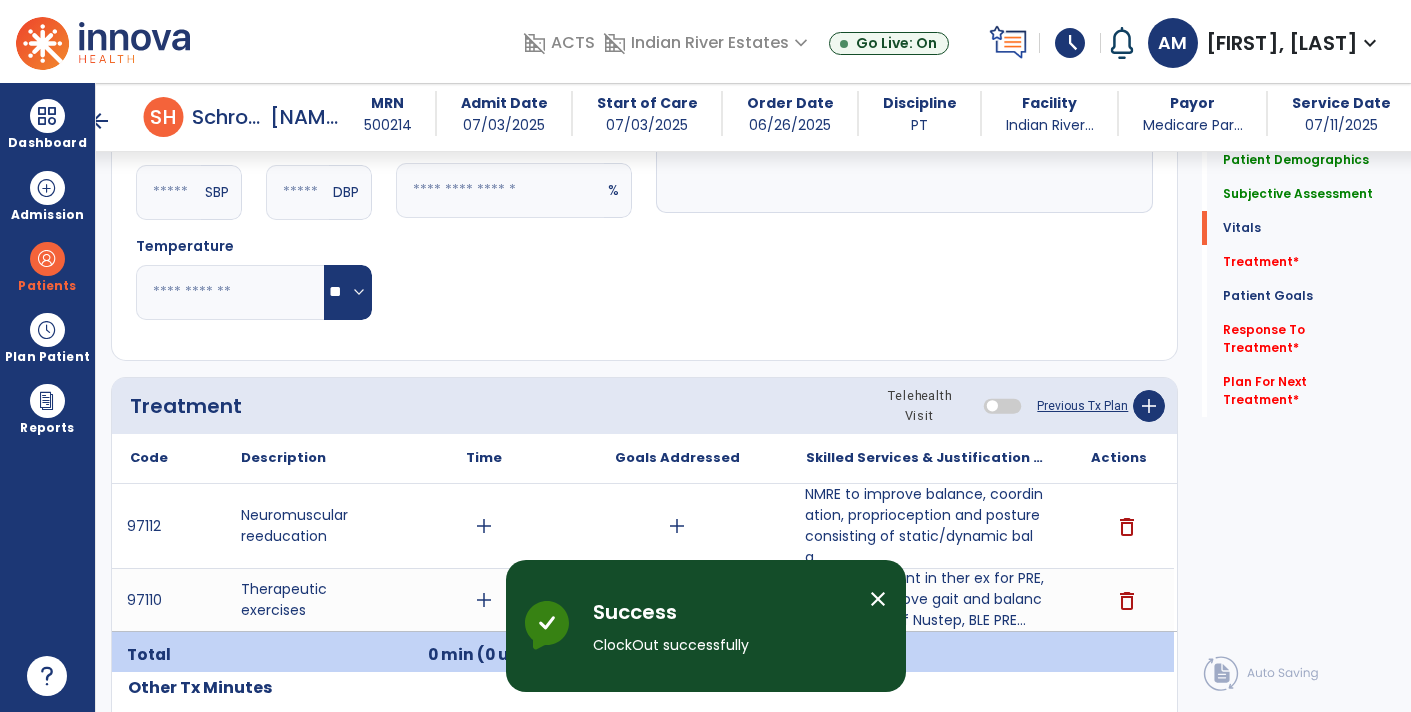 click on "schedule" at bounding box center (1070, 43) 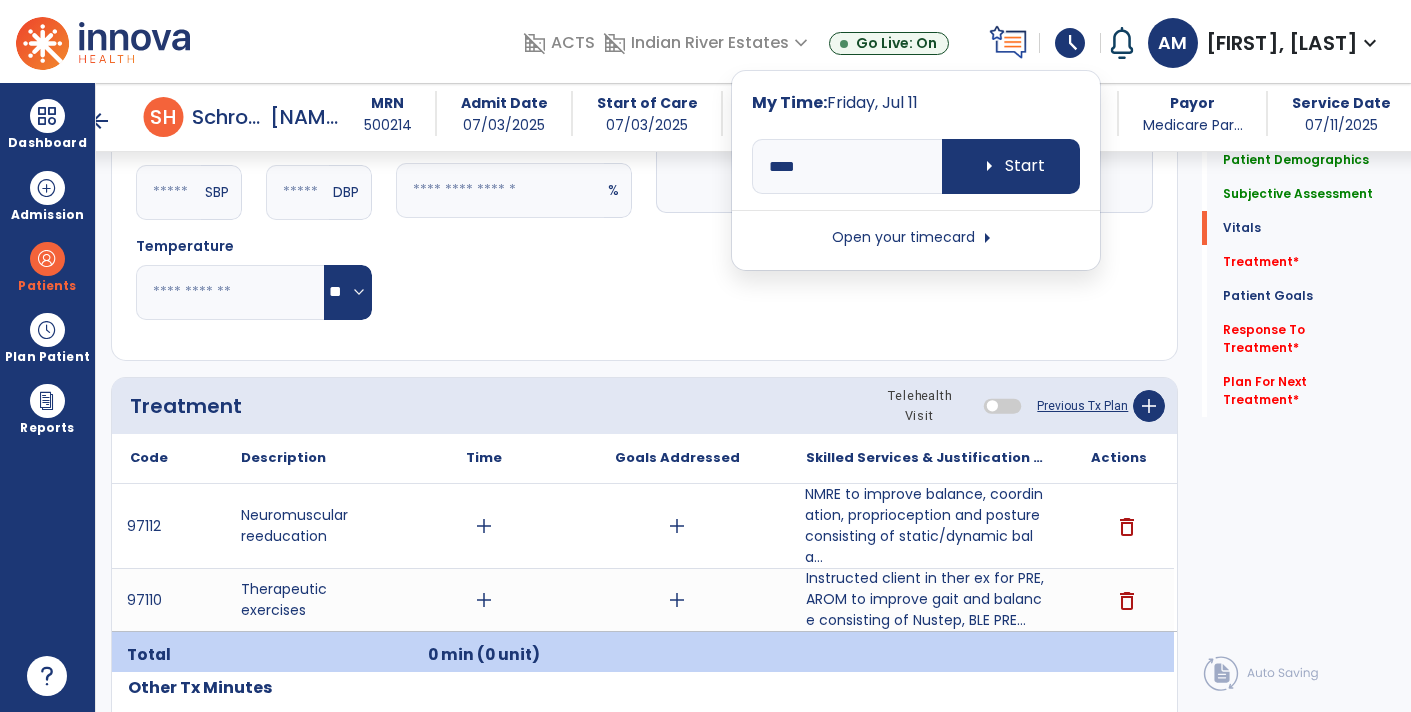 click on "Open your timecard  arrow_right" at bounding box center [916, 238] 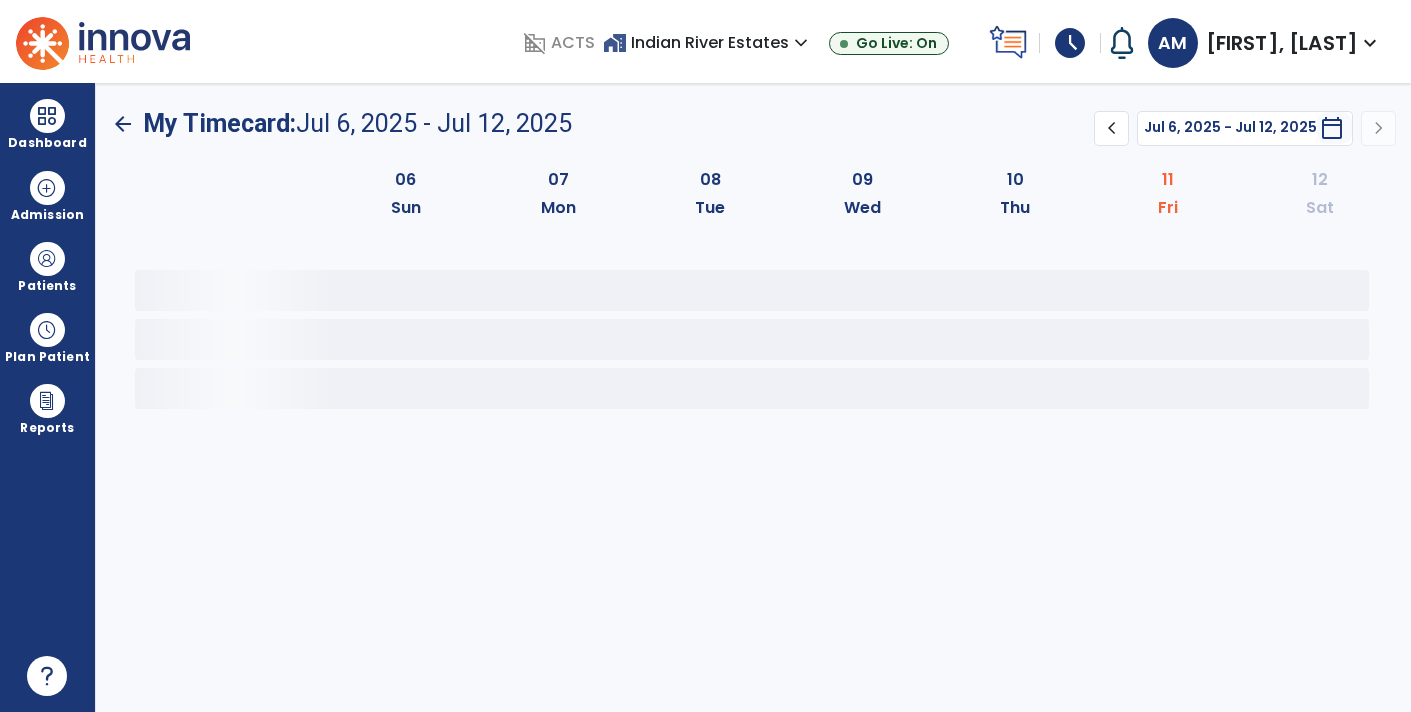 scroll, scrollTop: 0, scrollLeft: 0, axis: both 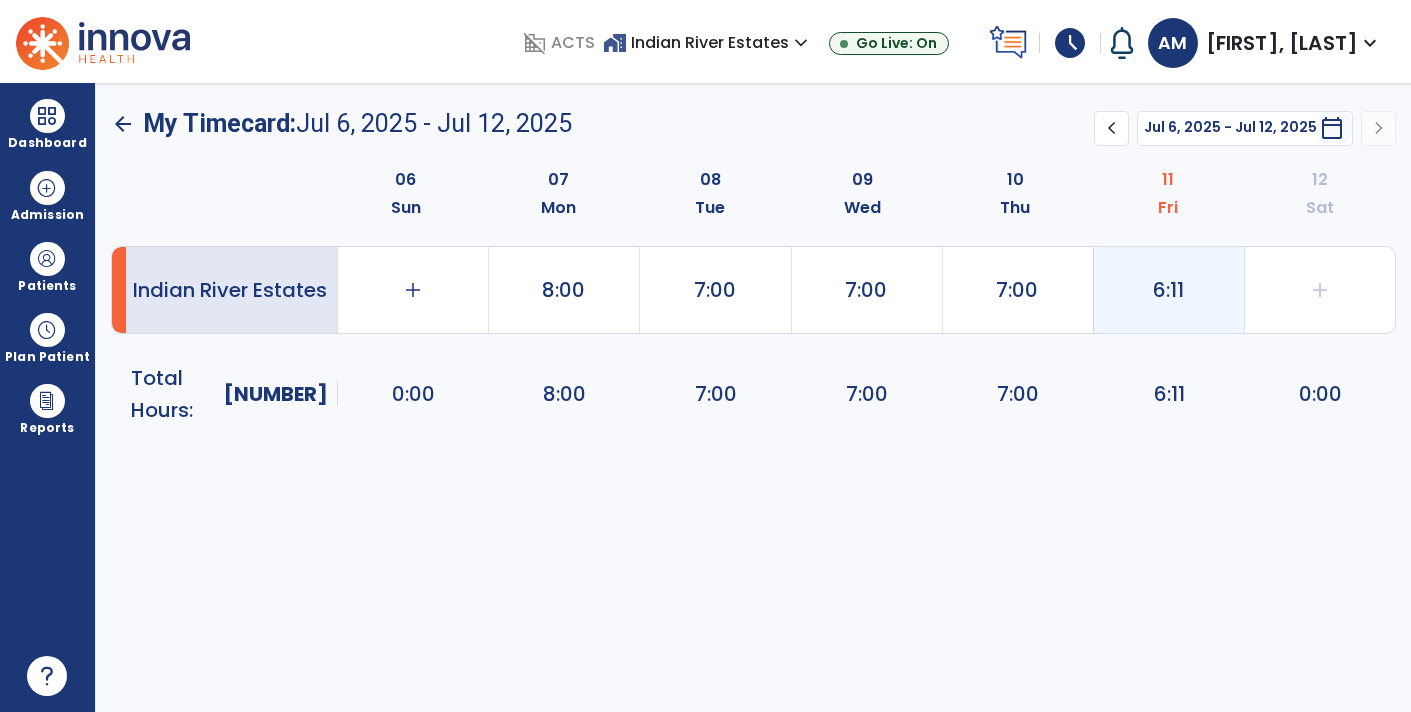 click on "6:11" 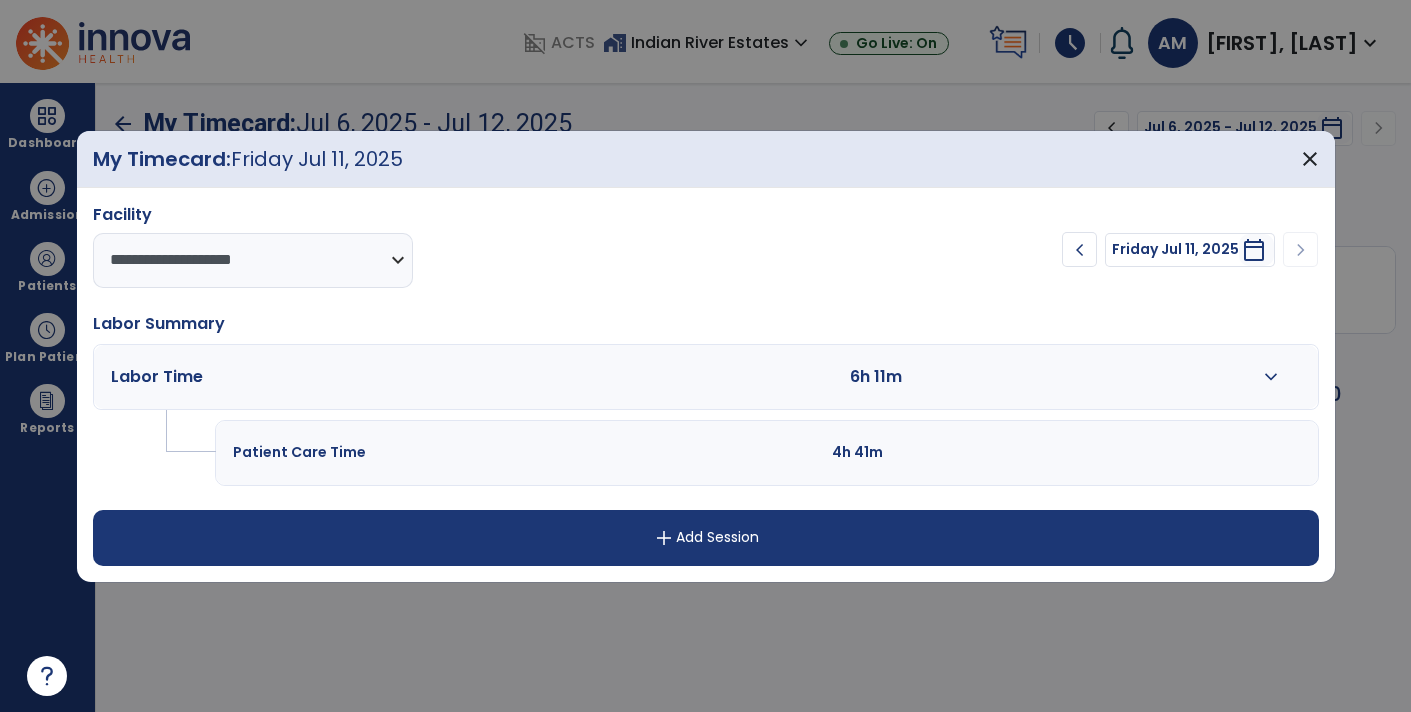 click on "add  Add Session" at bounding box center [706, 538] 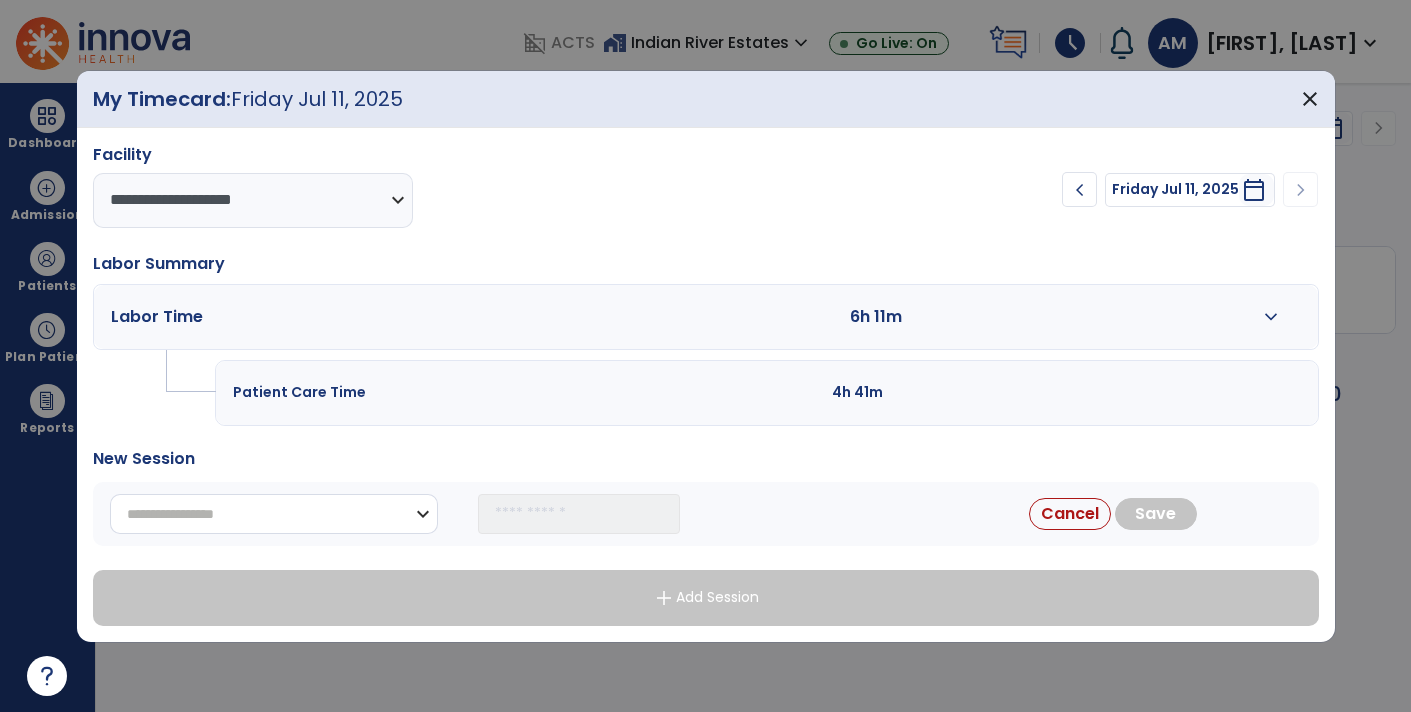 click on "**********" at bounding box center (274, 514) 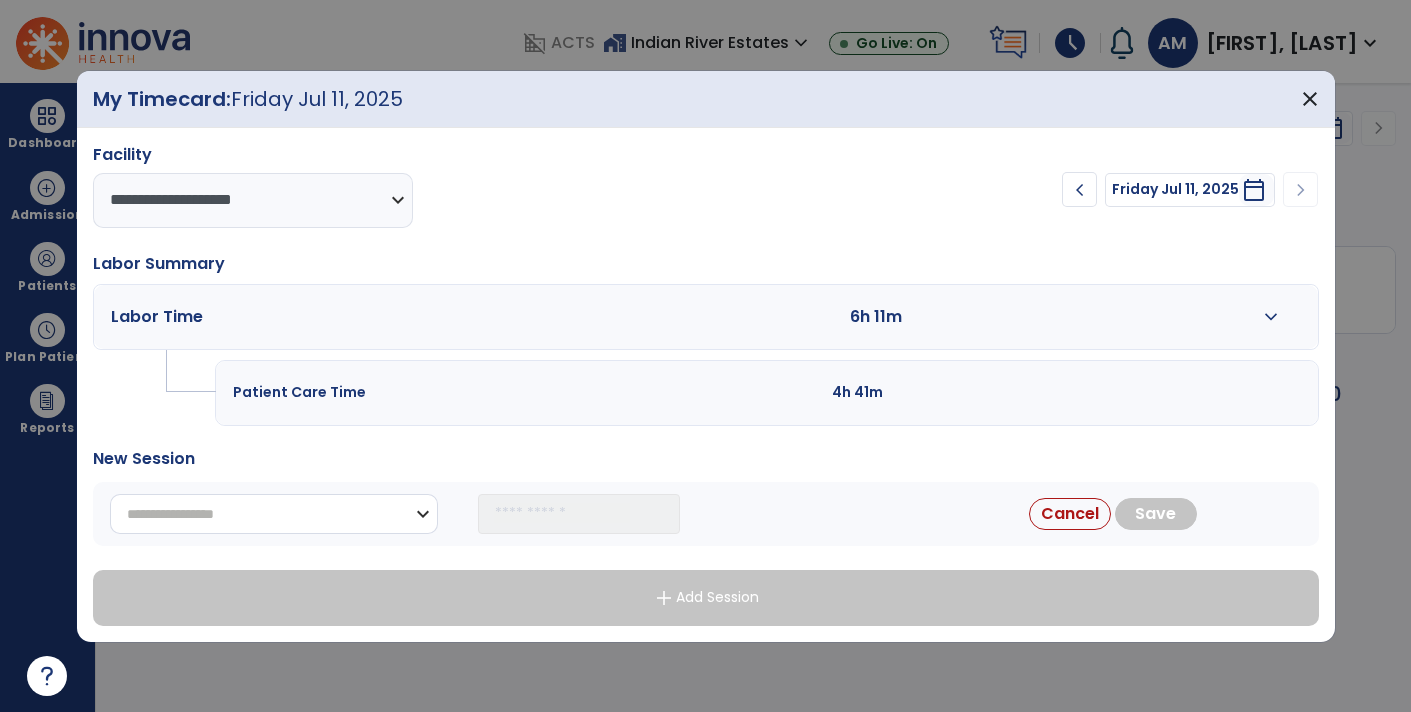 select on "**********" 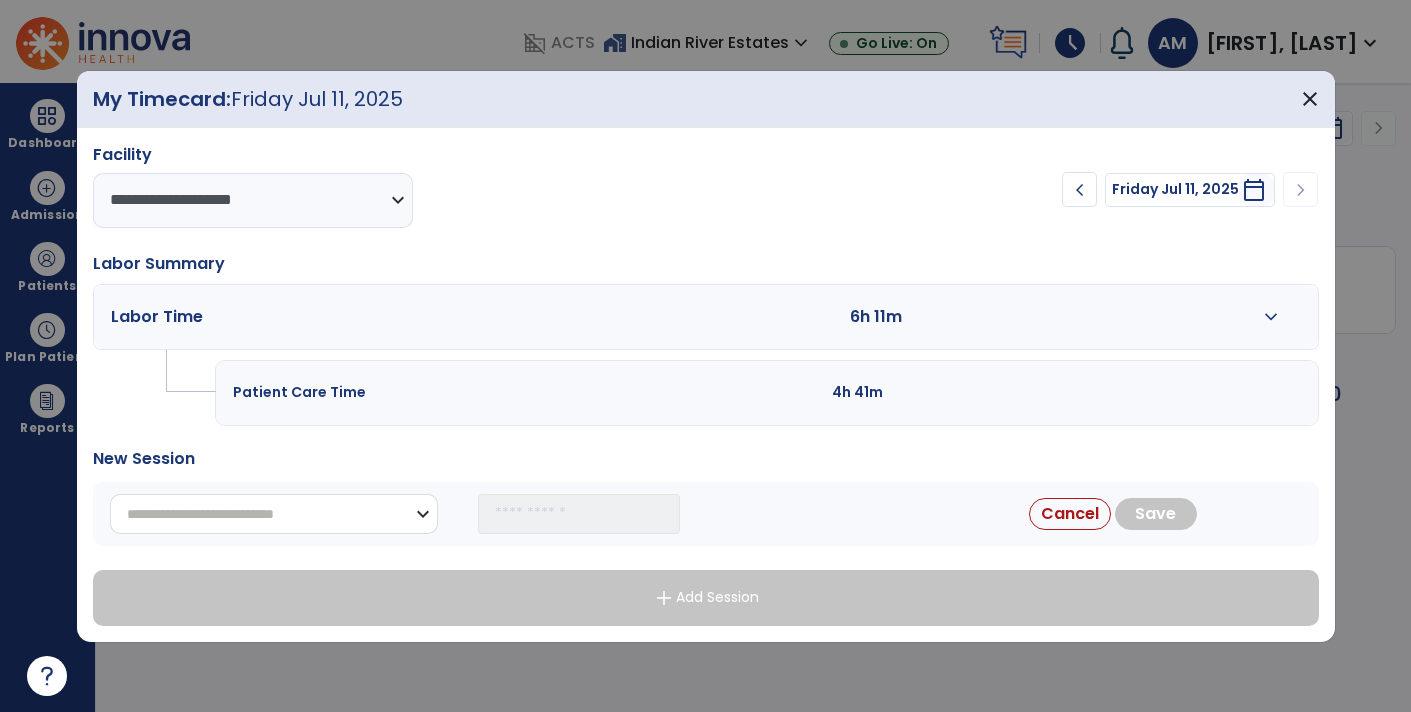 click on "**********" at bounding box center [274, 514] 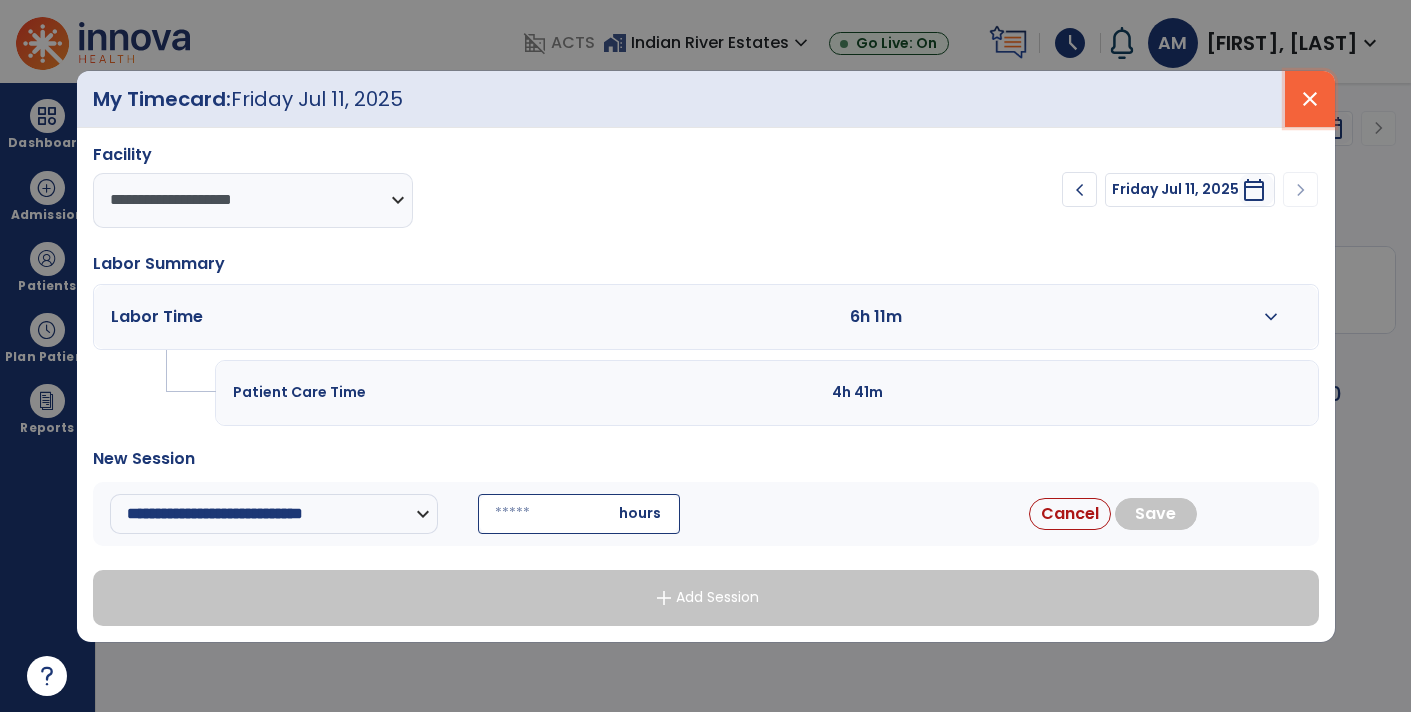 click on "close" at bounding box center [1310, 99] 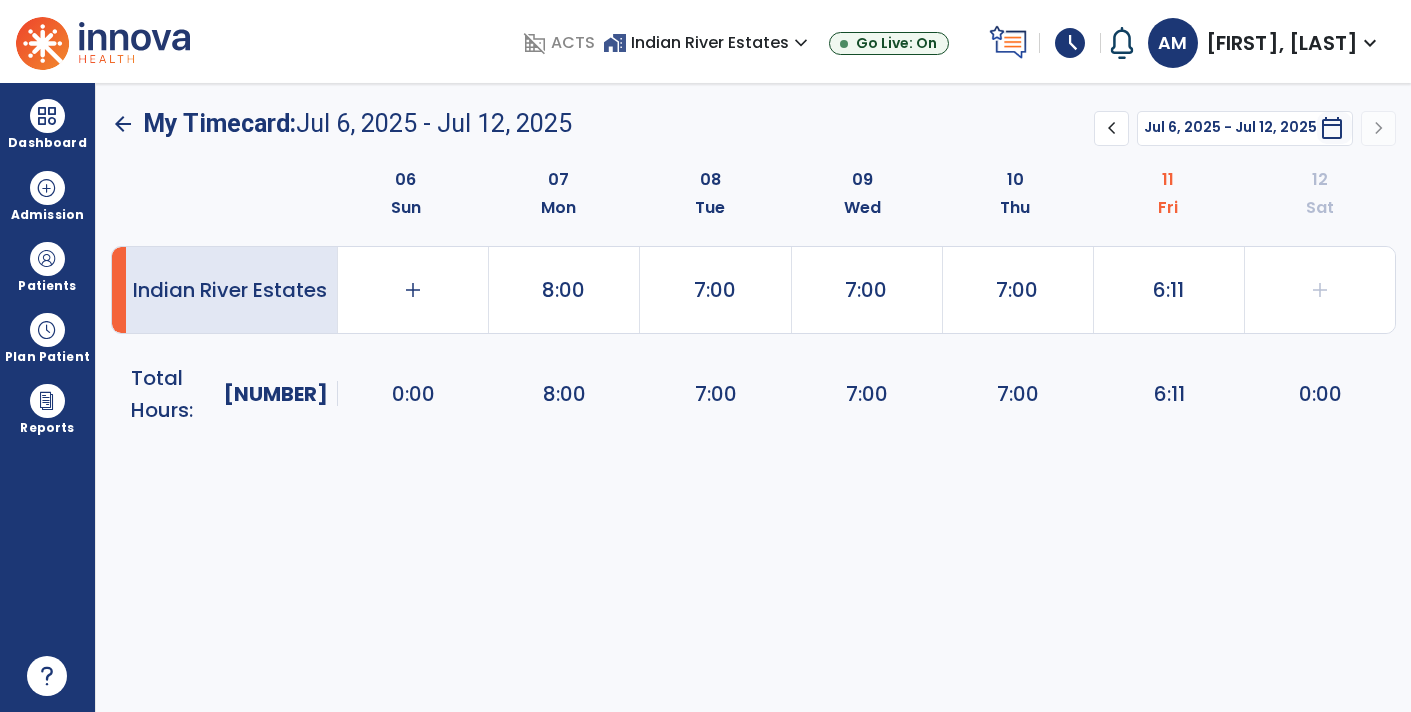 click on "schedule" at bounding box center (1070, 43) 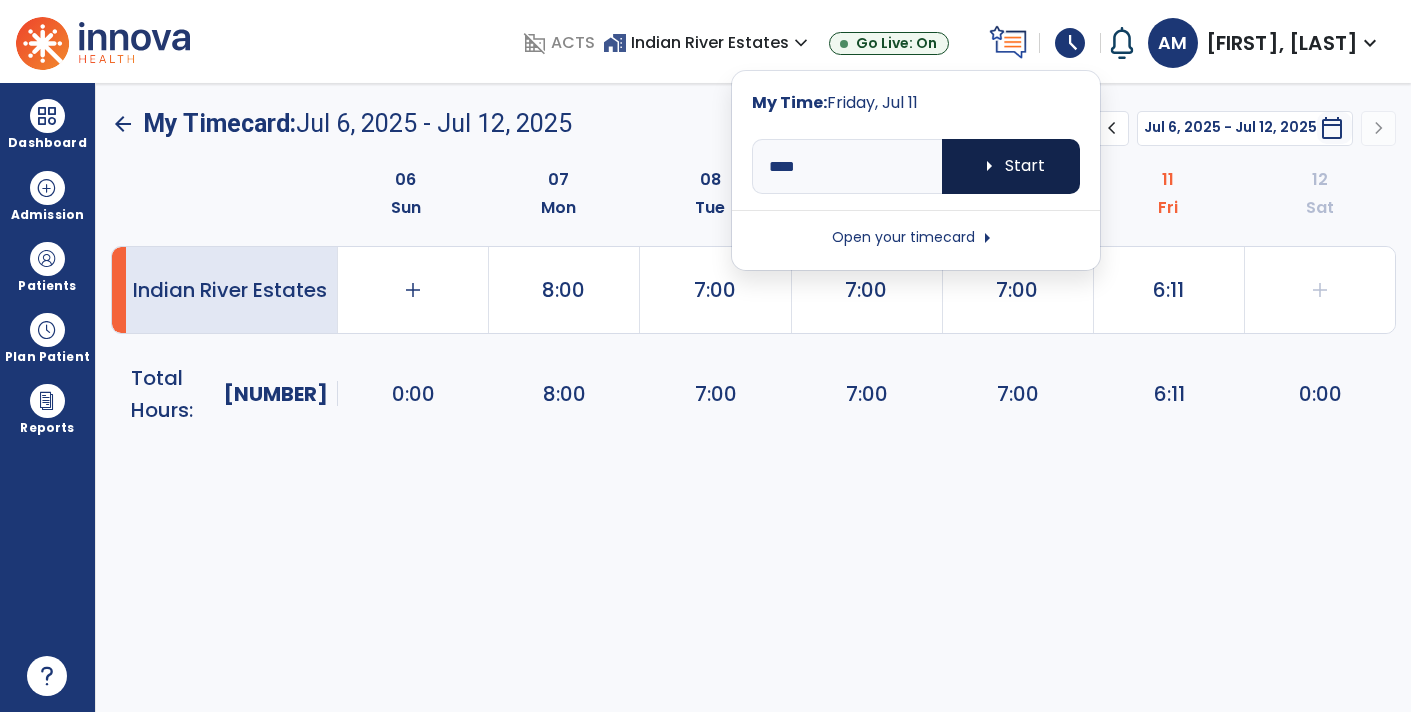 click on "arrow_right  Start" at bounding box center (1011, 166) 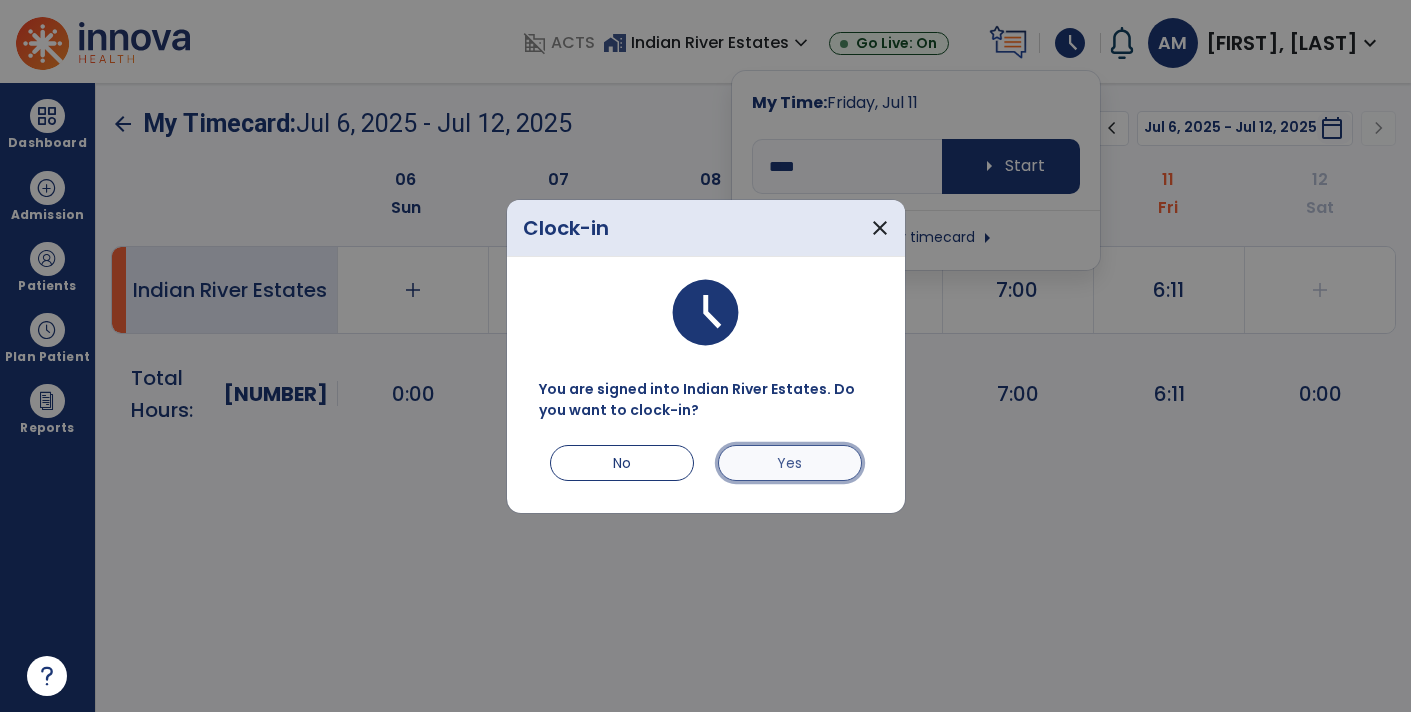 click on "Yes" at bounding box center (790, 463) 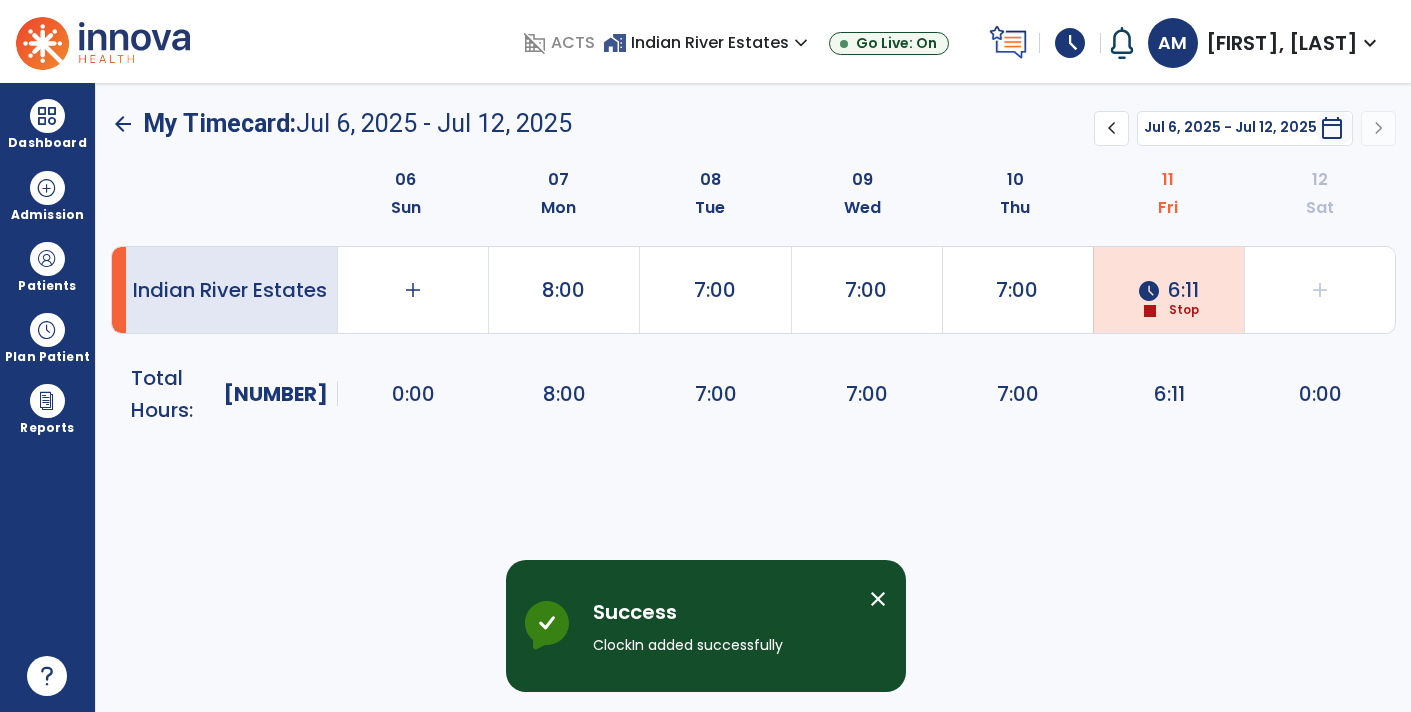 click on "arrow_back" 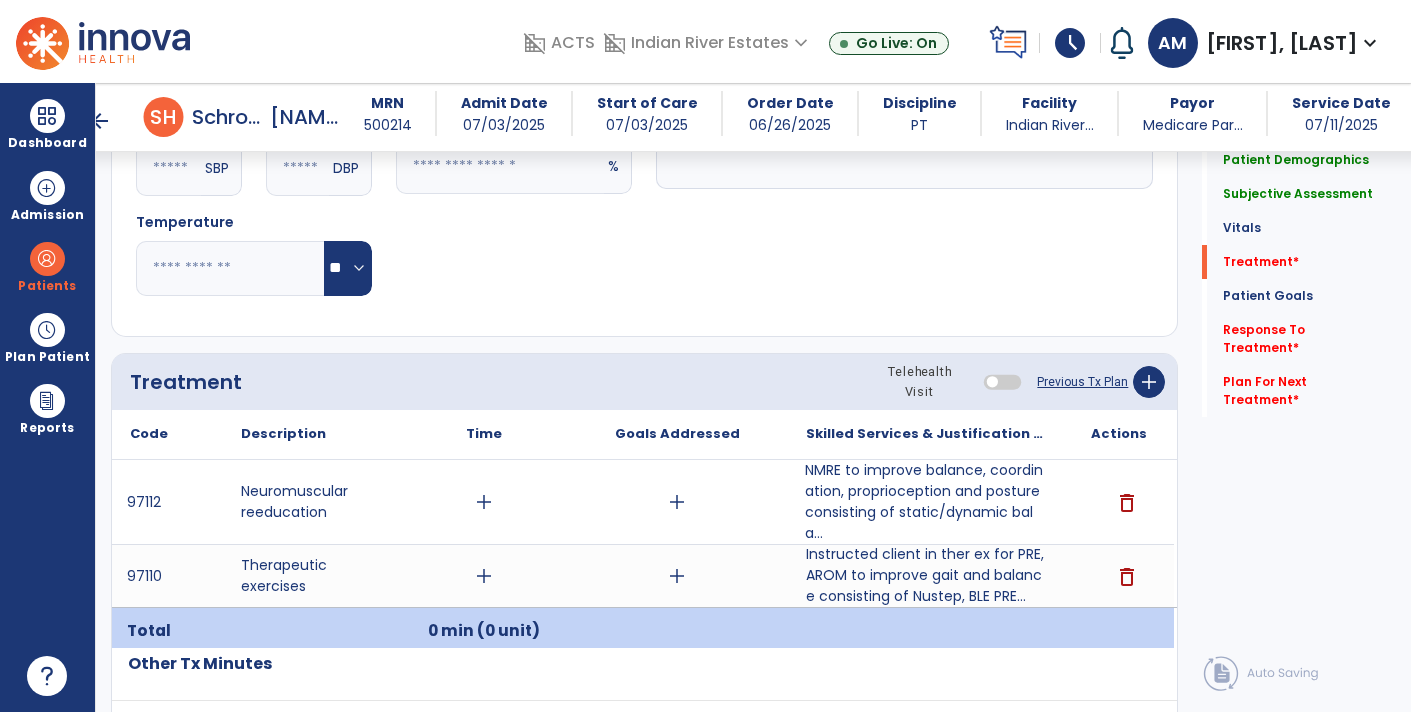 click on "NMRE to improve balance, coordination, proprioception  and posture consisting of static/dynamic bala..." at bounding box center [926, 502] 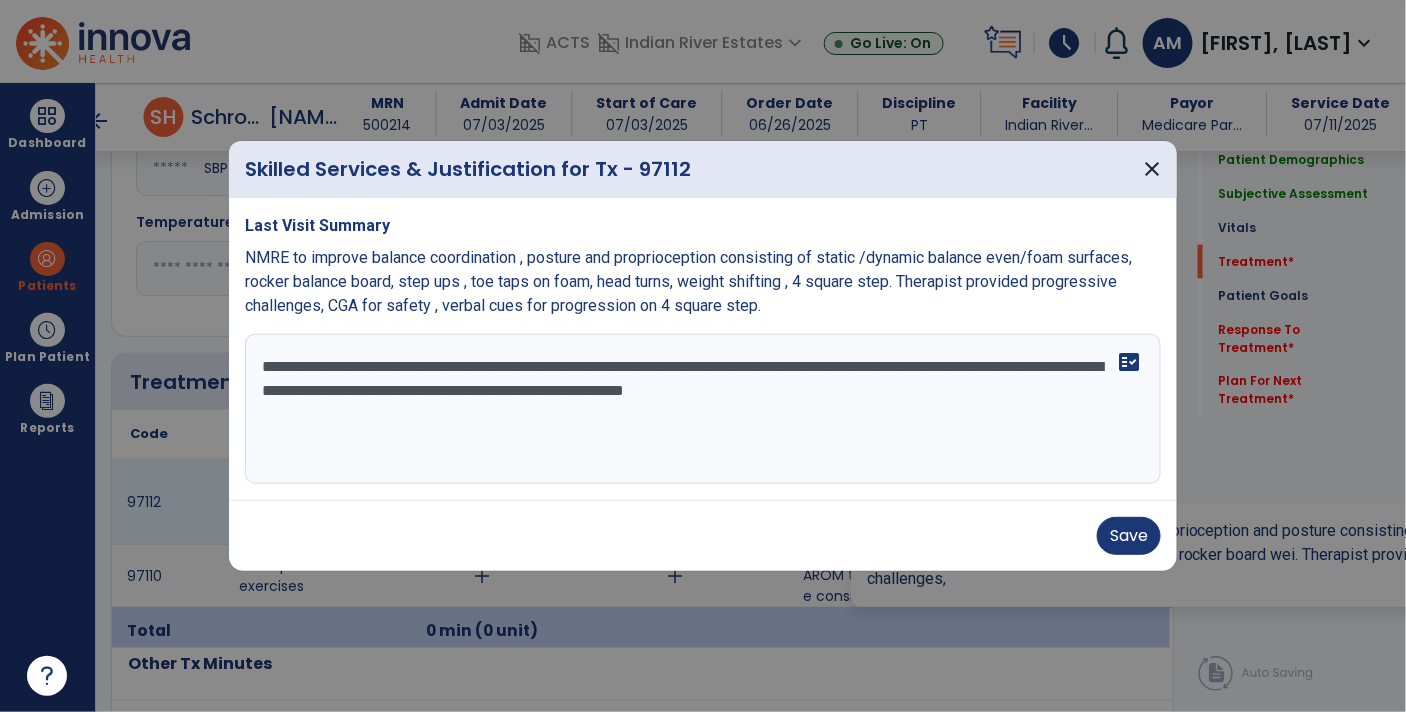 scroll, scrollTop: 896, scrollLeft: 0, axis: vertical 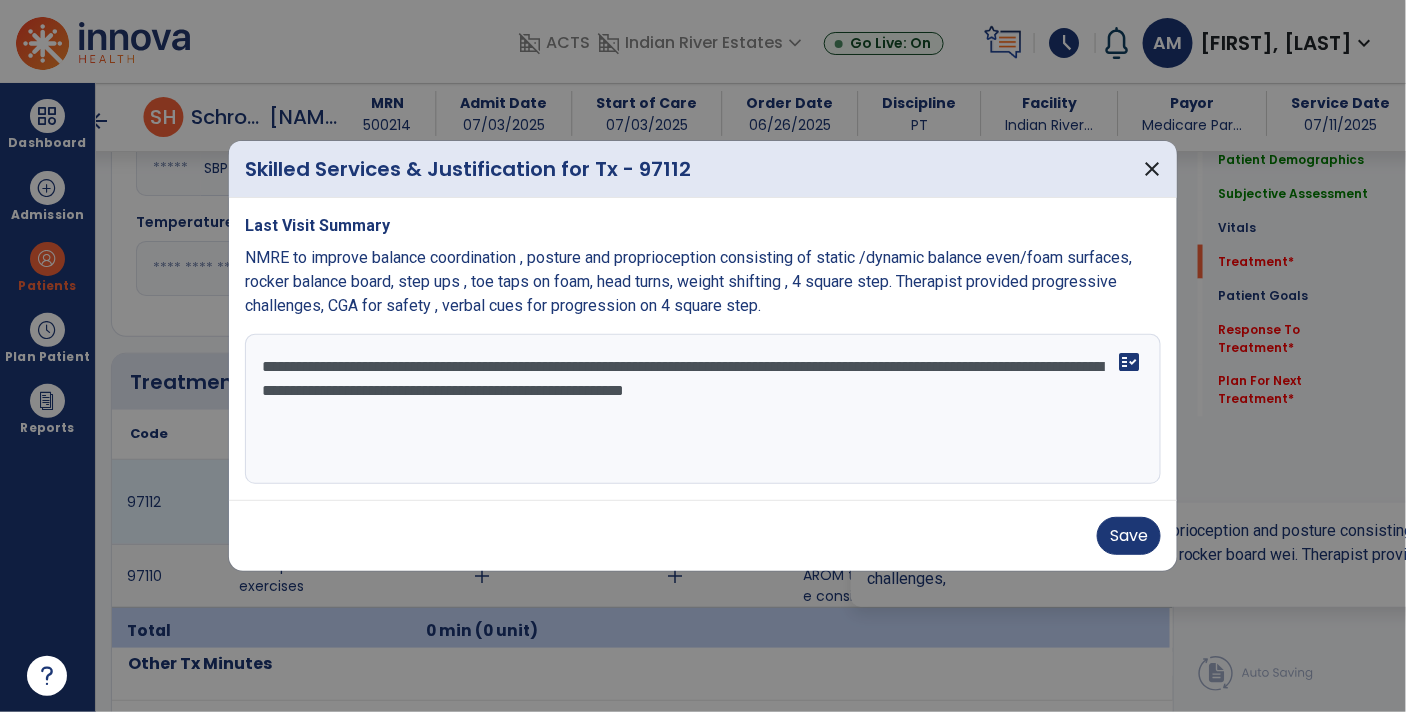 click on "**********" at bounding box center [703, 409] 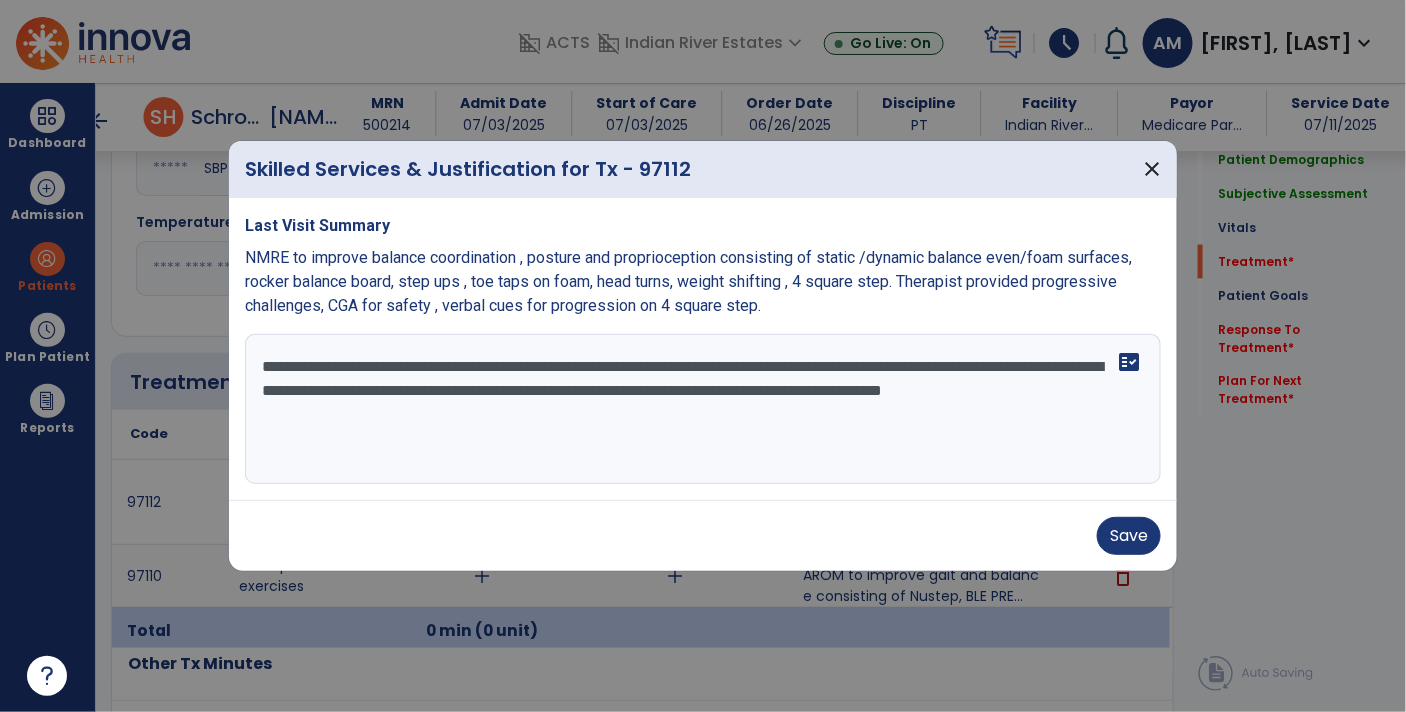click on "**********" at bounding box center (703, 409) 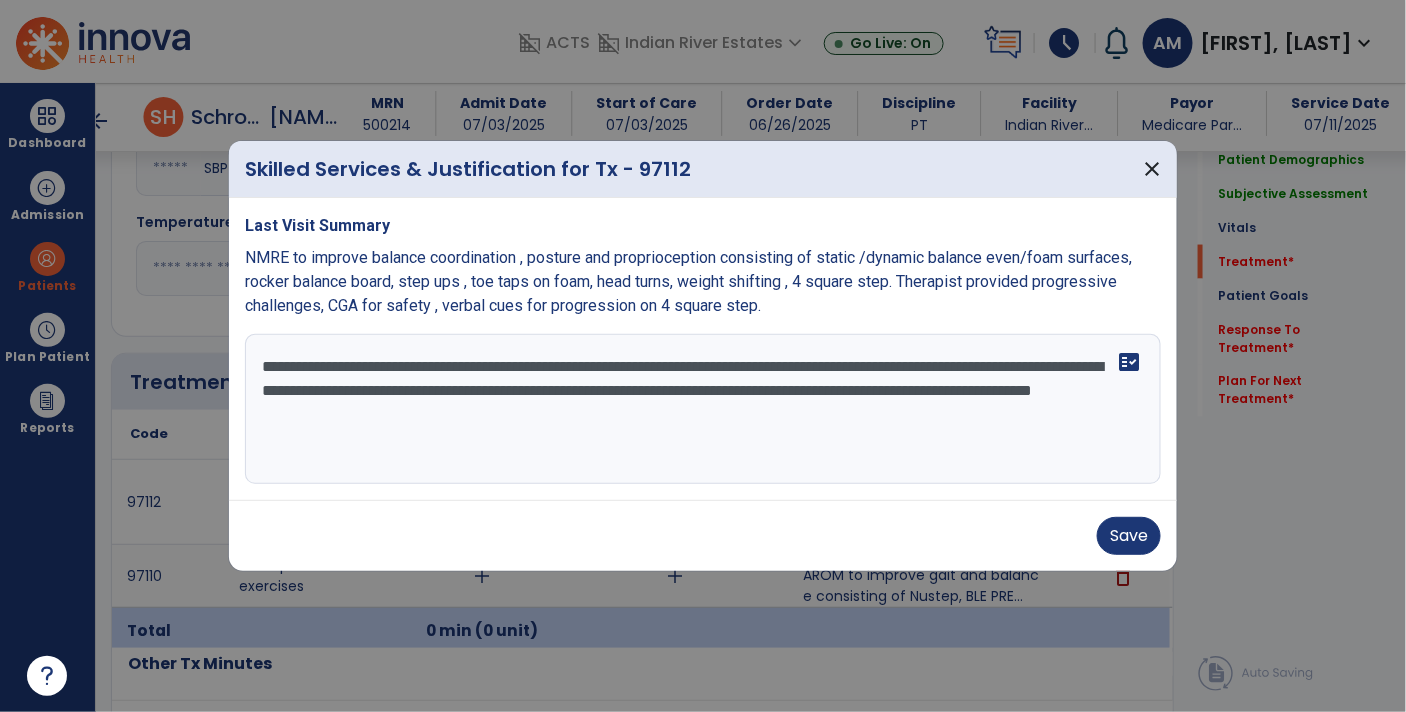 click on "**********" at bounding box center (703, 409) 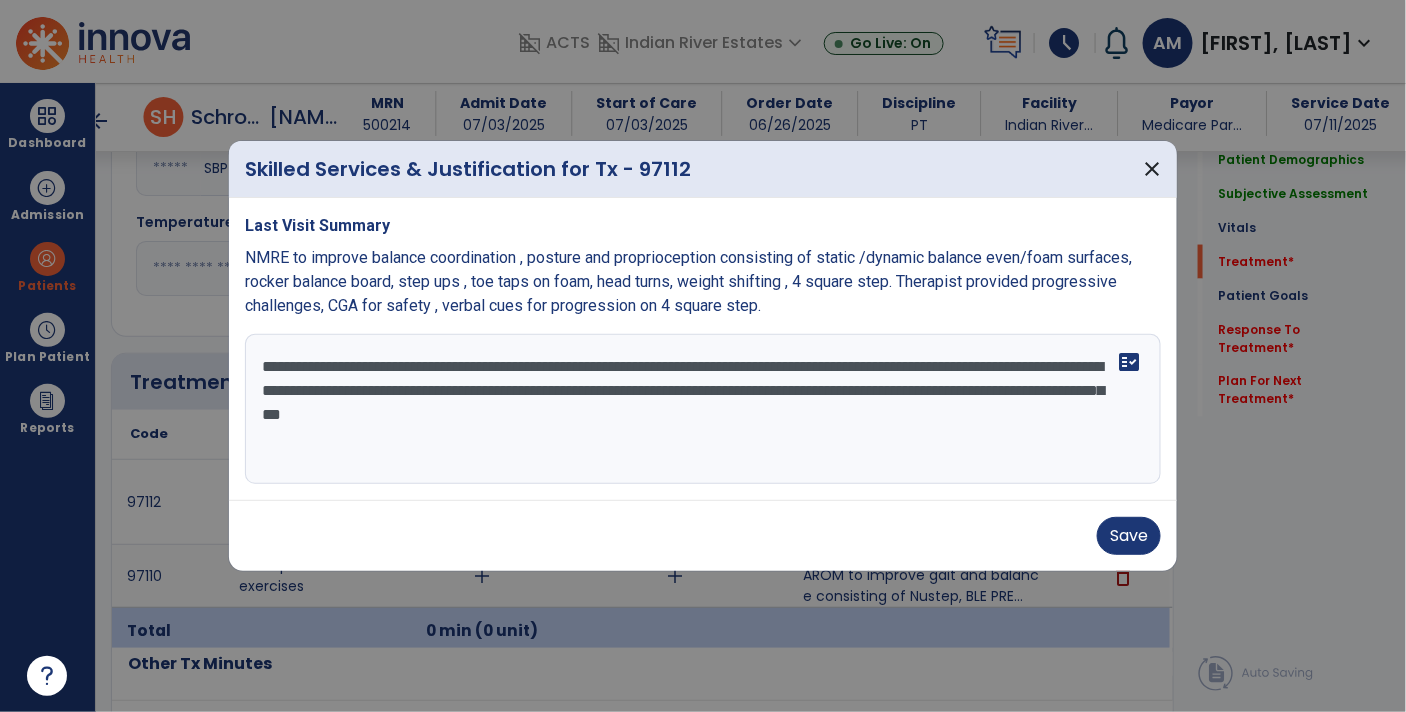 click on "**********" at bounding box center (703, 409) 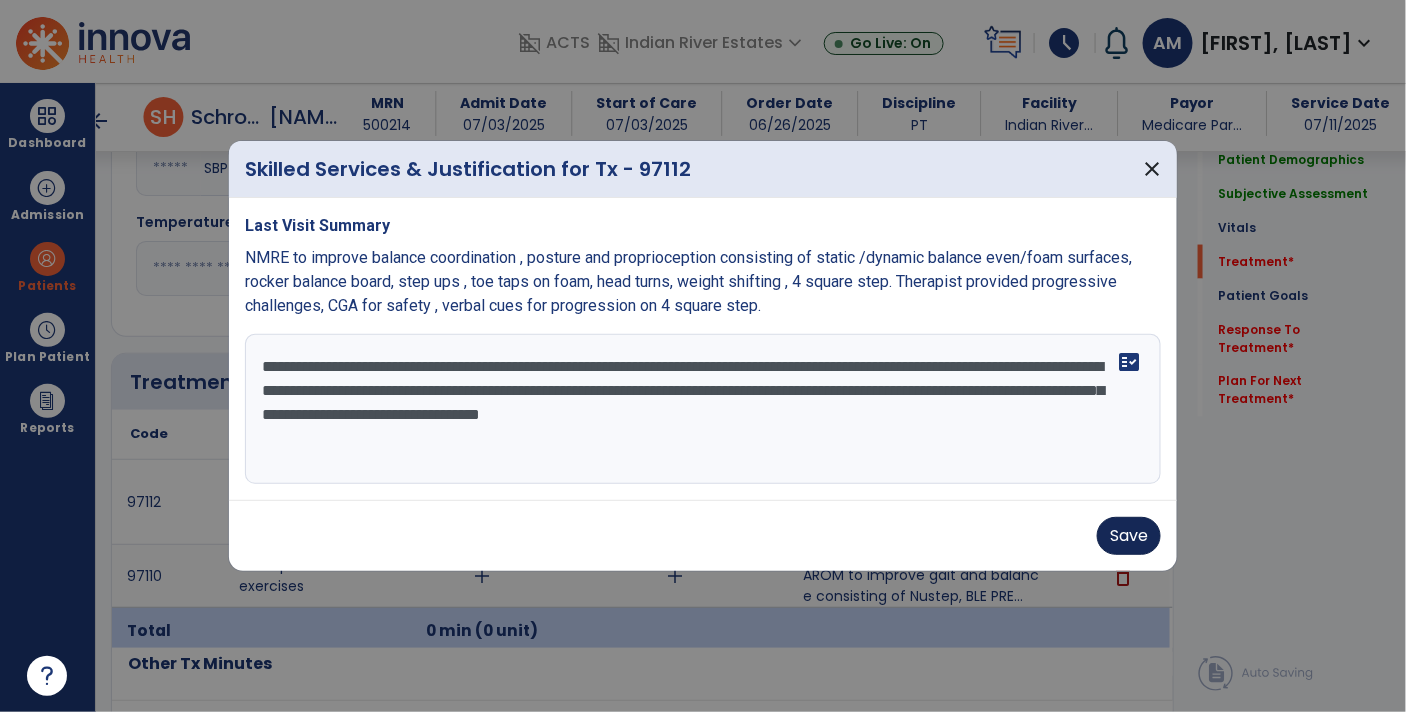type on "**********" 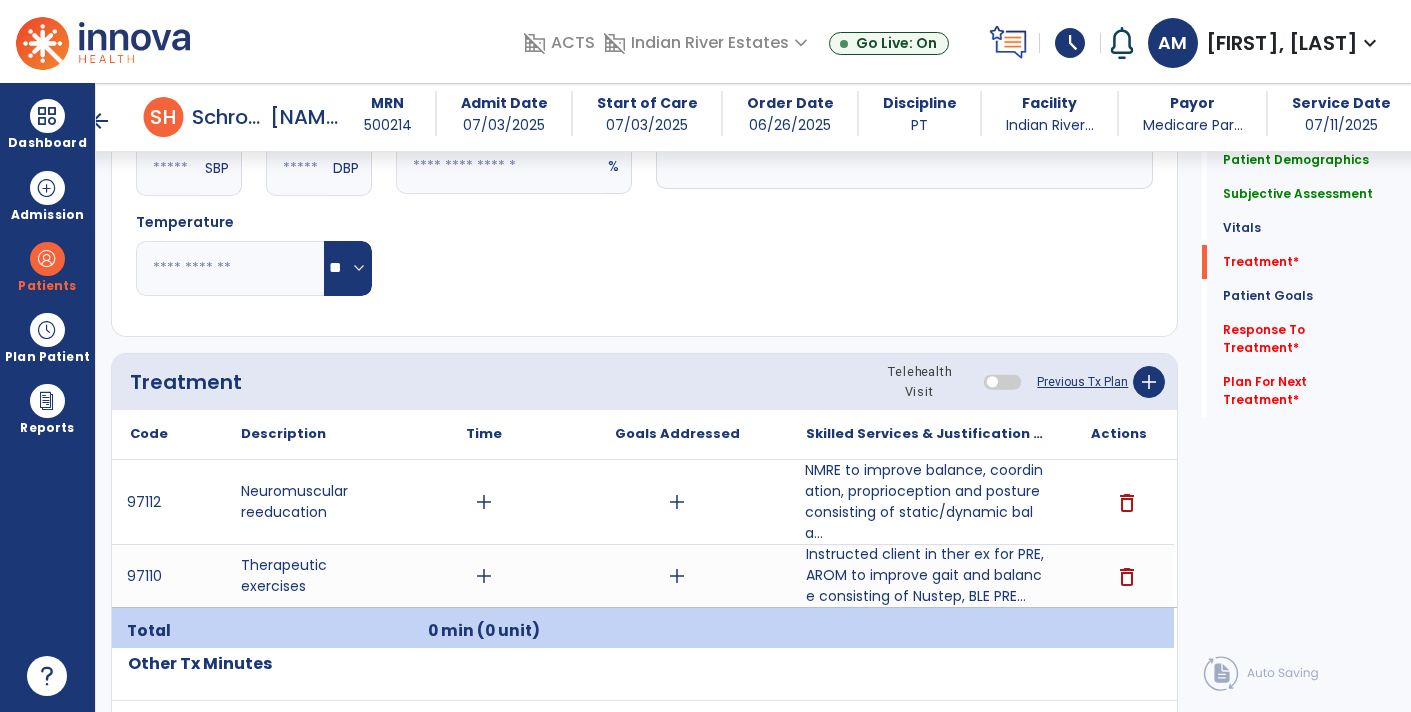 click on "NMRE to improve balance, coordination, proprioception  and posture consisting of static/dynamic bala..." at bounding box center (926, 502) 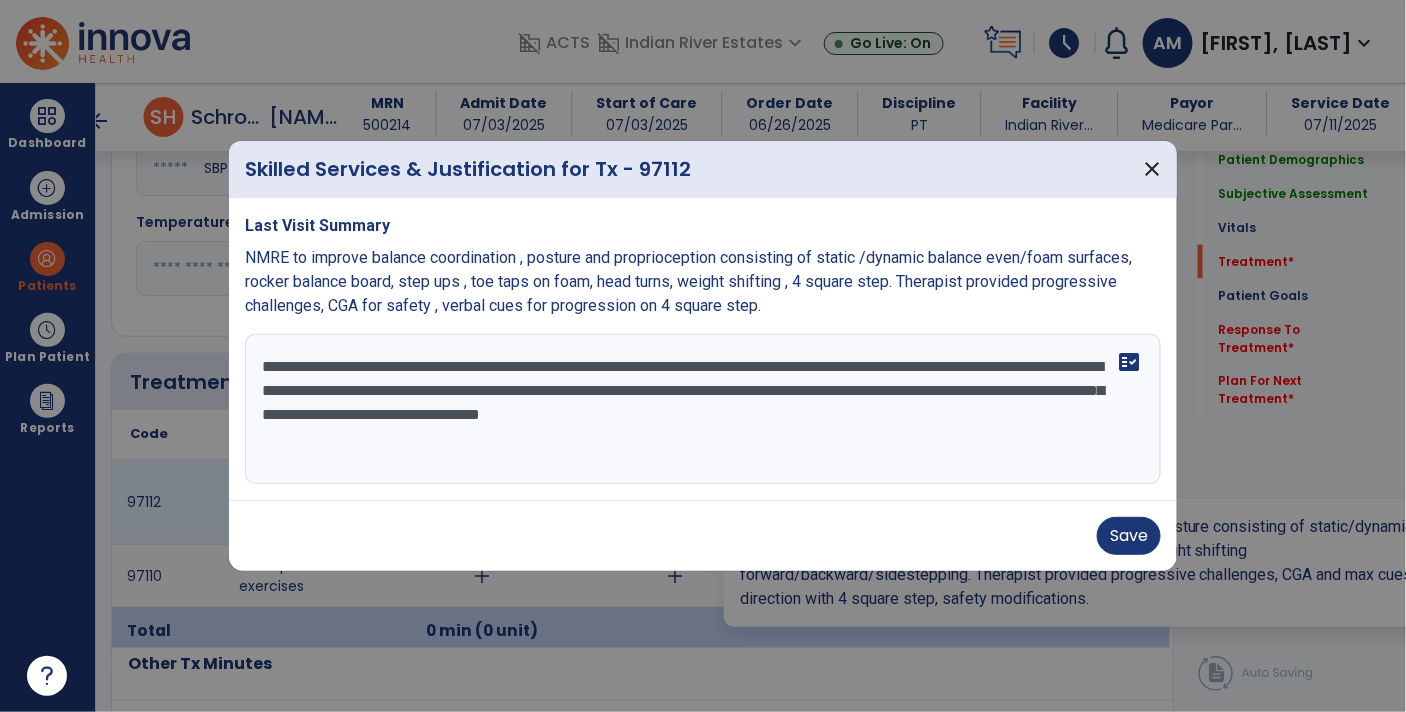 scroll, scrollTop: 896, scrollLeft: 0, axis: vertical 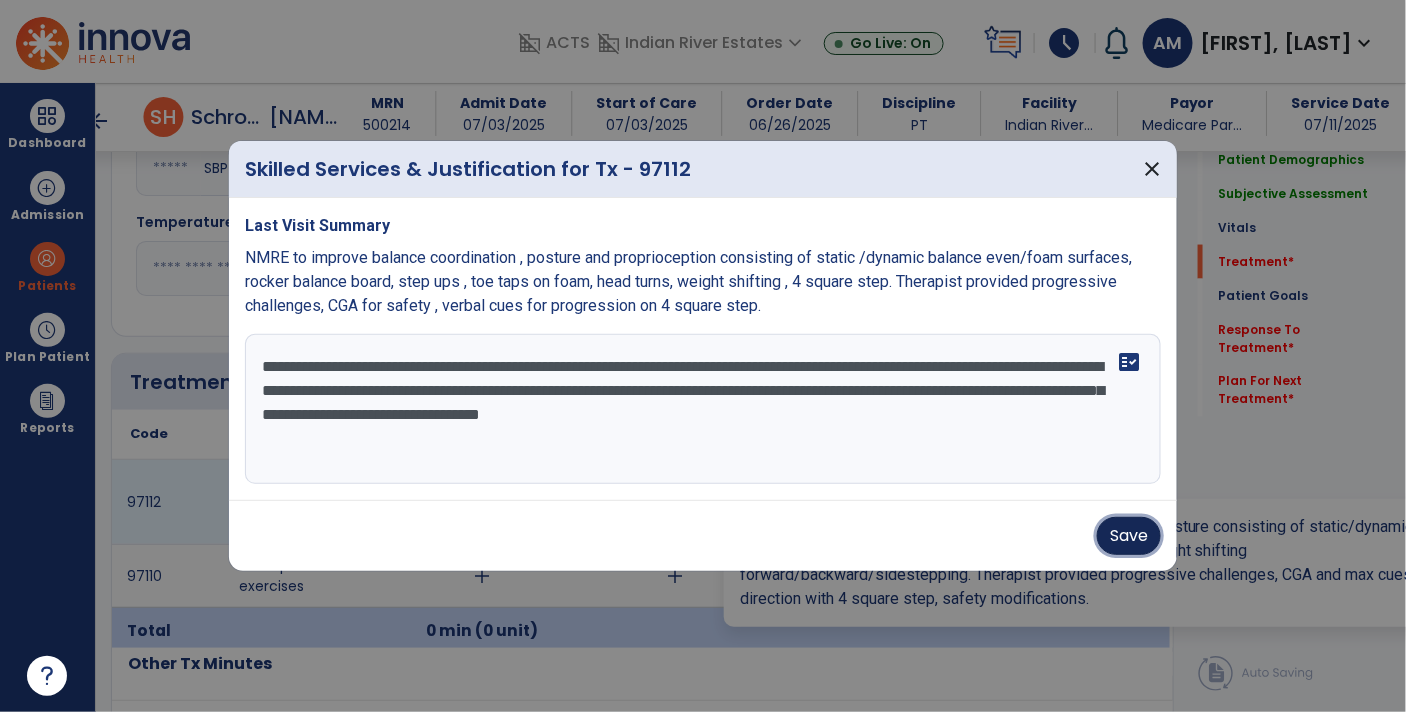 click on "Save" at bounding box center (1129, 536) 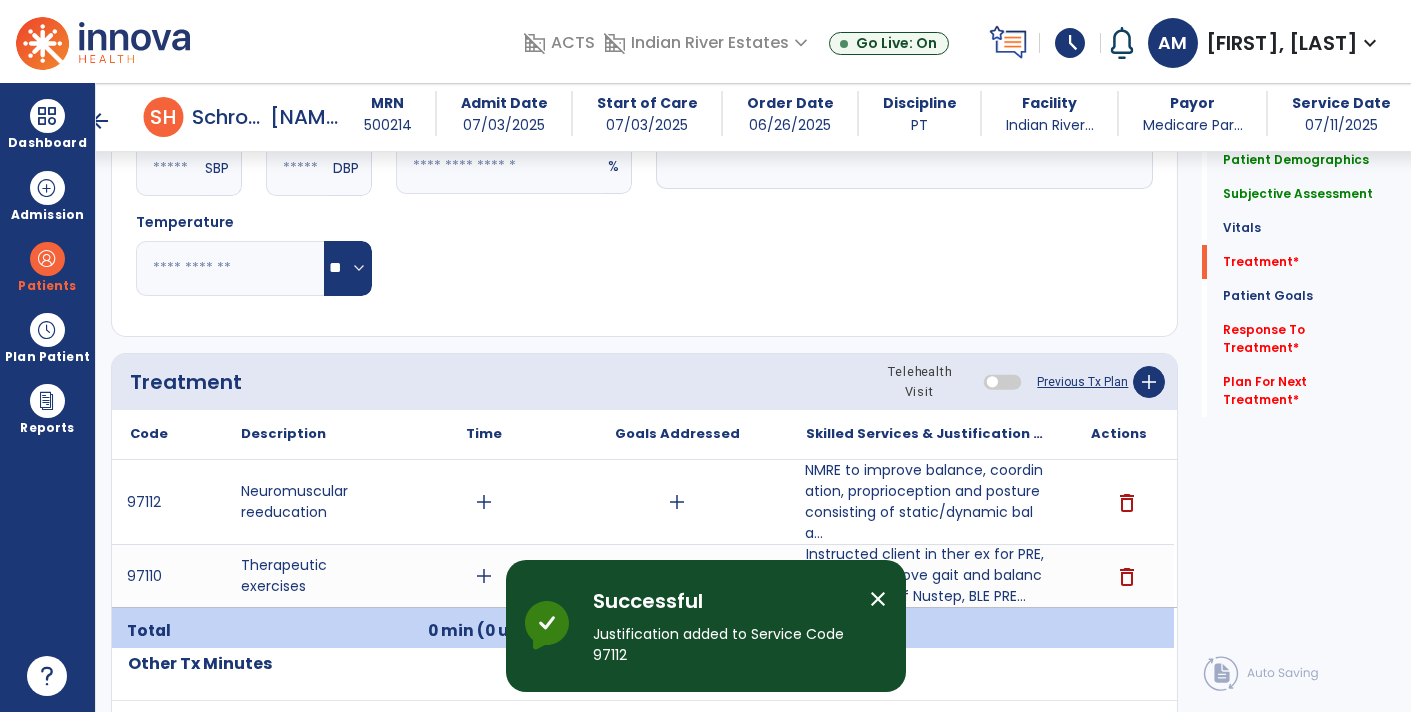 click on "add" at bounding box center [484, 502] 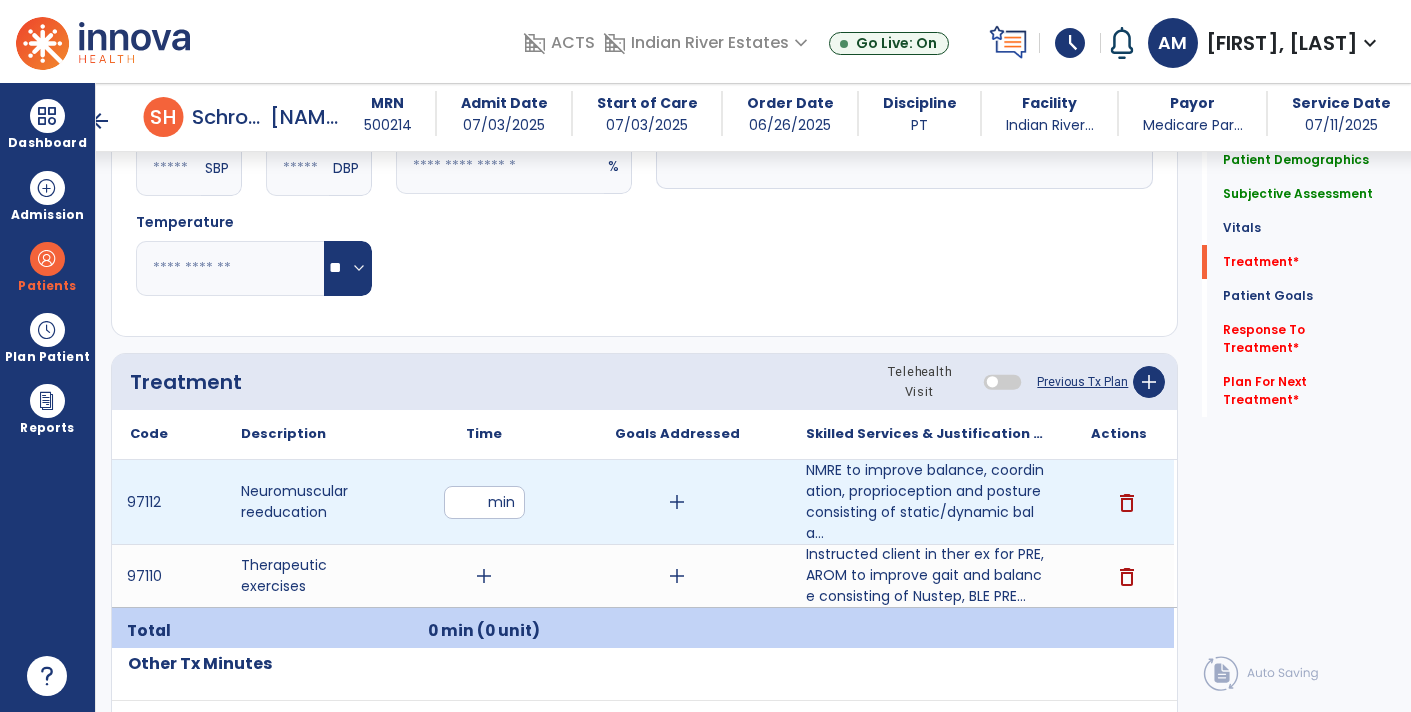 type on "**" 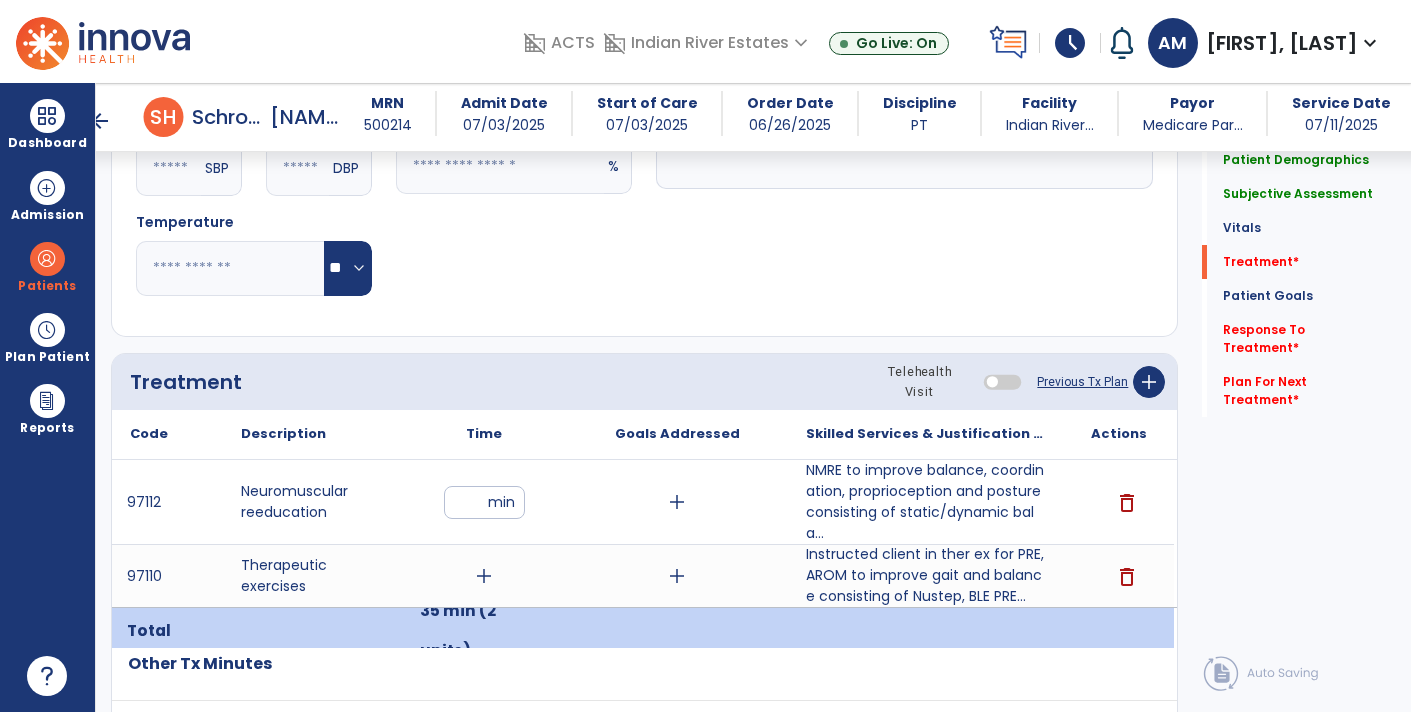 click on "add" at bounding box center [484, 576] 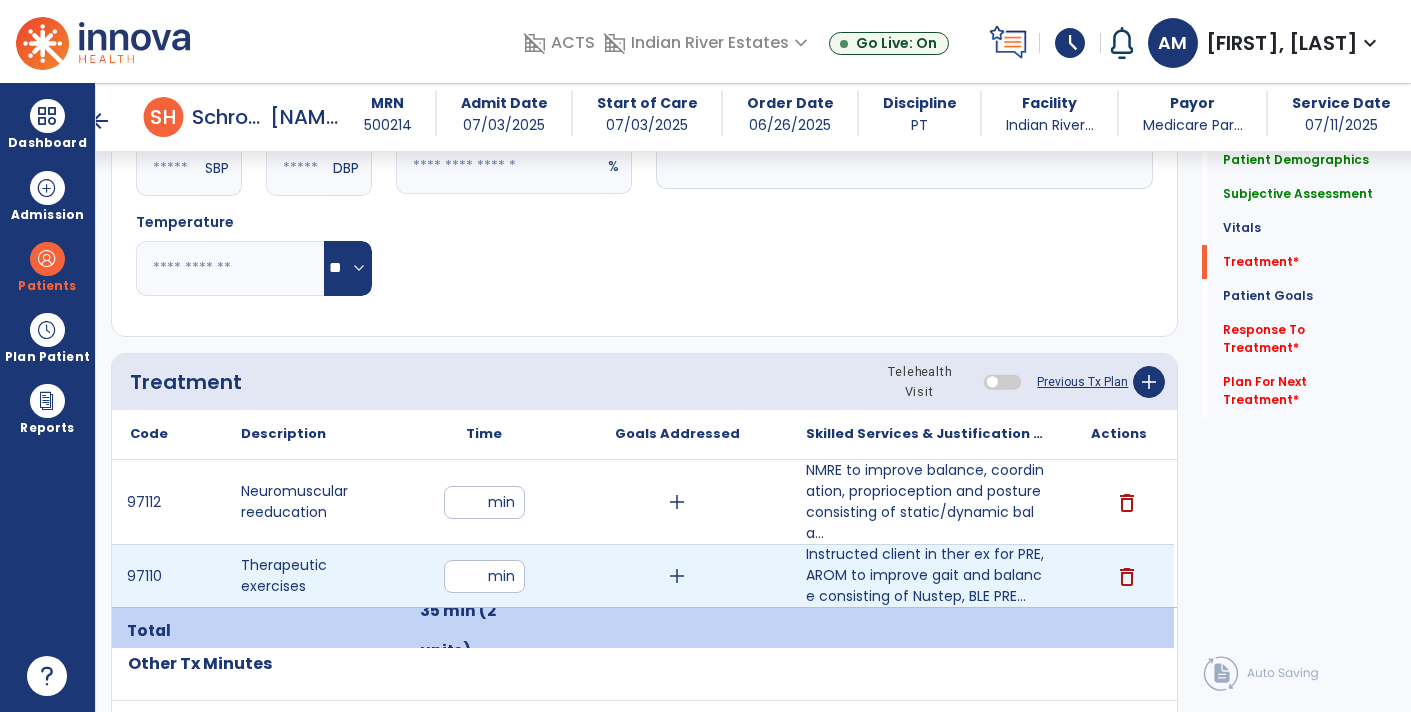 type on "**" 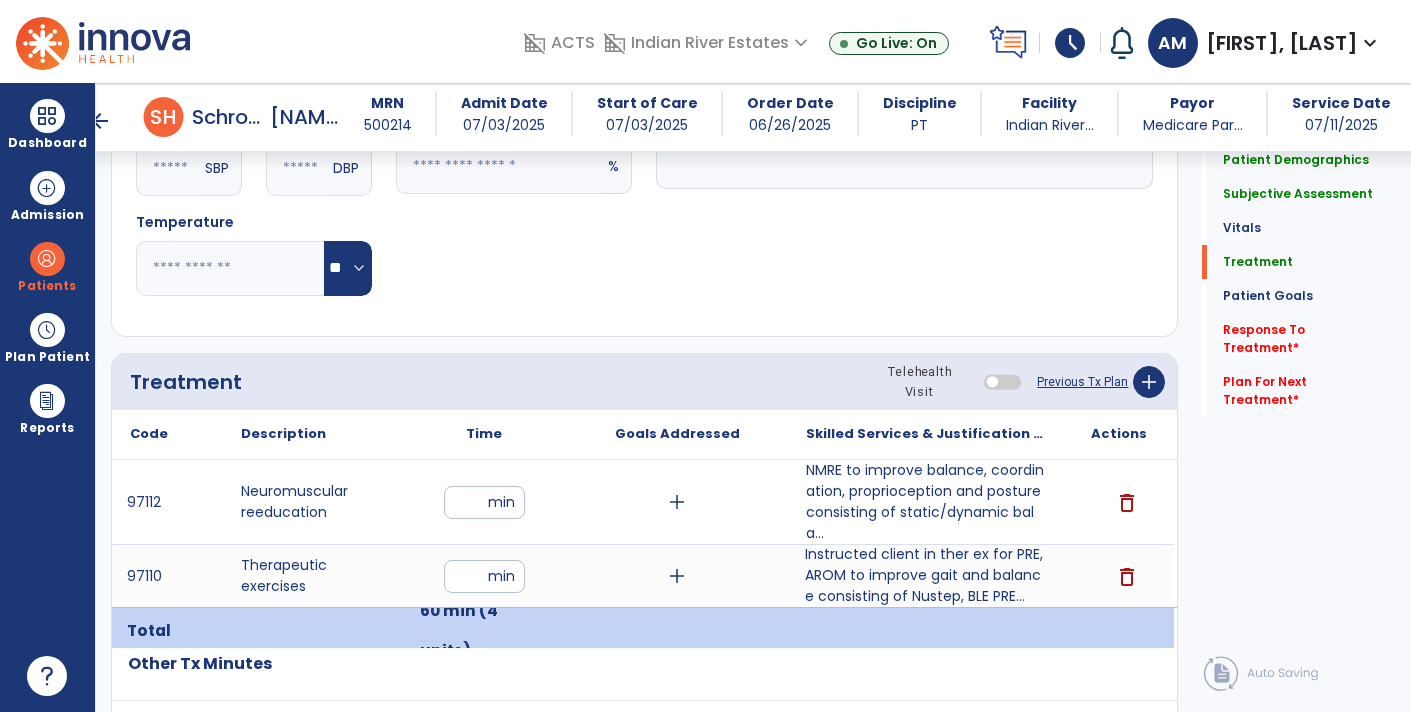 click on "Instructed client in ther ex for PRE, AROM to improve gait and balance consisting of Nustep, BLE PRE..." at bounding box center [926, 575] 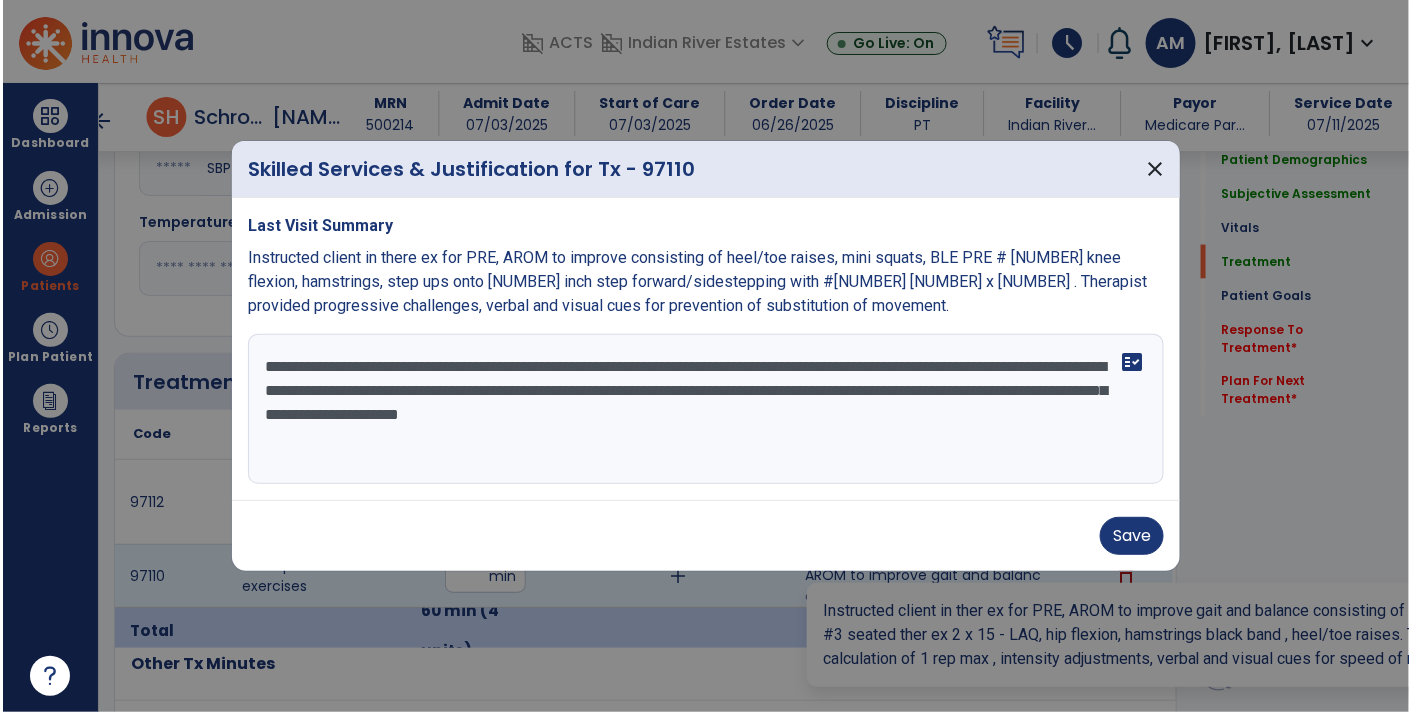 scroll, scrollTop: 896, scrollLeft: 0, axis: vertical 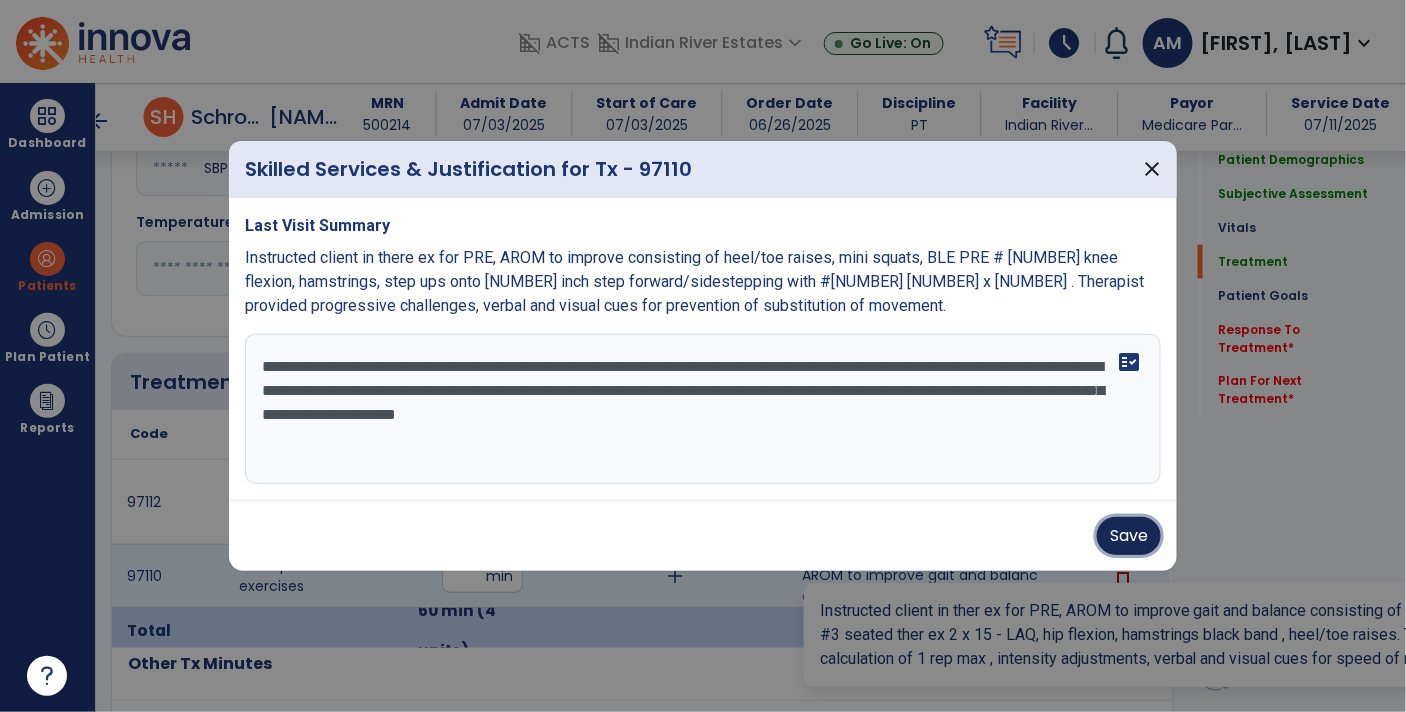 click on "Save" at bounding box center [1129, 536] 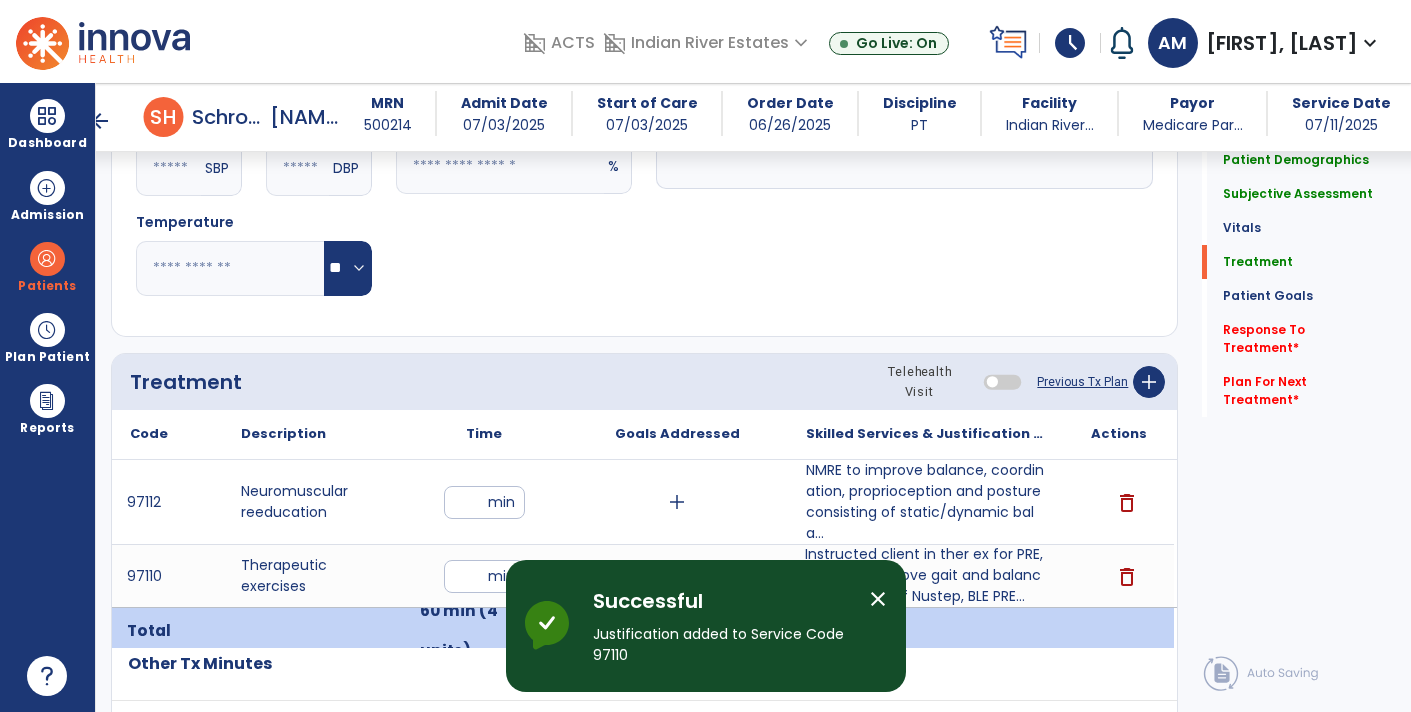 click on "**" at bounding box center [484, 502] 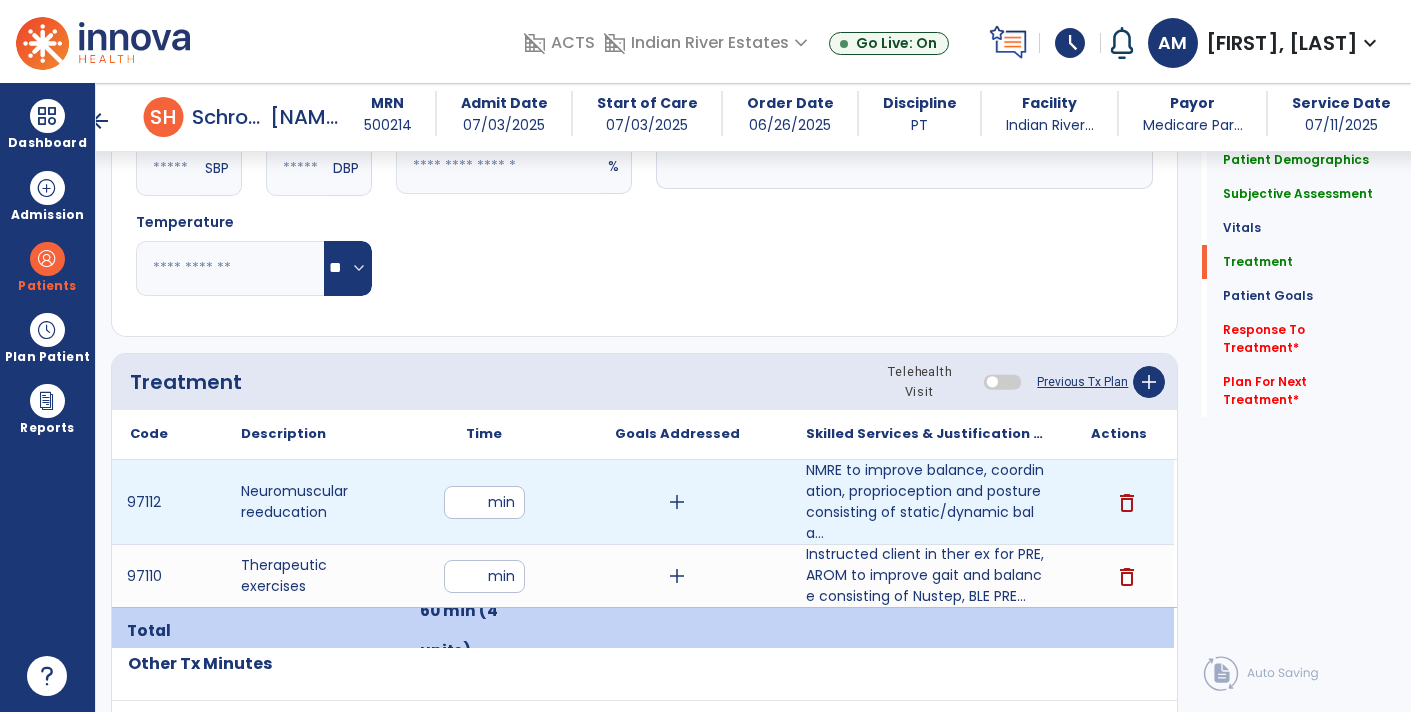 click on "**" at bounding box center (484, 502) 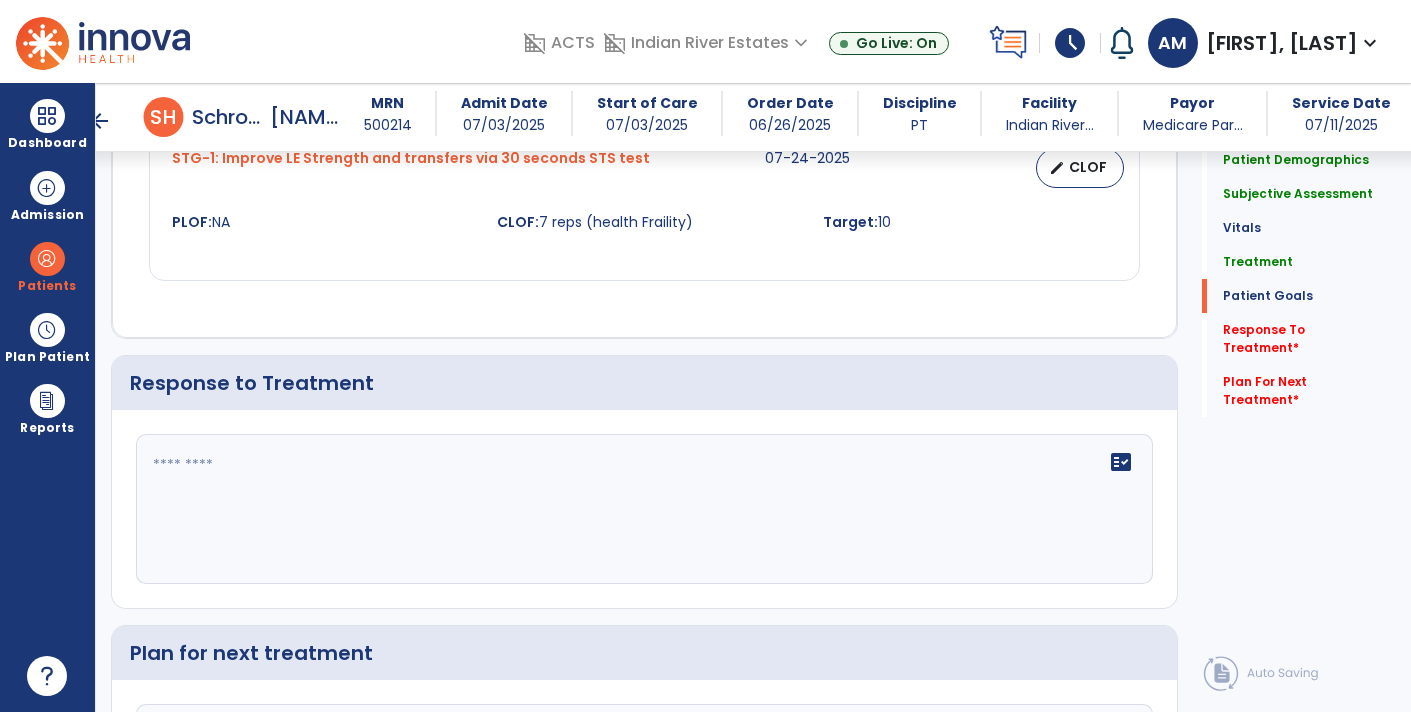scroll, scrollTop: 2693, scrollLeft: 0, axis: vertical 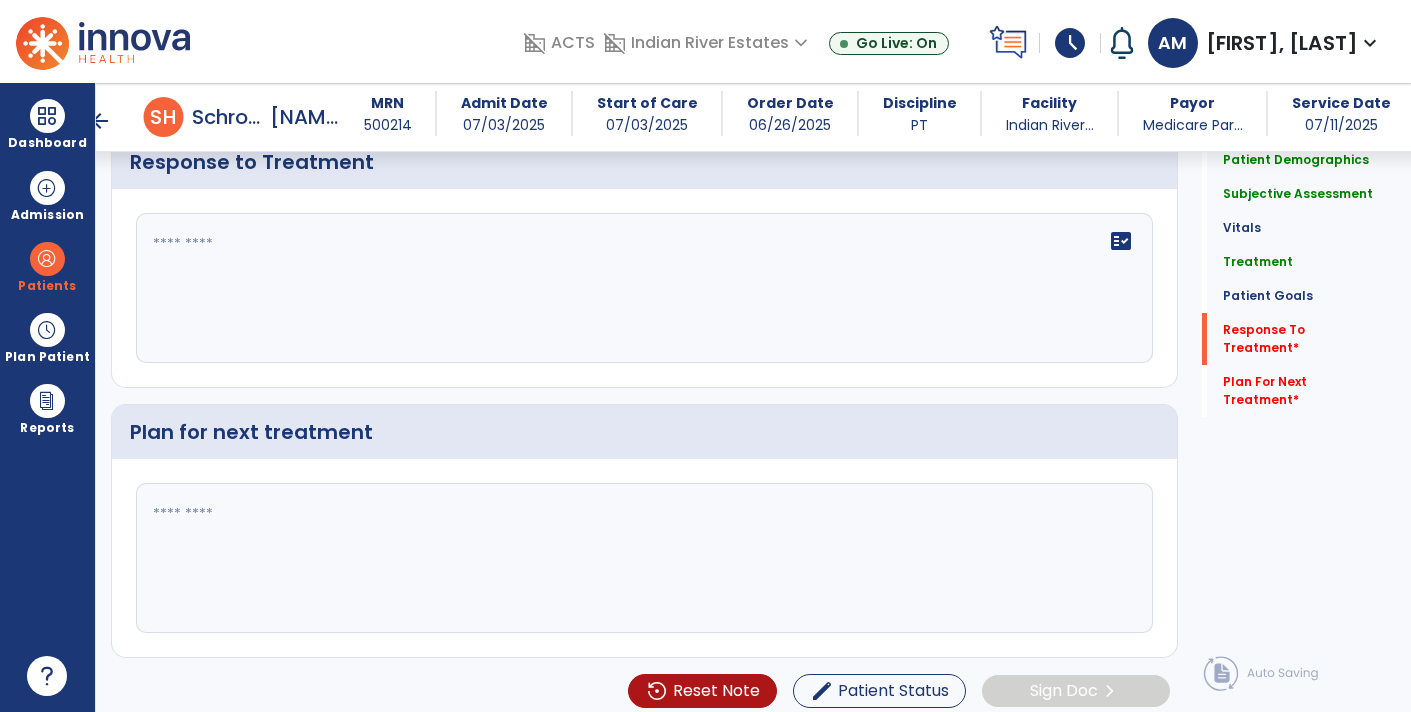 click on "fact_check" 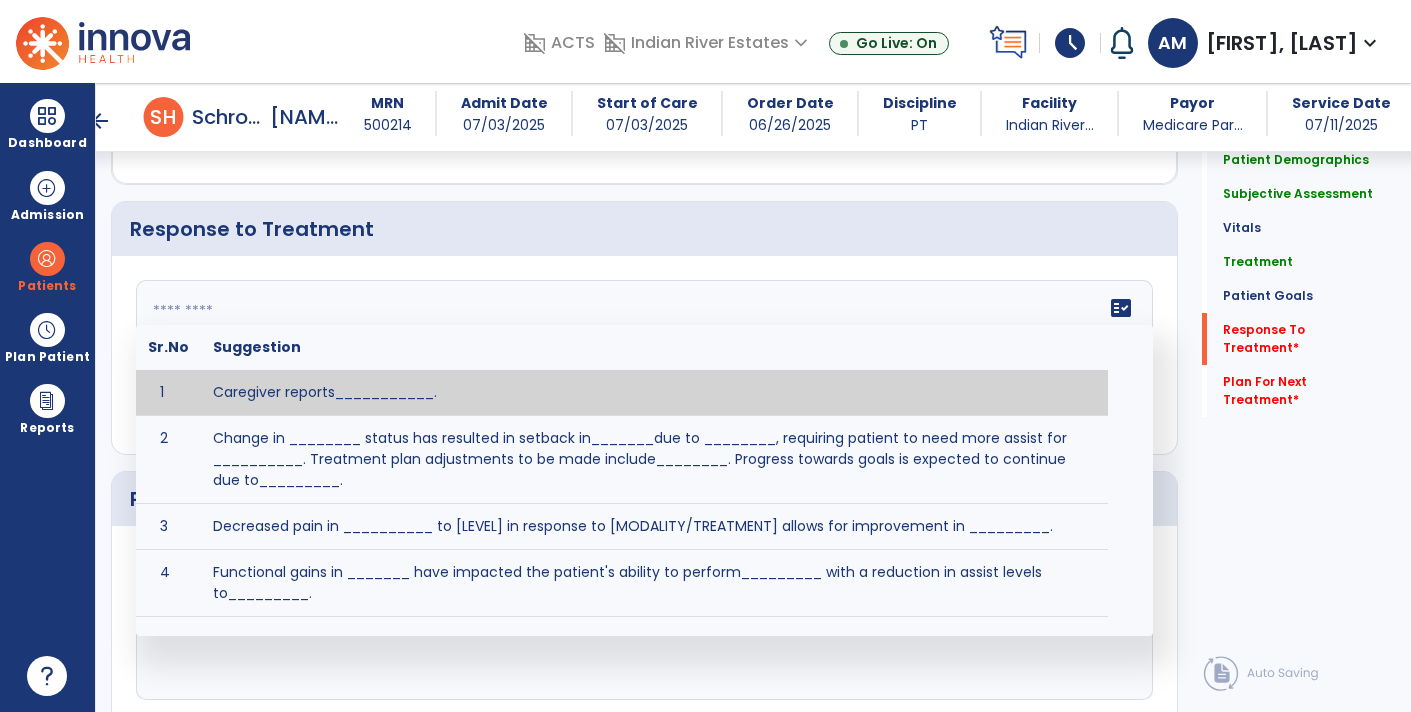 scroll, scrollTop: 2693, scrollLeft: 0, axis: vertical 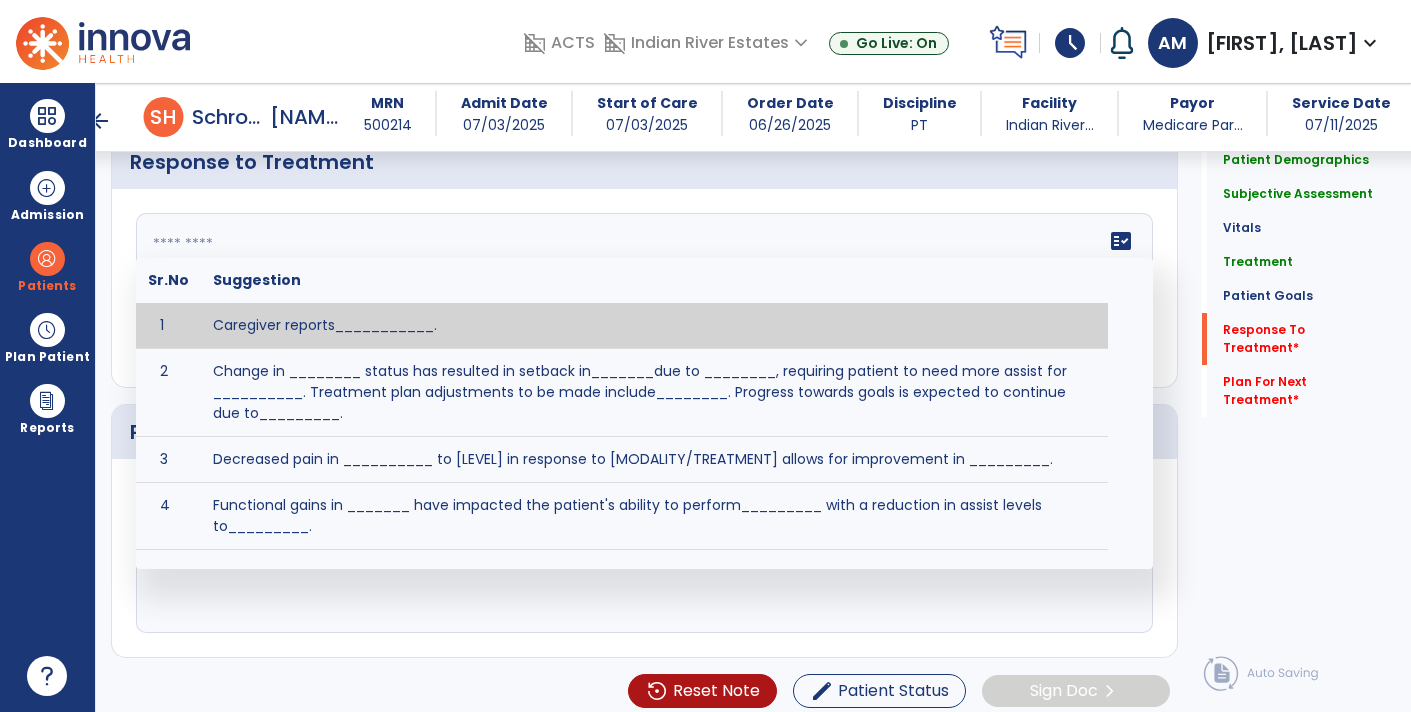 click 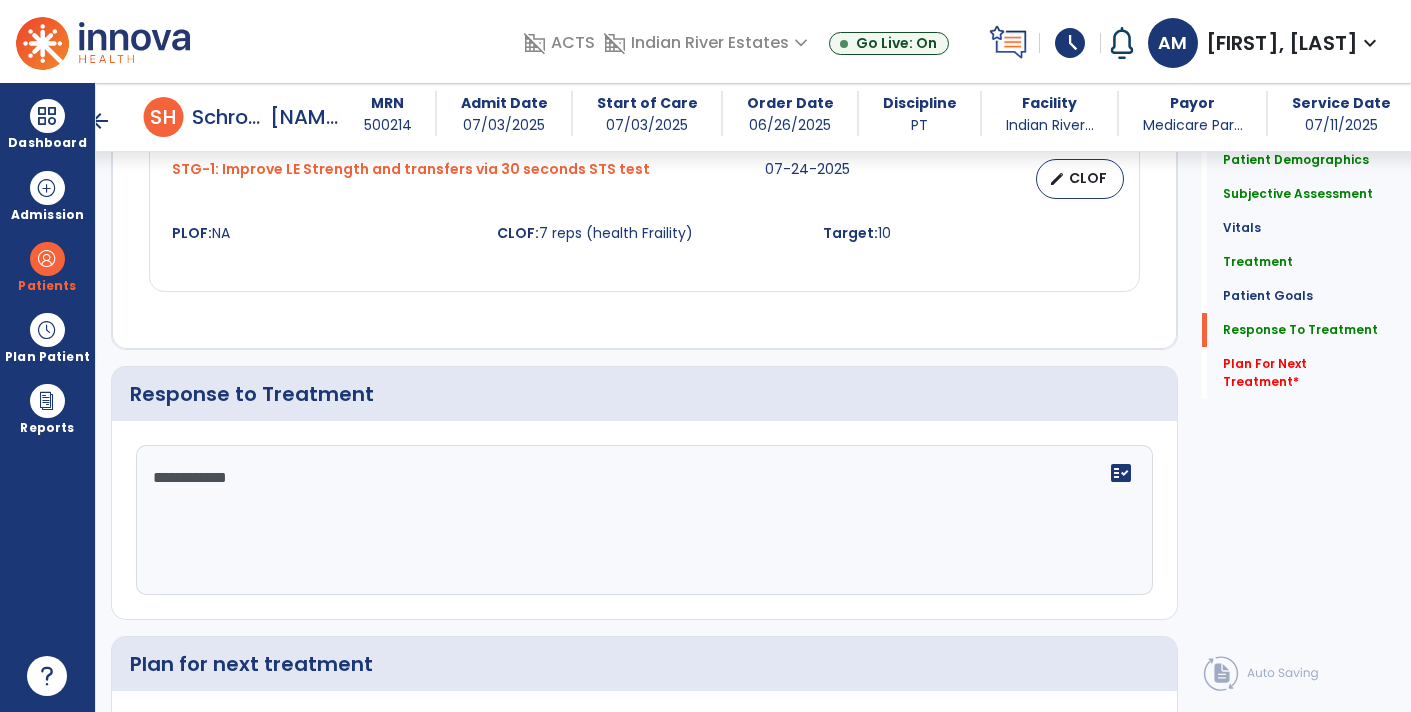 scroll, scrollTop: 2528, scrollLeft: 0, axis: vertical 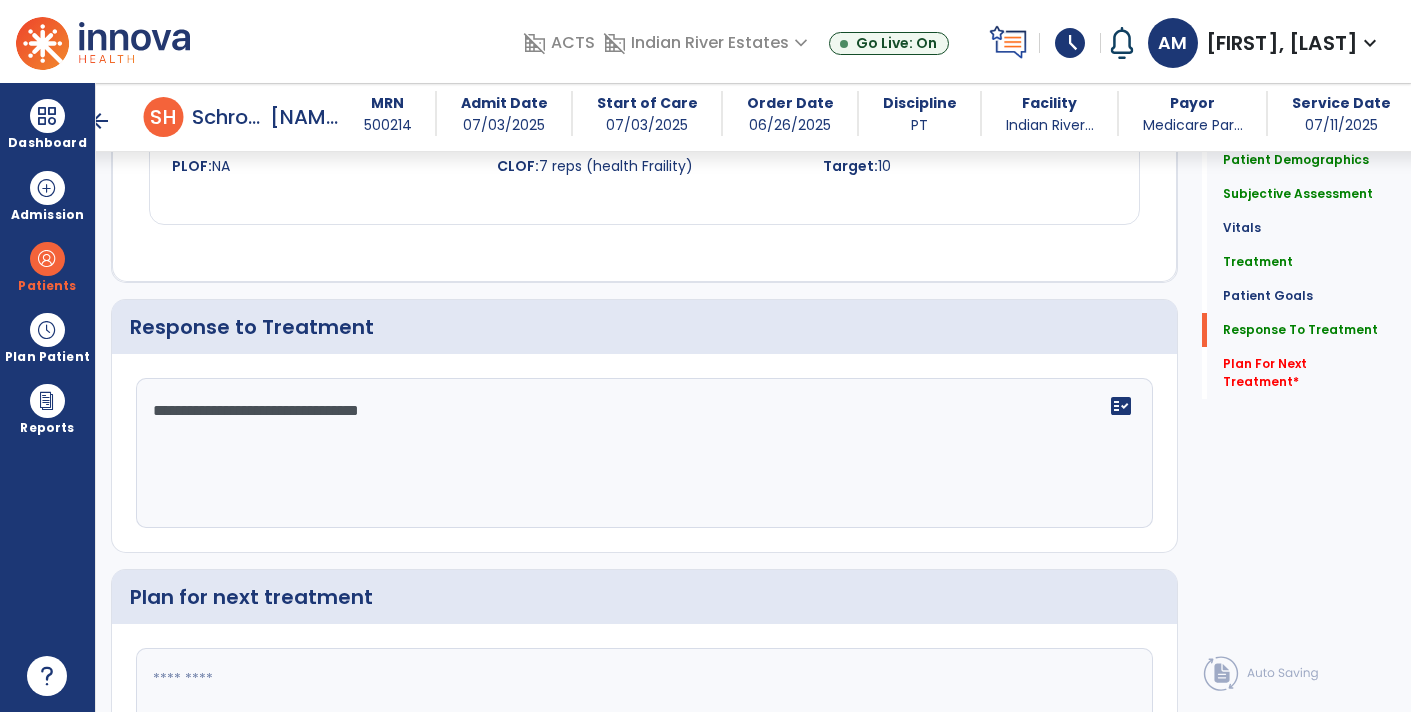 type on "**********" 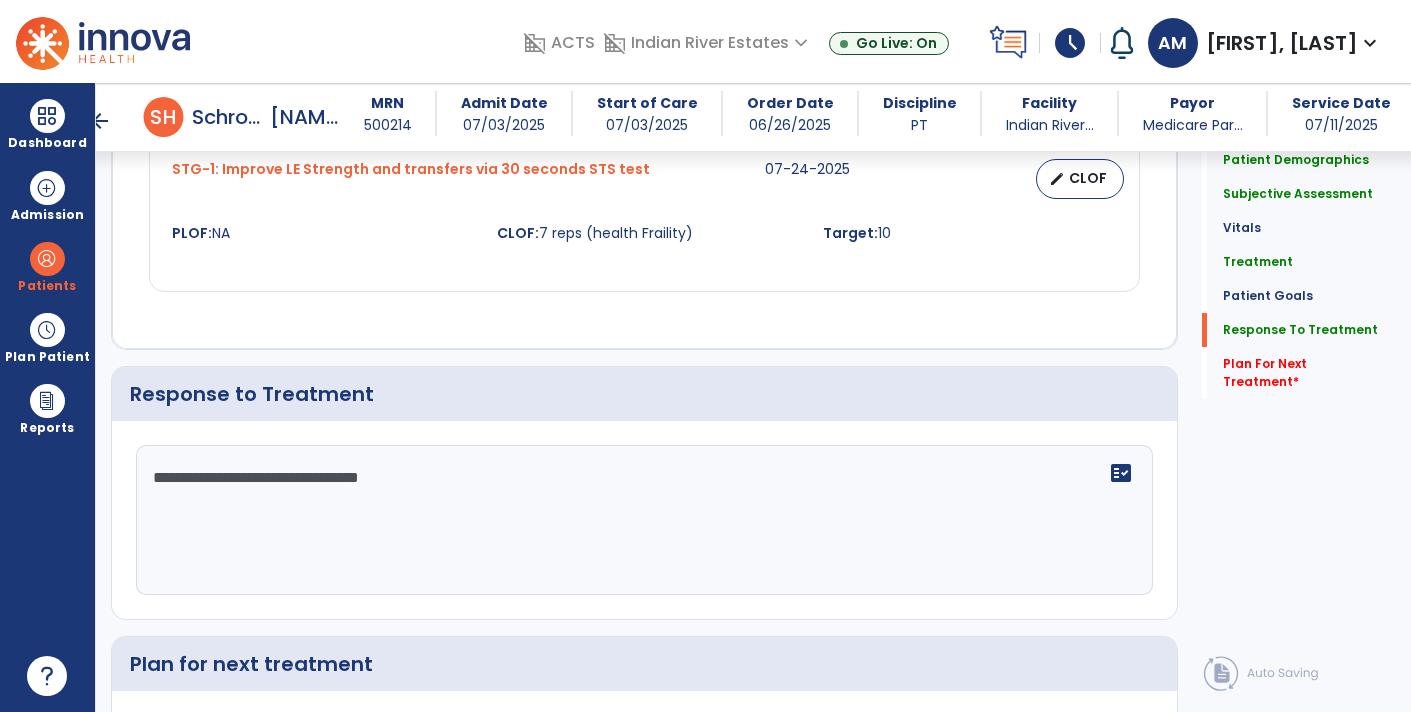 scroll, scrollTop: 2528, scrollLeft: 0, axis: vertical 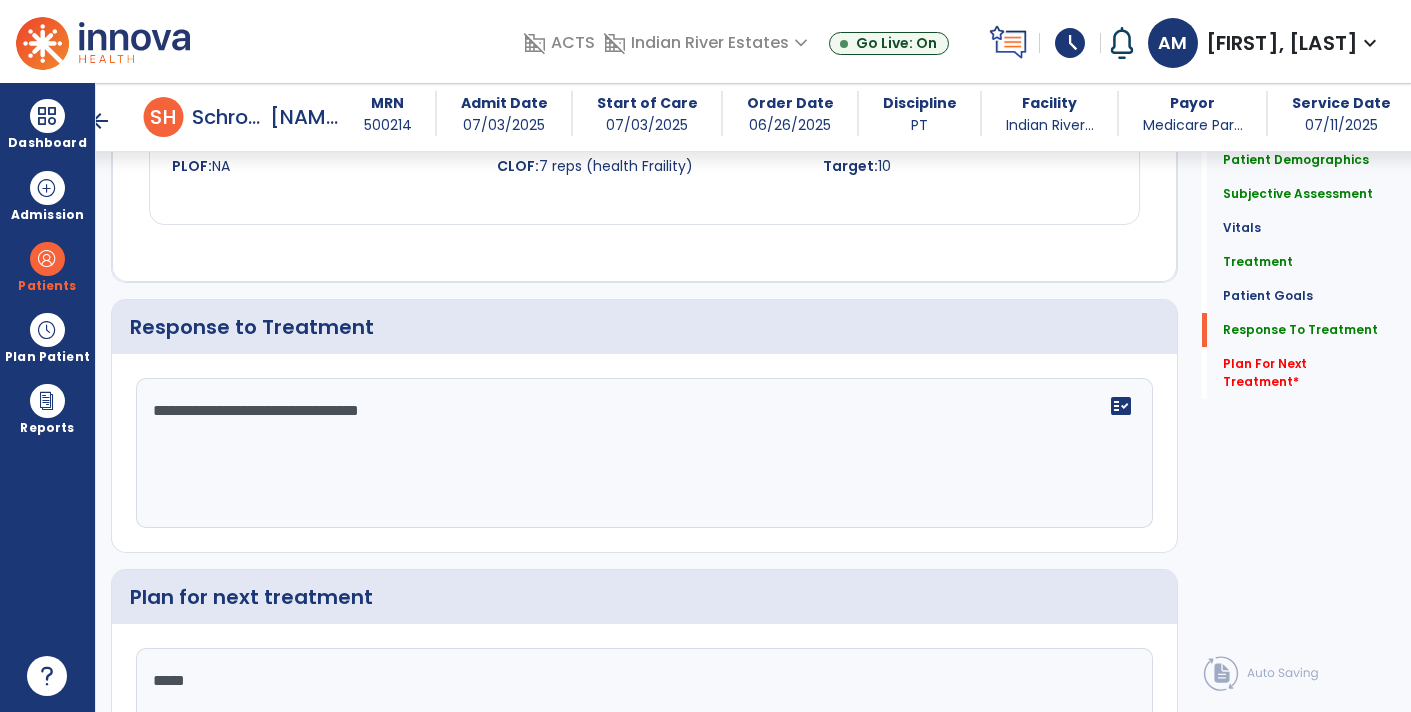 type on "******" 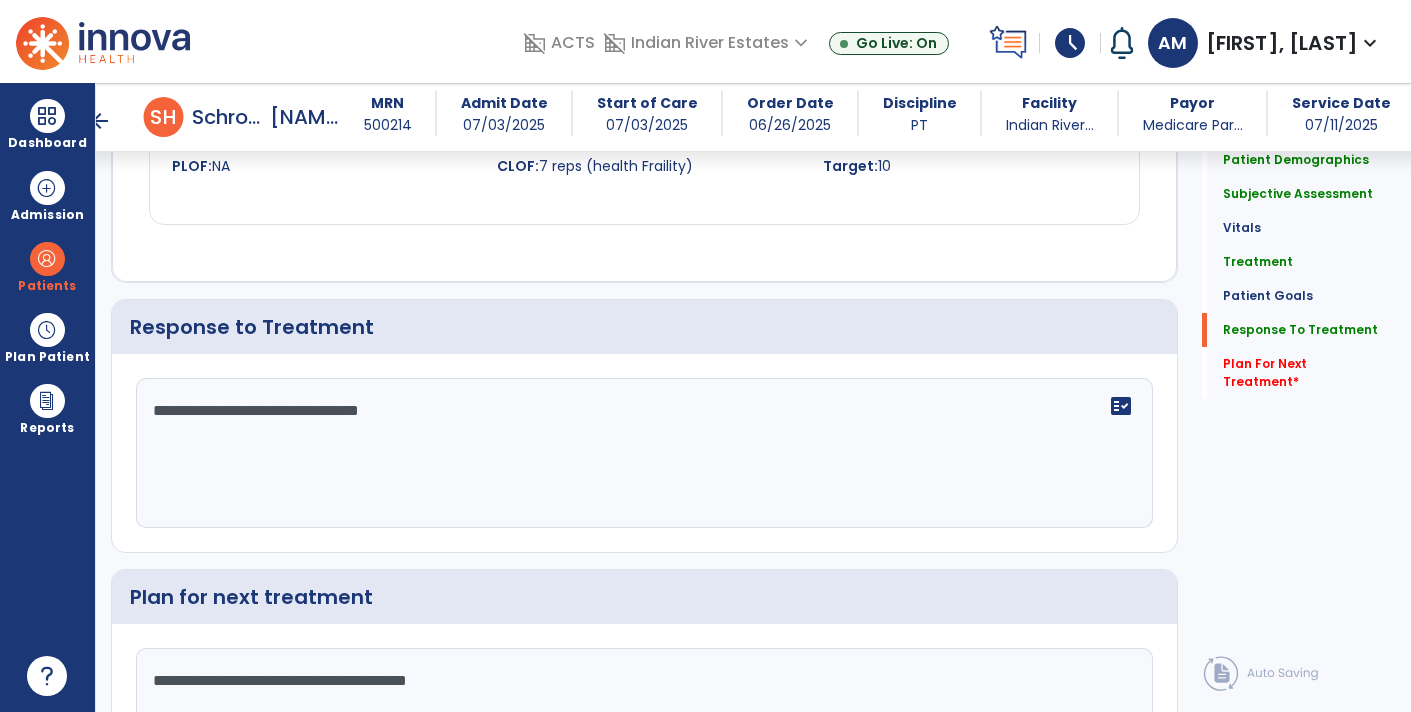 type on "**********" 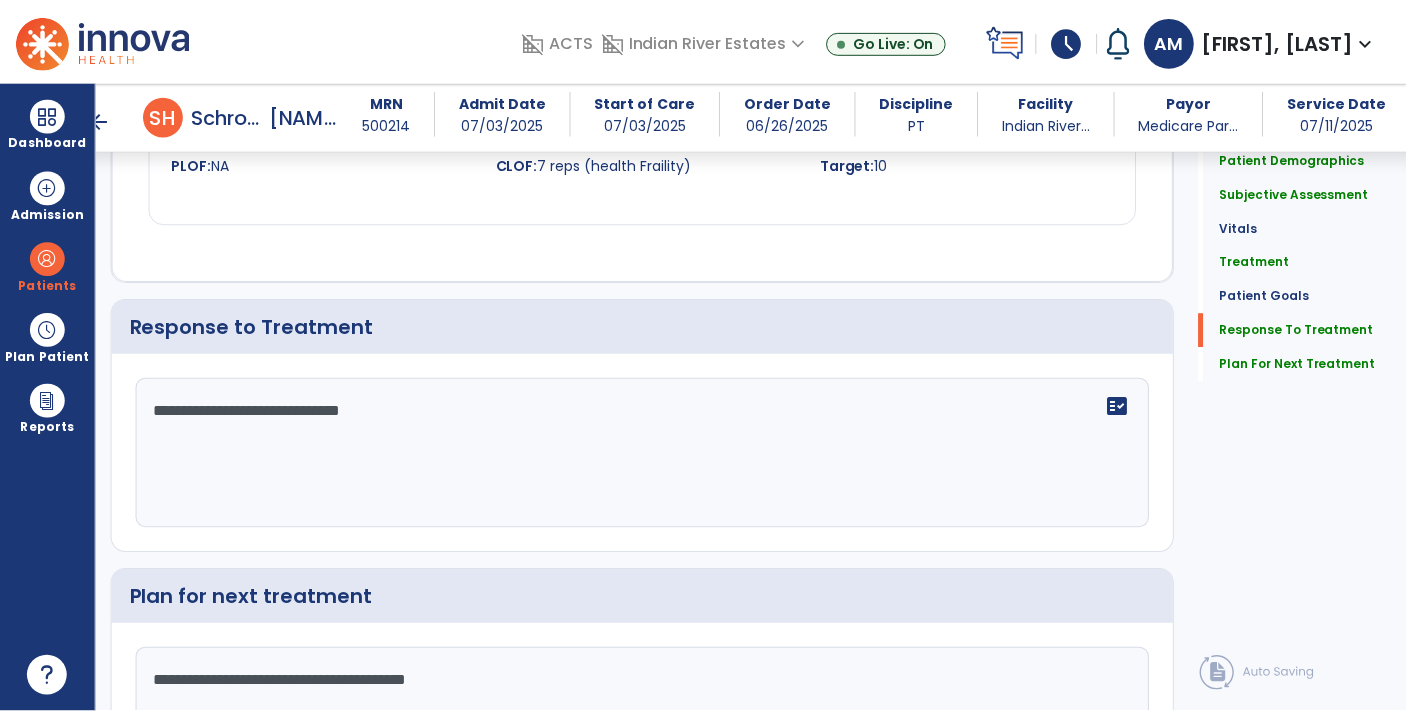scroll, scrollTop: 2693, scrollLeft: 0, axis: vertical 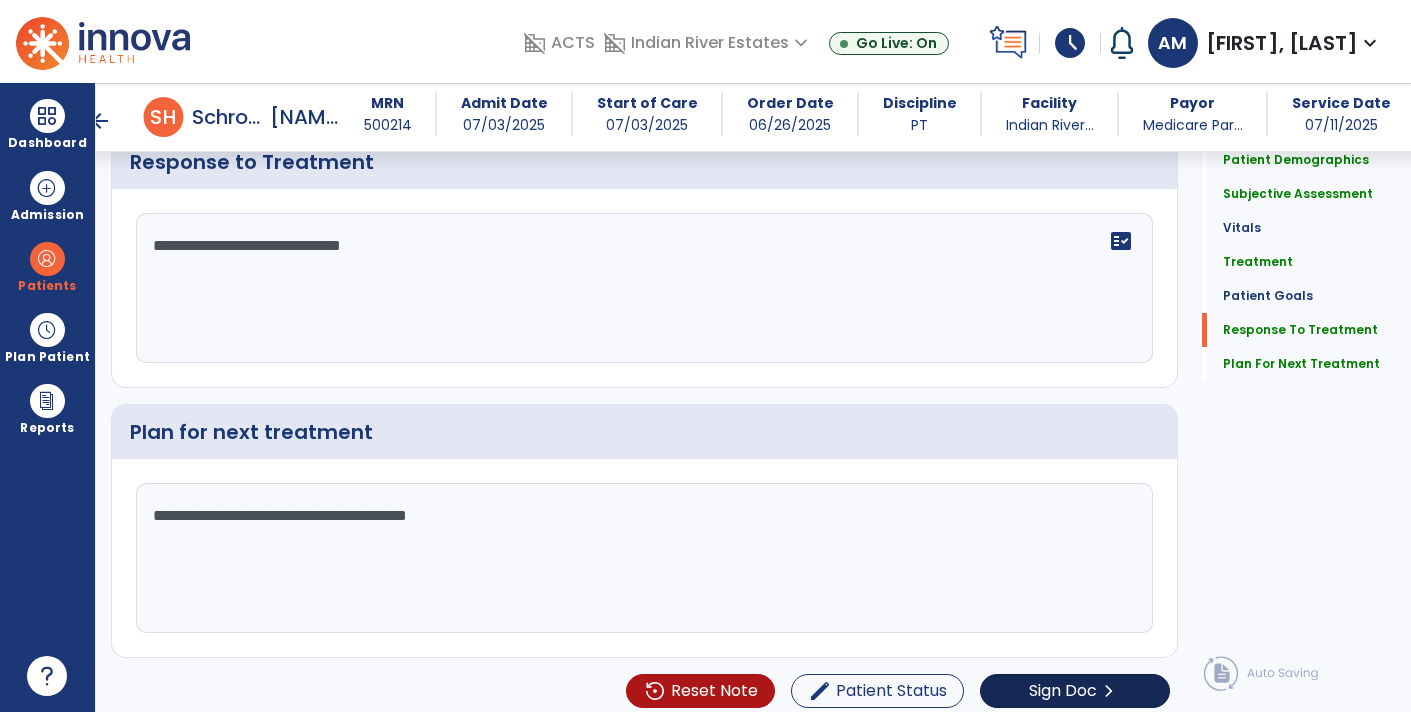 type on "**********" 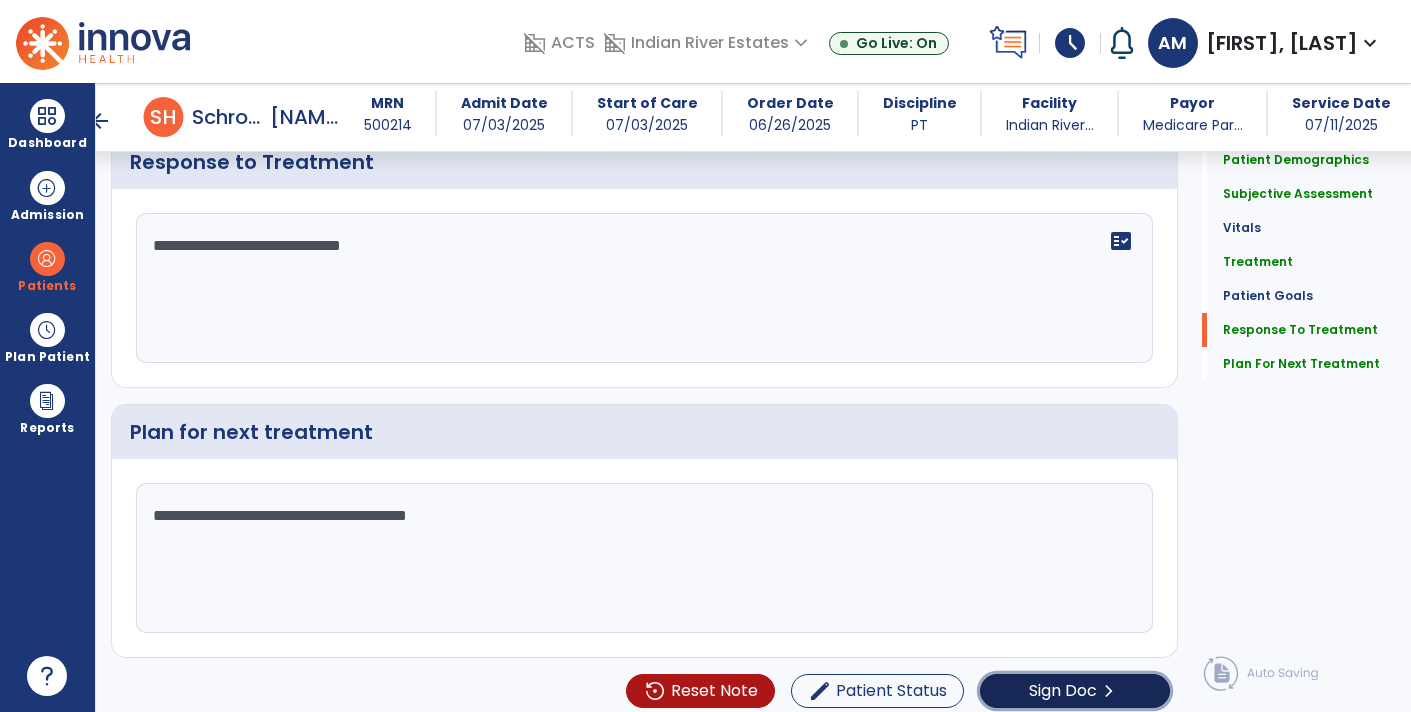 click on "Sign Doc" 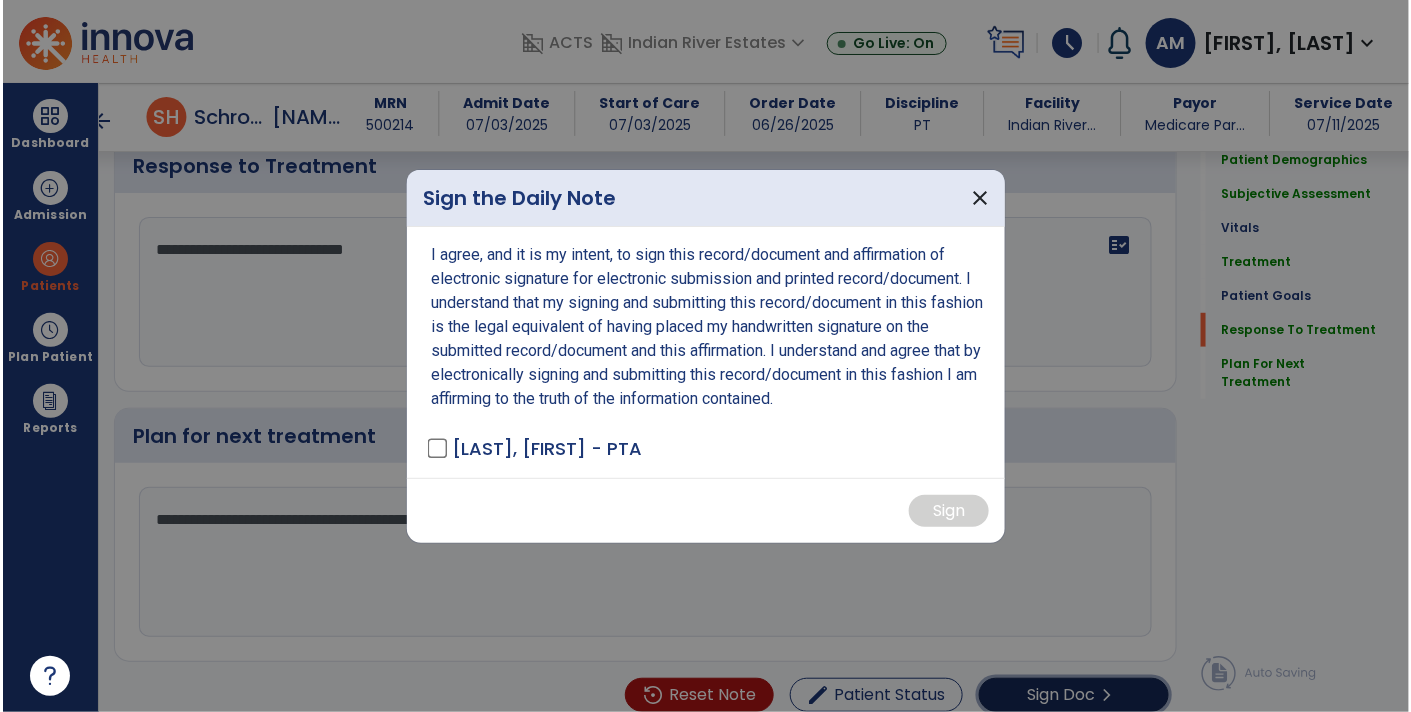 scroll, scrollTop: 2693, scrollLeft: 0, axis: vertical 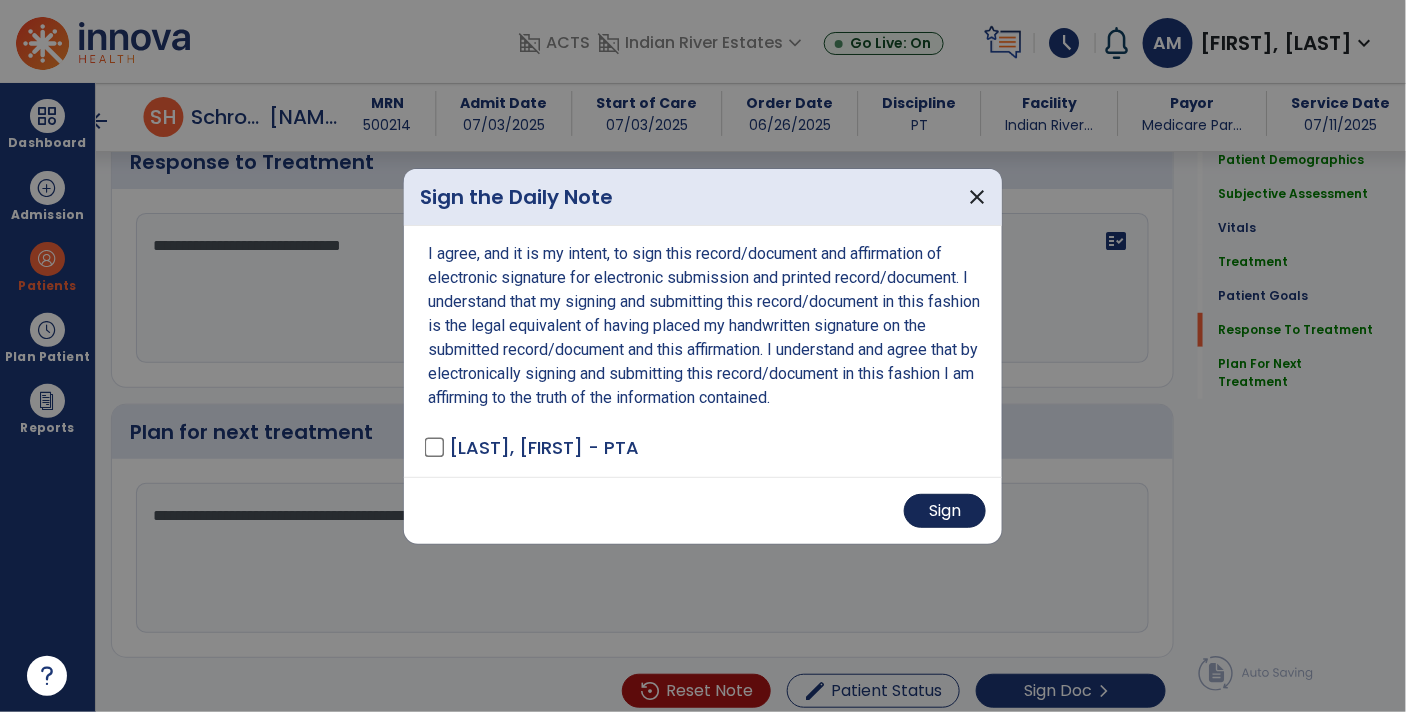 click on "Sign" at bounding box center (945, 511) 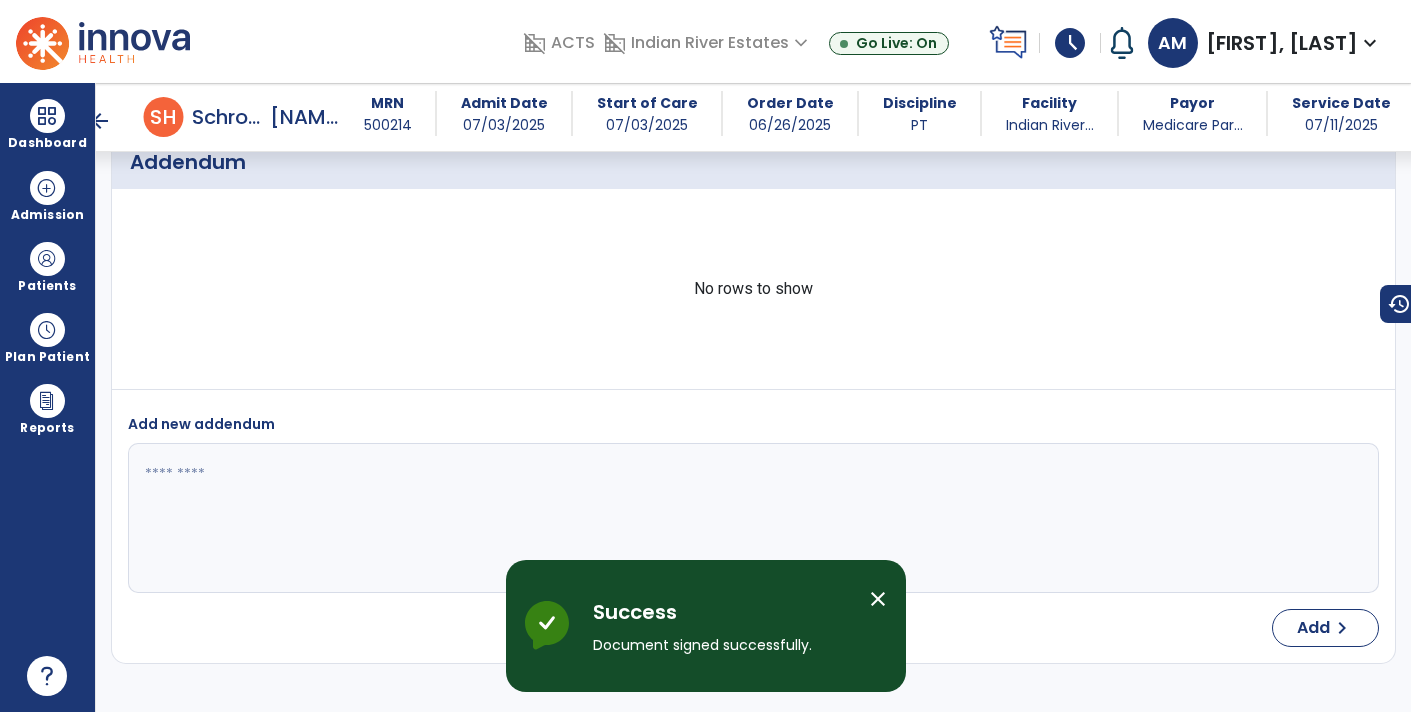 scroll, scrollTop: 3934, scrollLeft: 0, axis: vertical 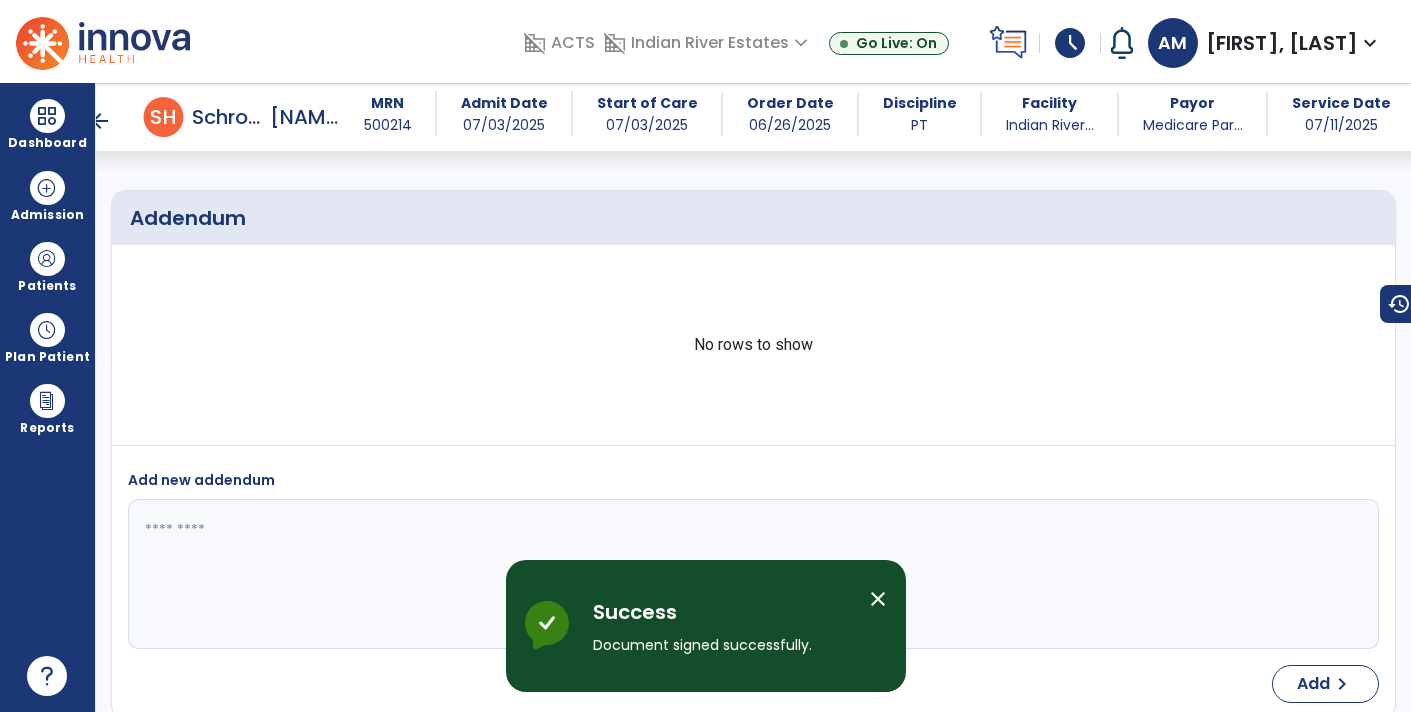 click on "arrow_back" at bounding box center [100, 121] 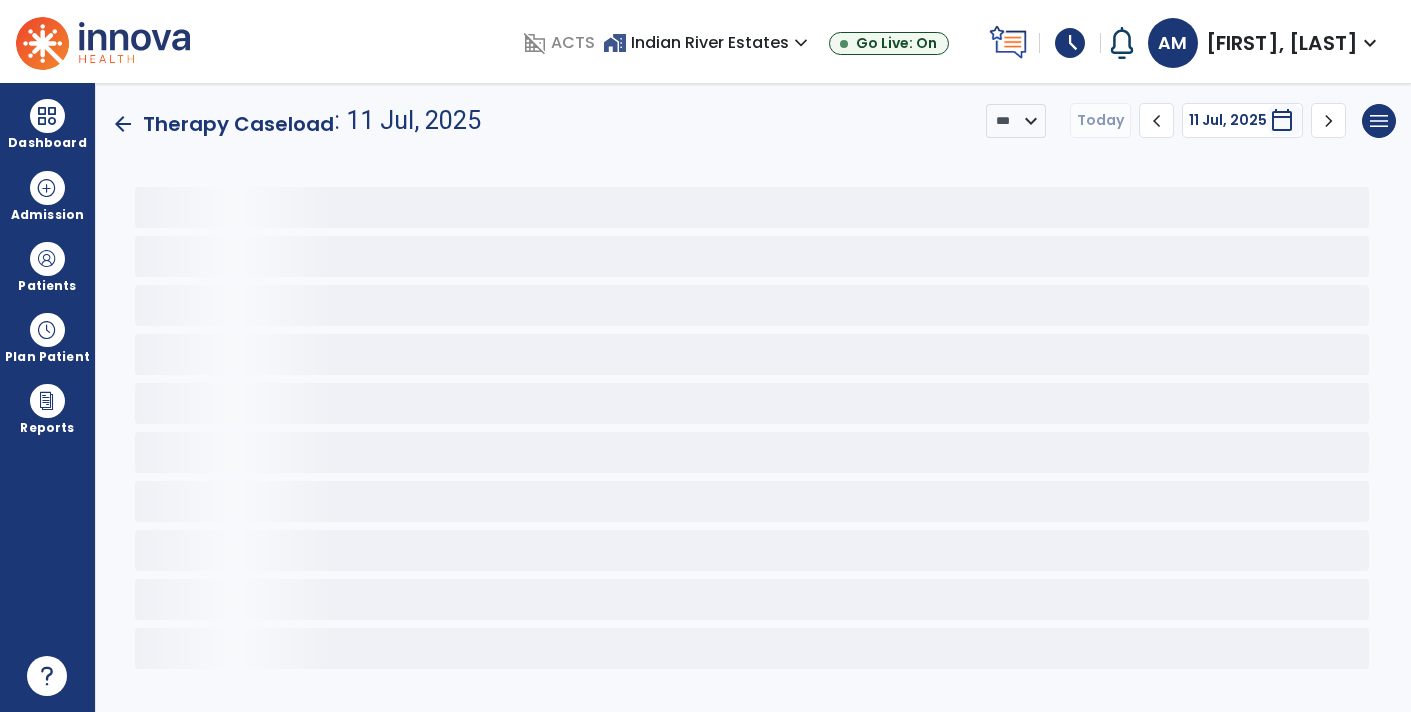 scroll, scrollTop: 0, scrollLeft: 0, axis: both 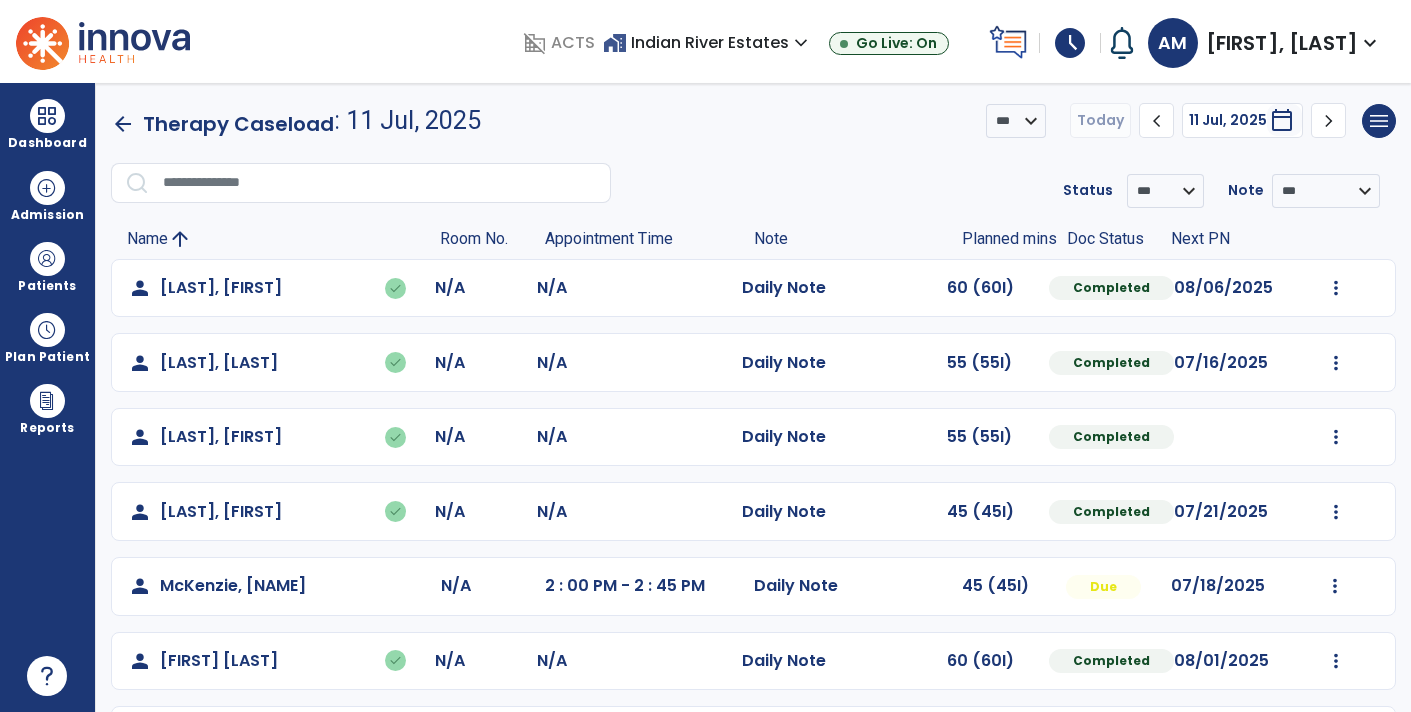 click at bounding box center (1124, 43) 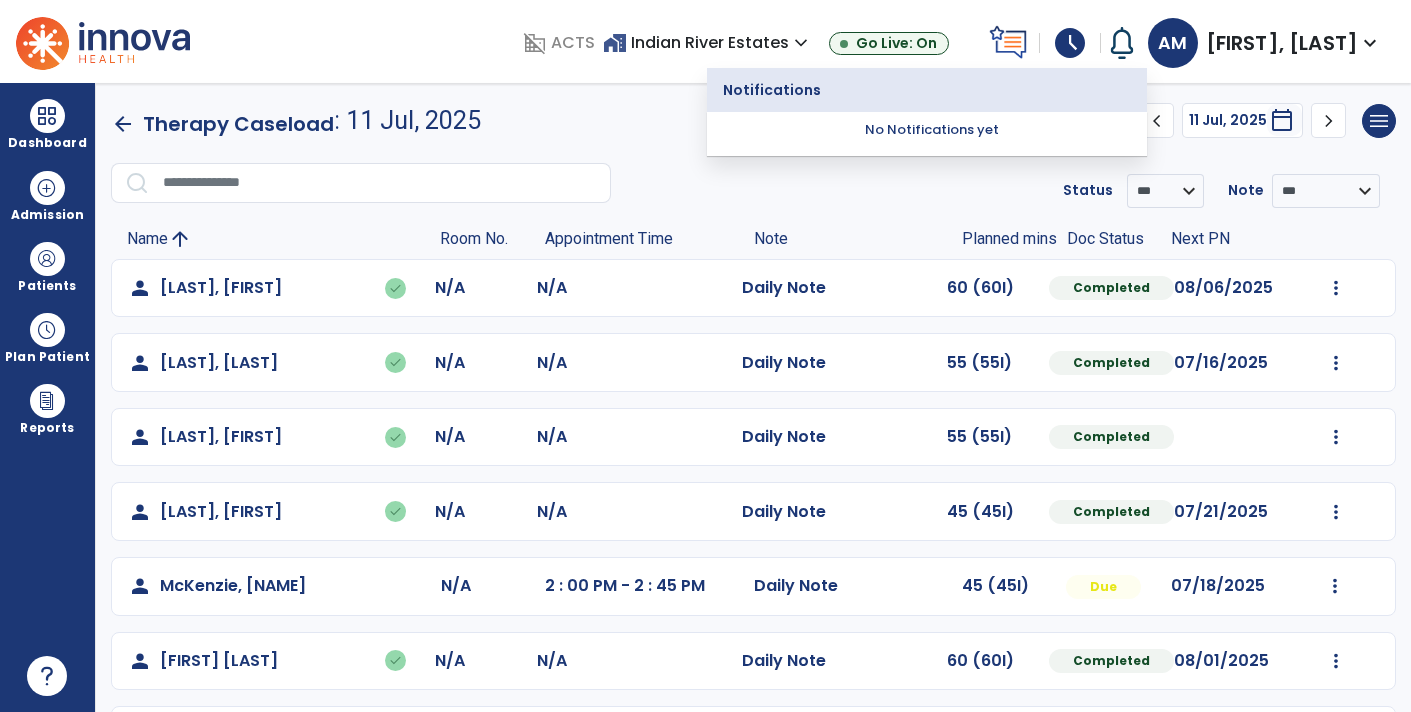 click on "schedule" at bounding box center (1070, 43) 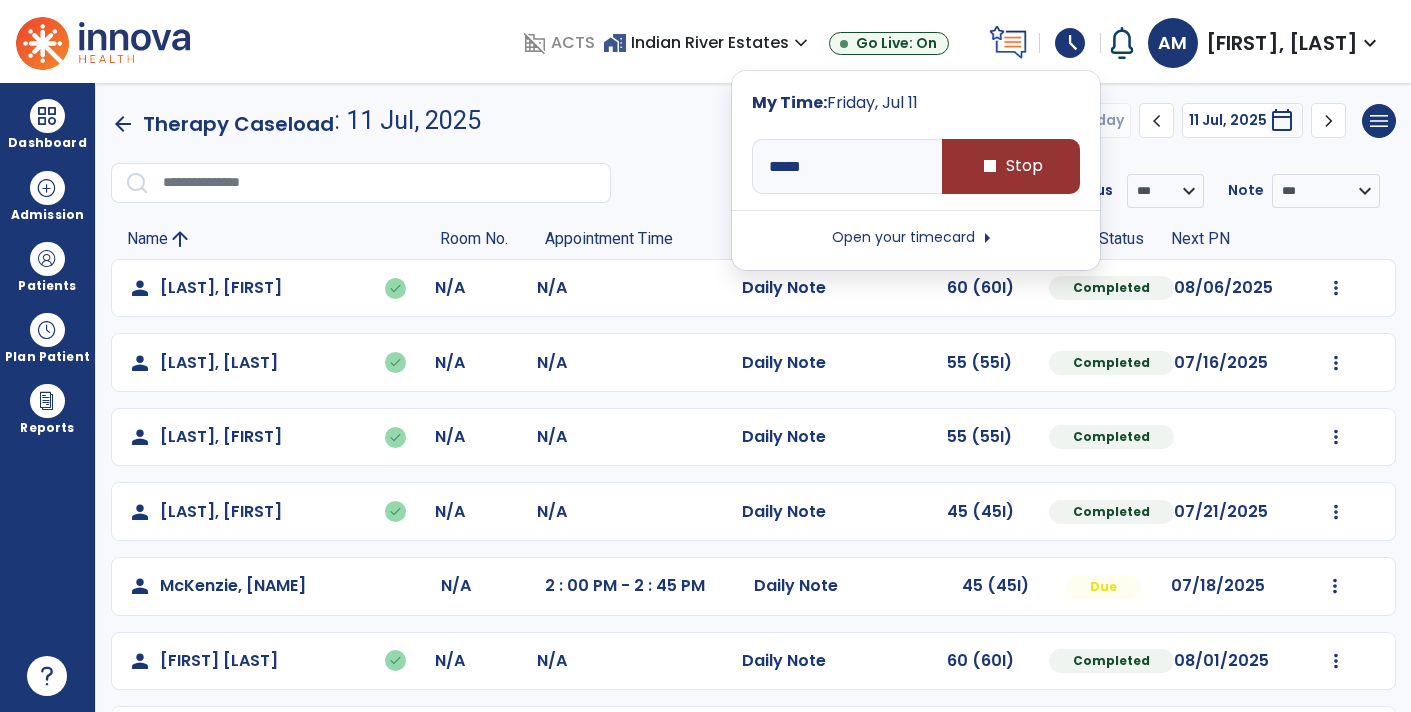 click on "stop  Stop" at bounding box center (1011, 166) 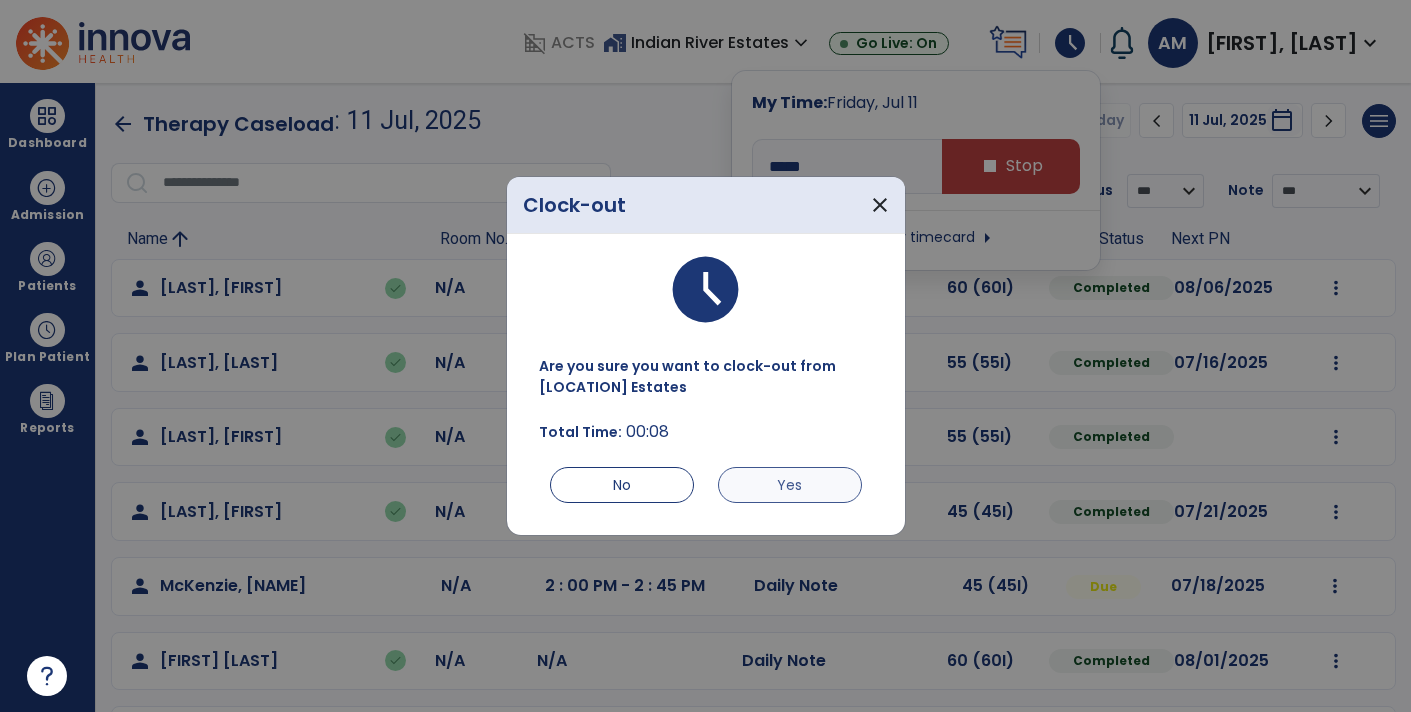 click on "Yes" at bounding box center [790, 485] 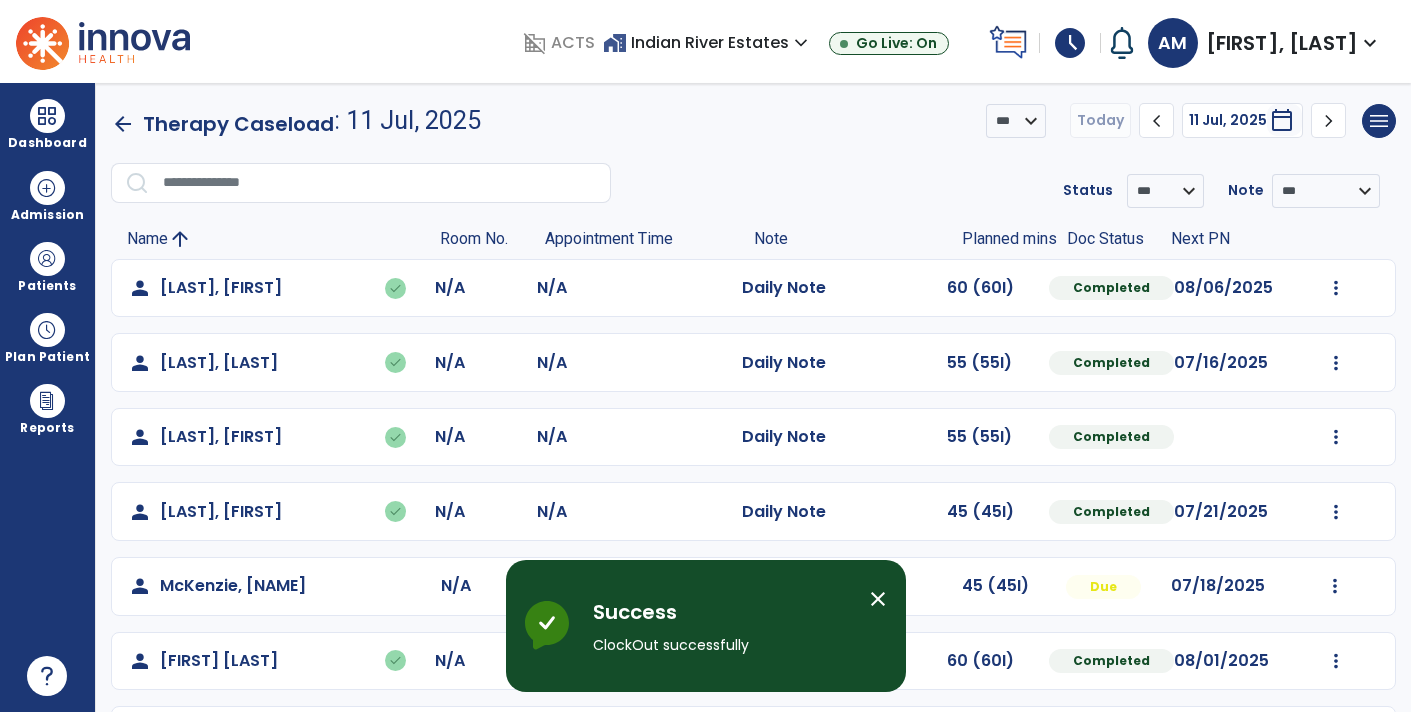 click on "schedule" at bounding box center [1070, 43] 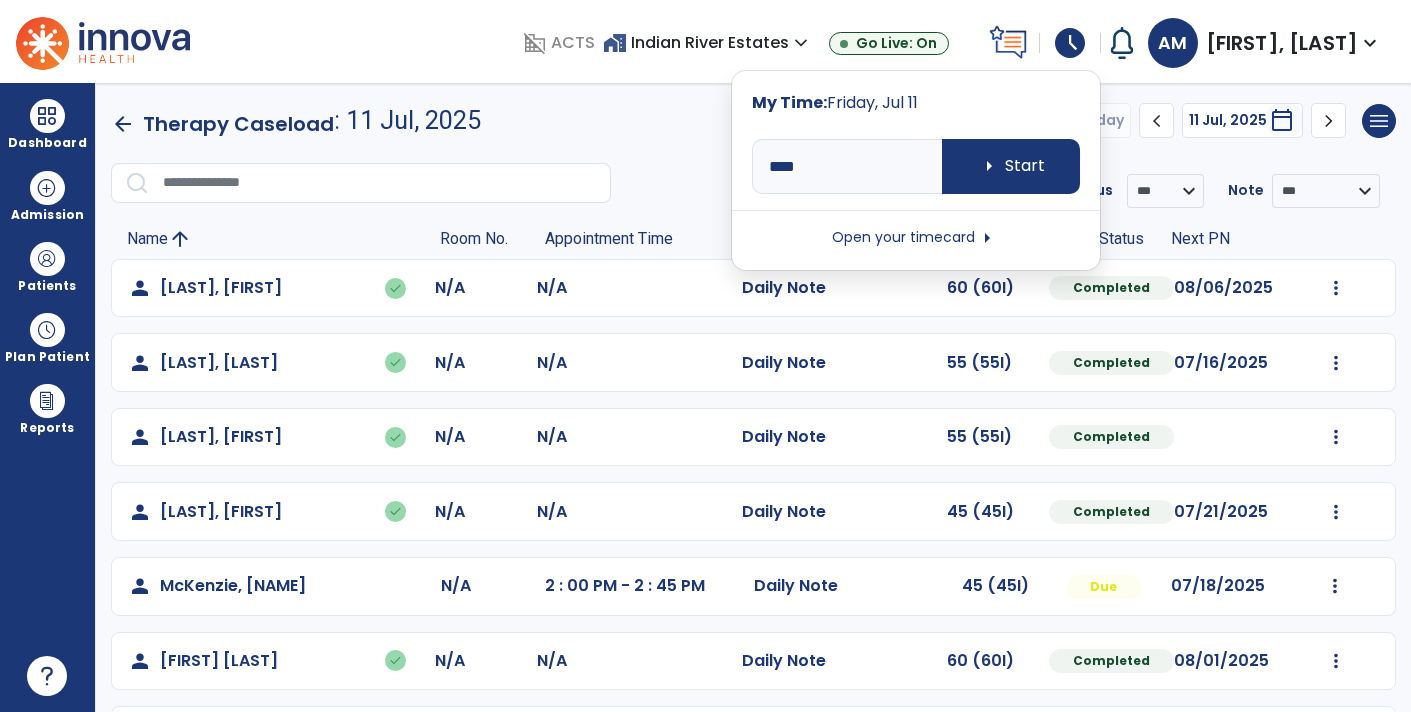 click on "Open your timecard  arrow_right" at bounding box center [916, 238] 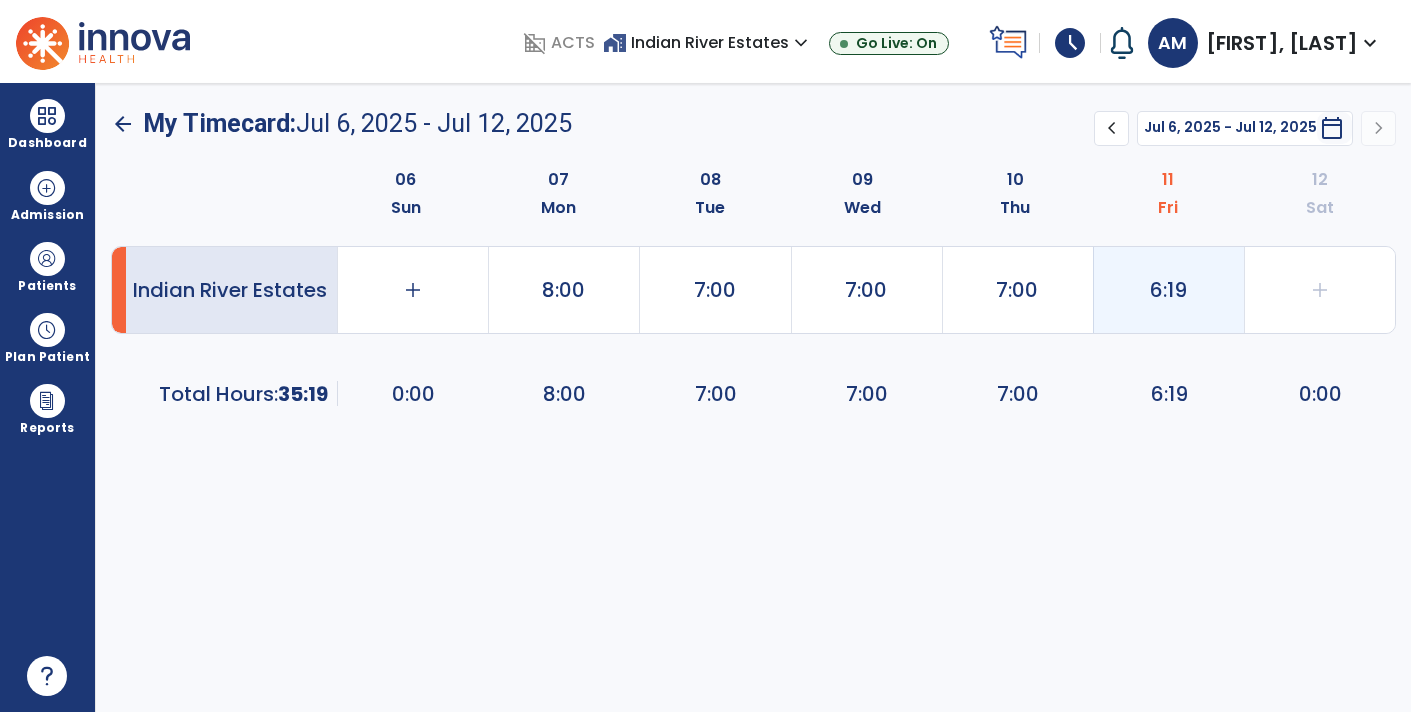 click on "6:19" 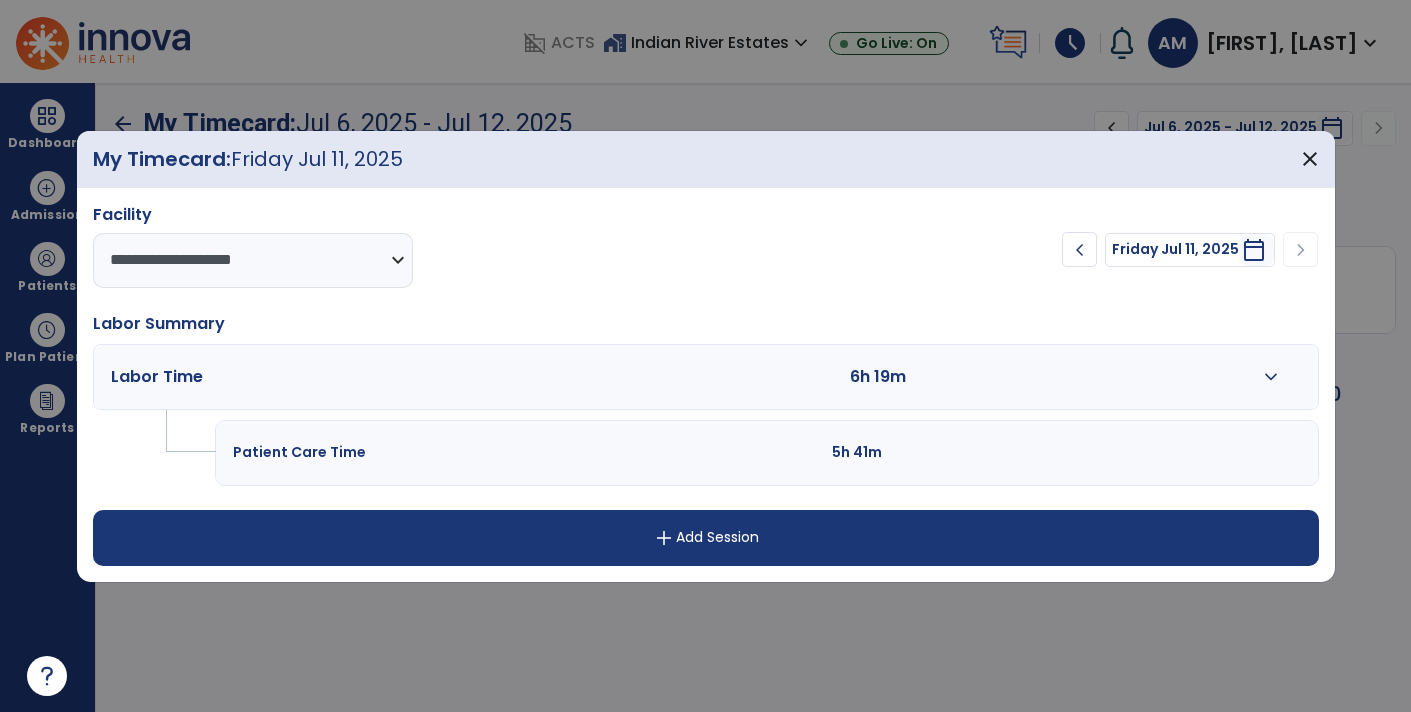 click on "expand_more" at bounding box center [1271, 377] 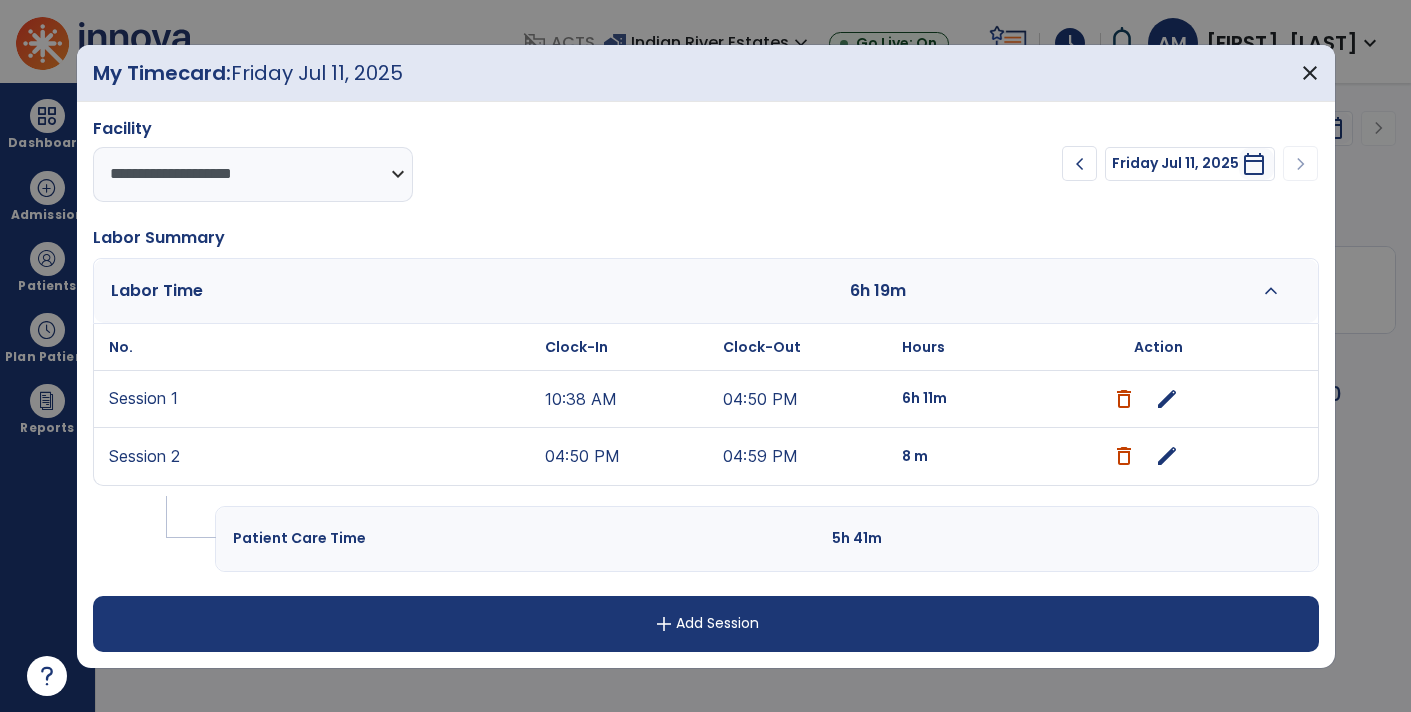 click on "edit" at bounding box center (1167, 399) 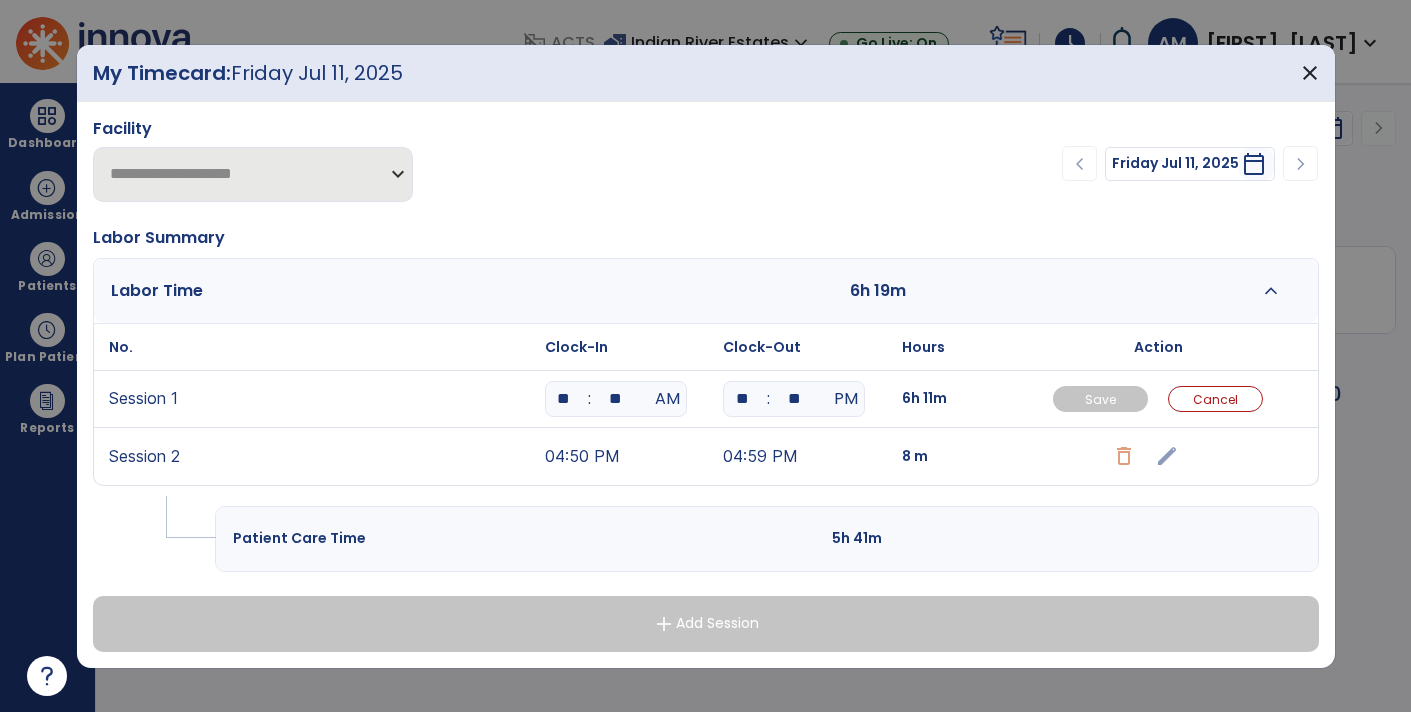 click on "**" at bounding box center [564, 399] 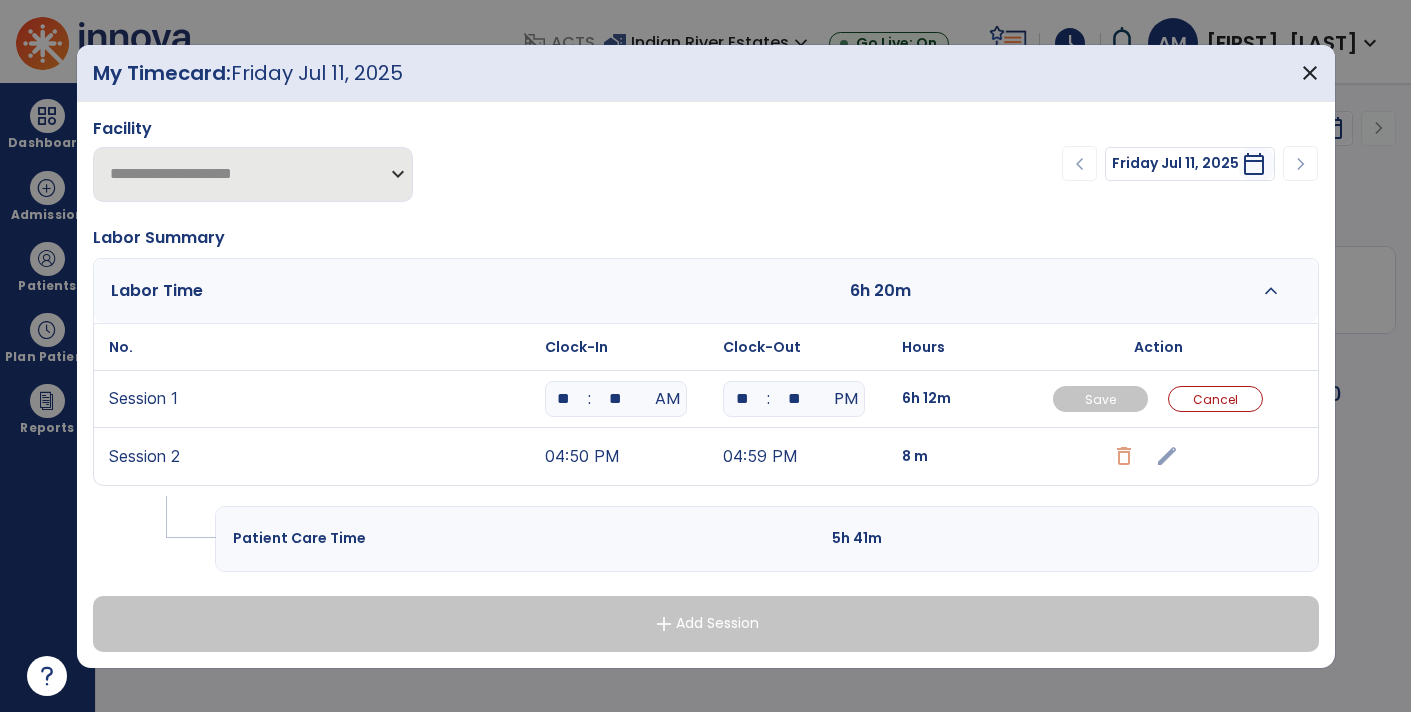 type on "*" 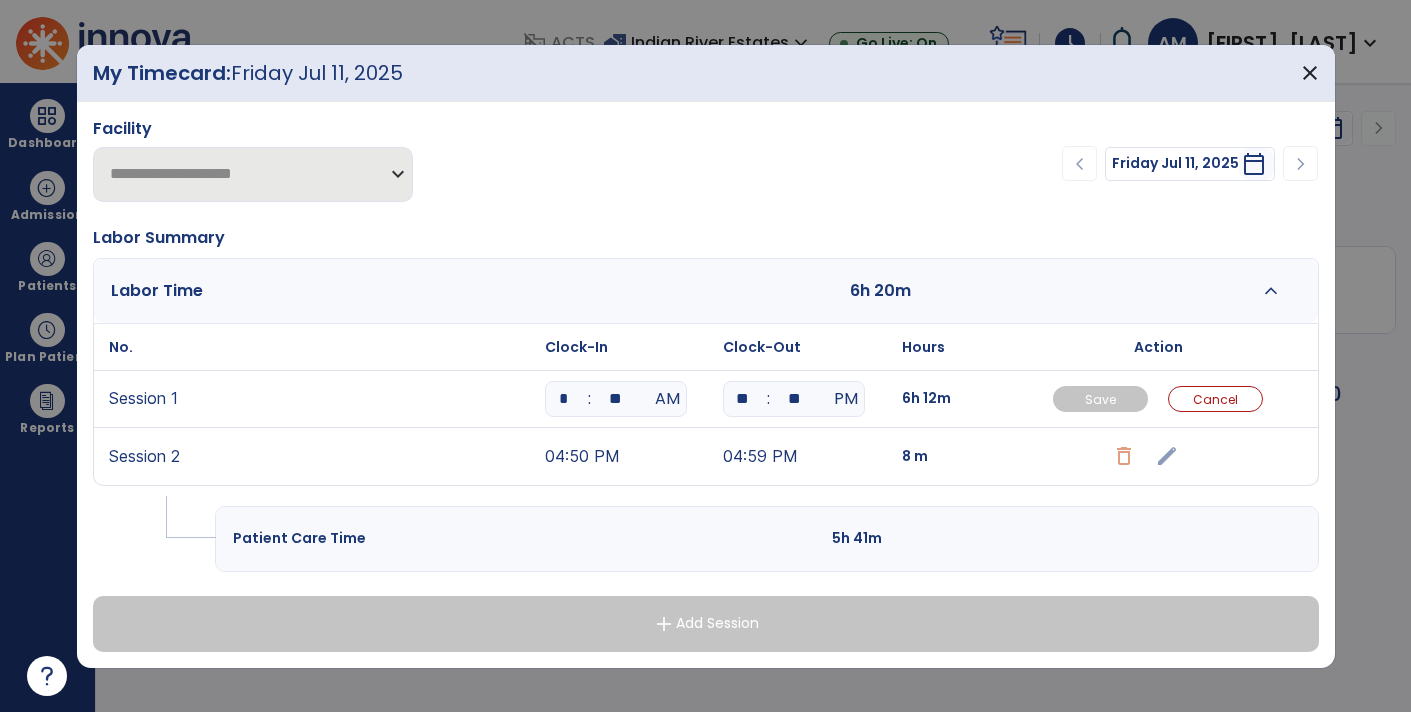 click on "**" at bounding box center (616, 399) 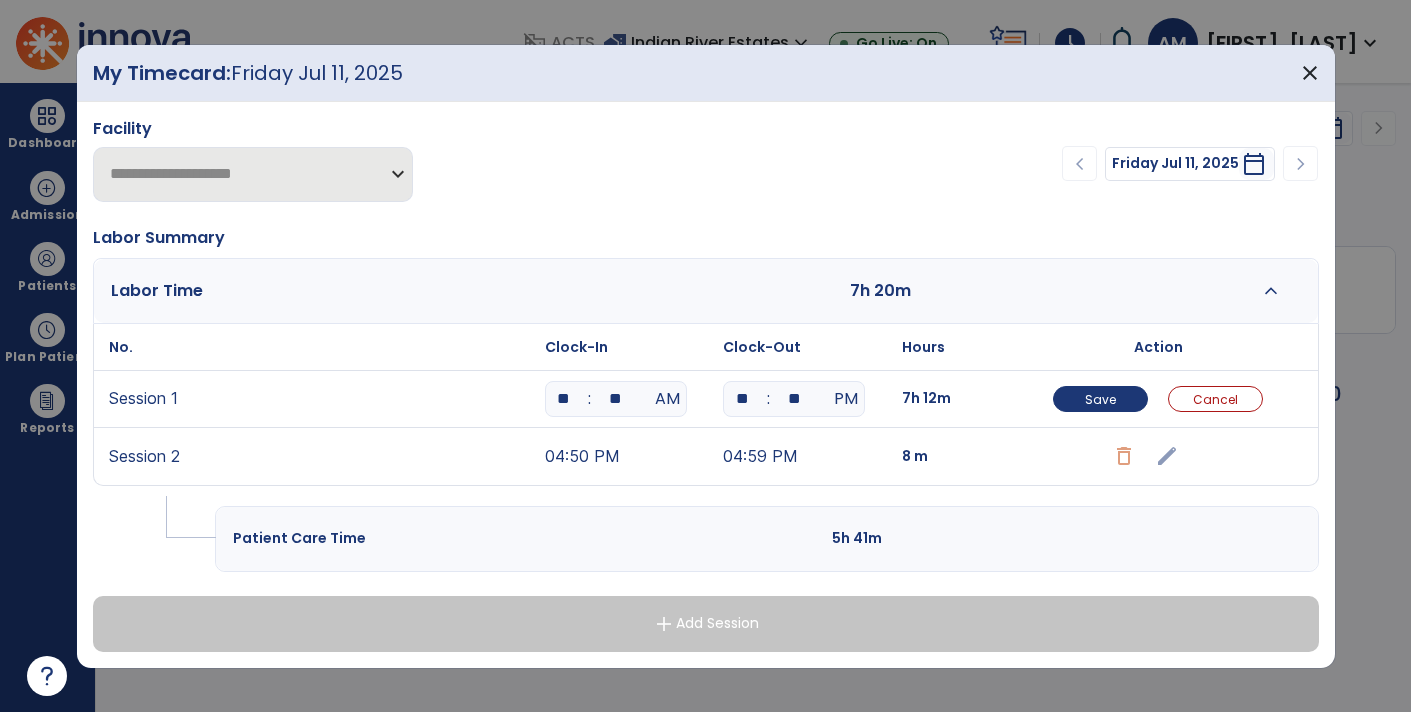 type on "*" 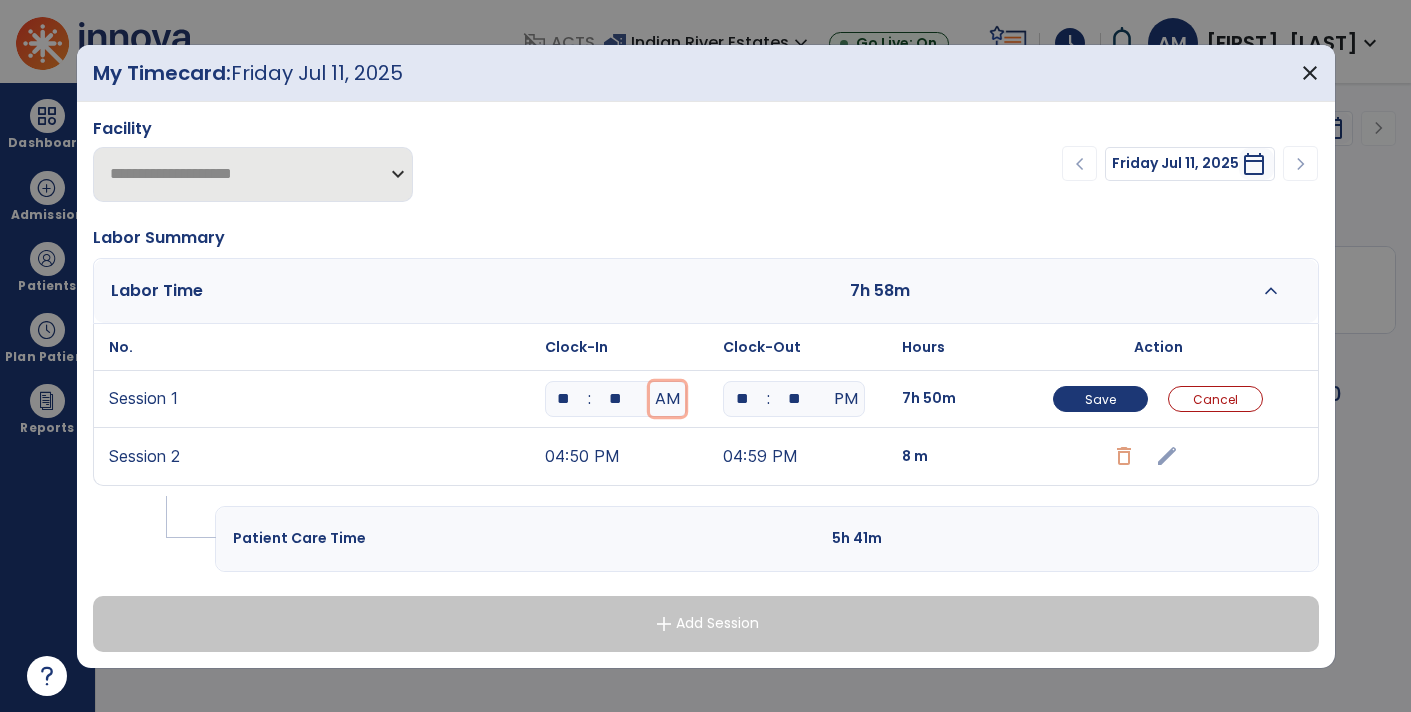 type 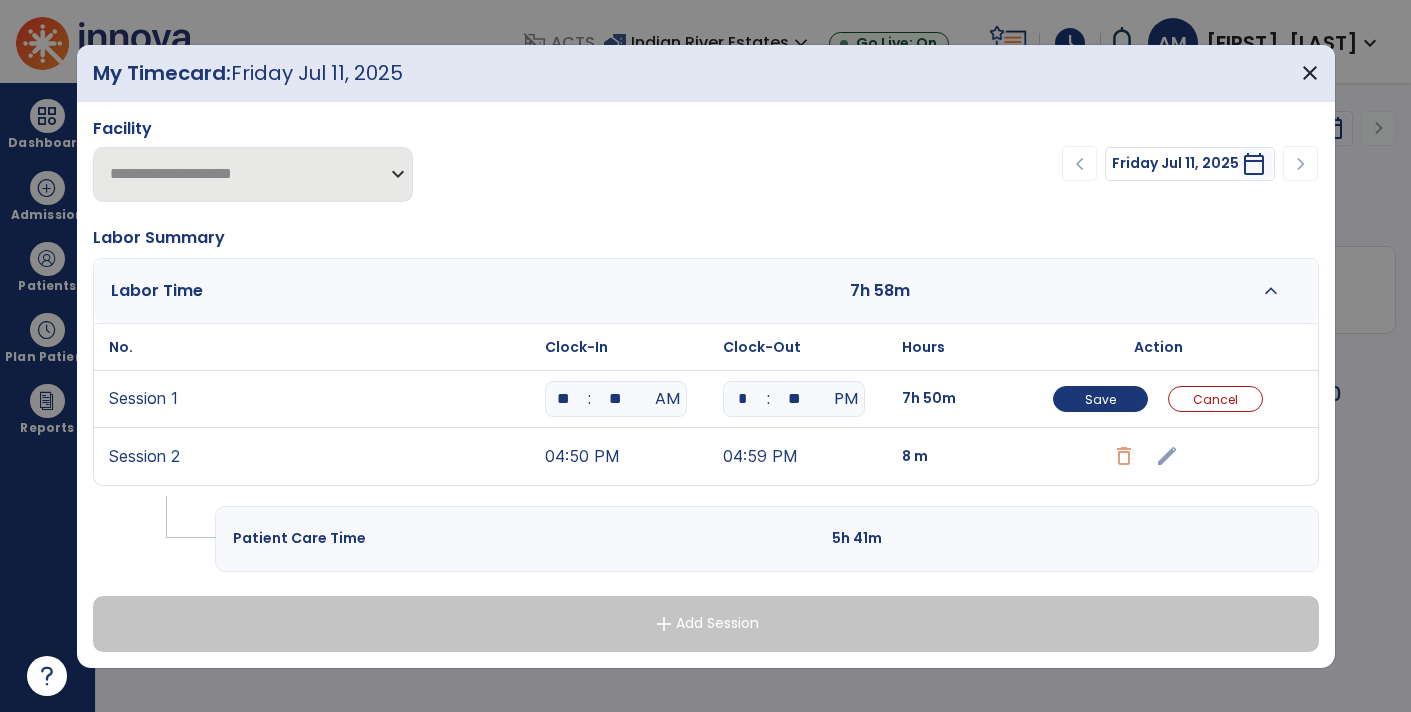 click on "**" at bounding box center (794, 399) 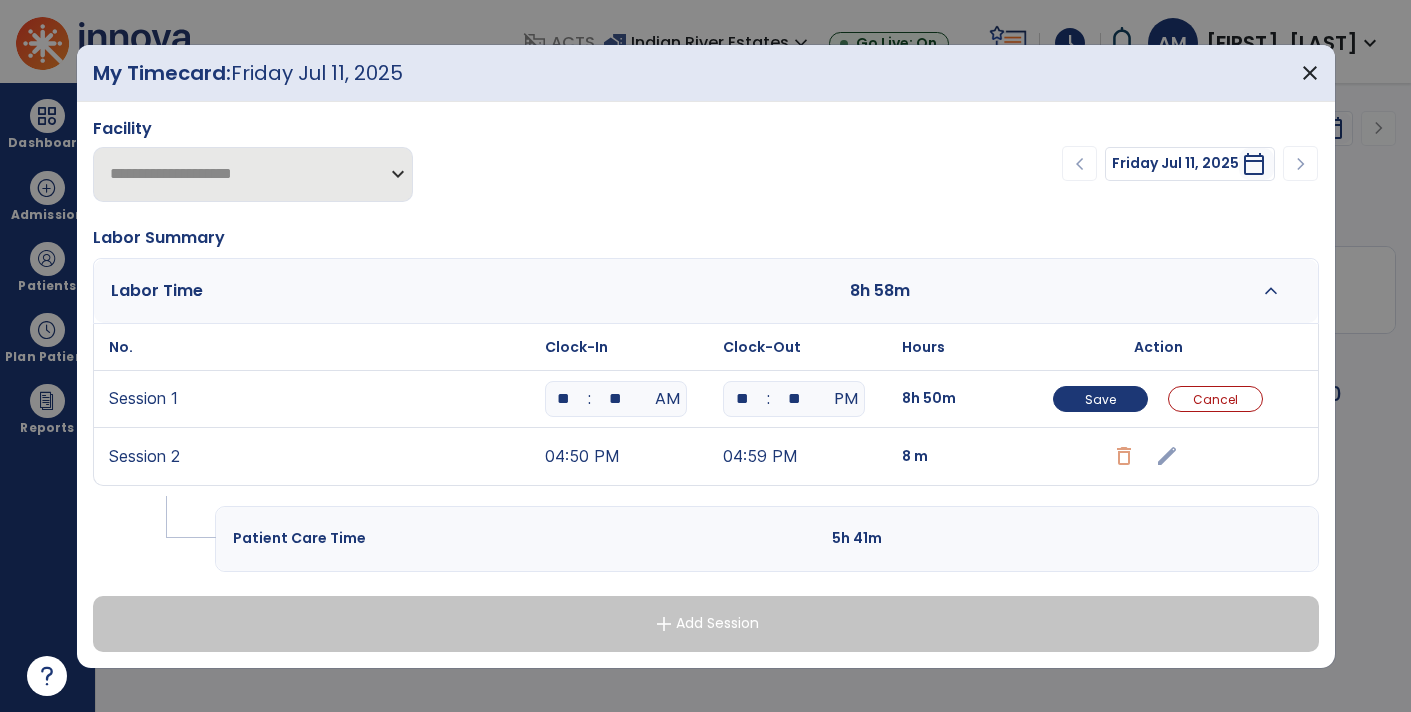 type on "*" 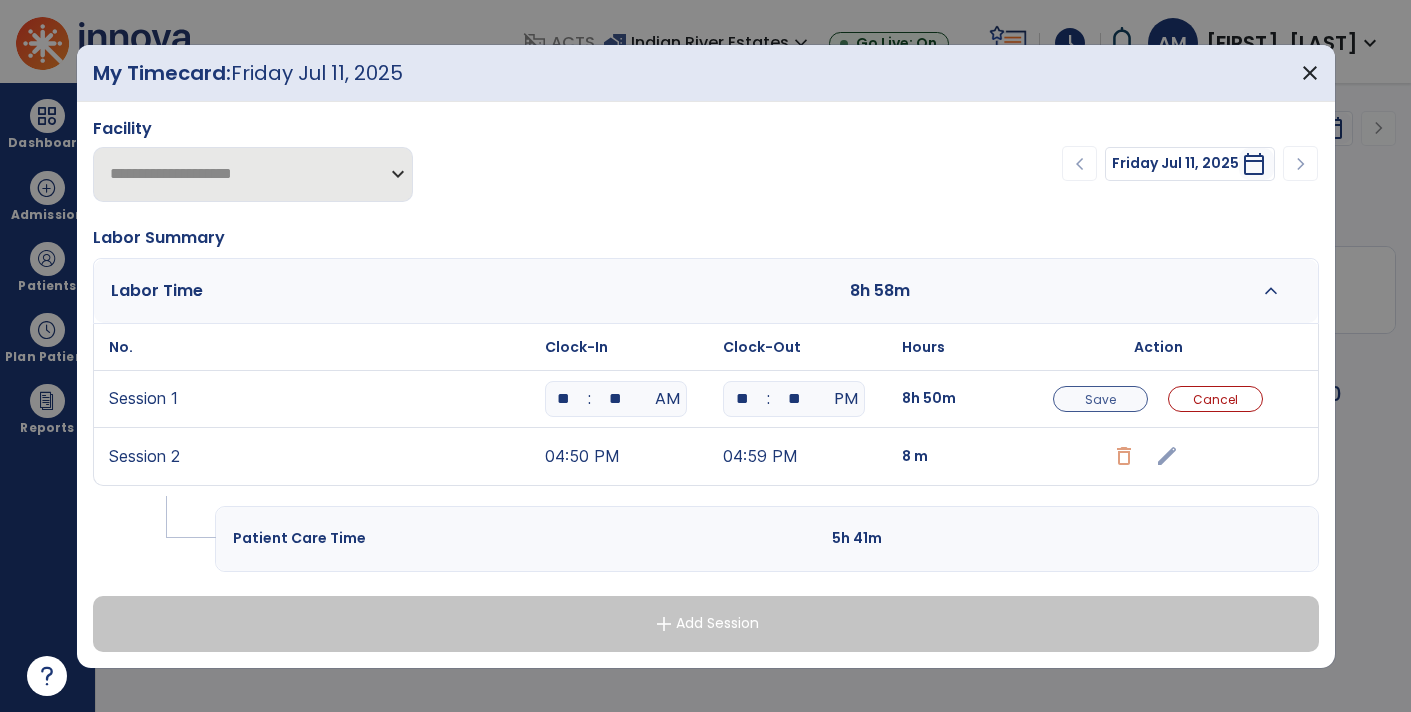 type on "**" 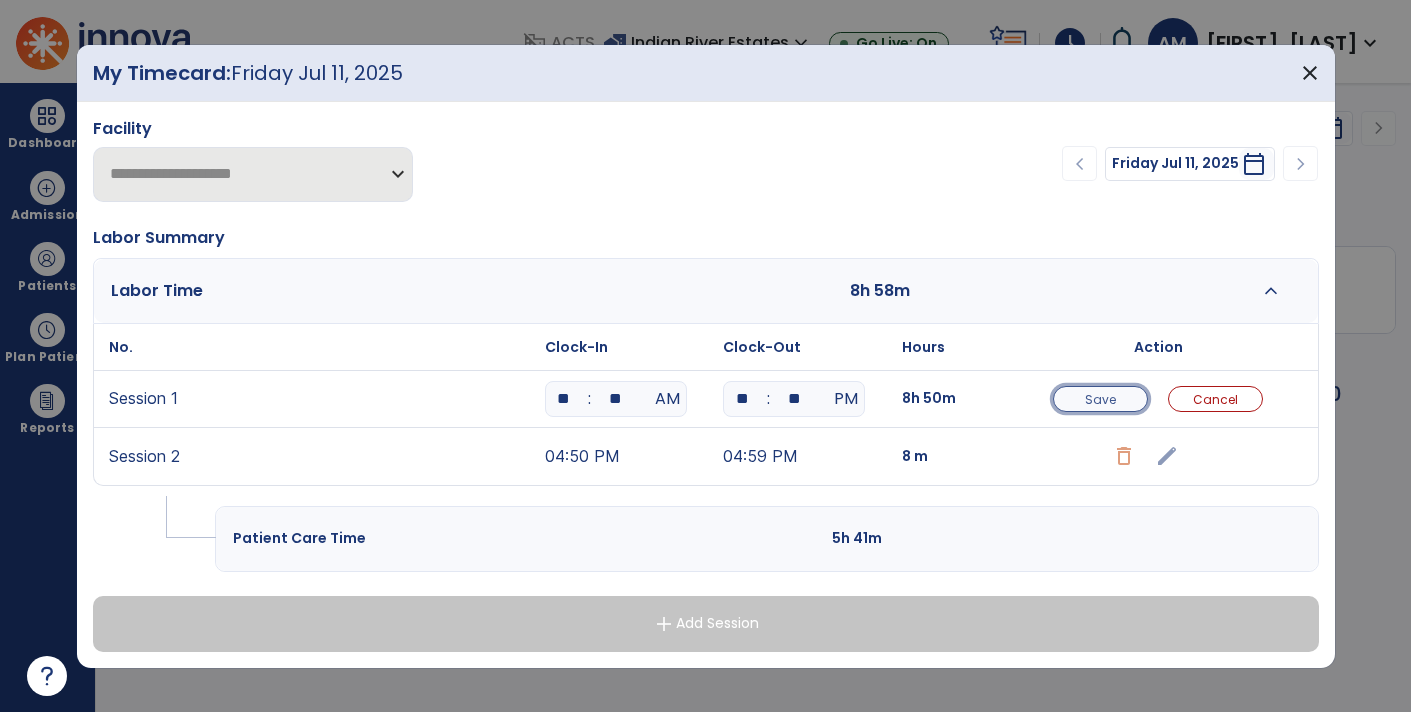 click on "Save" at bounding box center (1100, 399) 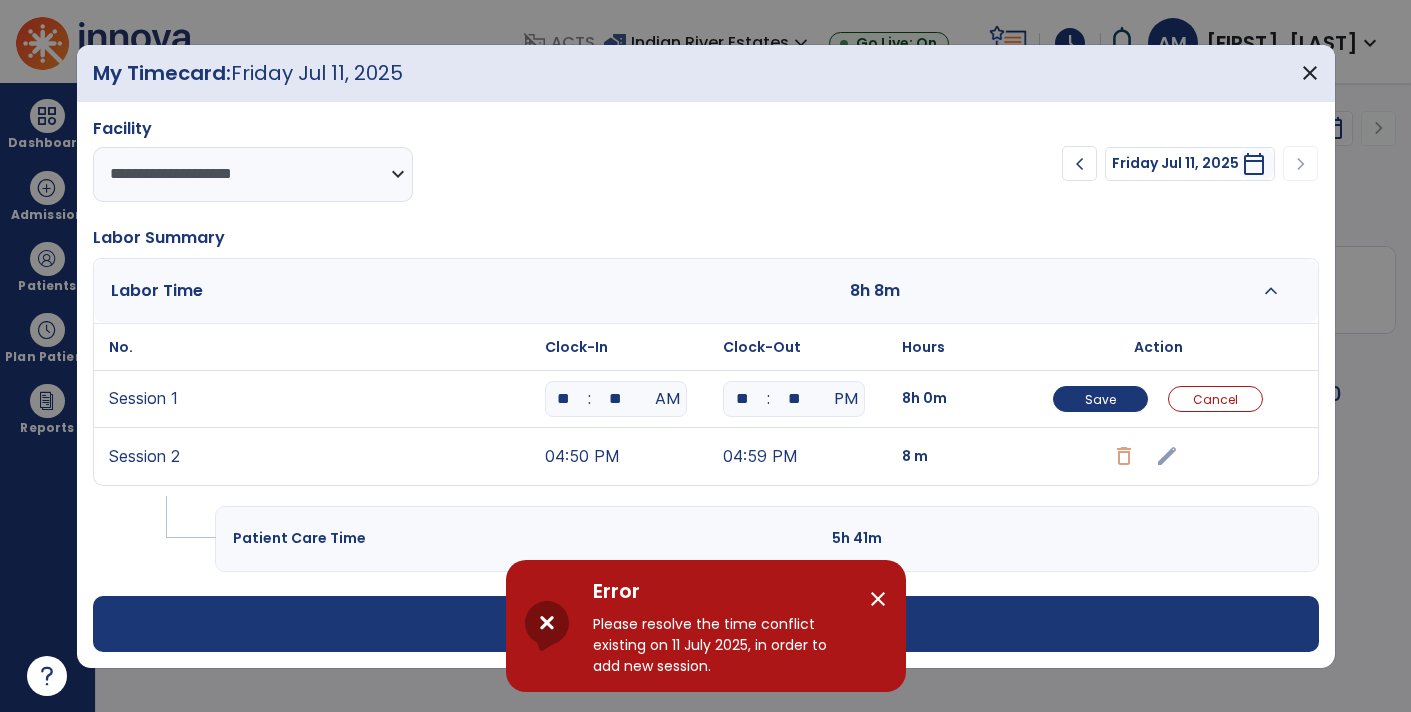 click on "close" at bounding box center (878, 599) 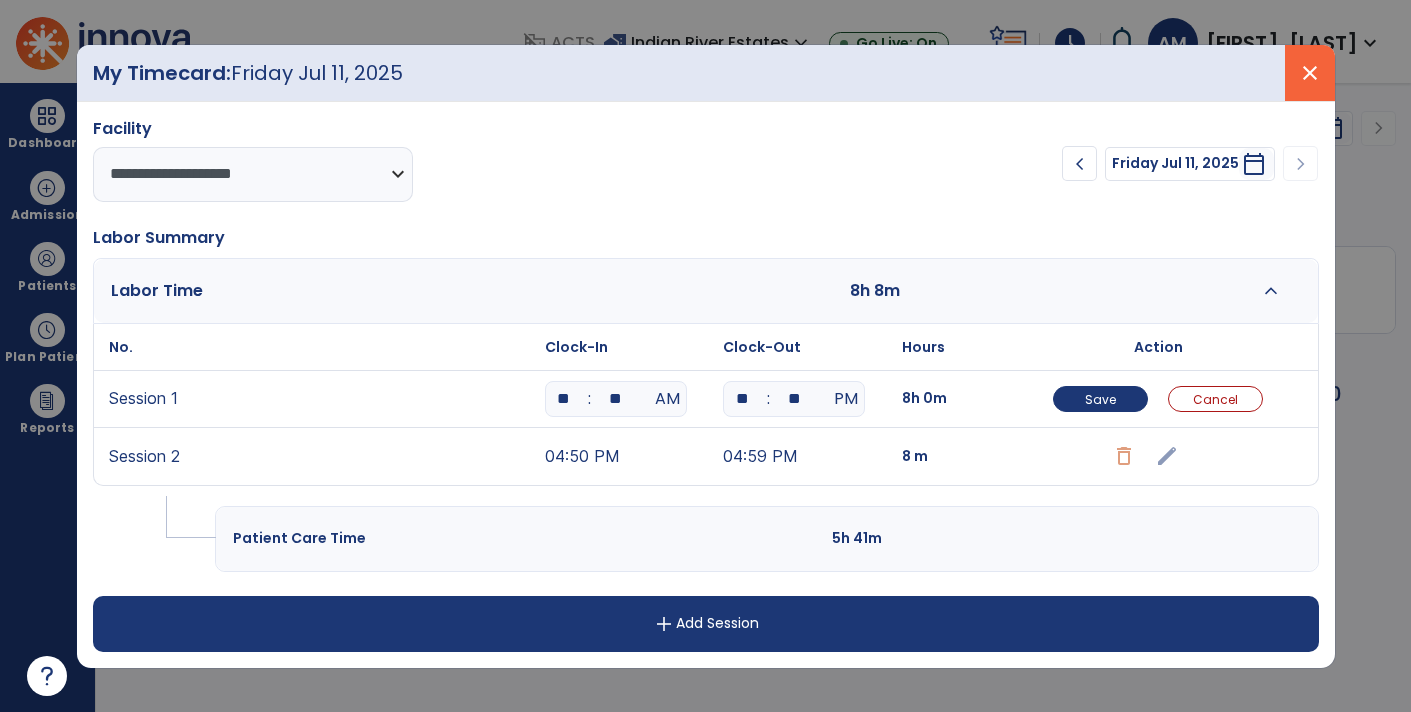 click on "close" at bounding box center (1310, 73) 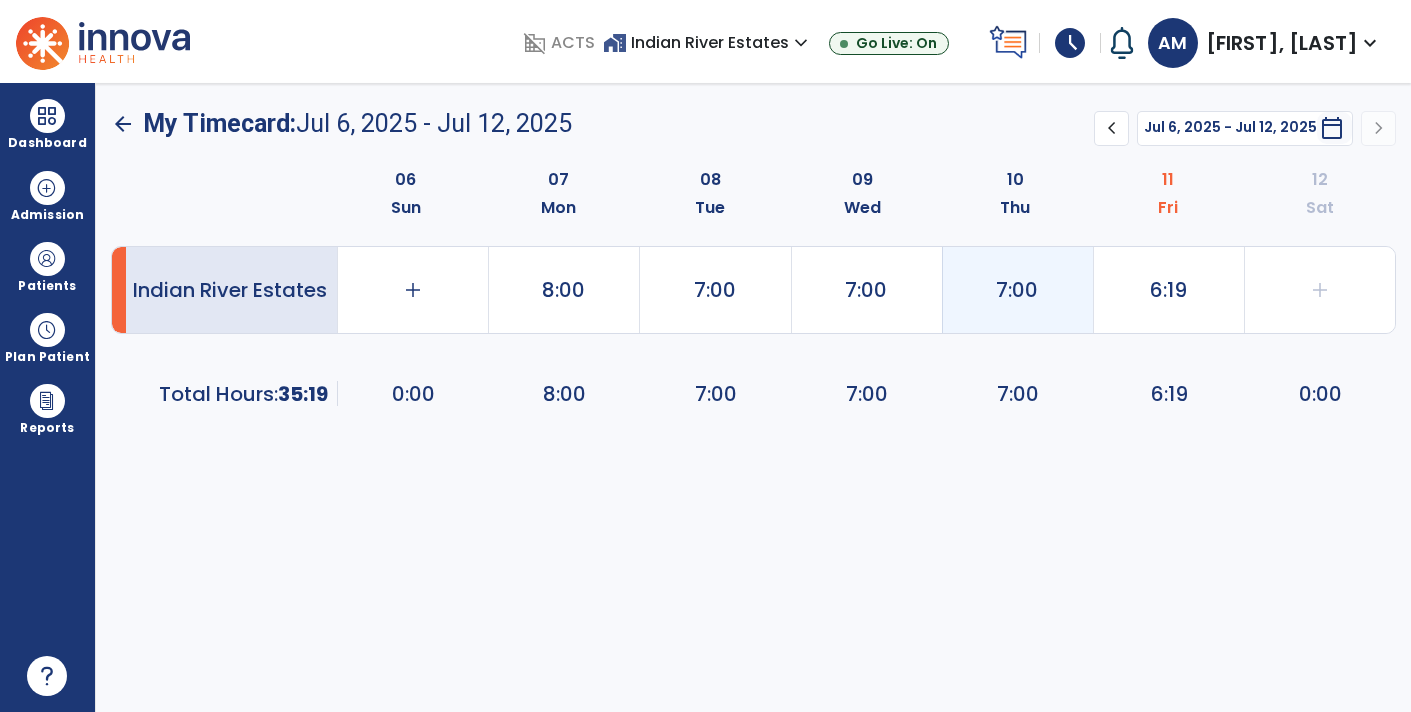 click on "7:00" 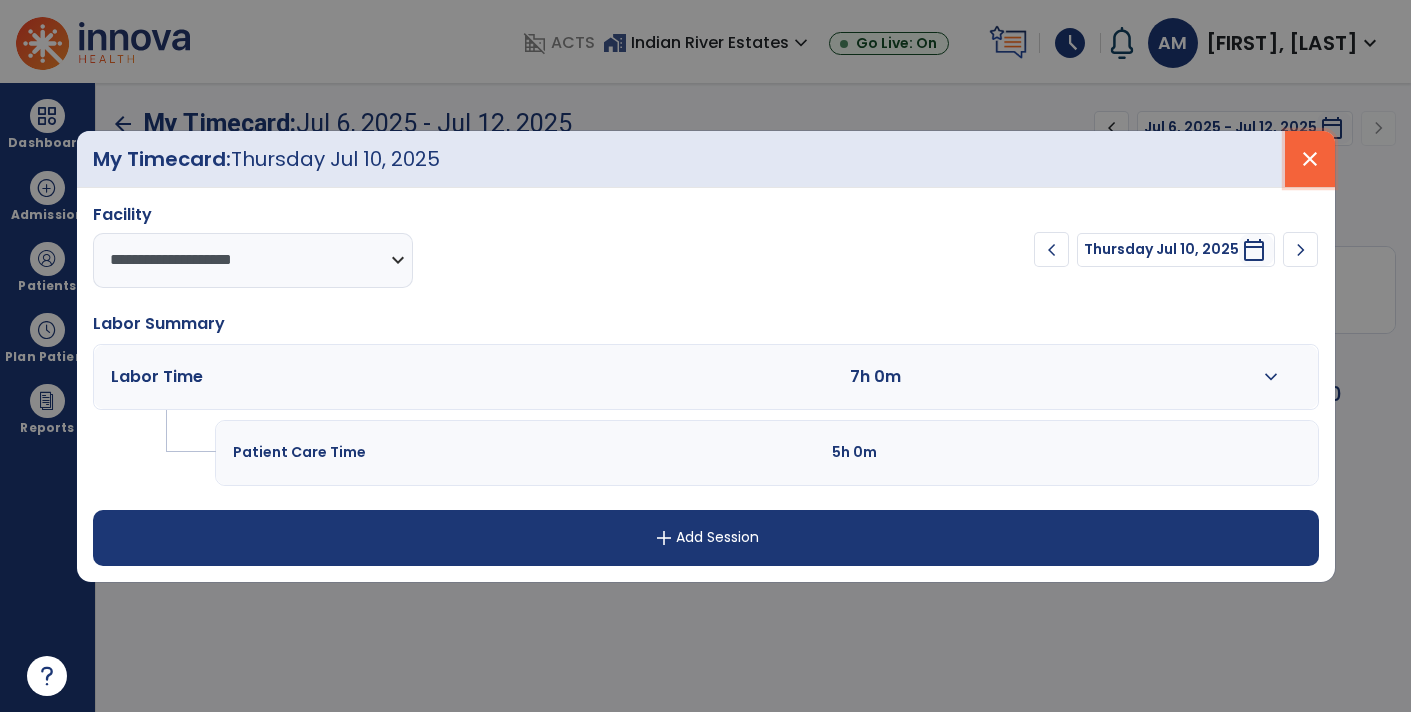 click on "close" at bounding box center [1310, 159] 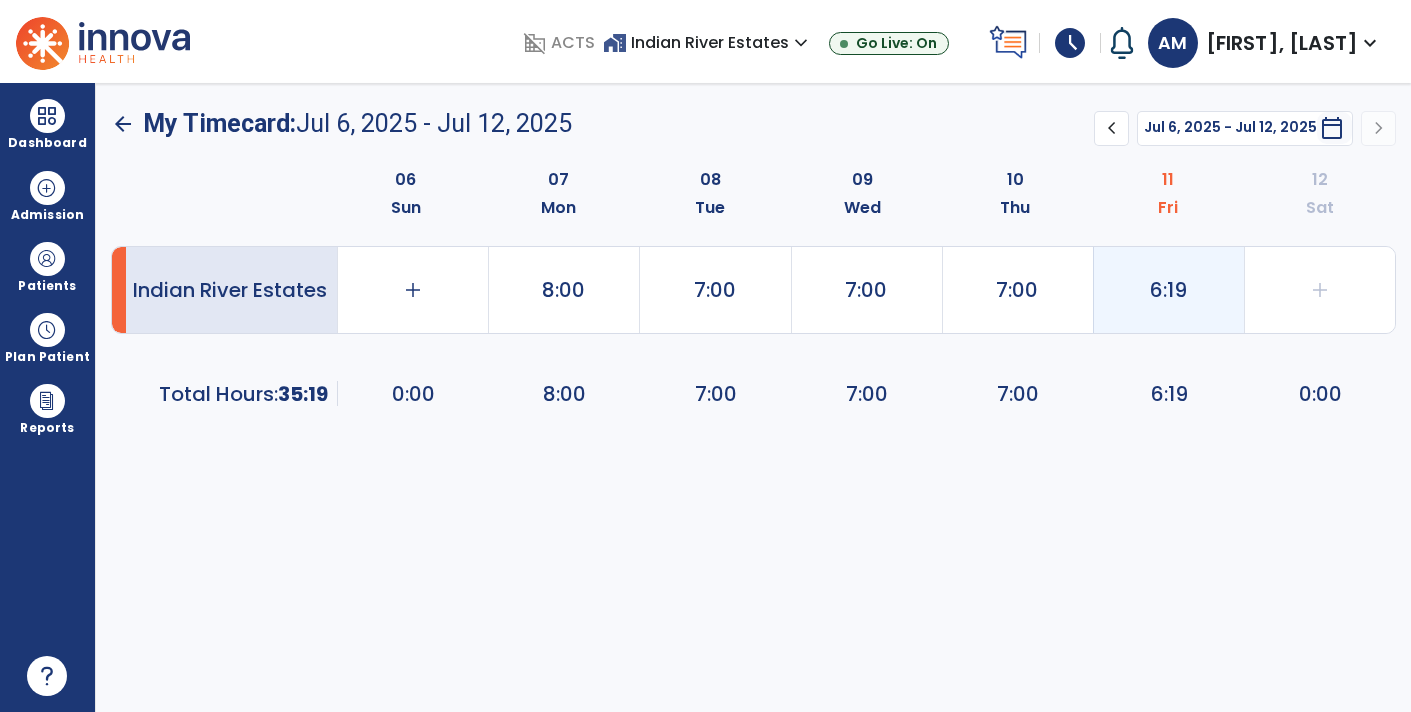 click on "6:19" 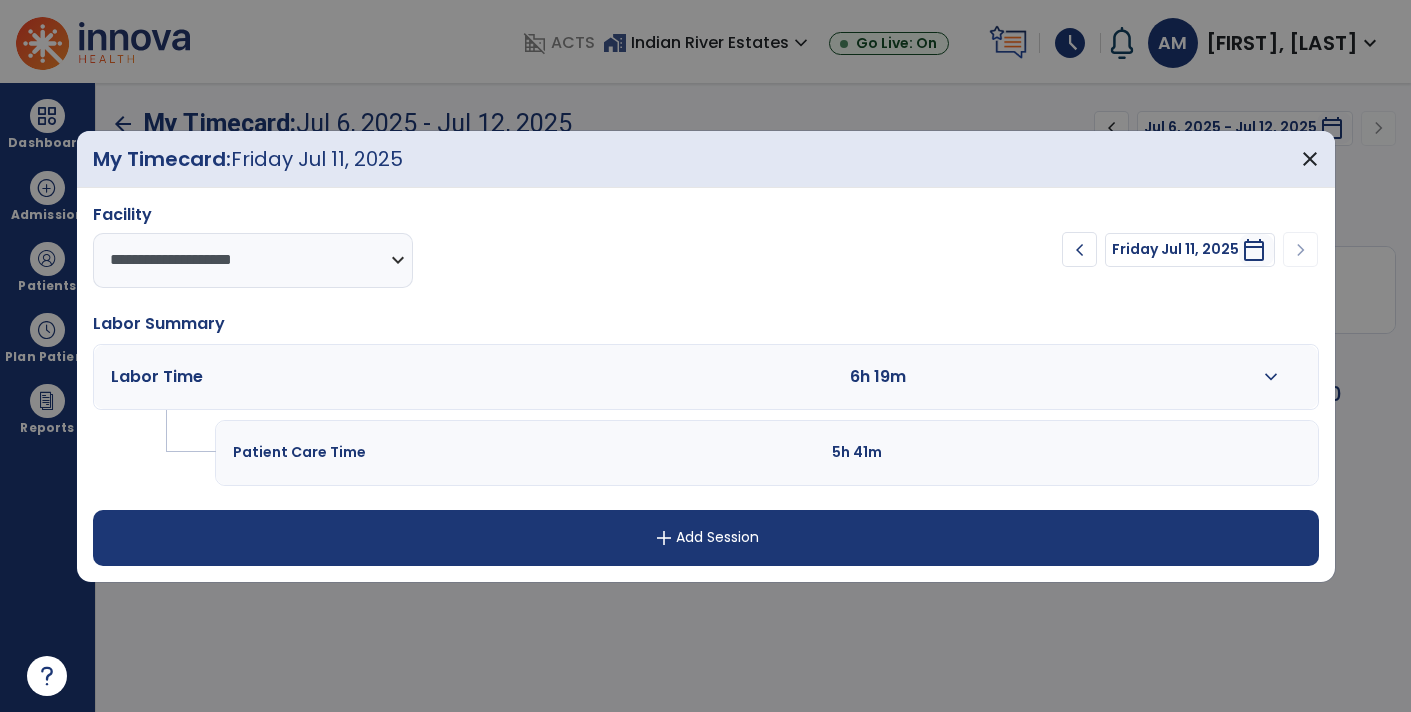 click on "expand_more" at bounding box center [1271, 377] 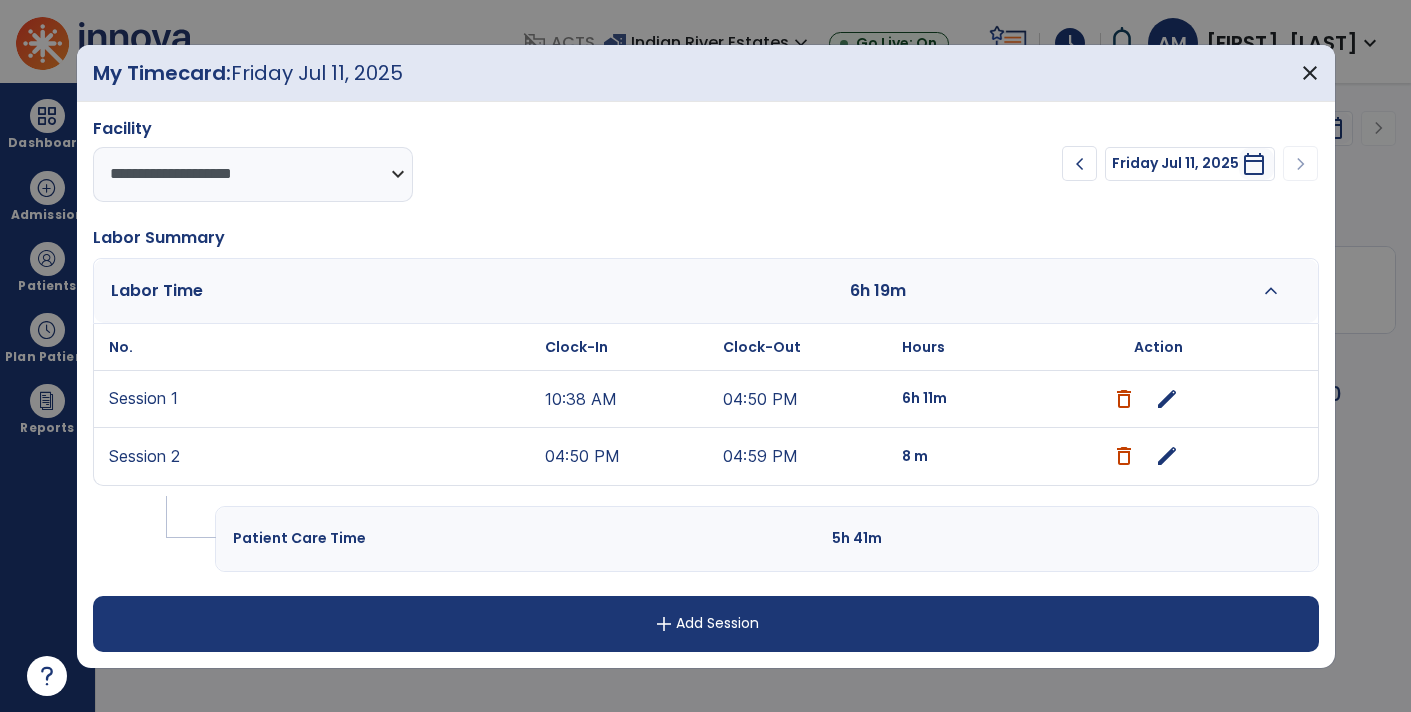 click on "10:38 AM" at bounding box center [629, 399] 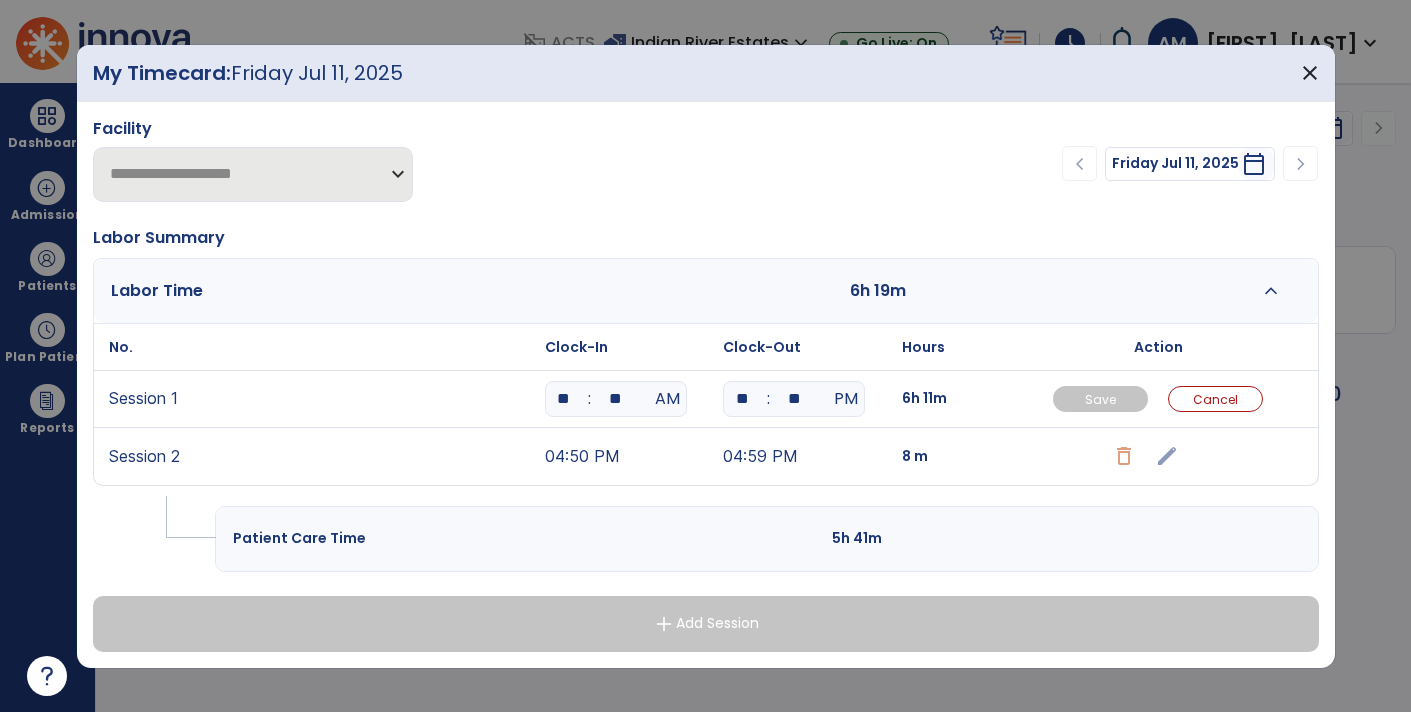 click on "**" at bounding box center [564, 399] 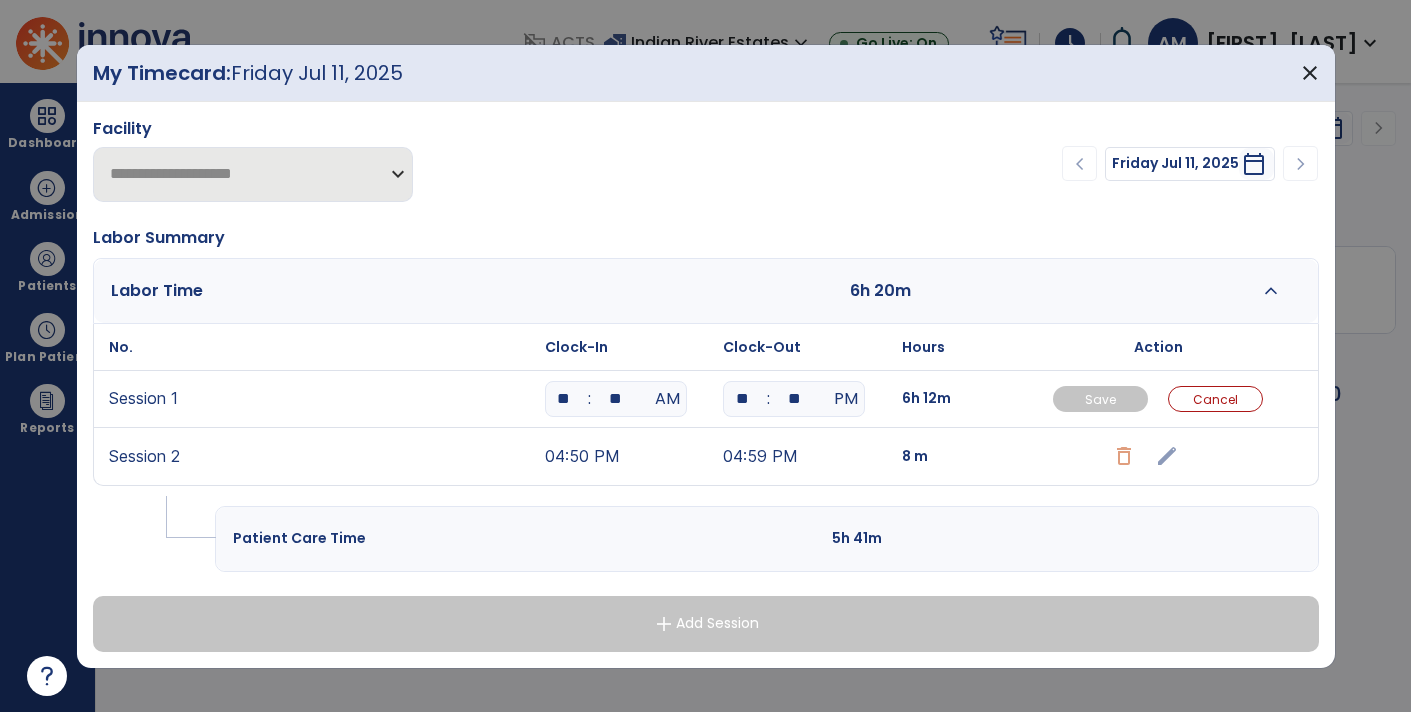 type on "*" 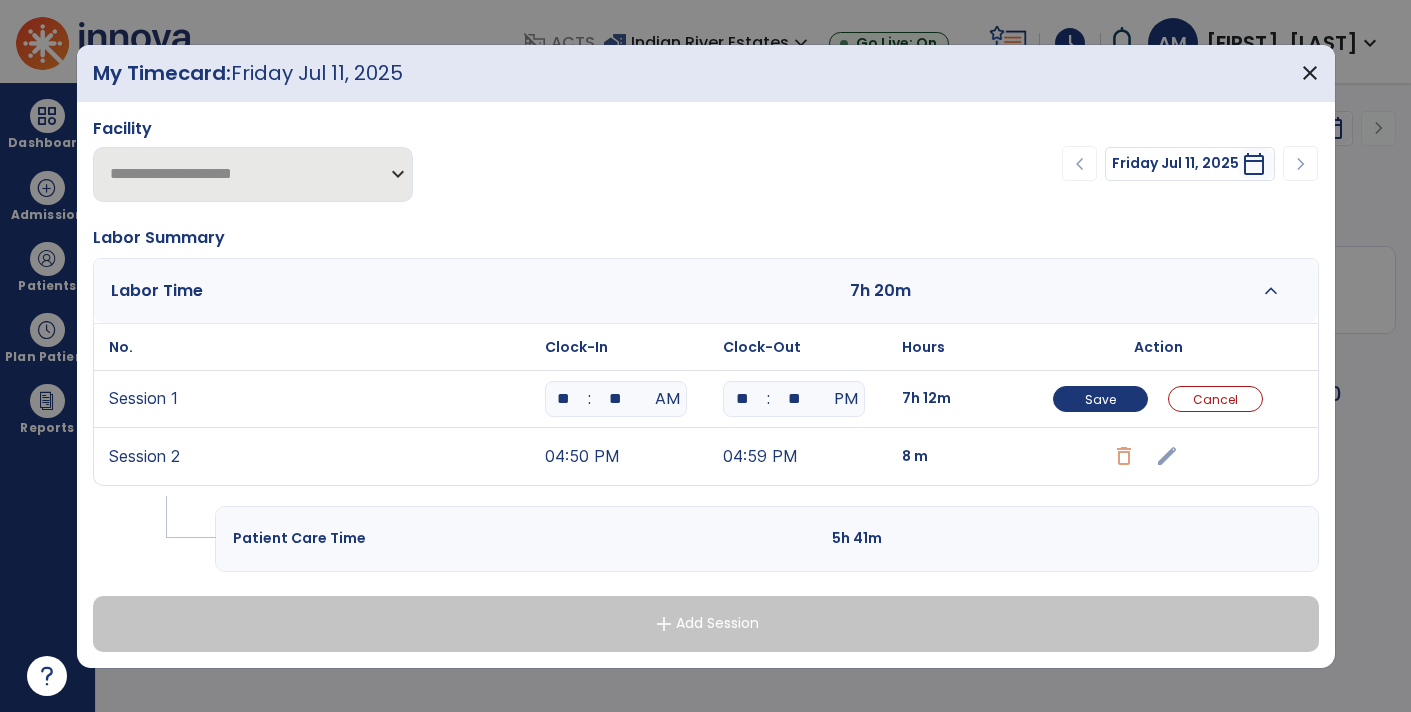type on "**" 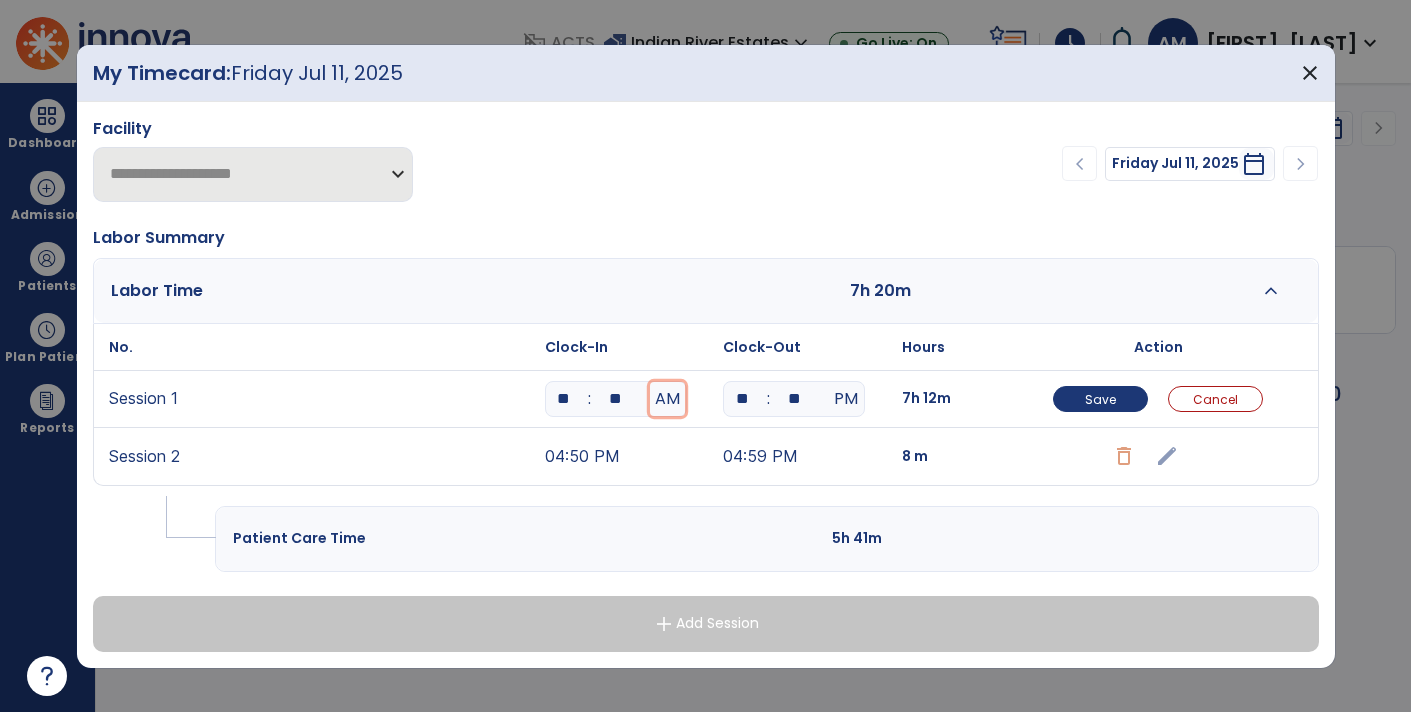 type 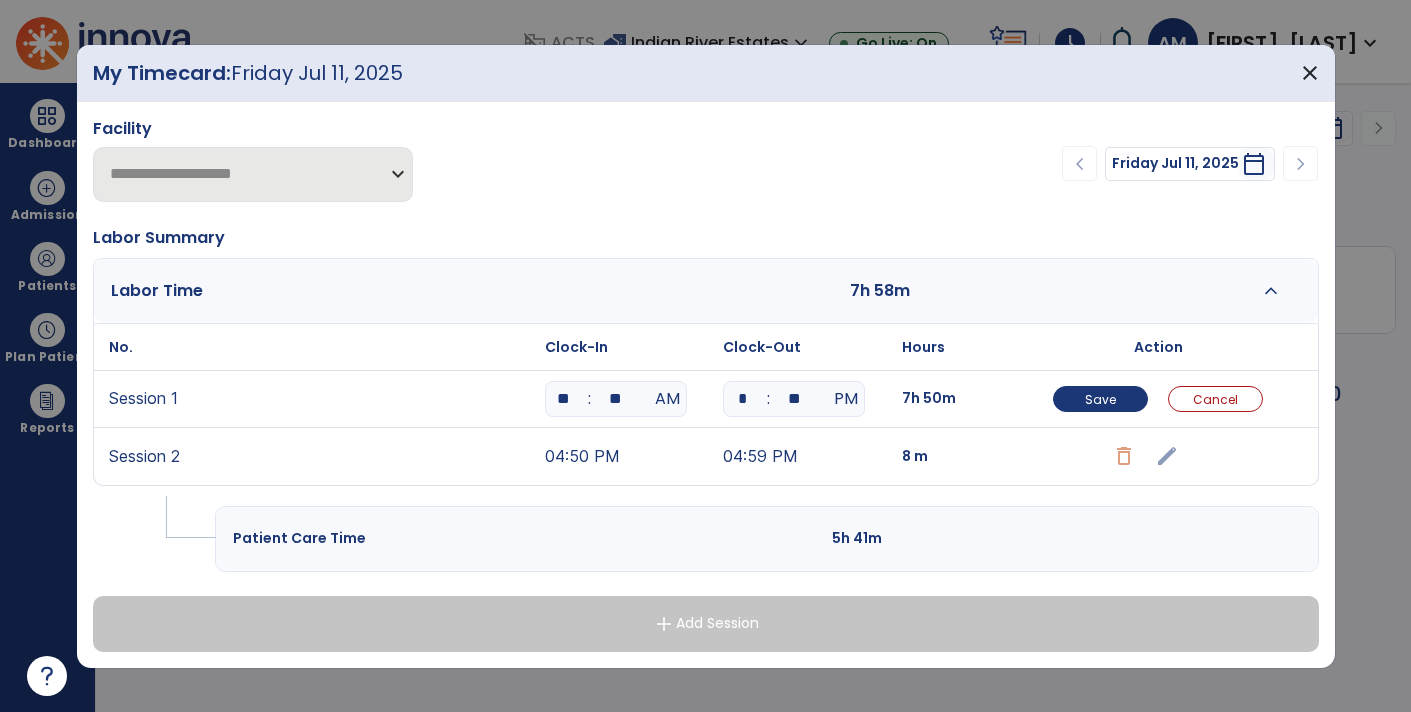 type on "**" 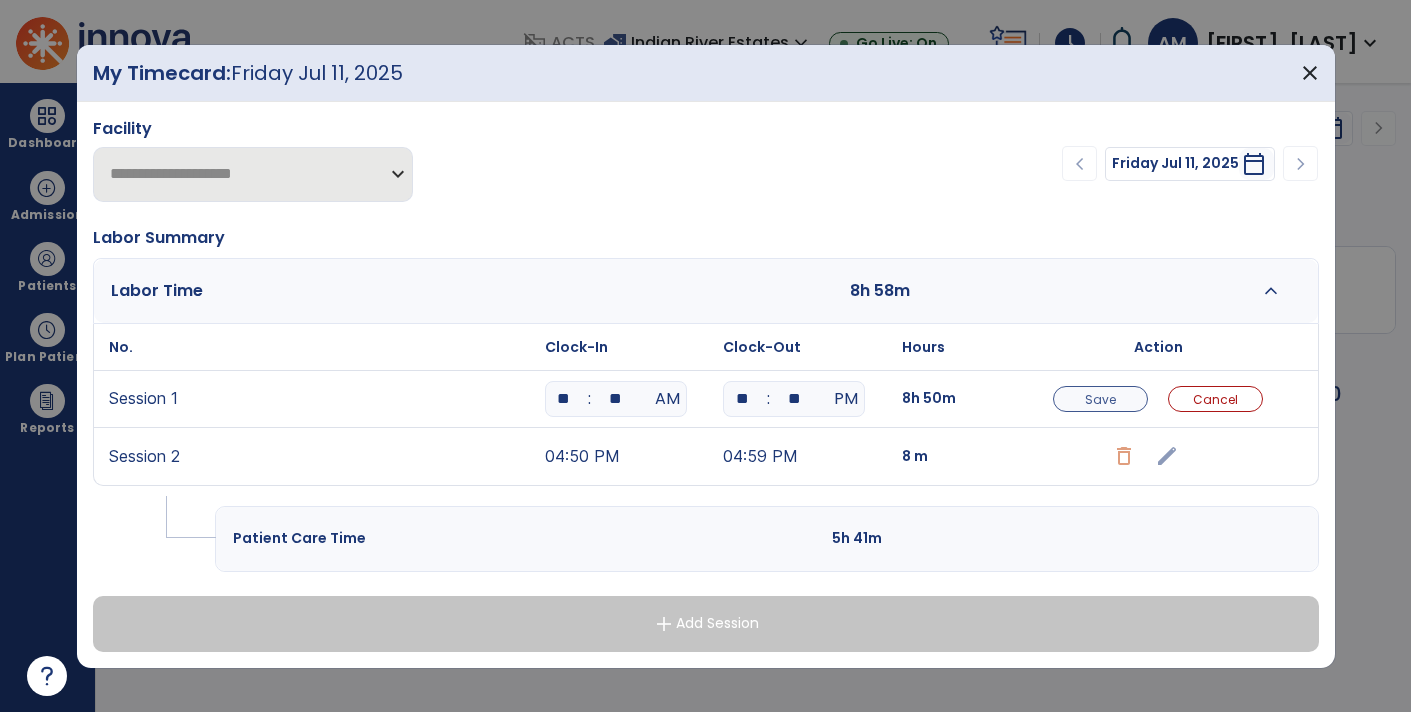 type on "**" 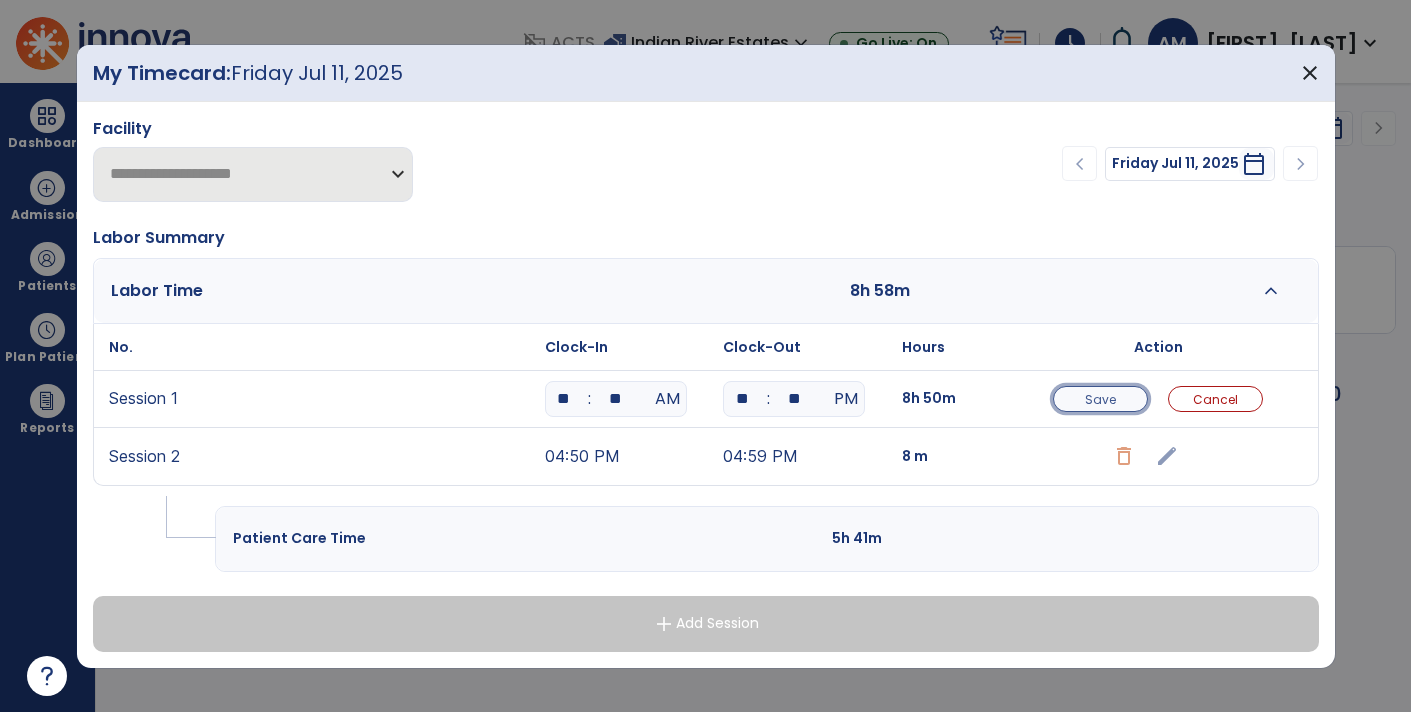 click on "Save" at bounding box center [1100, 399] 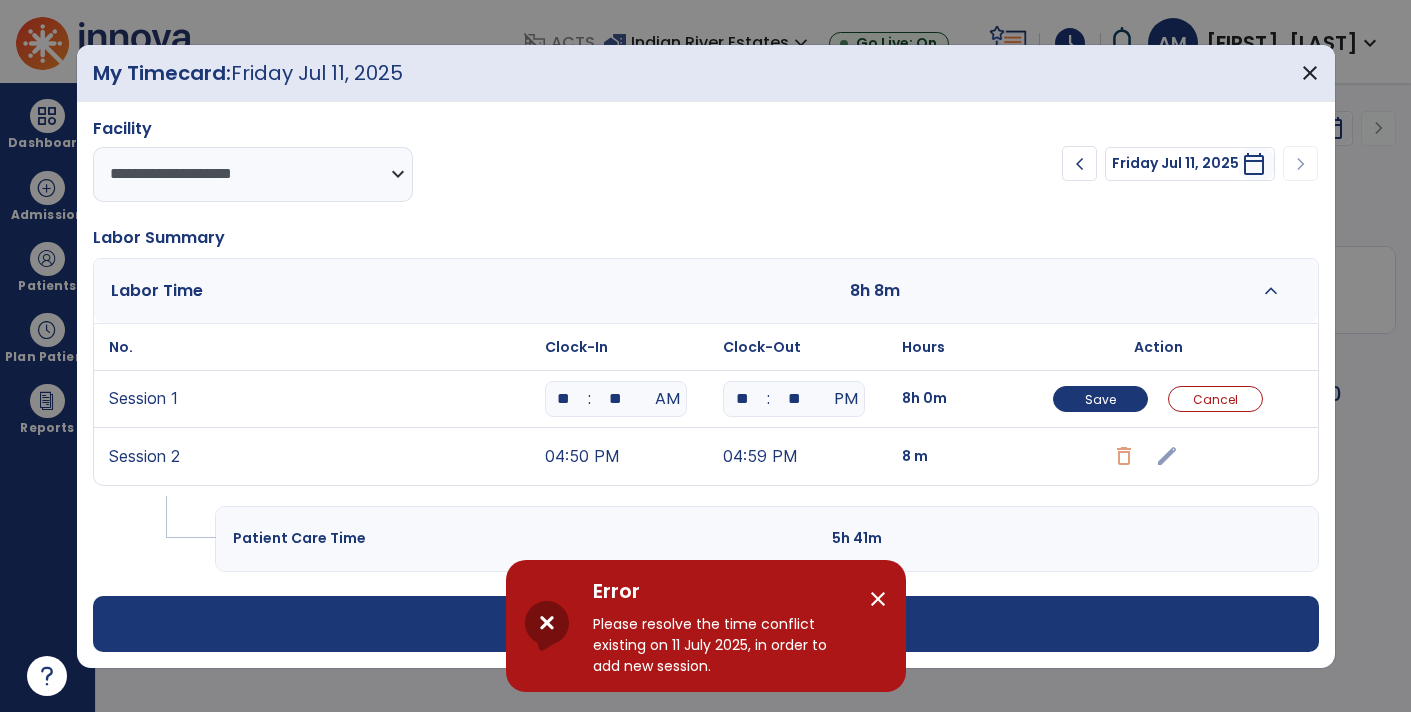 click on "close" at bounding box center [886, 602] 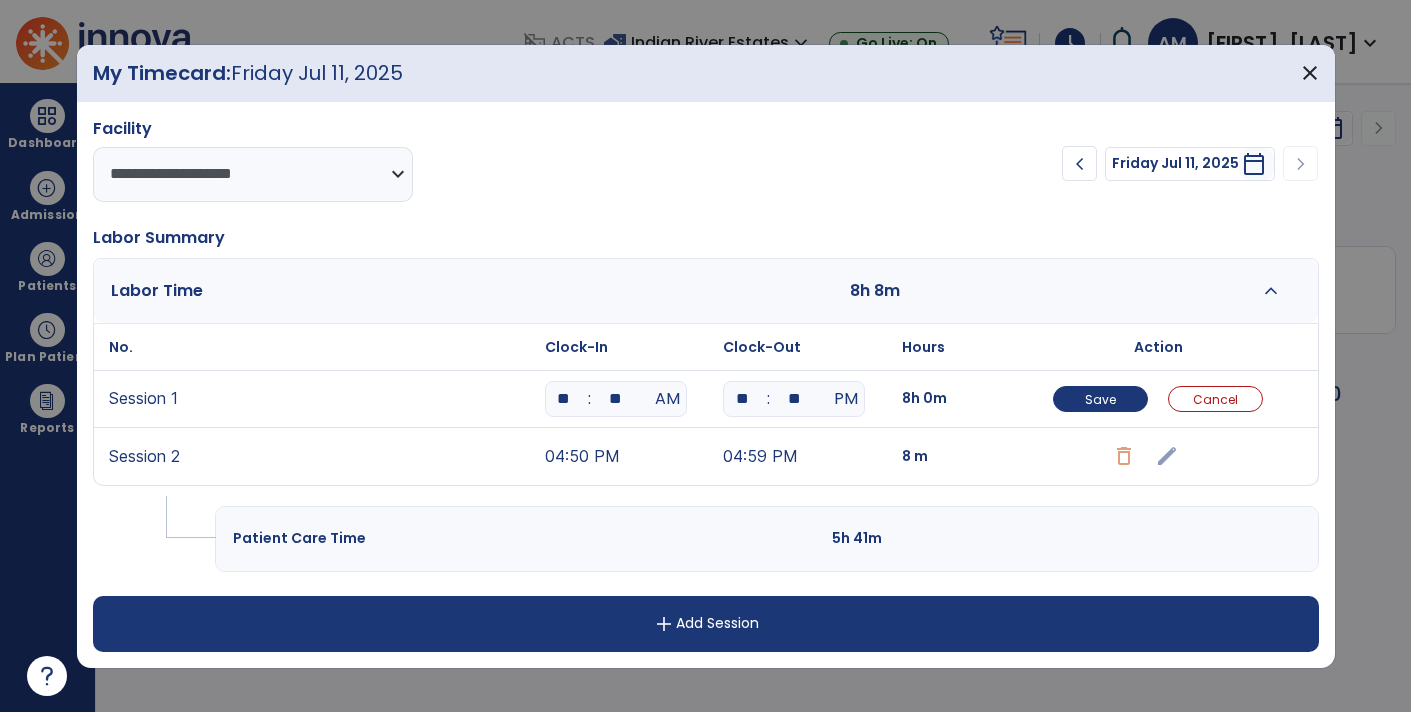 click on "edit" at bounding box center [1158, 456] 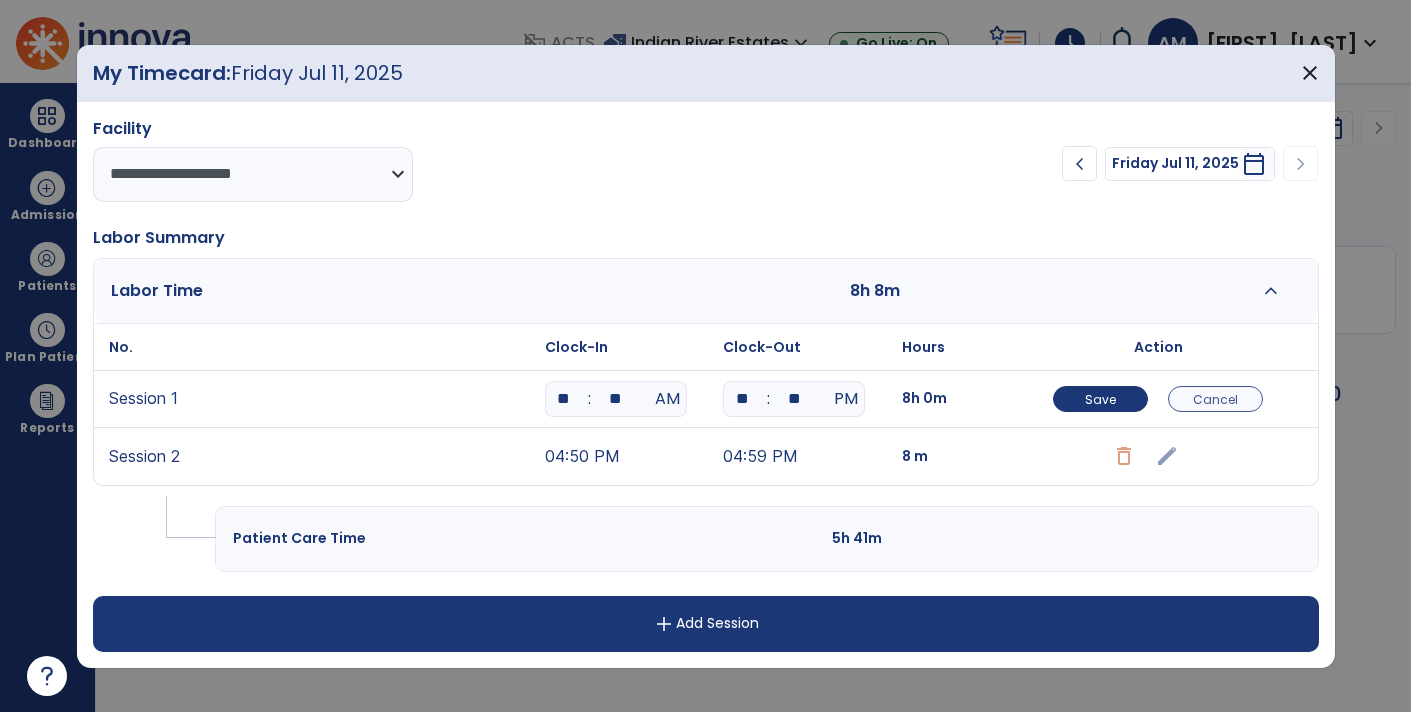 click on "Cancel" at bounding box center [1215, 399] 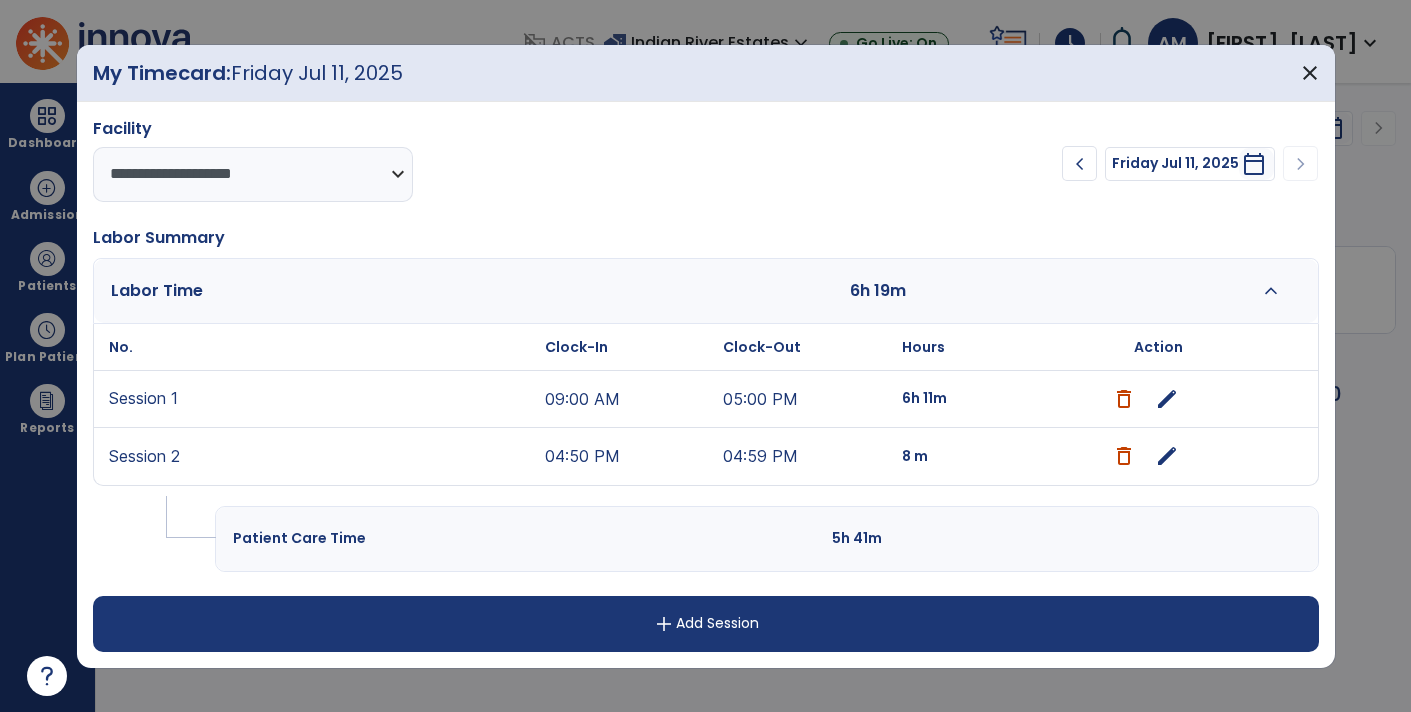 click at bounding box center [1124, 456] 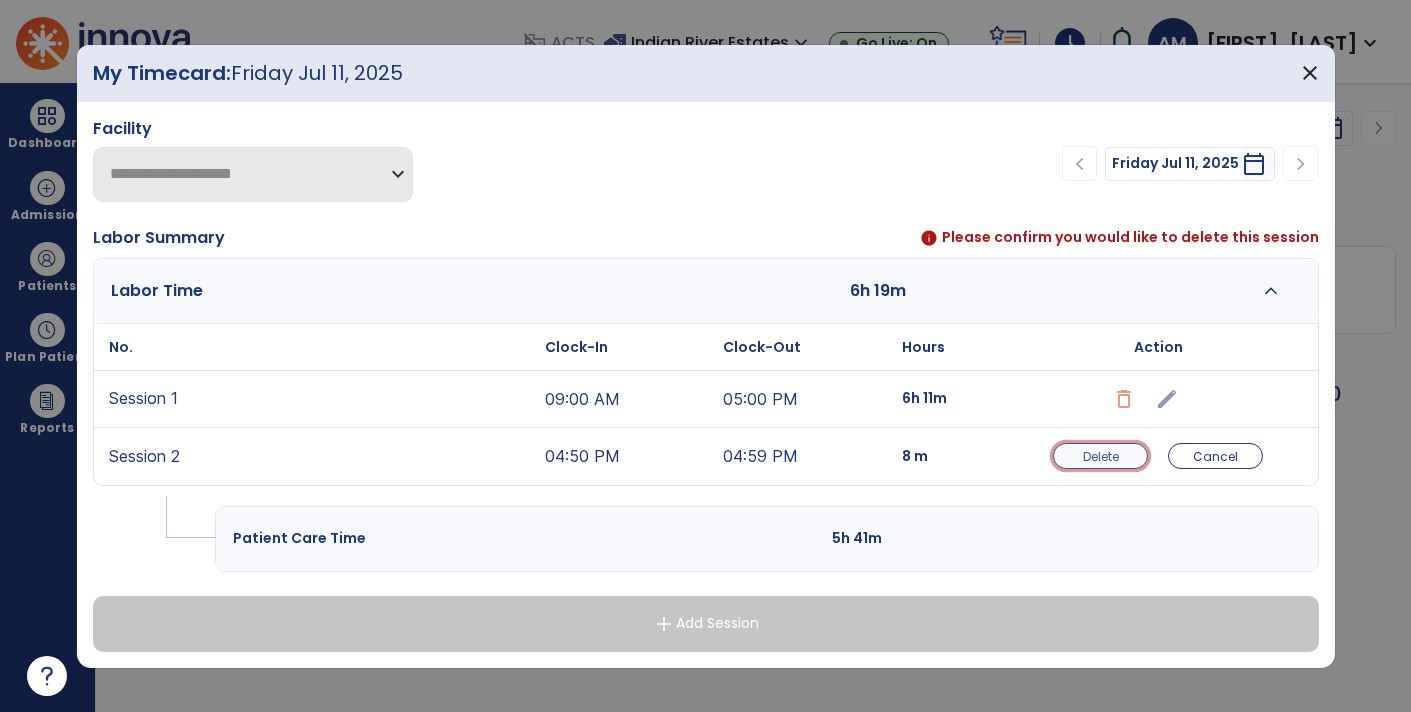 click on "Delete" at bounding box center (1101, 456) 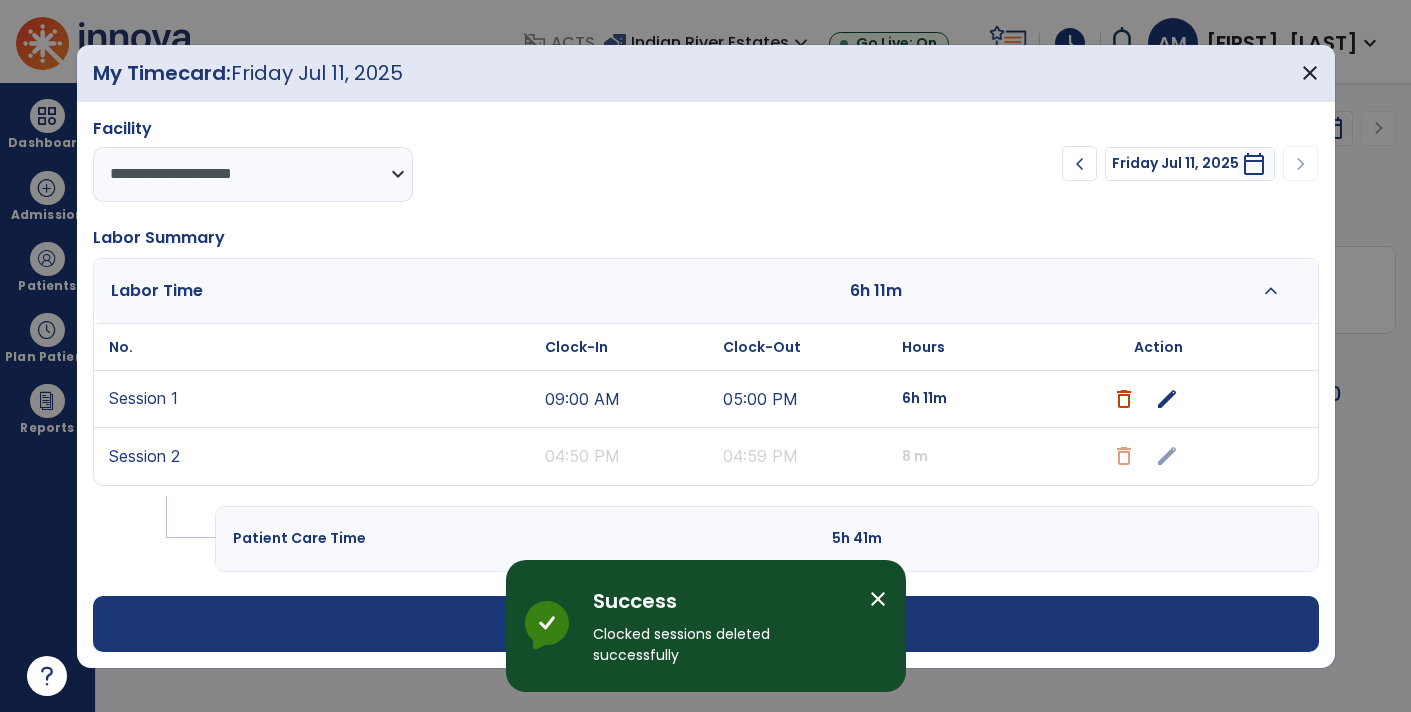 click on "edit" at bounding box center (1158, 456) 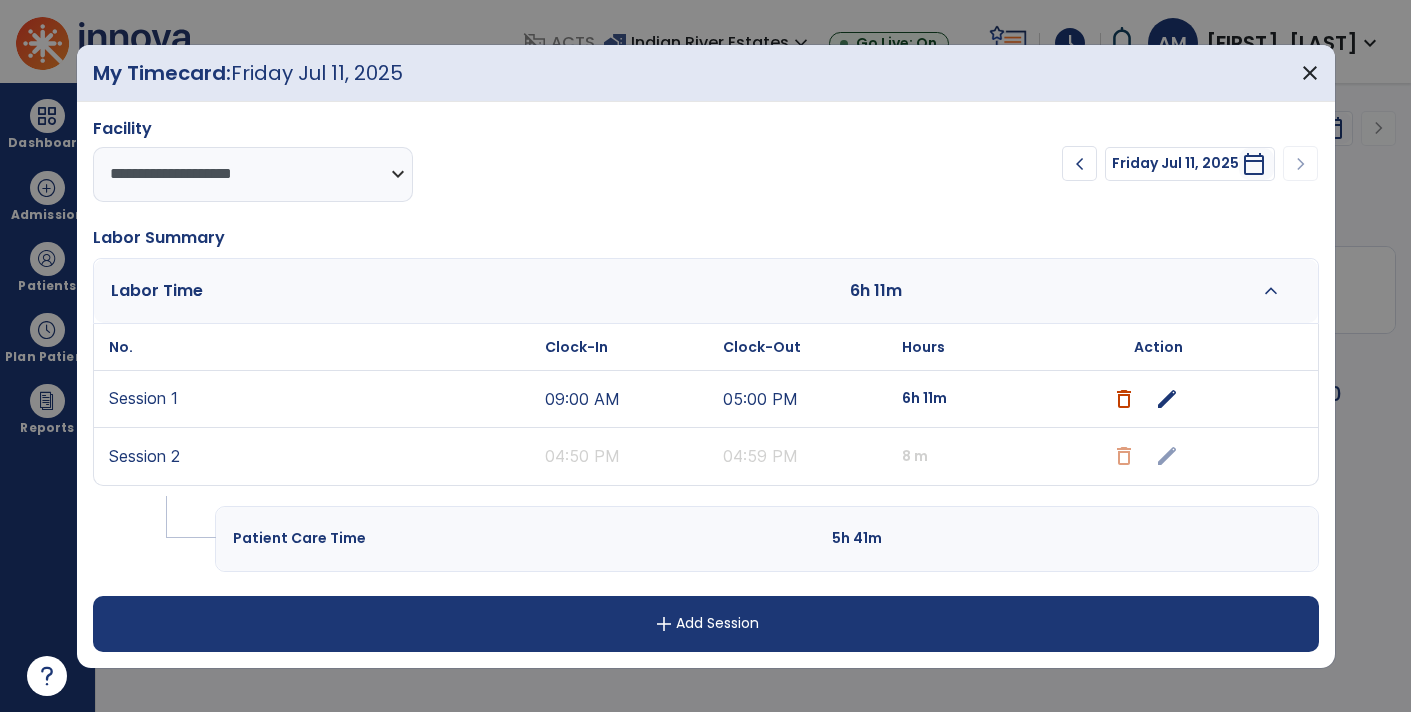 click on "05:00 PM" at bounding box center [807, 399] 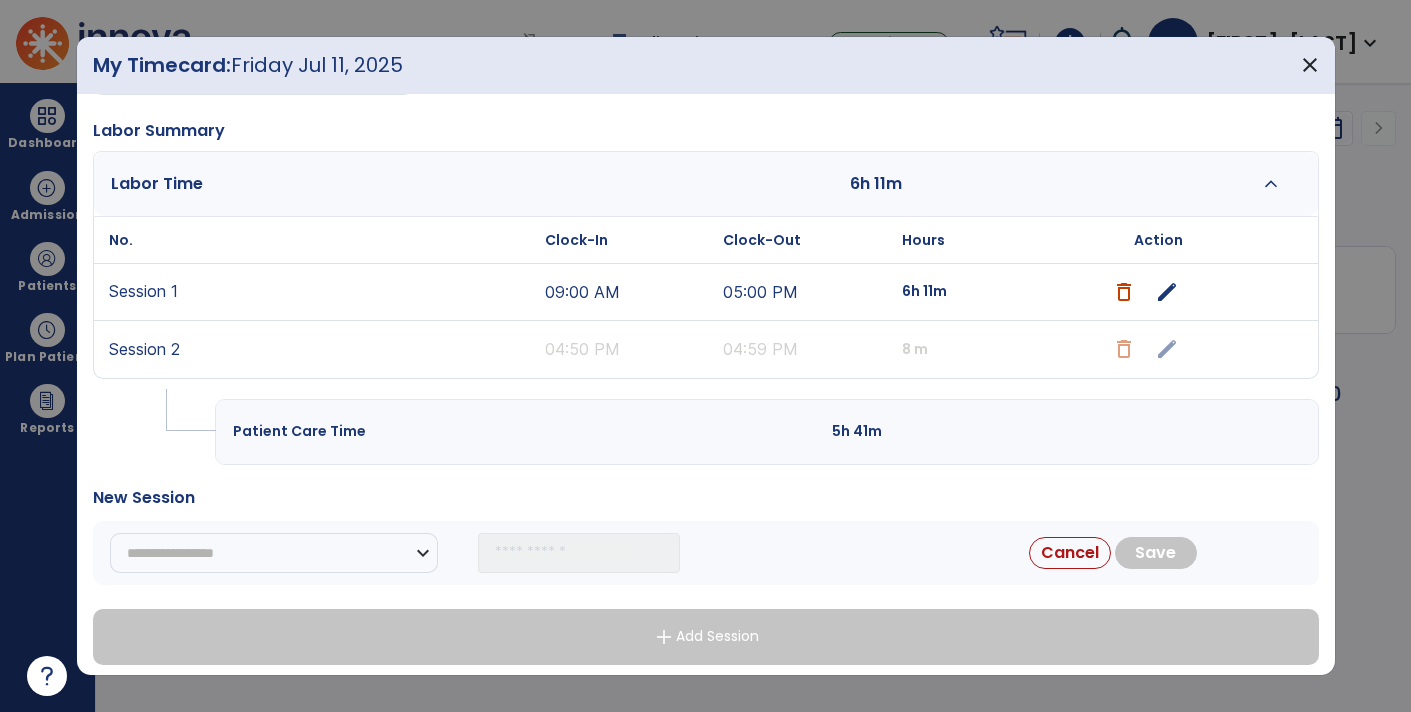 scroll, scrollTop: 99, scrollLeft: 0, axis: vertical 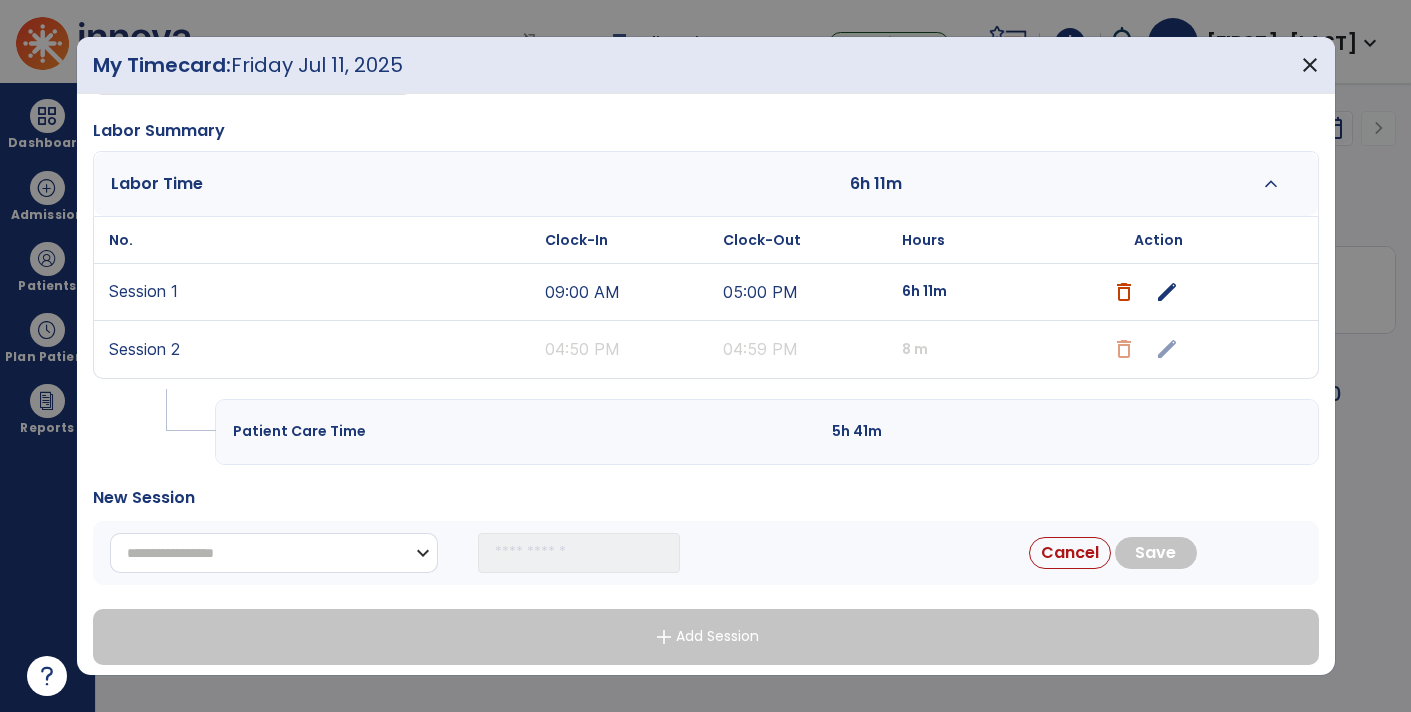 click on "**********" at bounding box center (274, 553) 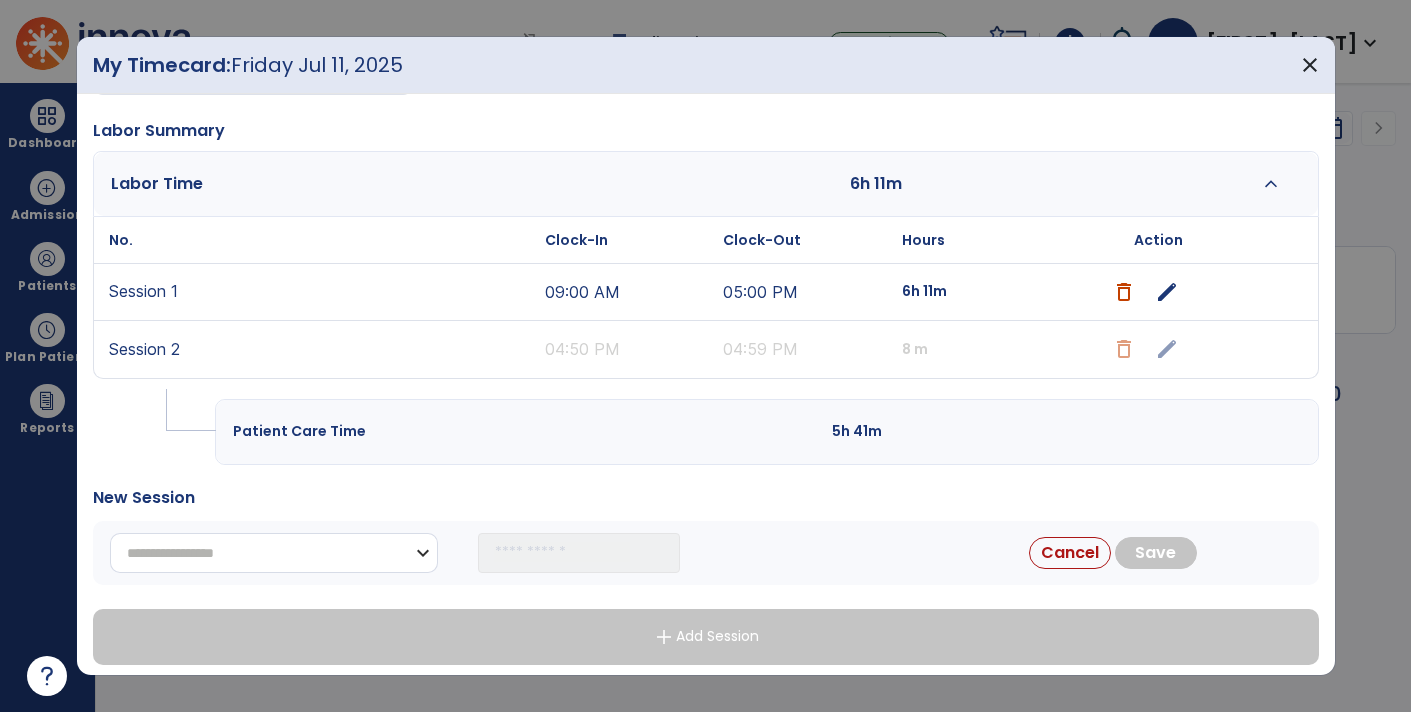 select on "**********" 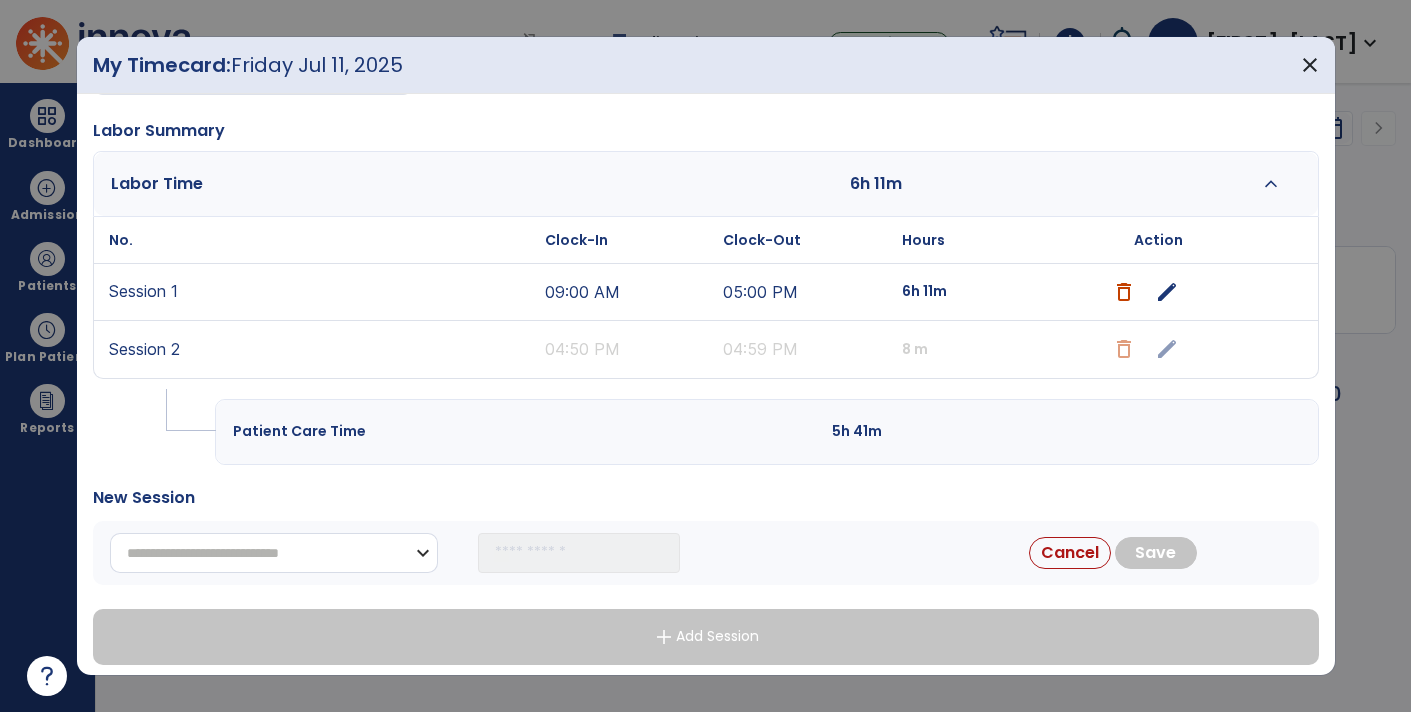 click on "**********" at bounding box center [274, 553] 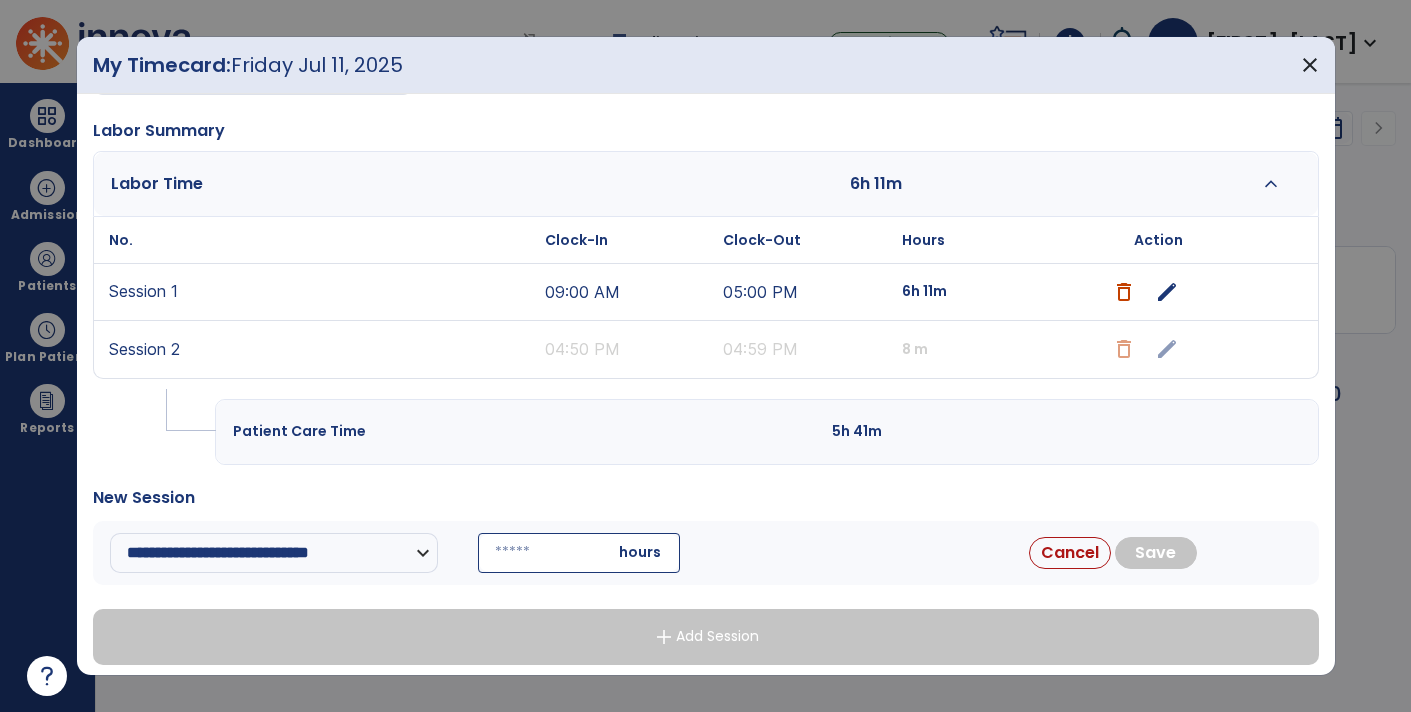 click at bounding box center (579, 553) 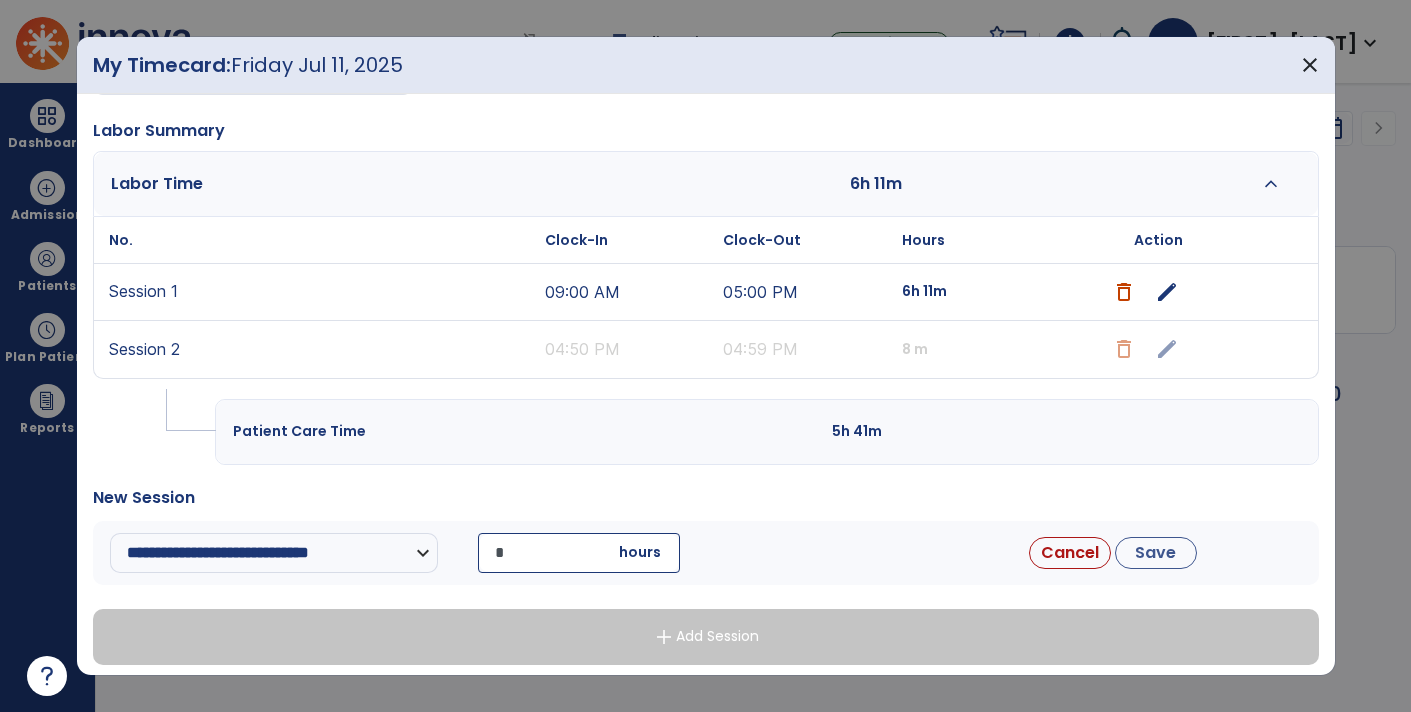 type on "*" 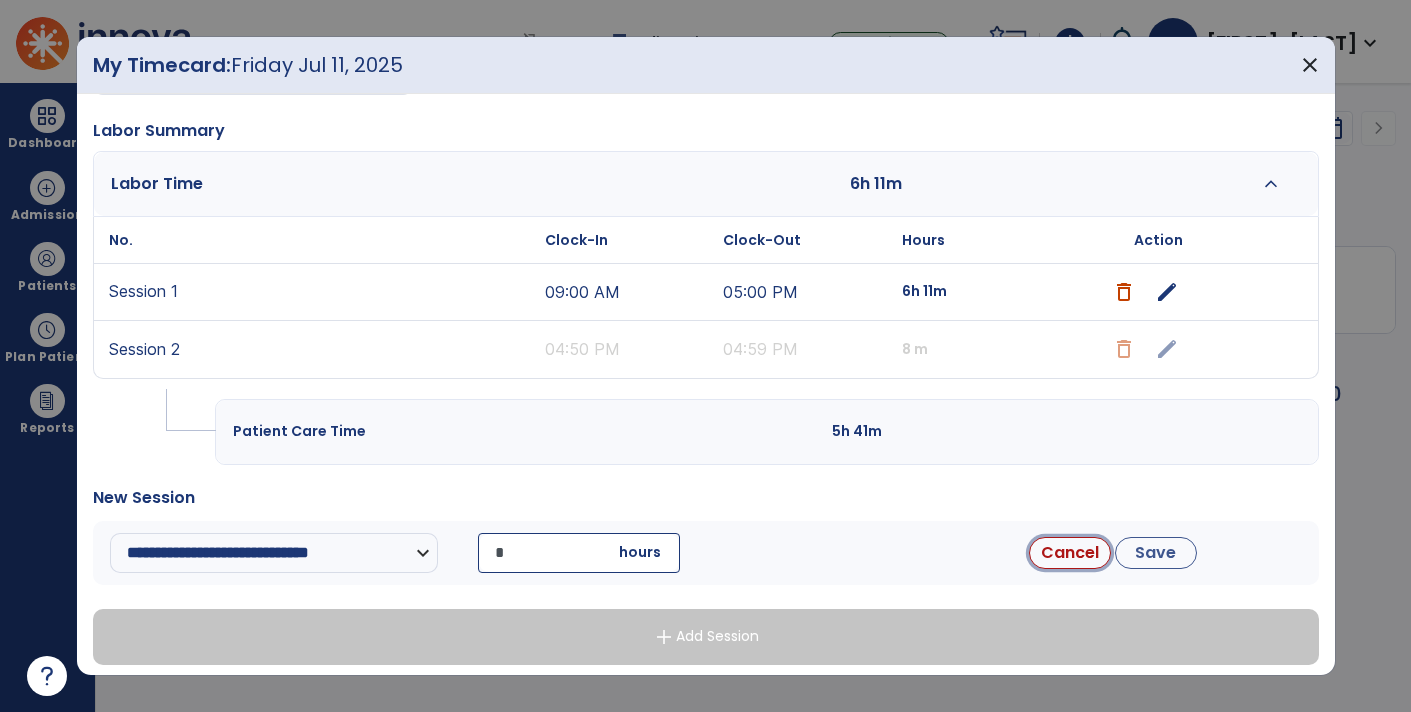 type 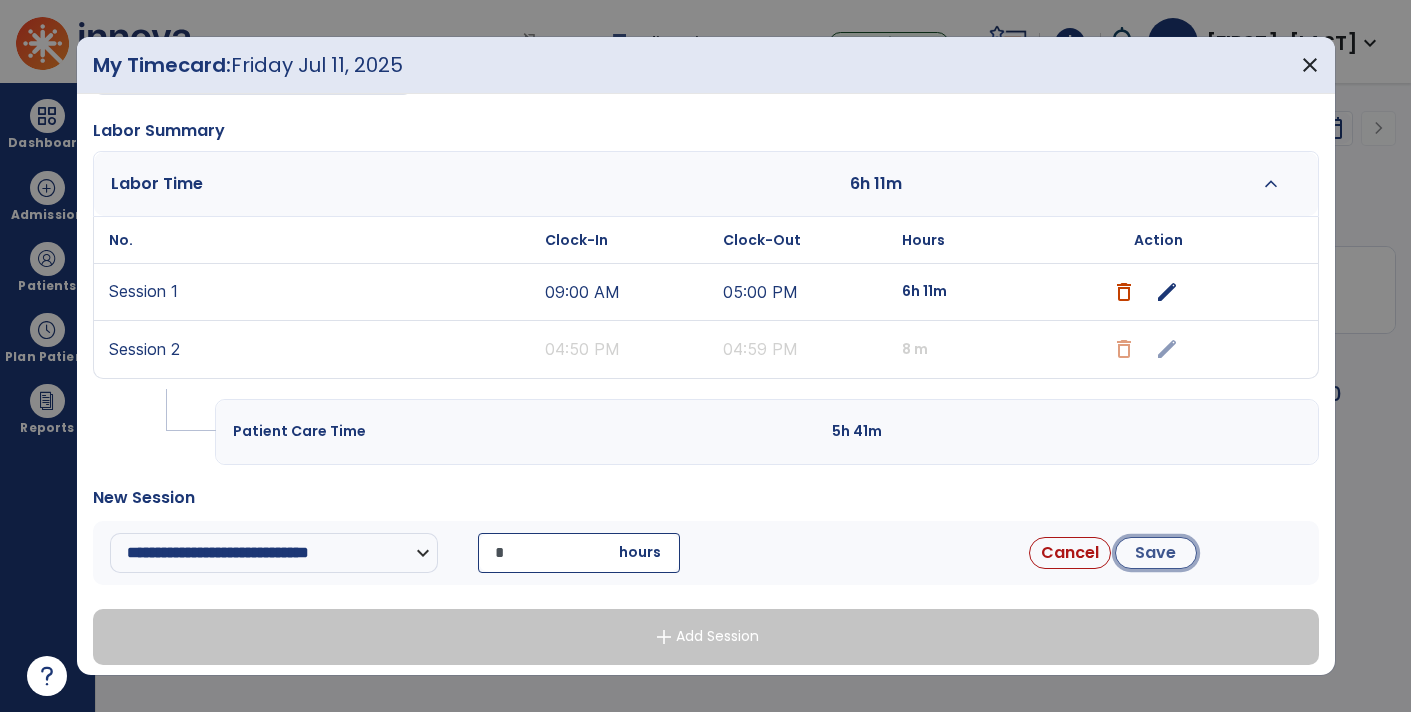 type 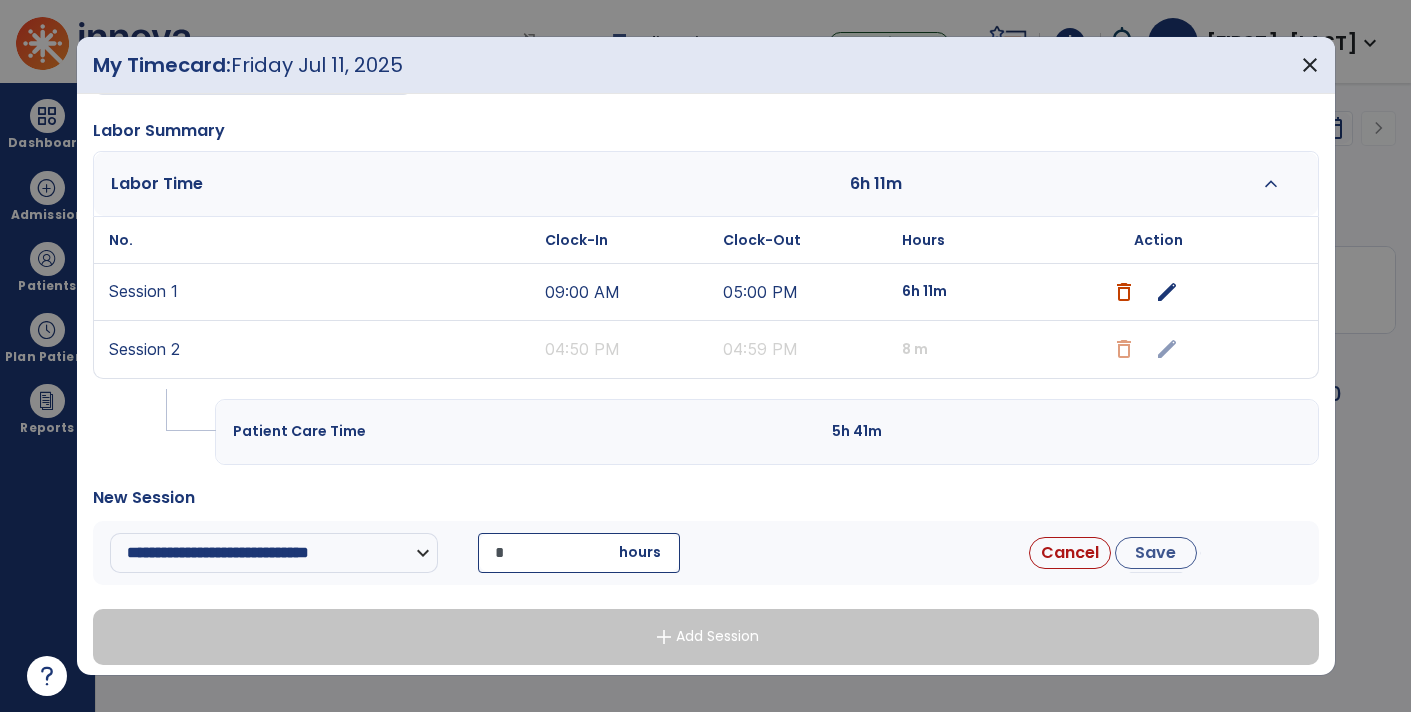 click on "*" at bounding box center [579, 553] 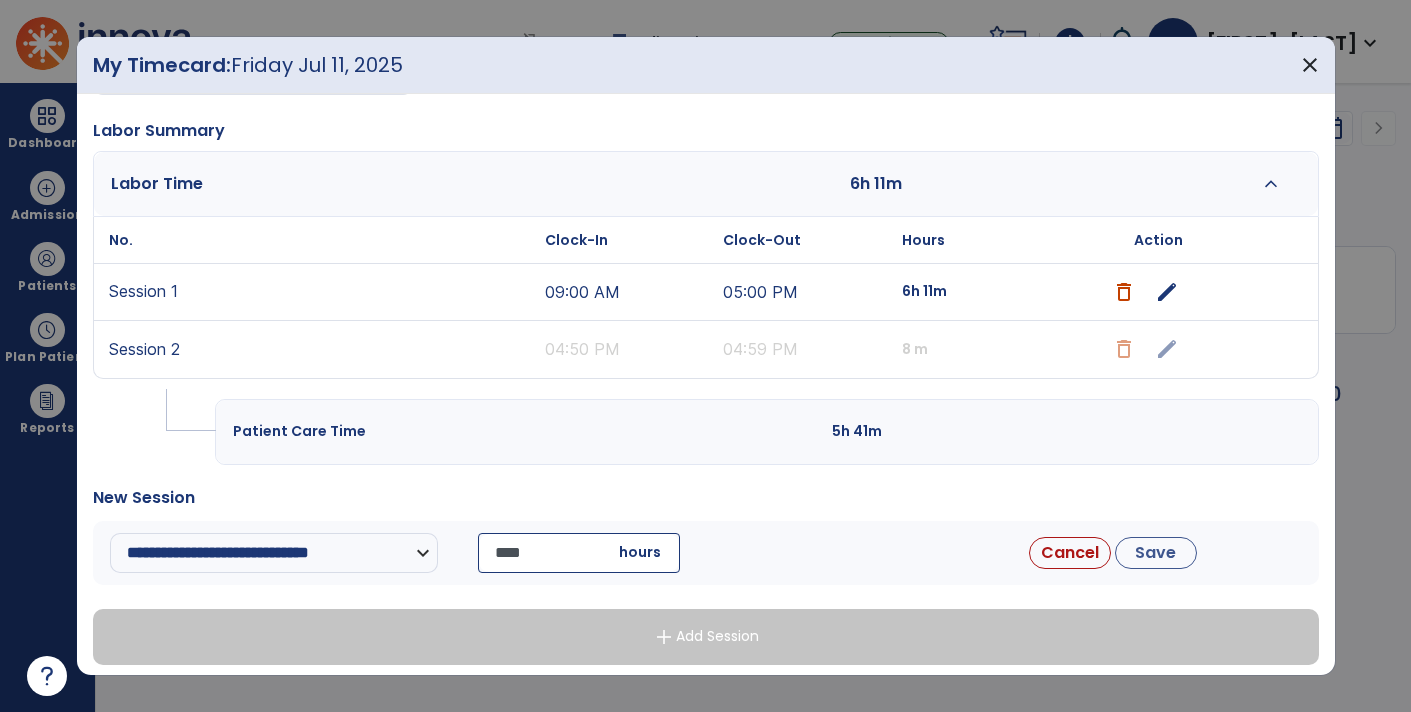 type on "*****" 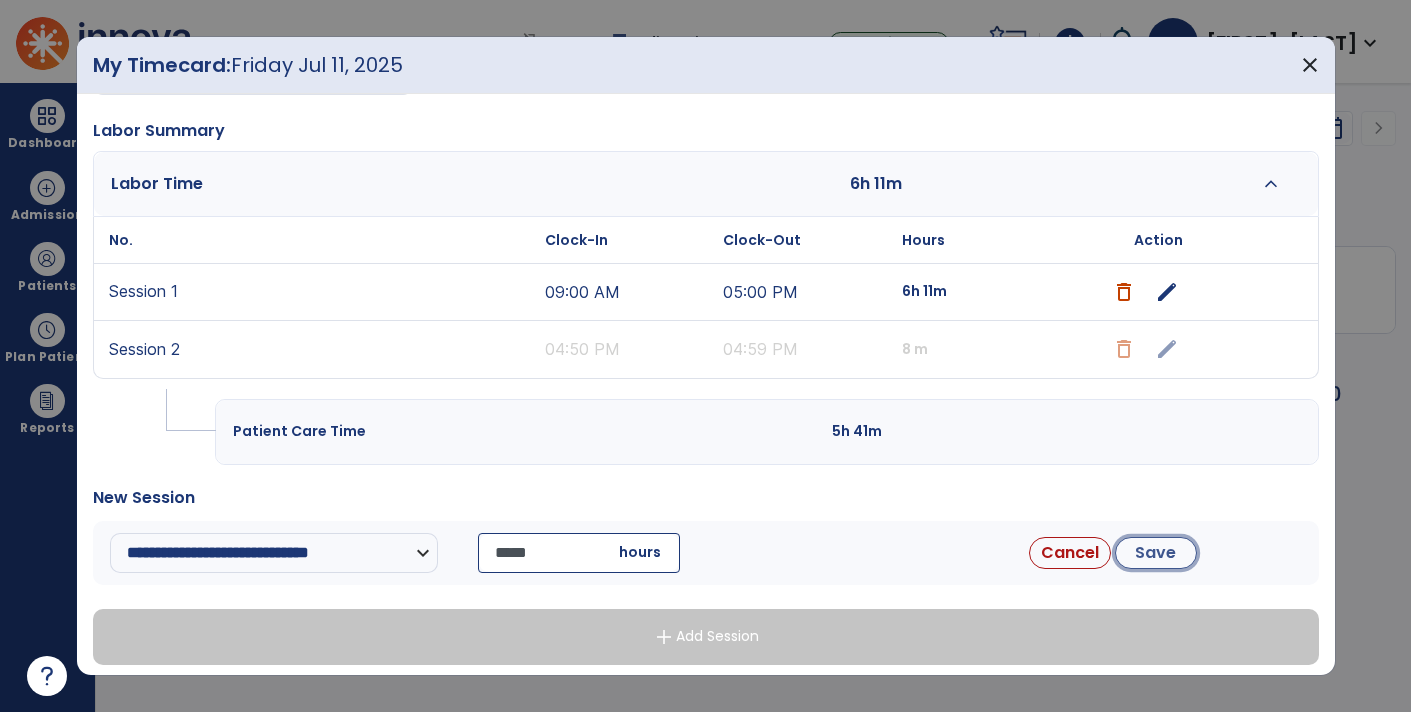 click on "Save" at bounding box center [1156, 553] 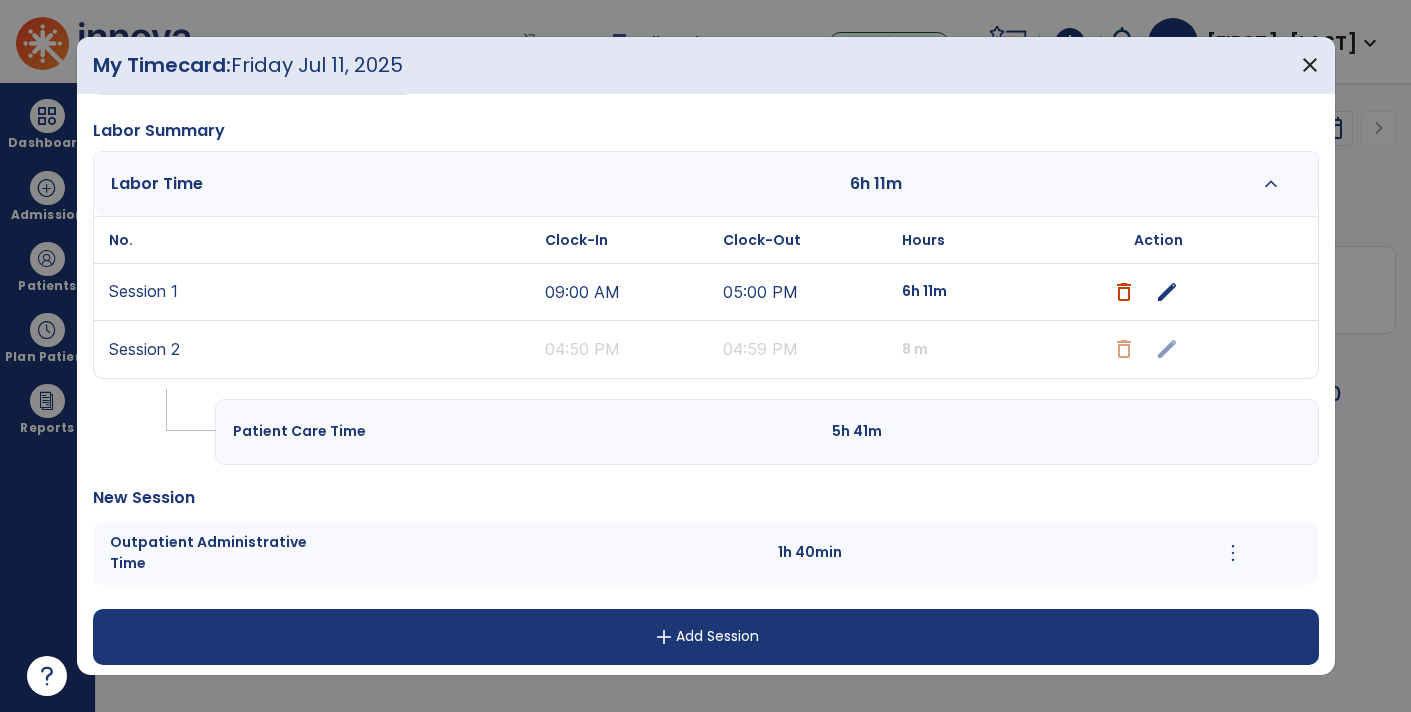 scroll, scrollTop: 57, scrollLeft: 0, axis: vertical 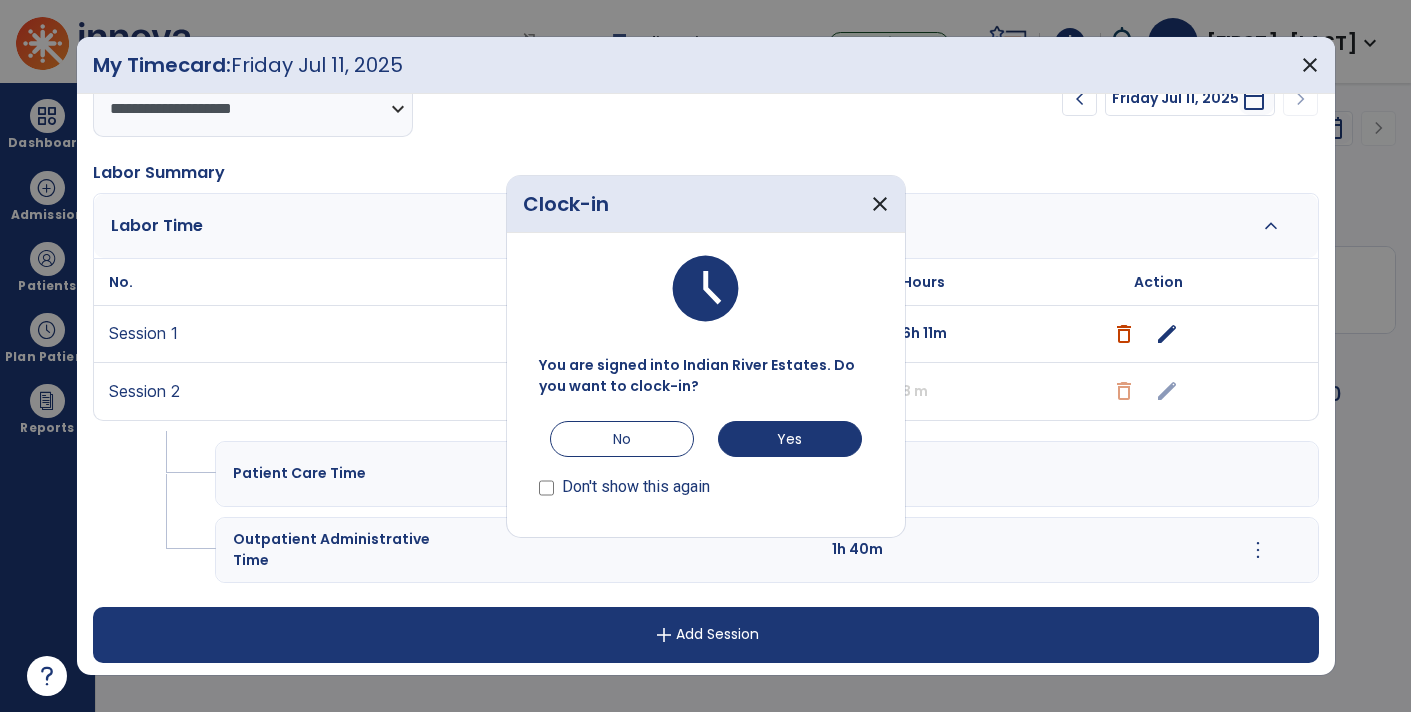 click on "Don't show this again" at bounding box center (625, 481) 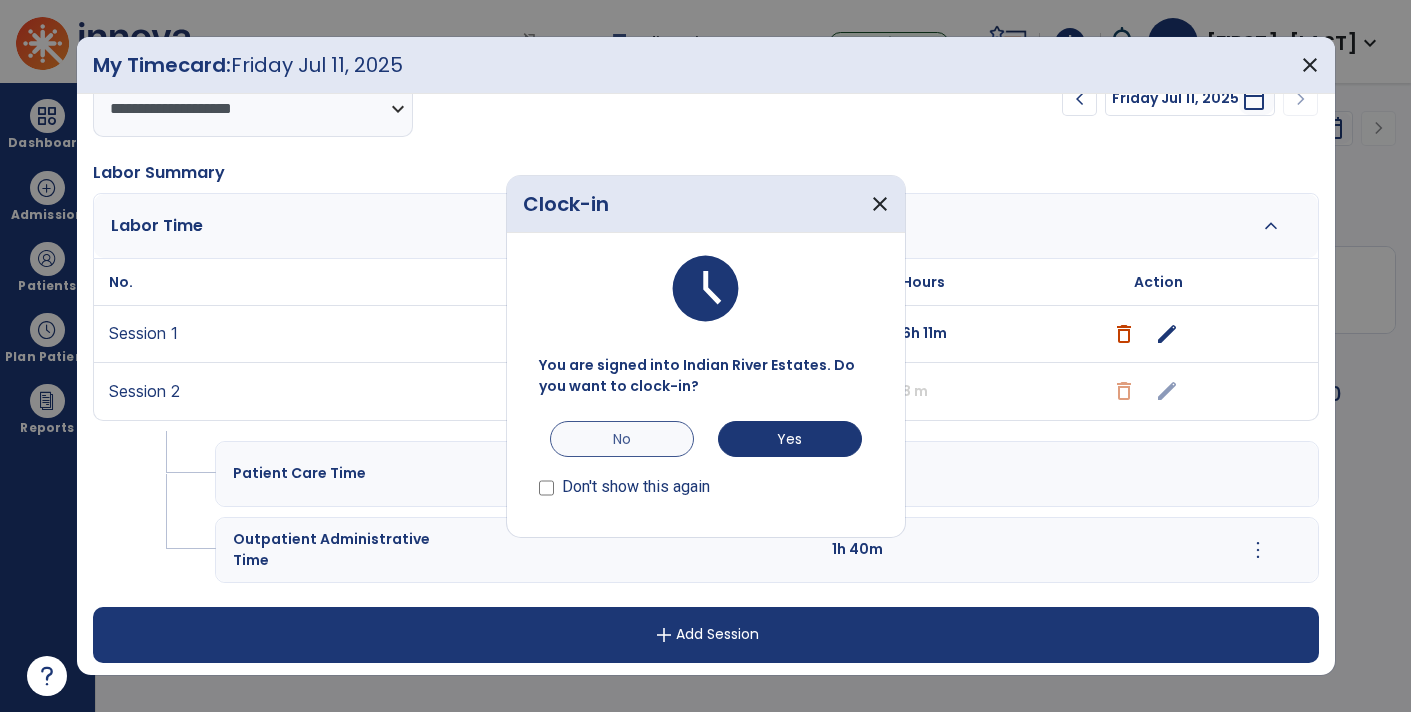 click on "No" at bounding box center (622, 439) 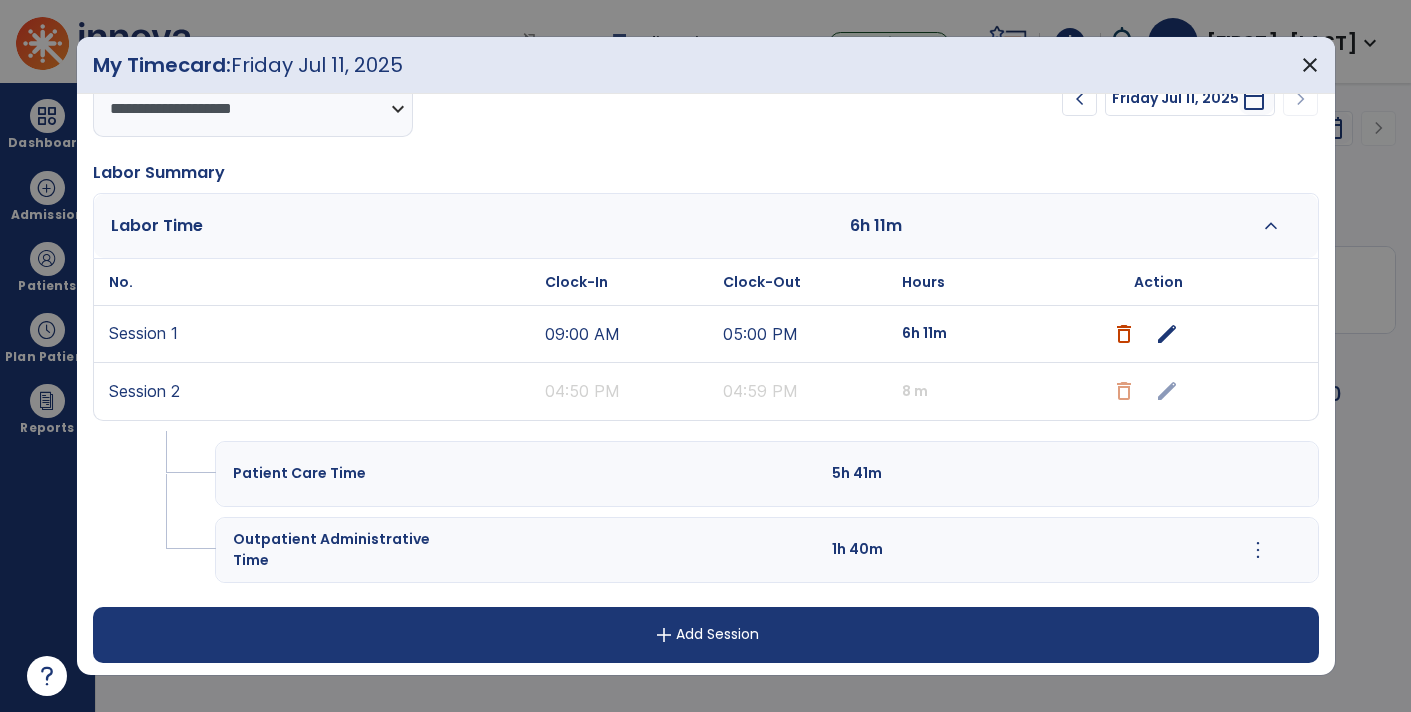 click on "chevron_left Friday Jul 11, 2025  *********  calendar_today  chevron_right" at bounding box center [1070, 99] 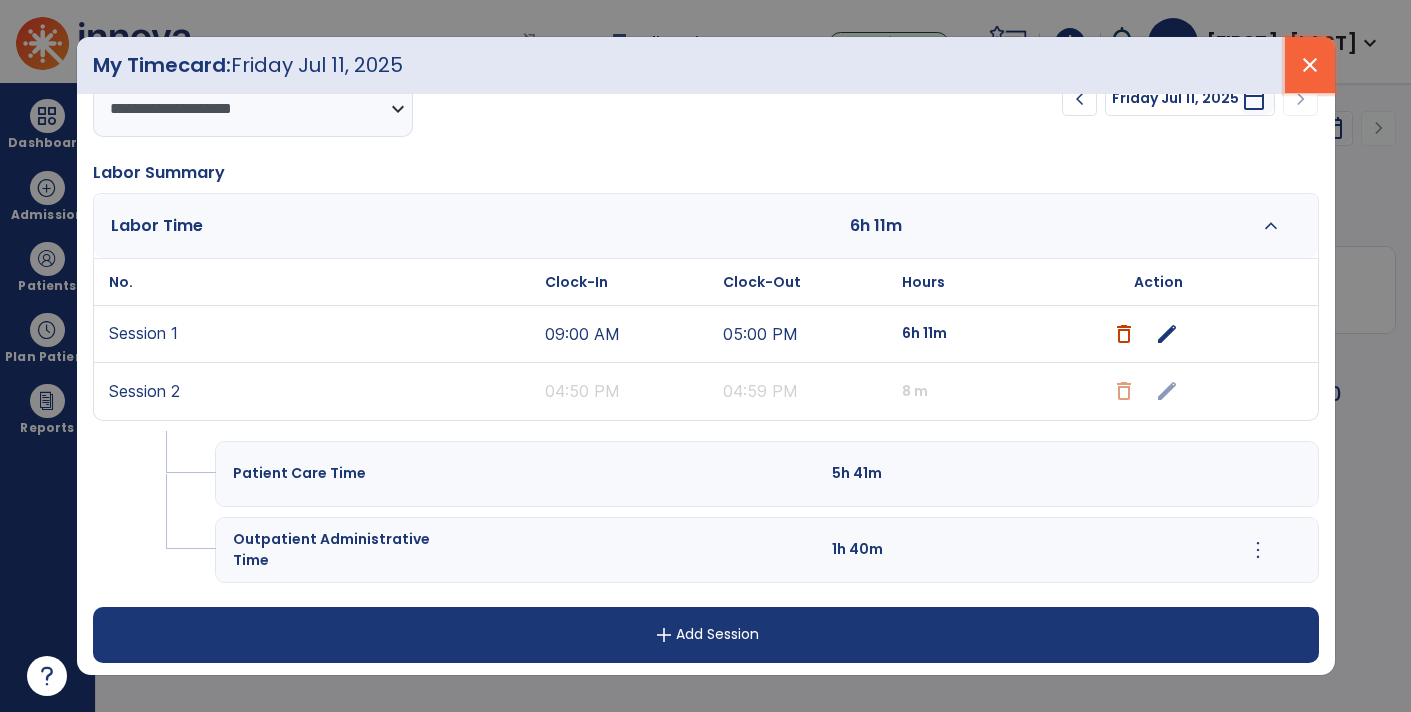 click on "close" at bounding box center (1310, 65) 